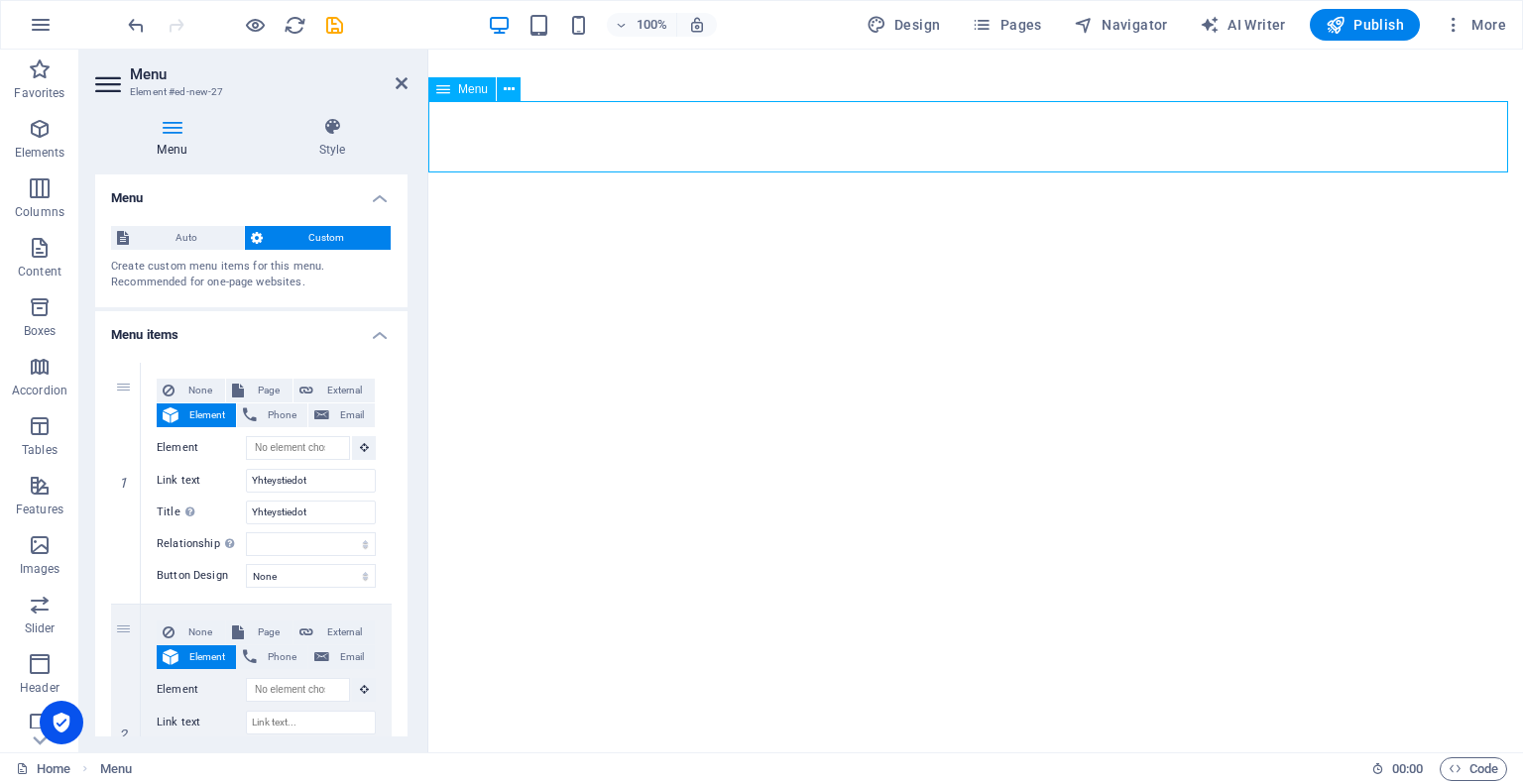 scroll, scrollTop: 0, scrollLeft: 0, axis: both 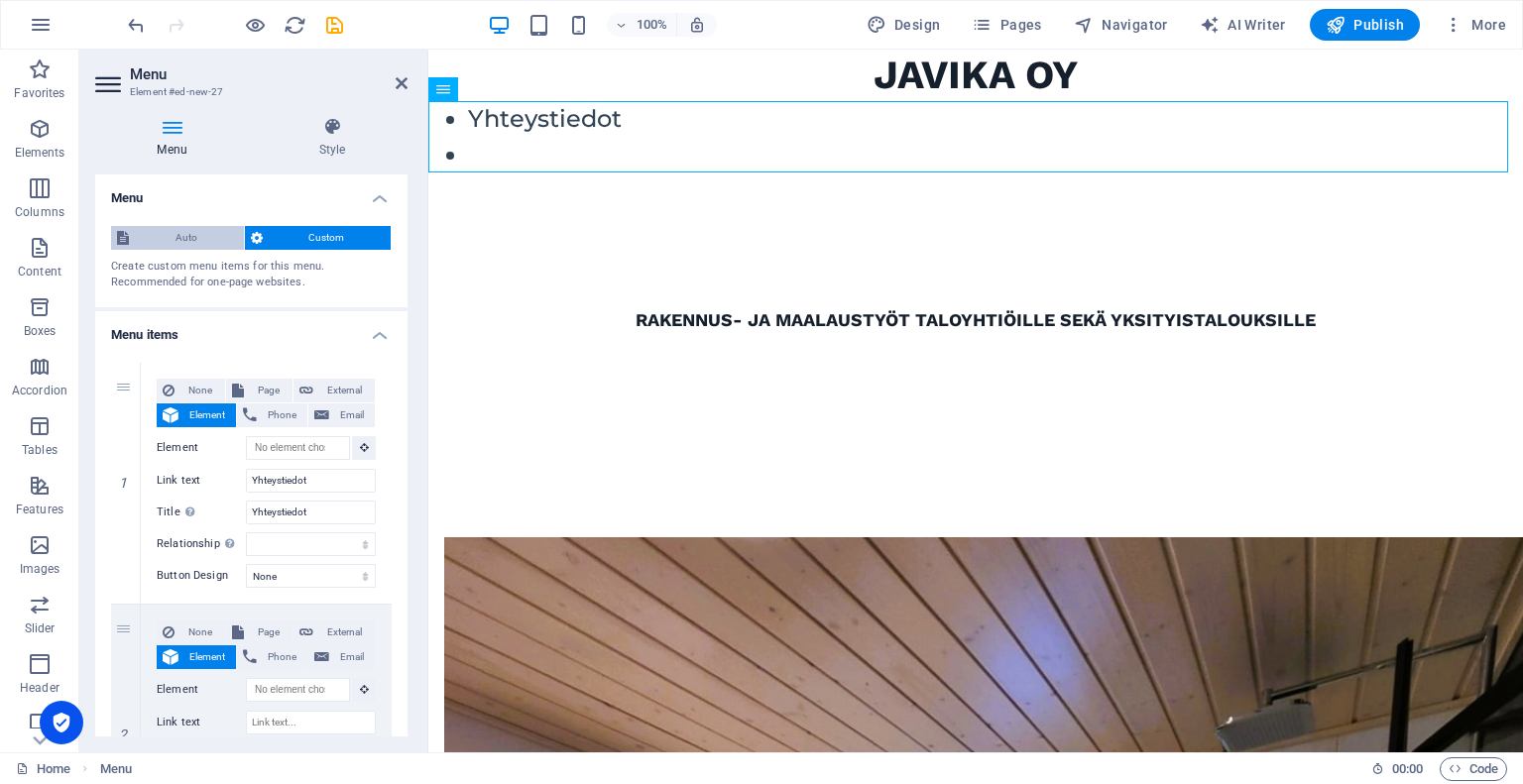 click on "Auto" at bounding box center [186, 238] 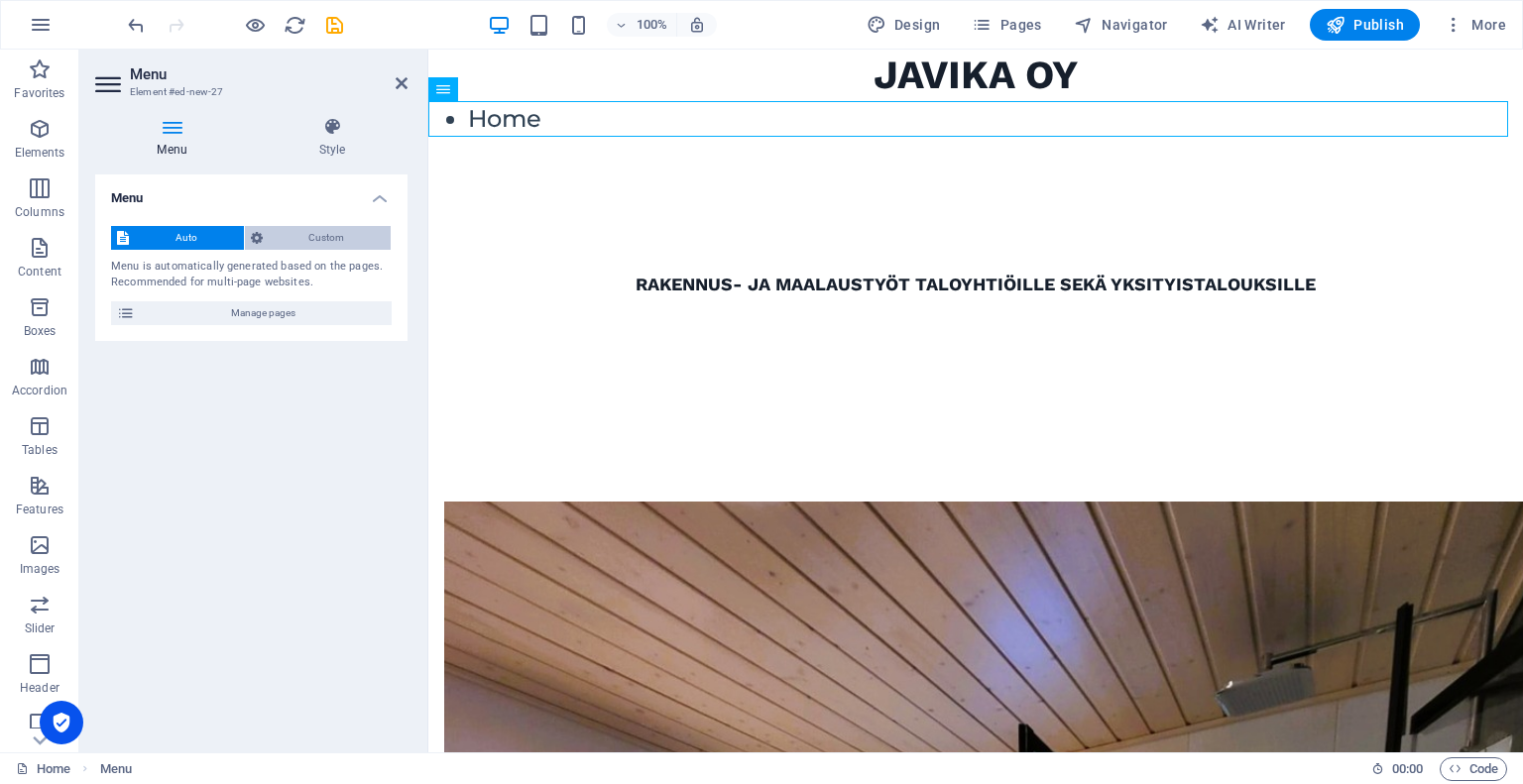 click on "Custom" at bounding box center (327, 238) 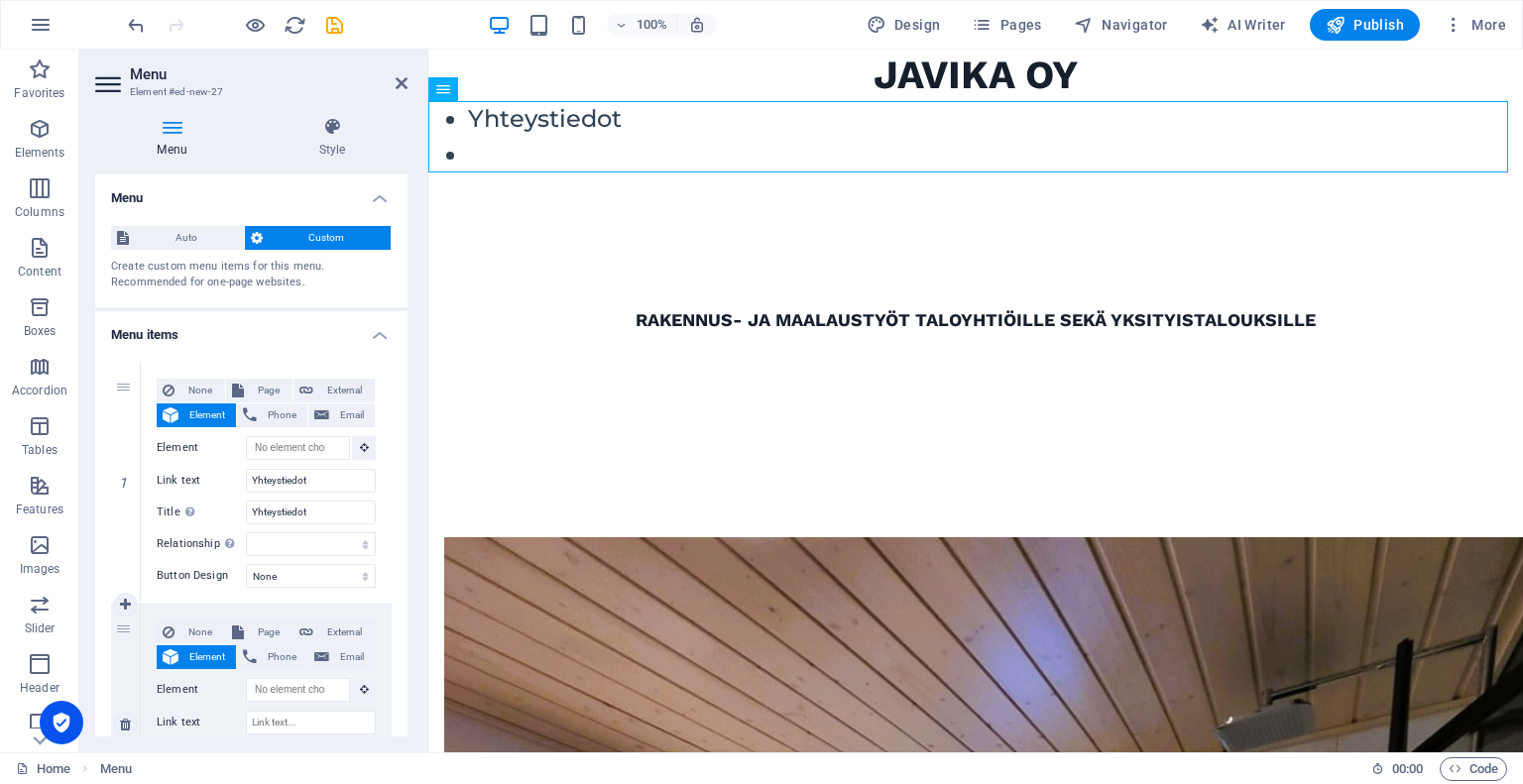 scroll, scrollTop: 164, scrollLeft: 0, axis: vertical 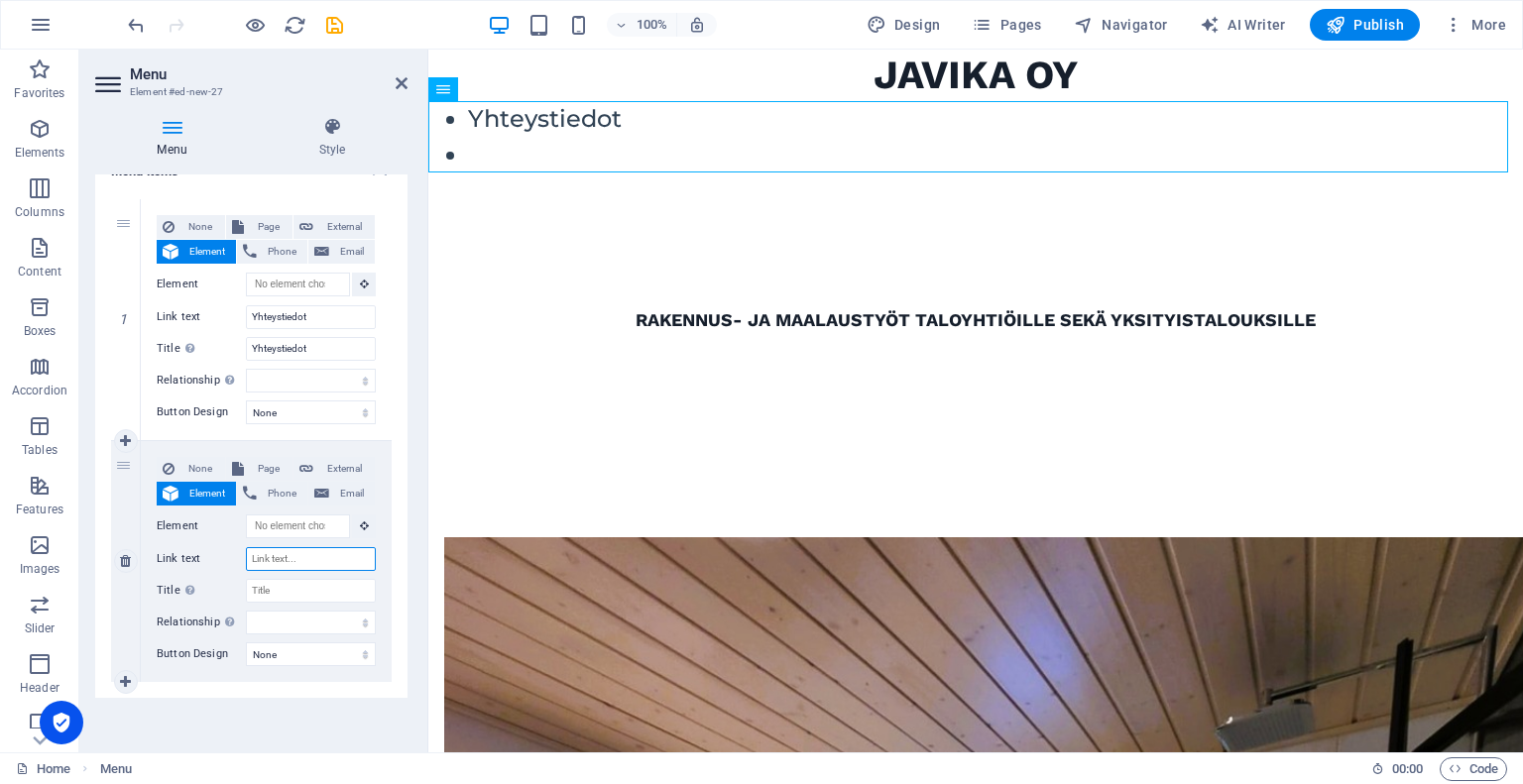 click on "Link text" at bounding box center [310, 559] 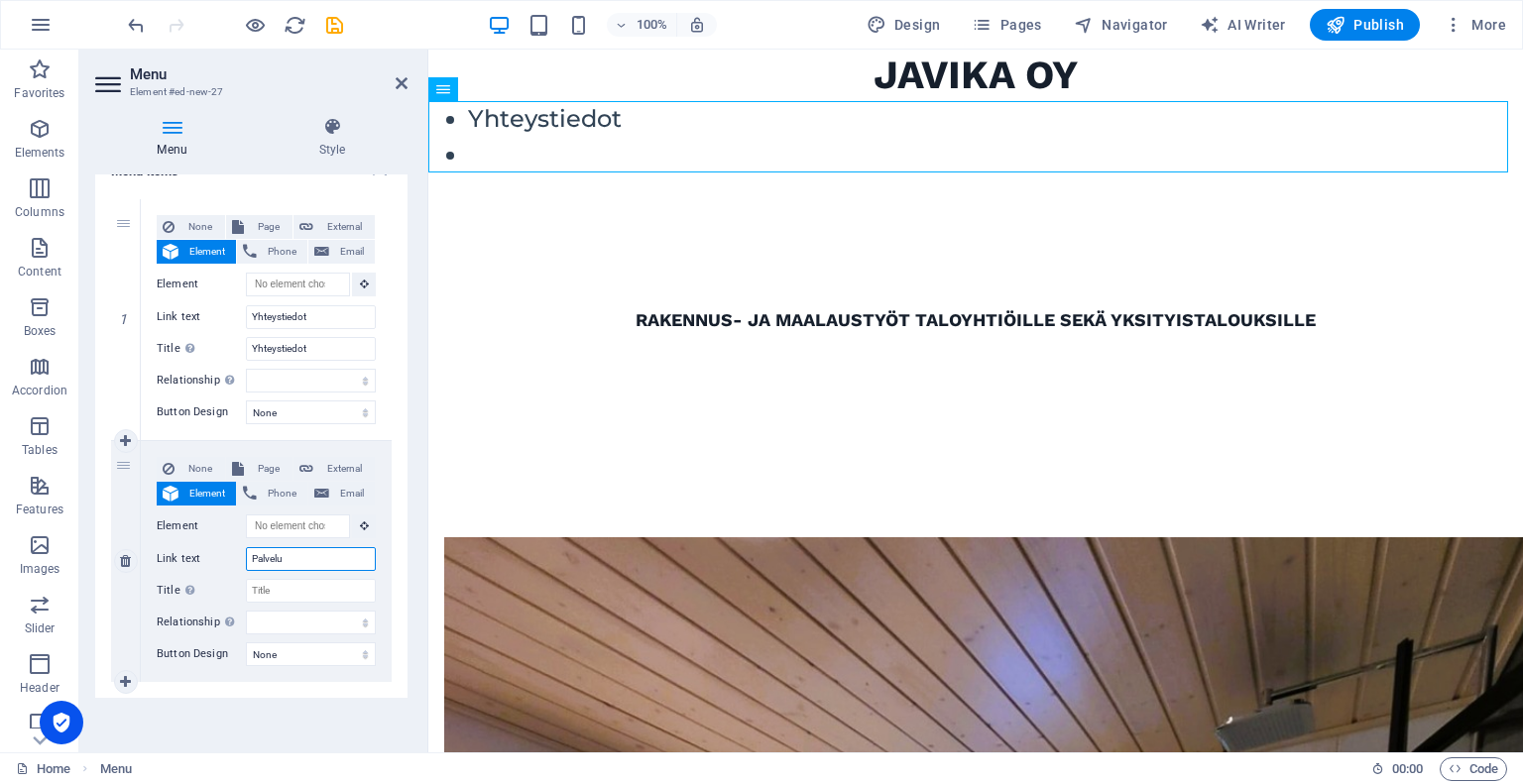 type on "Palvelut" 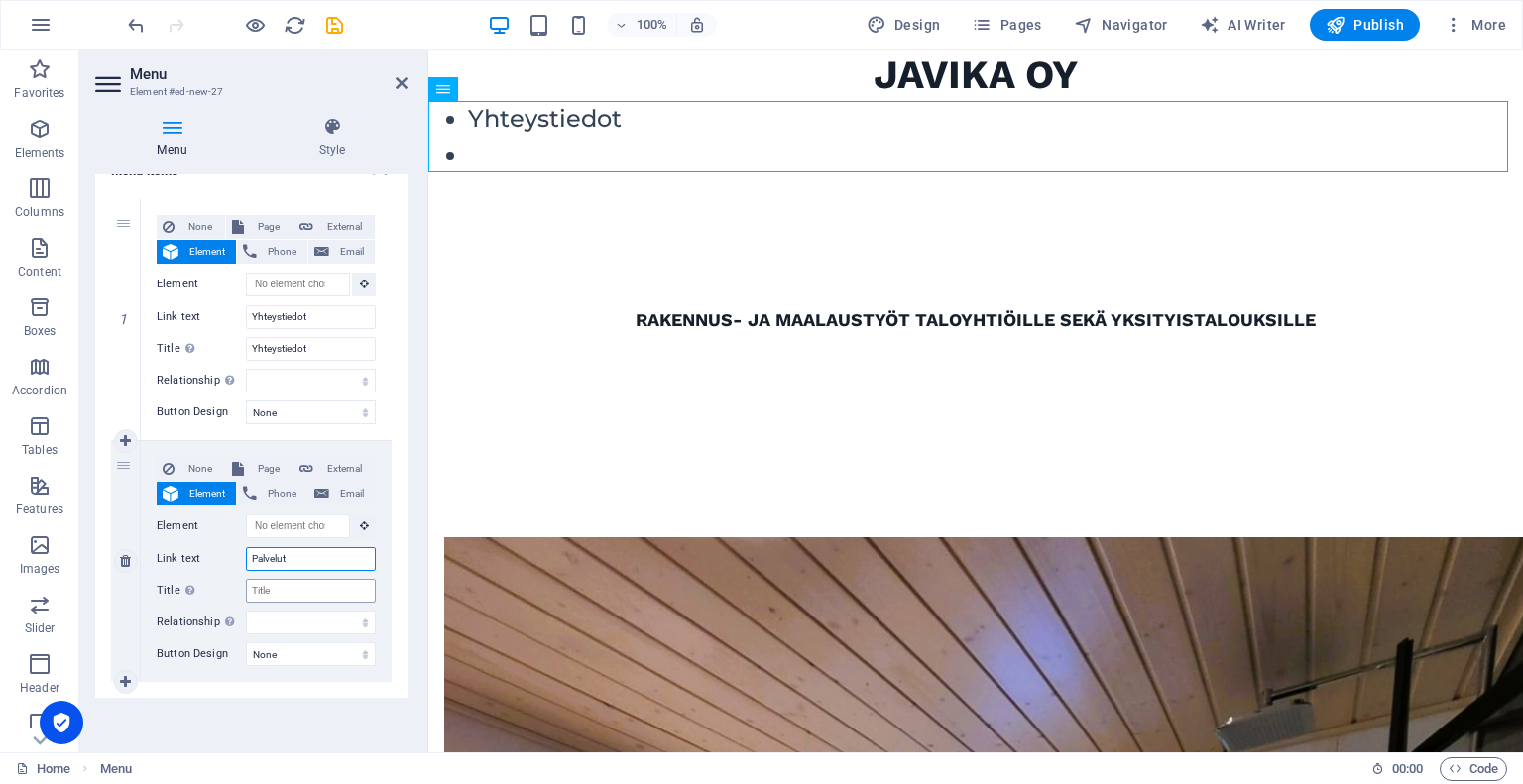 select 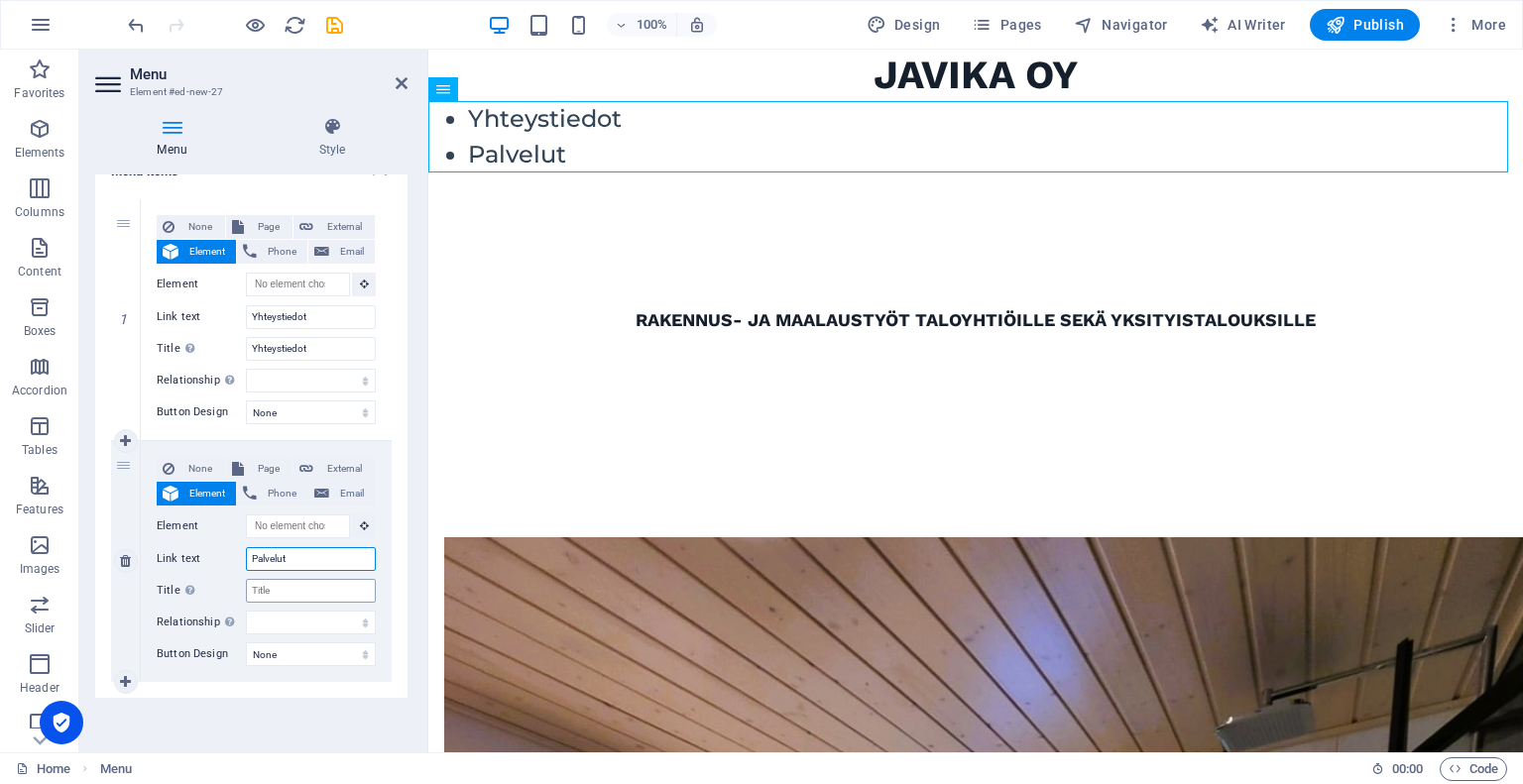type on "Palvelut" 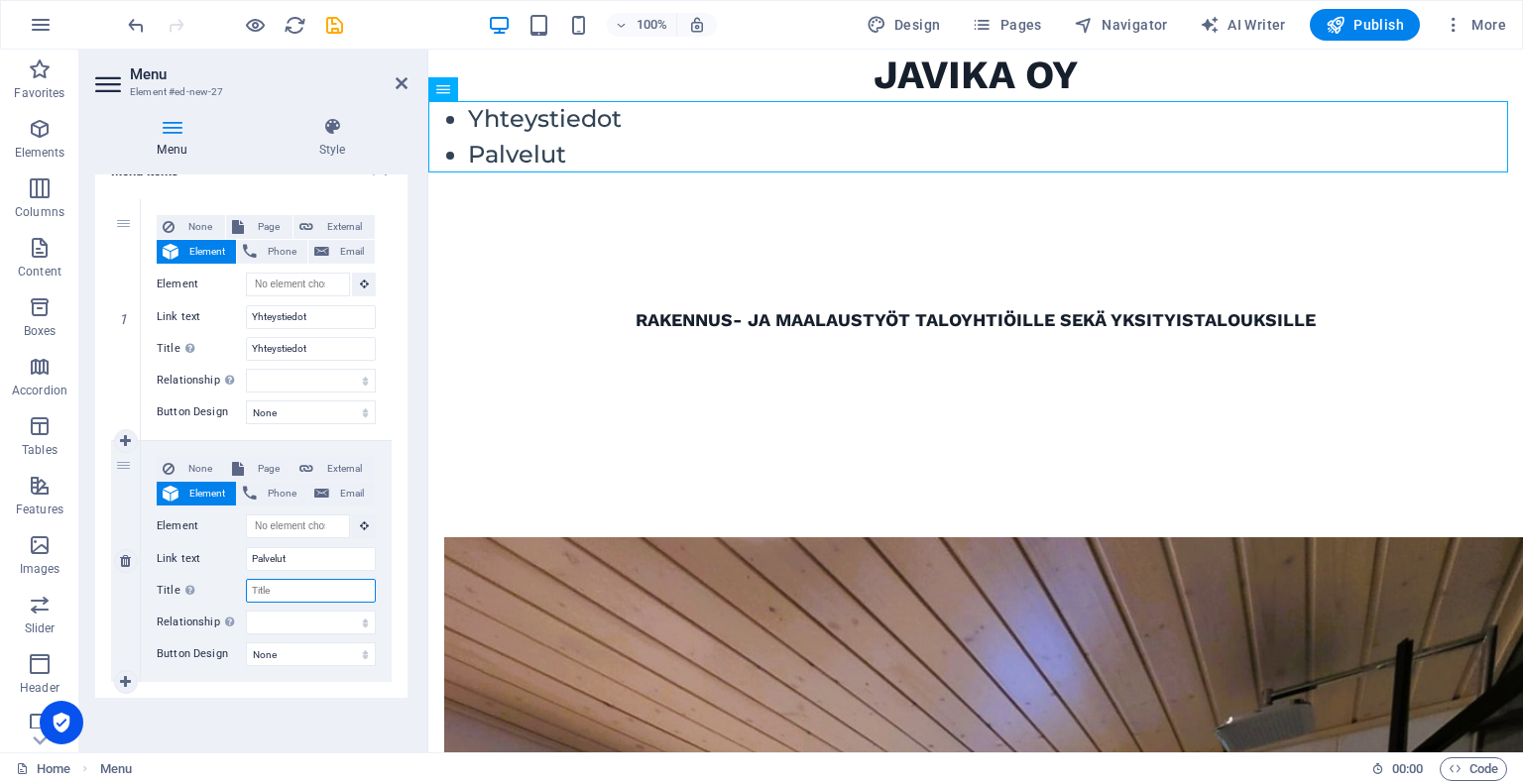click on "Title Additional link description, should not be the same as the link text. The title is most often shown as a tooltip text when the mouse moves over the element. Leave empty if uncertain." at bounding box center [310, 591] 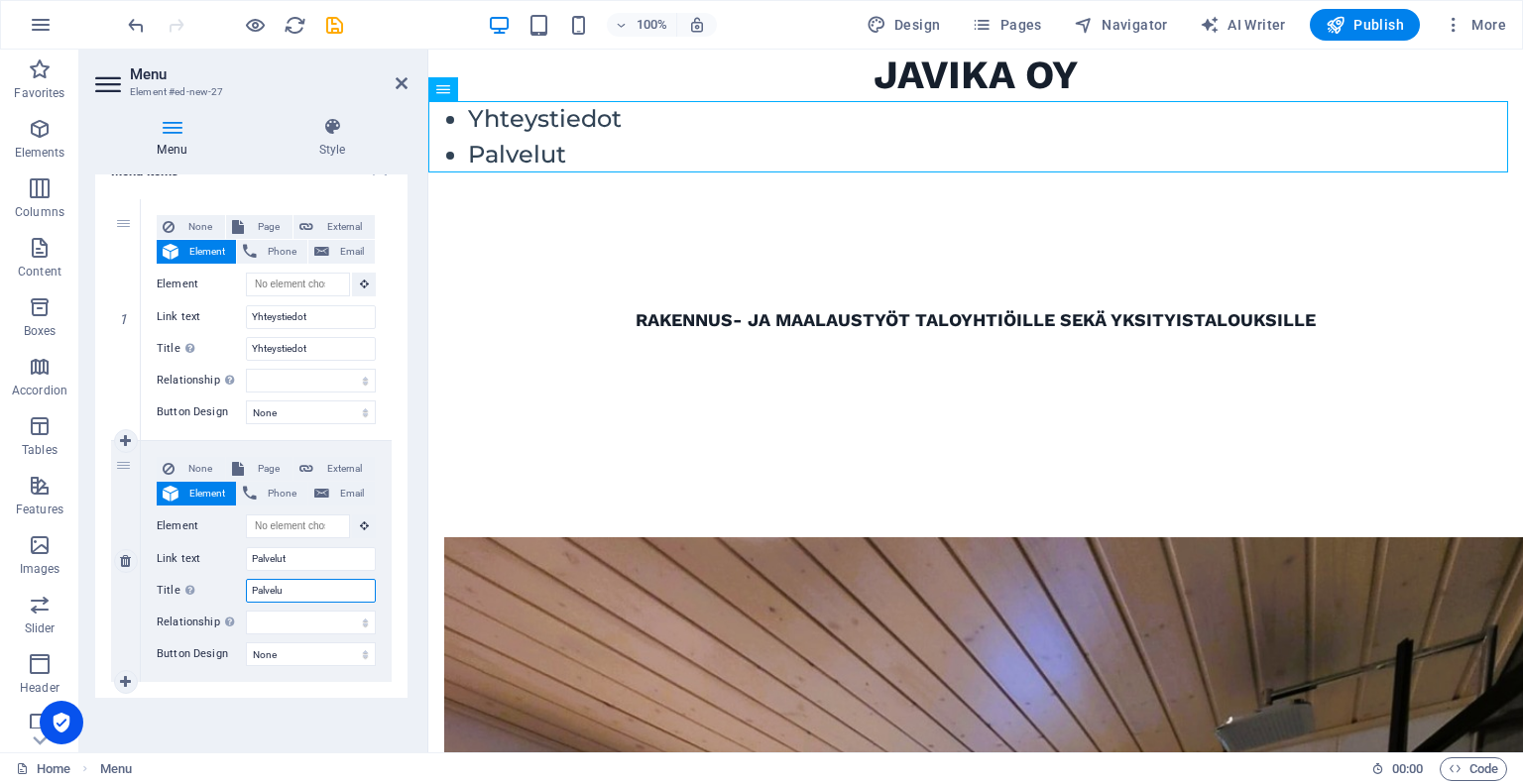 type on "Palvelut" 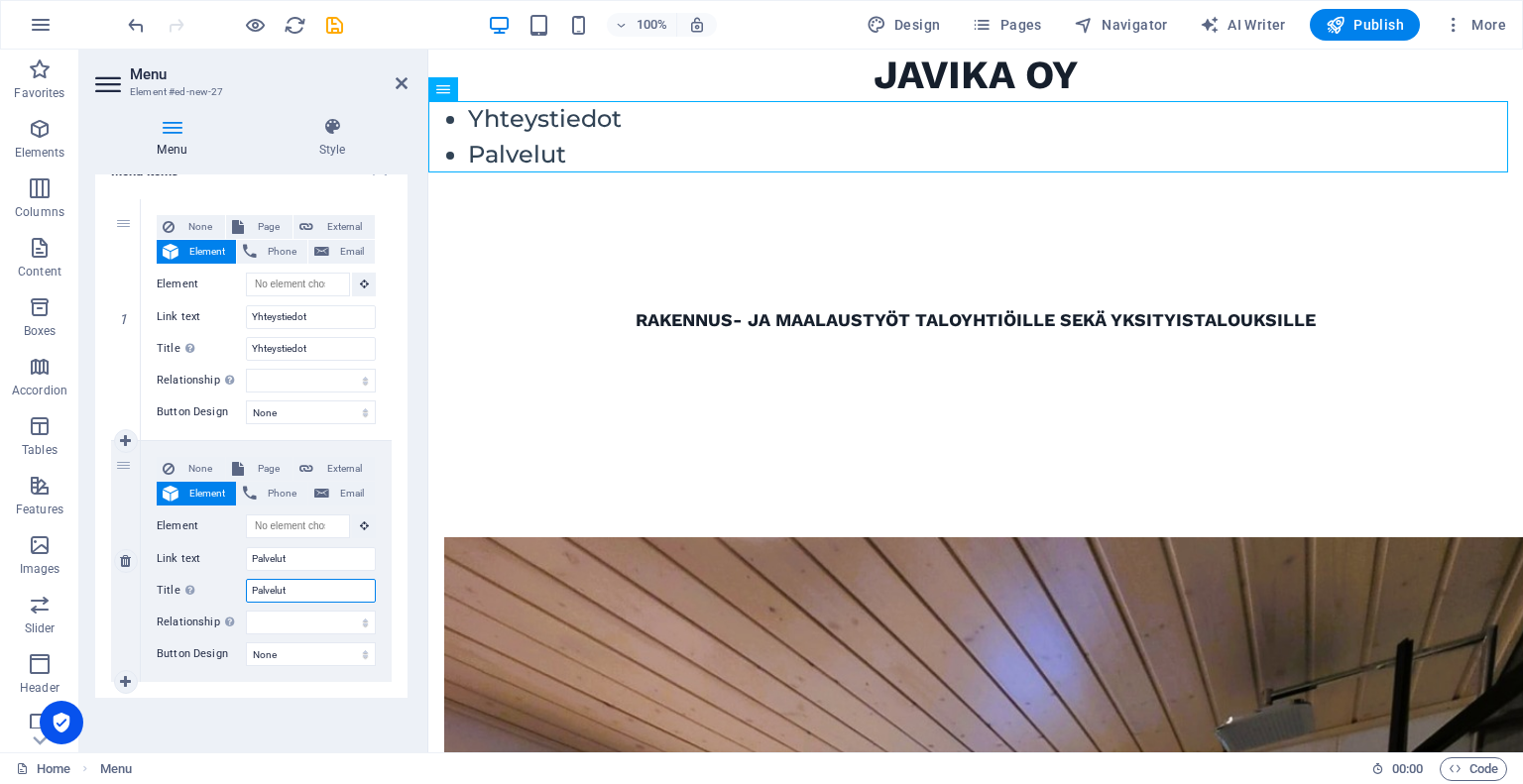 select 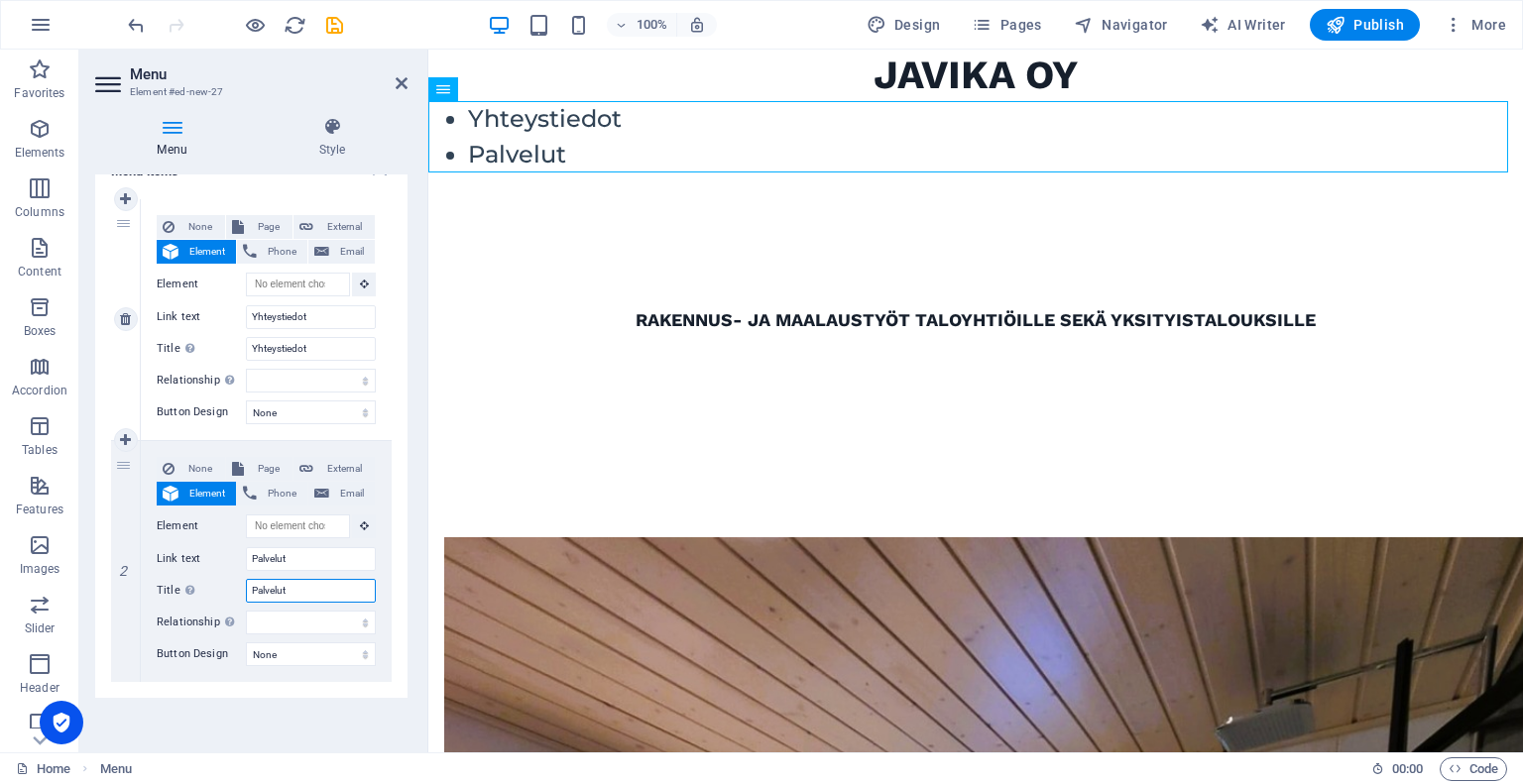 scroll, scrollTop: 0, scrollLeft: 0, axis: both 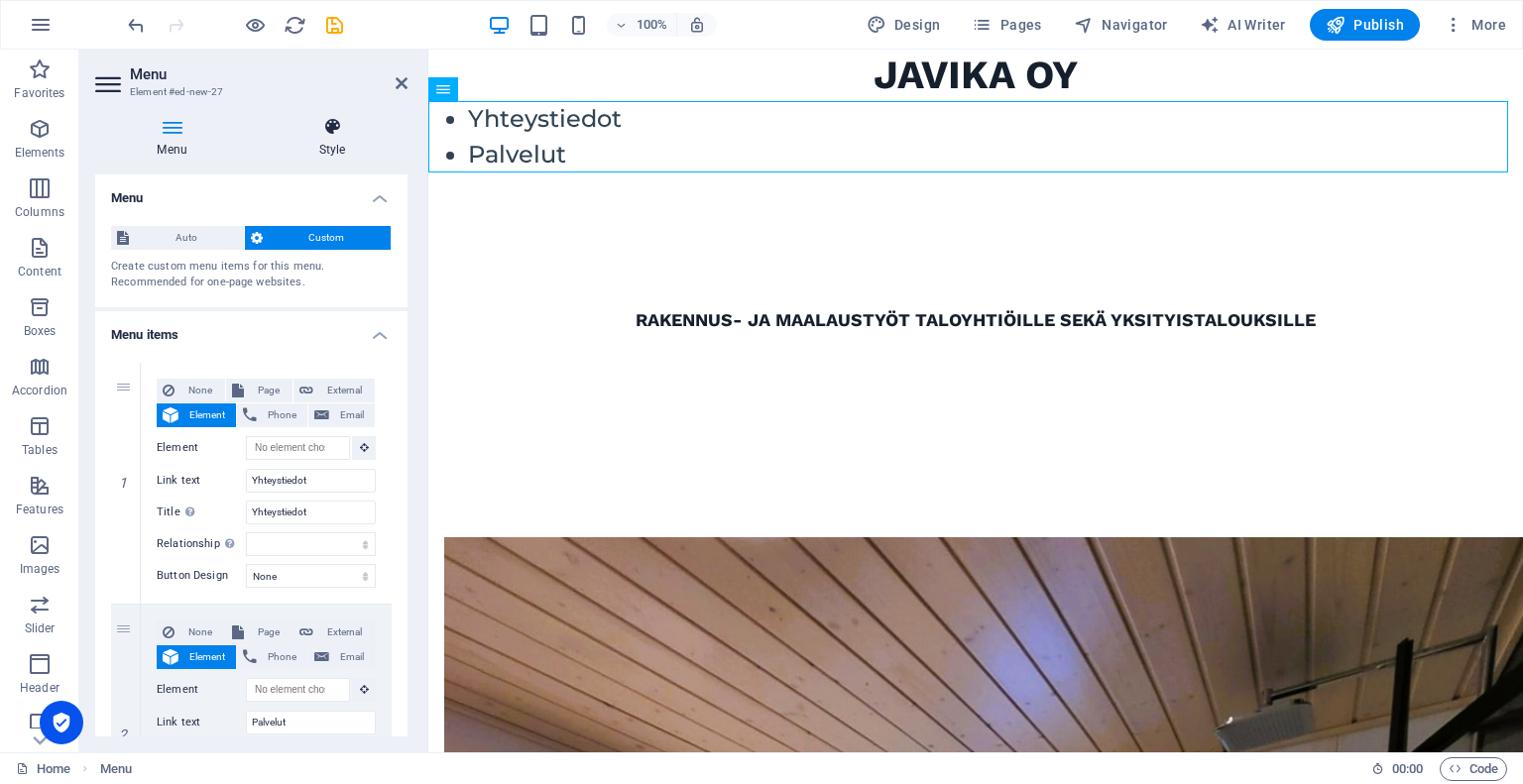 type on "Palvelut" 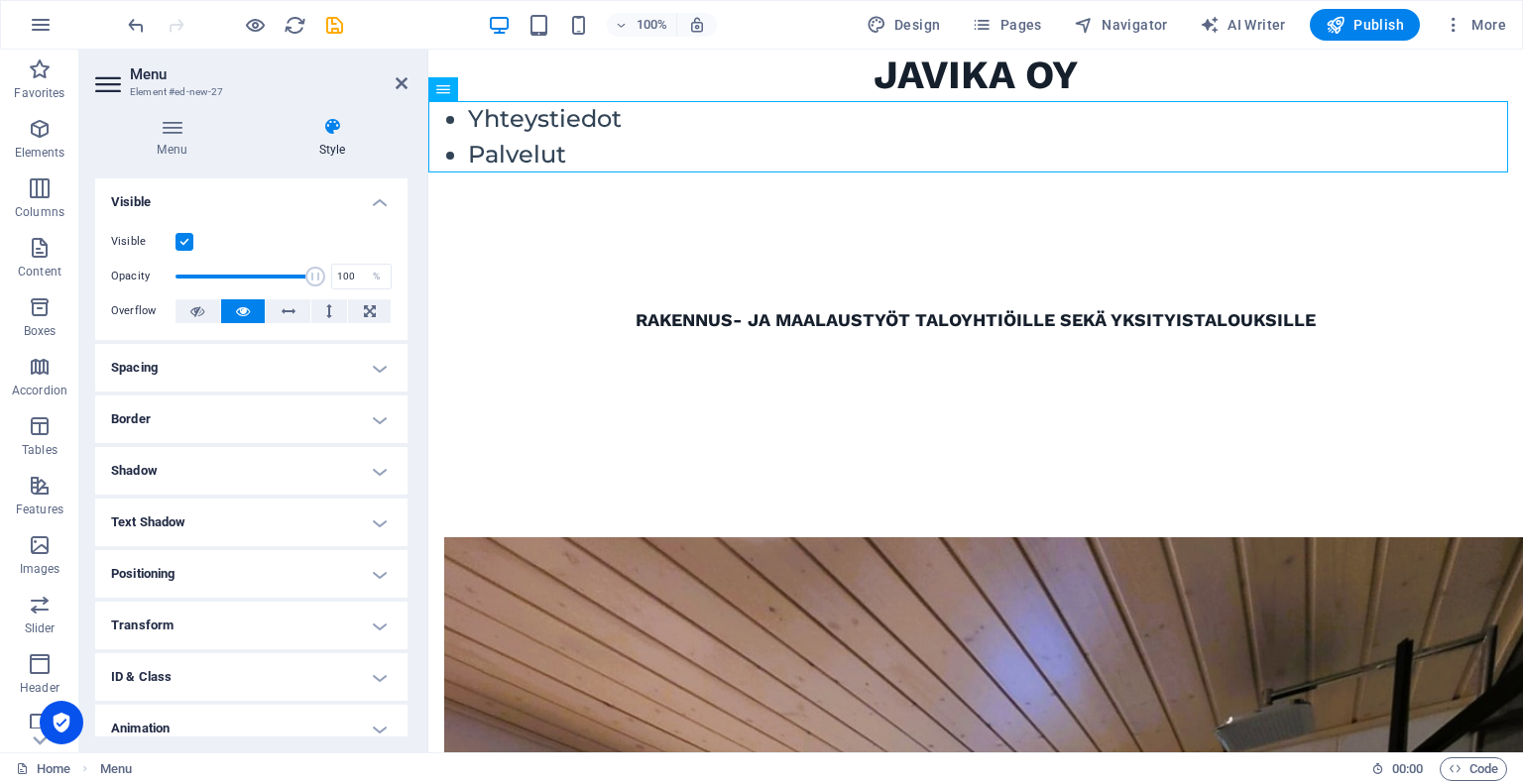 scroll, scrollTop: 66, scrollLeft: 0, axis: vertical 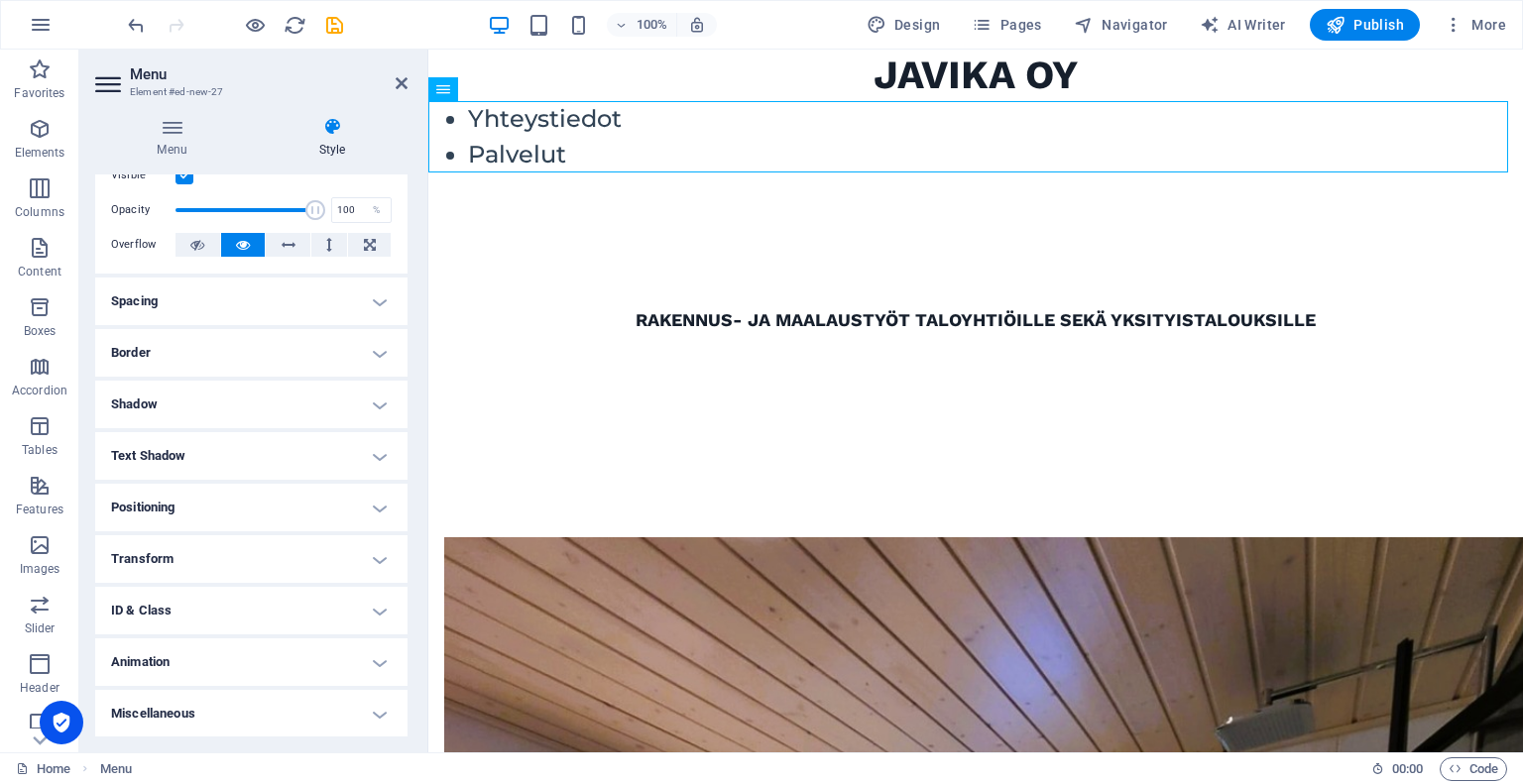 click on "Positioning" at bounding box center [251, 507] 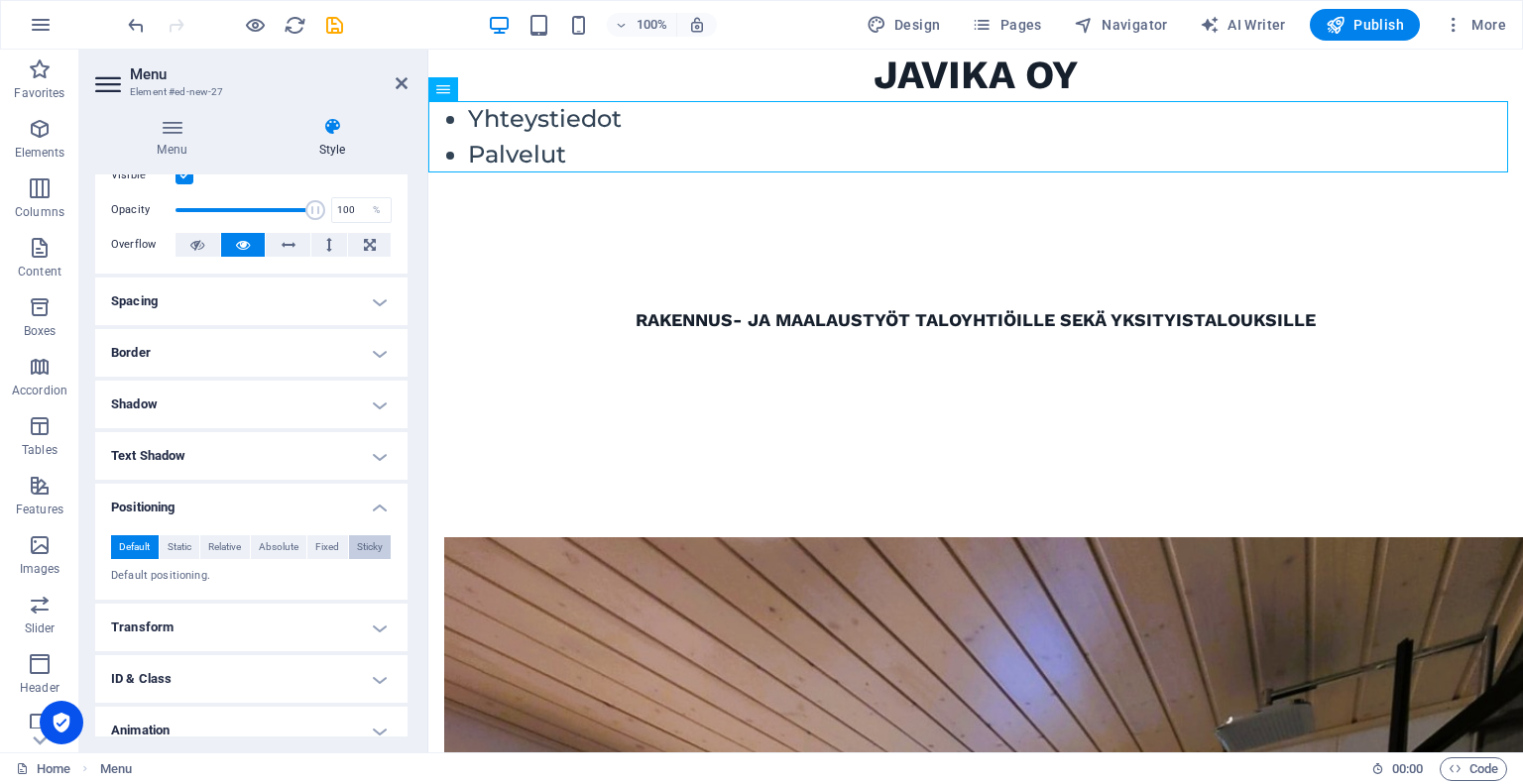 click on "Sticky" at bounding box center [370, 547] 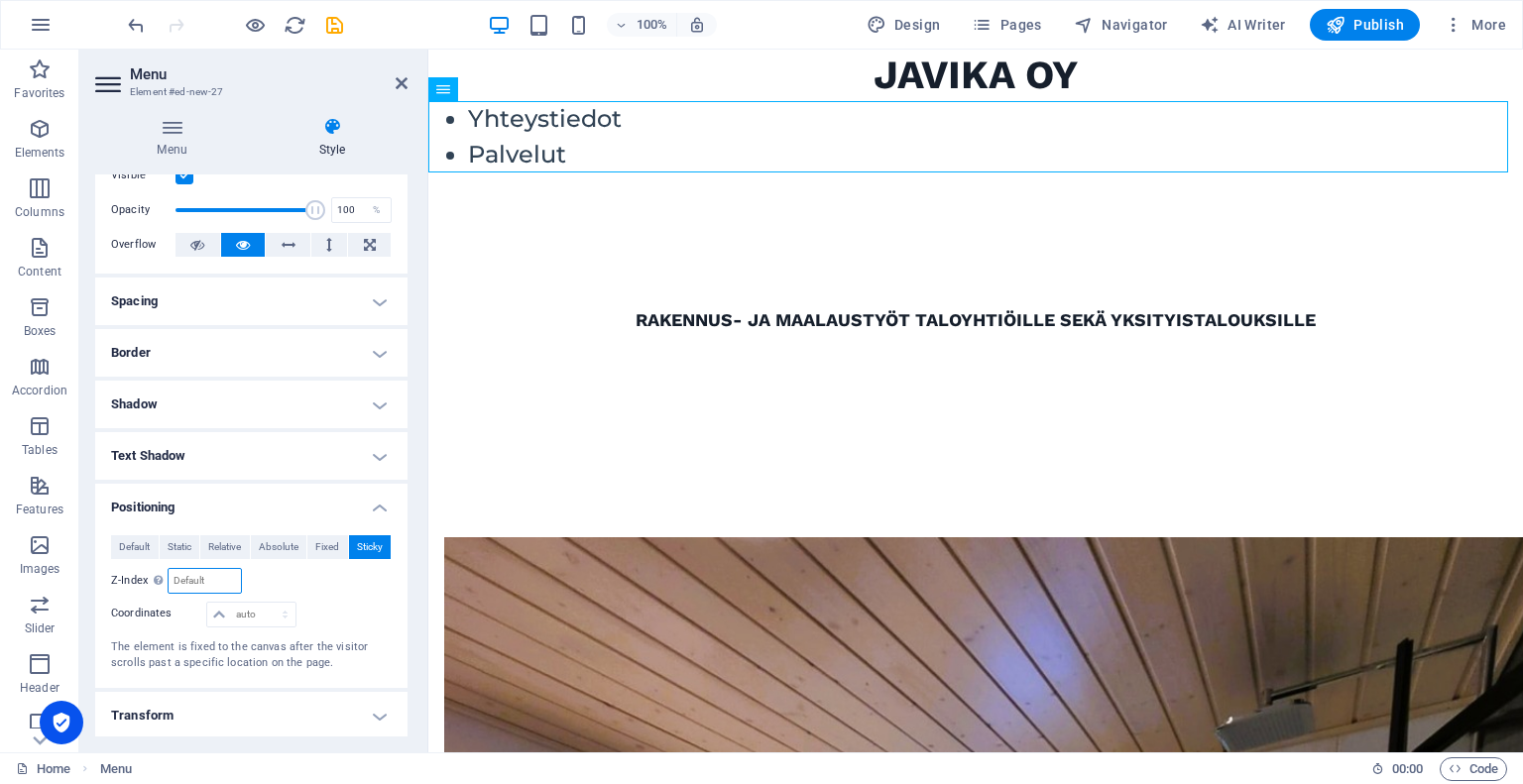 click at bounding box center (204, 581) 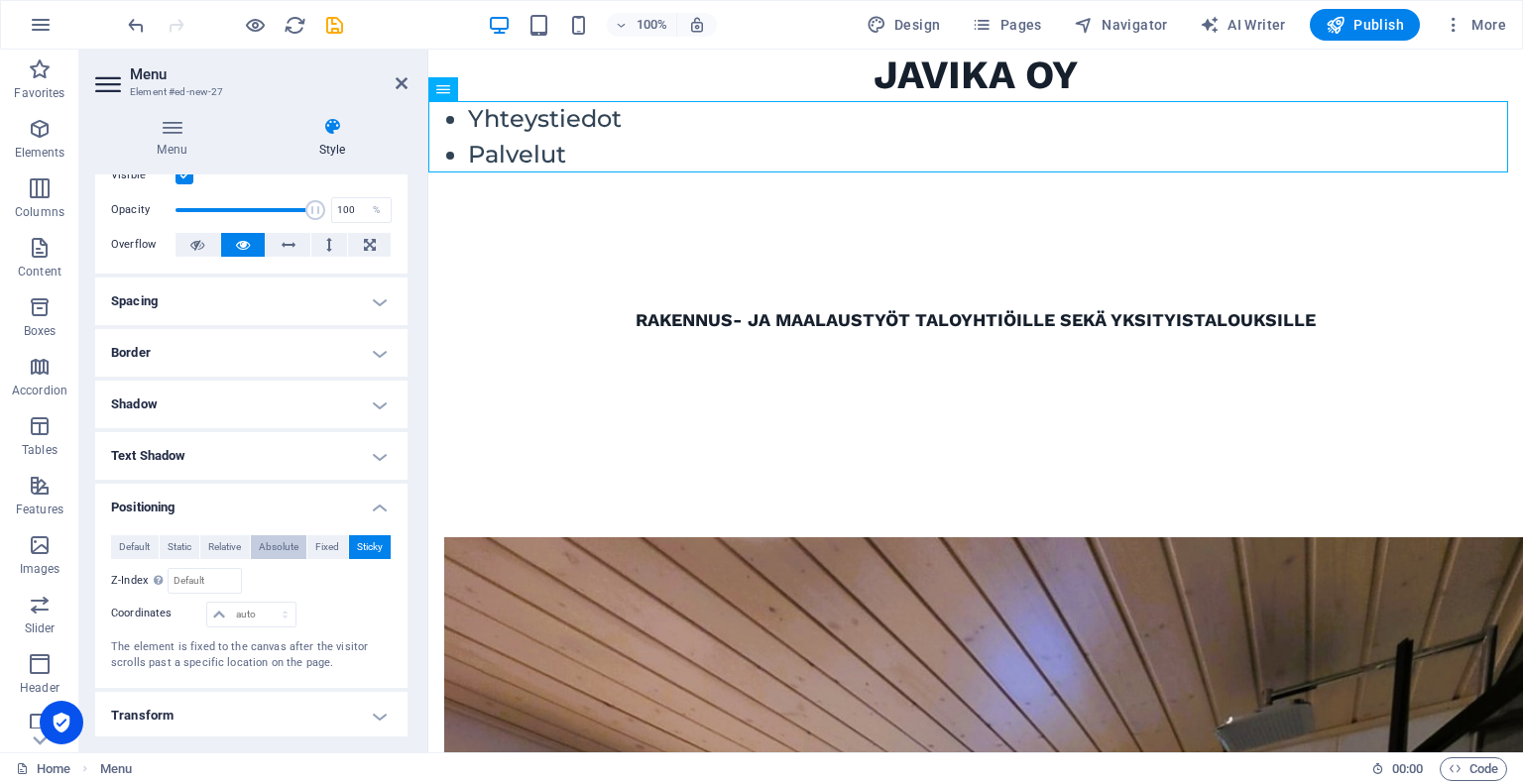 click on "Absolute" at bounding box center (279, 547) 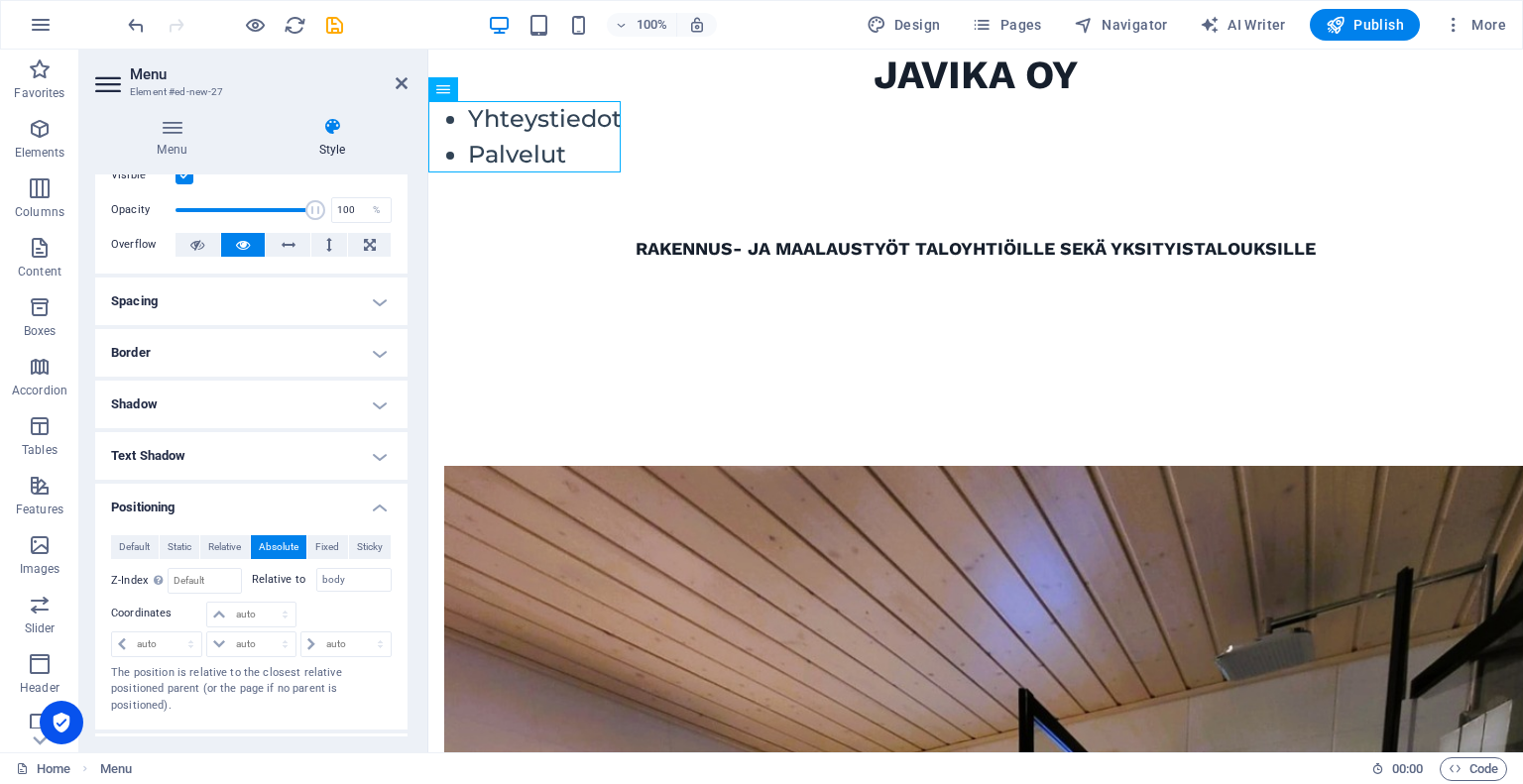 click on "Absolute" at bounding box center [279, 547] 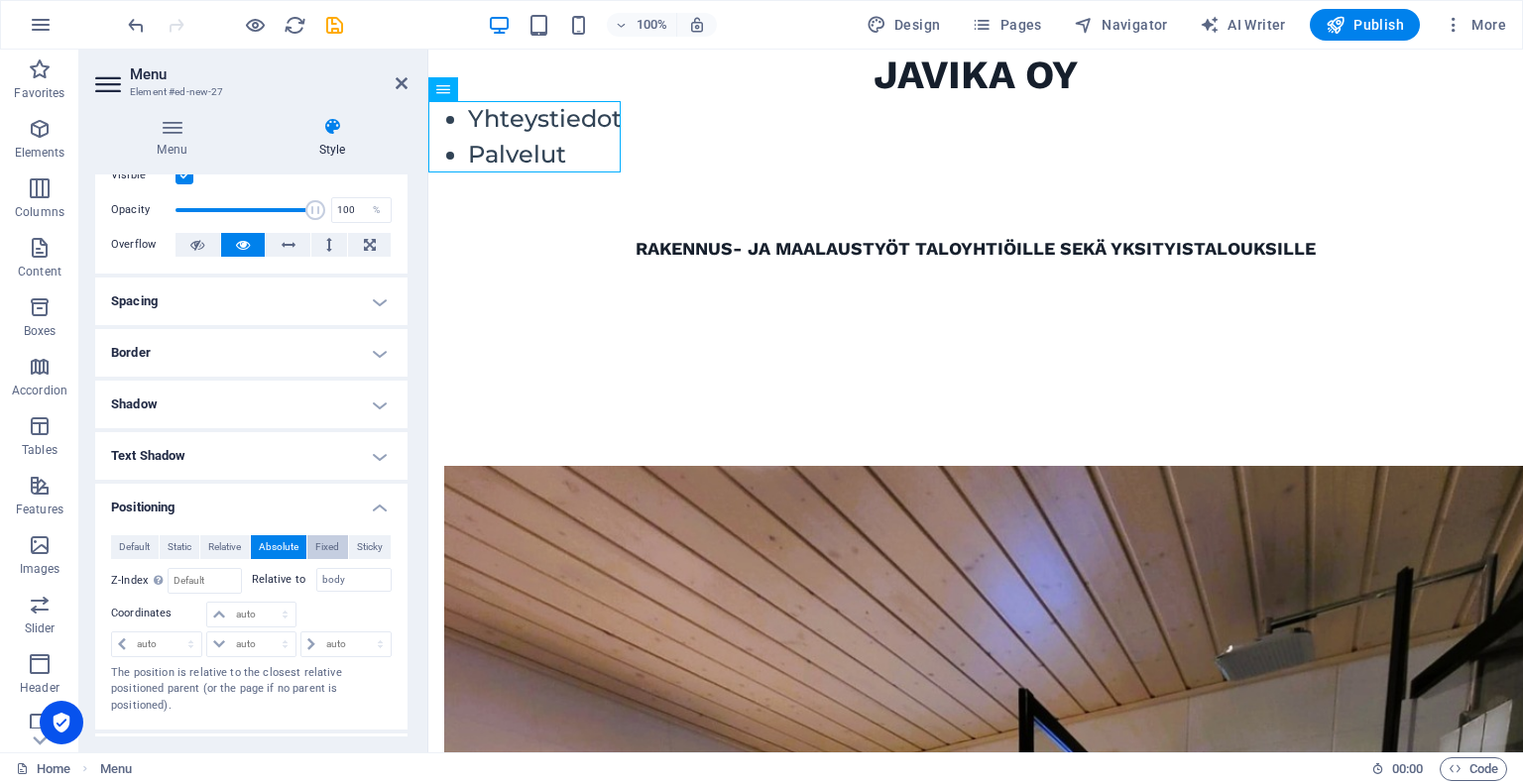 click on "Fixed" at bounding box center (327, 547) 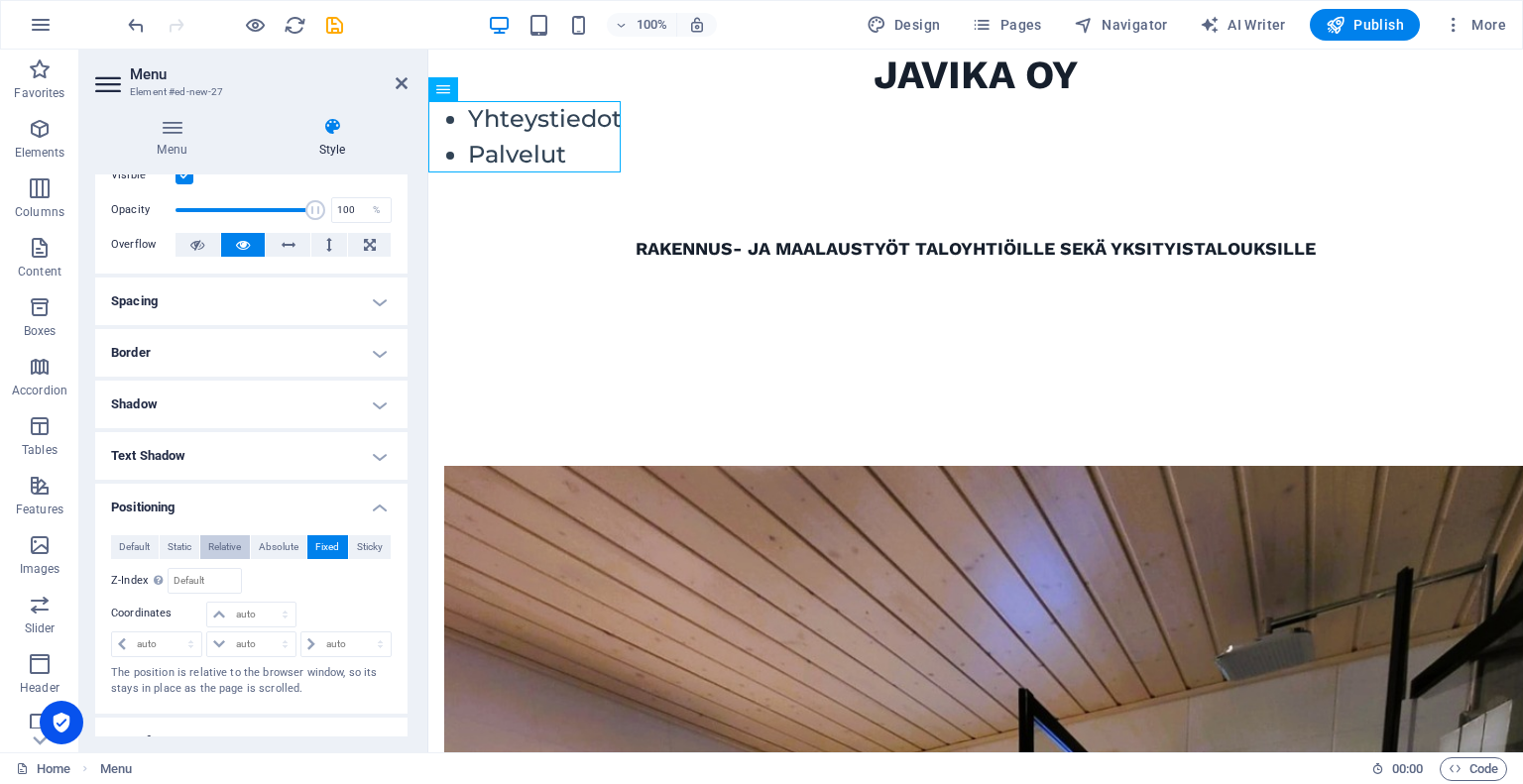 click on "Relative" at bounding box center [224, 547] 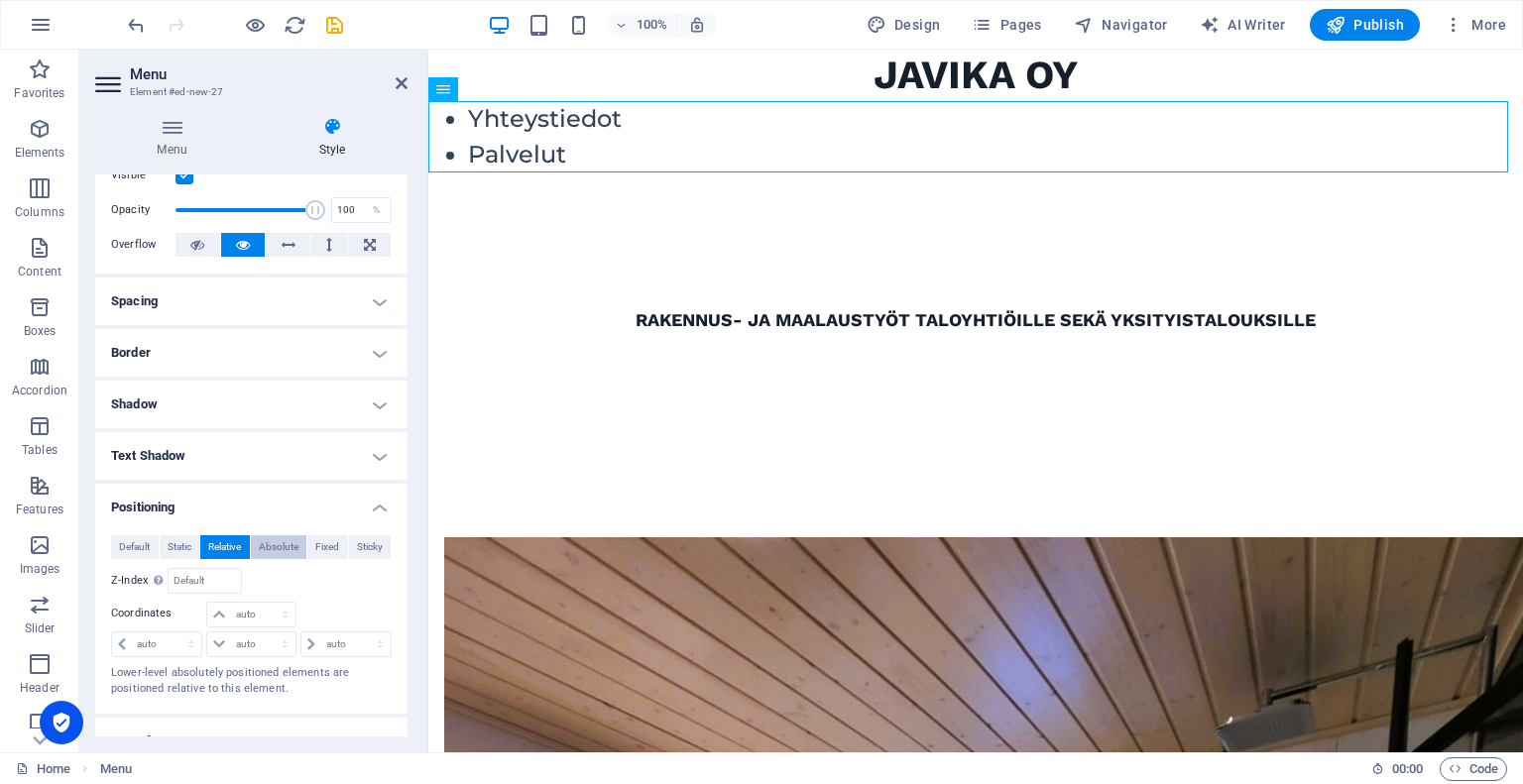 click on "Absolute" at bounding box center [279, 547] 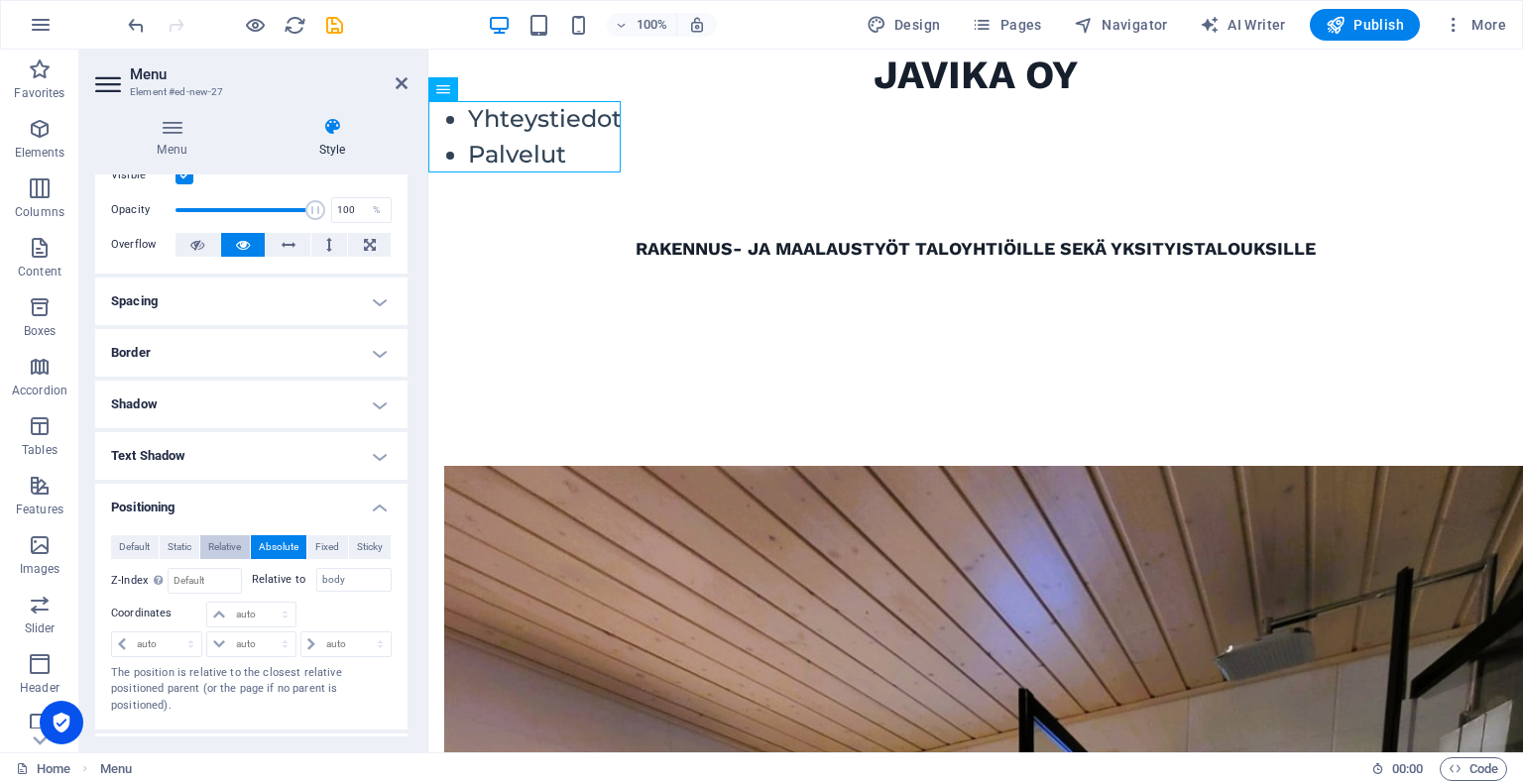 click on "Relative" at bounding box center (224, 547) 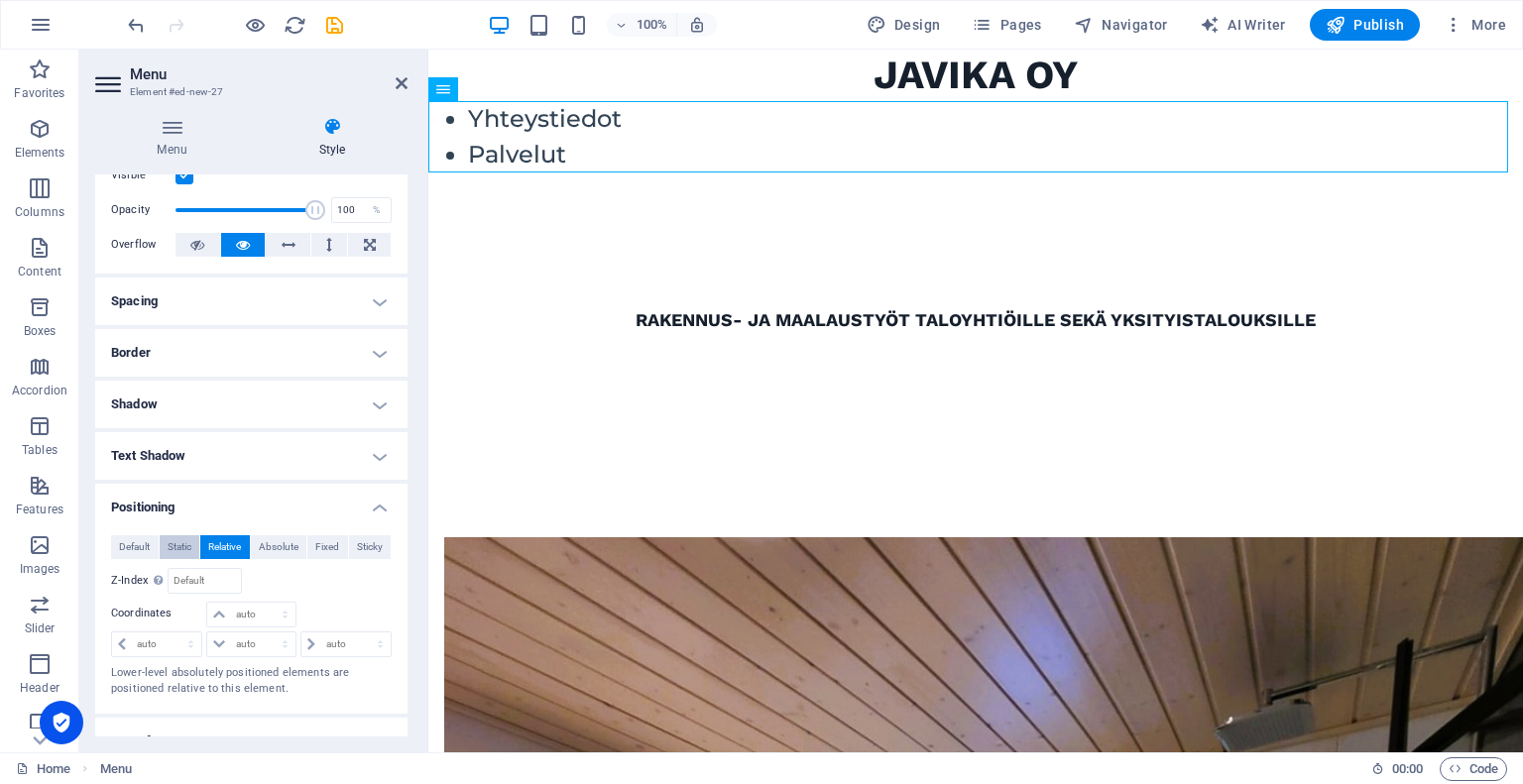 click on "Static" at bounding box center (179, 547) 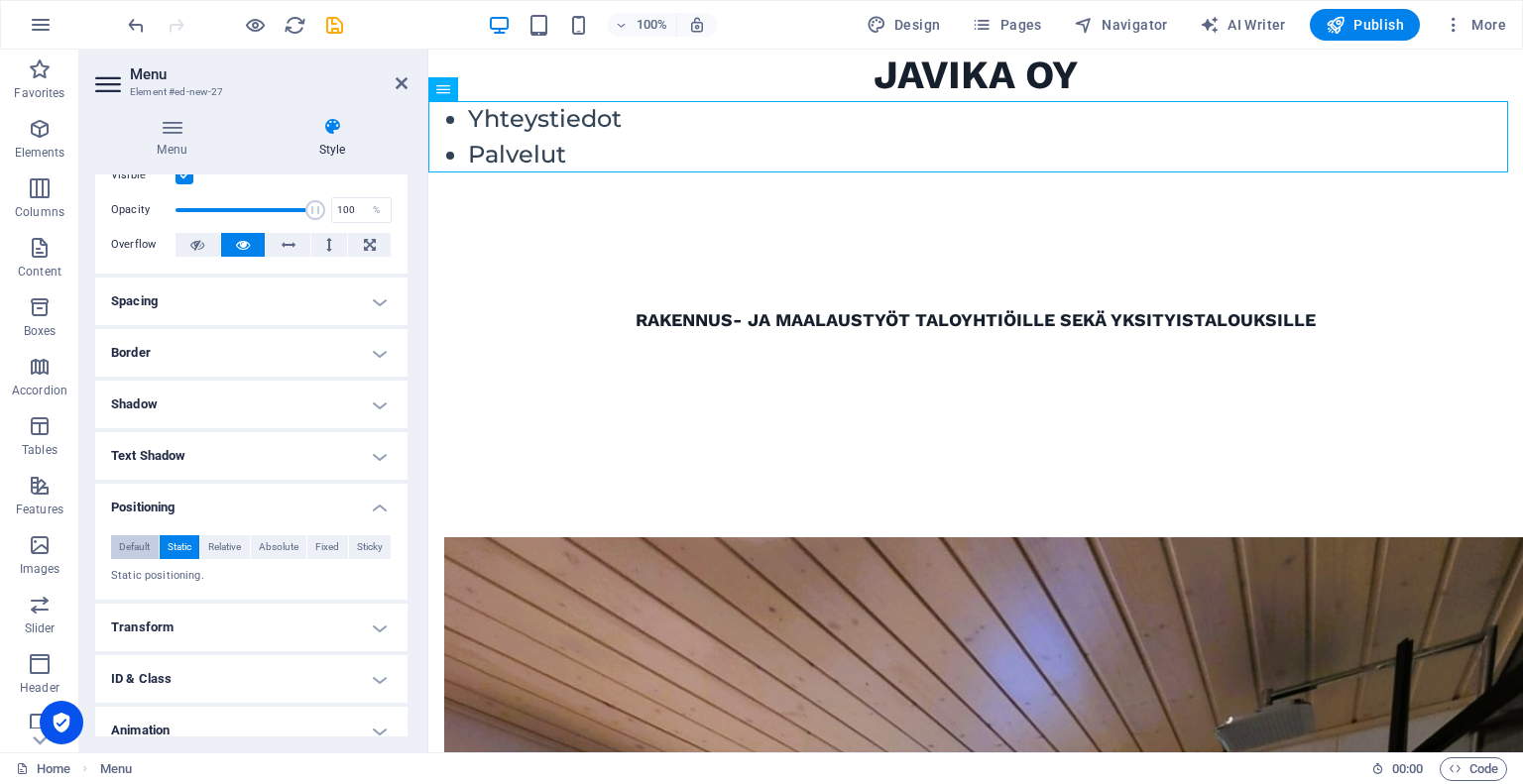 click on "Default" at bounding box center (134, 547) 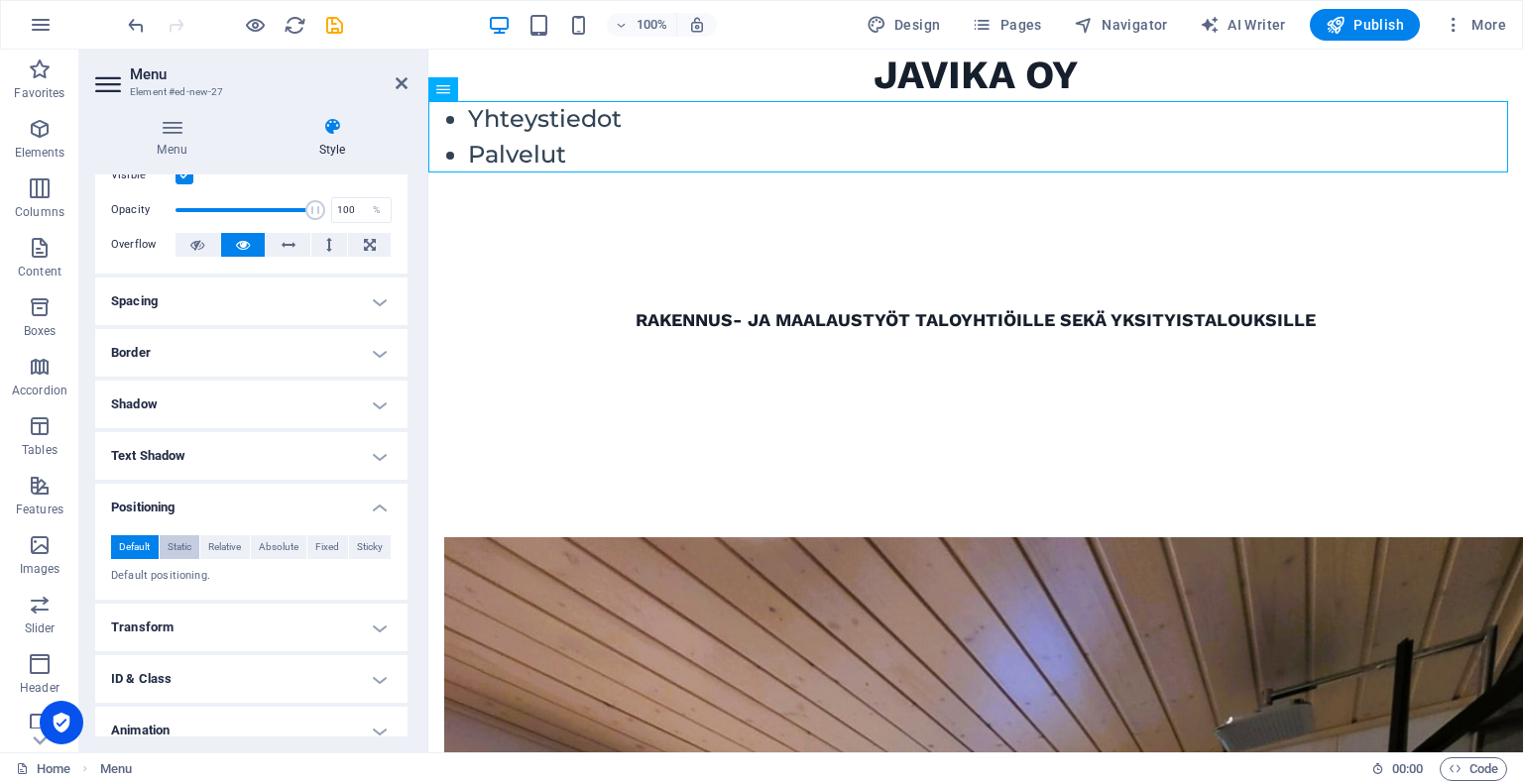 click on "Static" at bounding box center [179, 547] 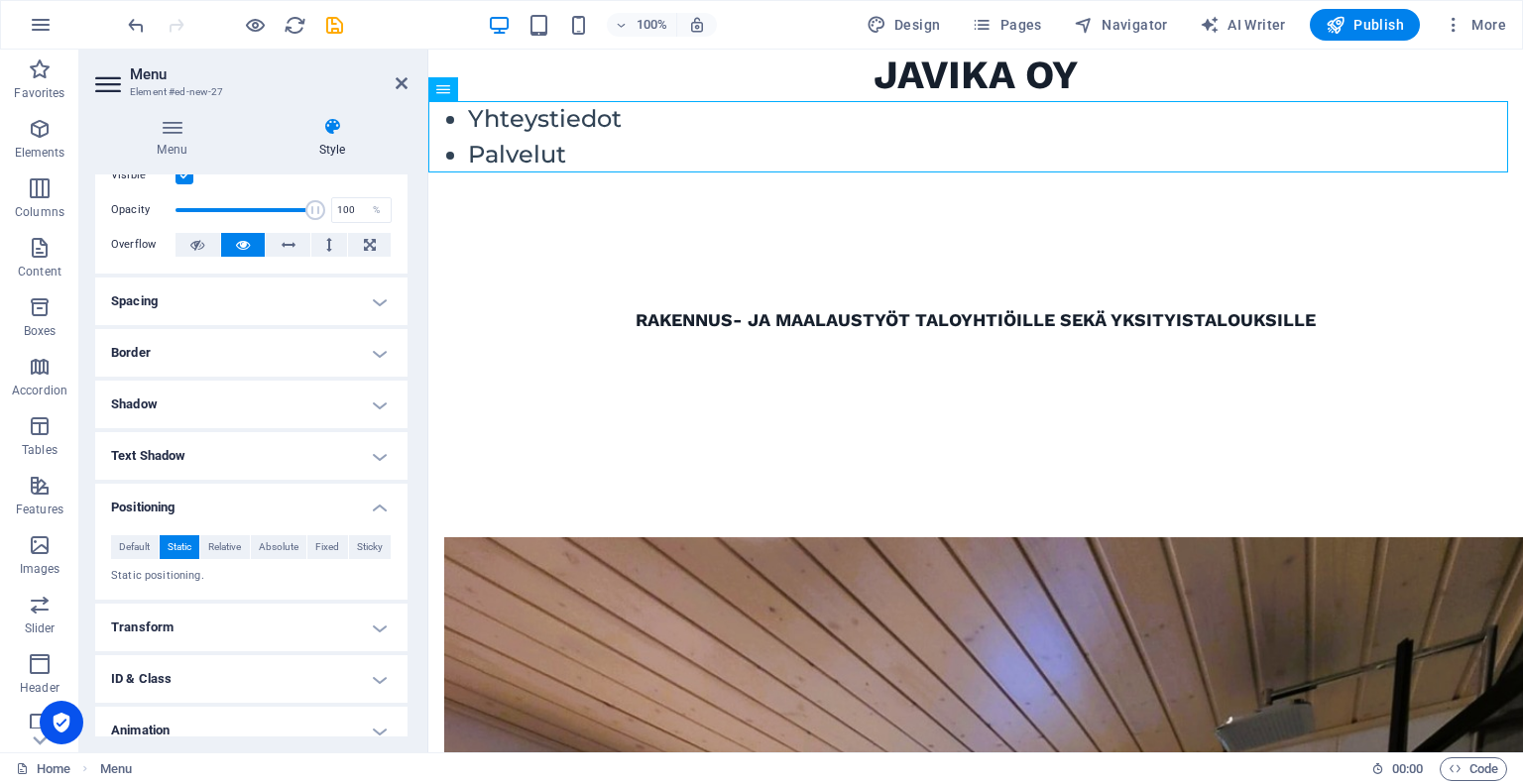 scroll, scrollTop: 135, scrollLeft: 0, axis: vertical 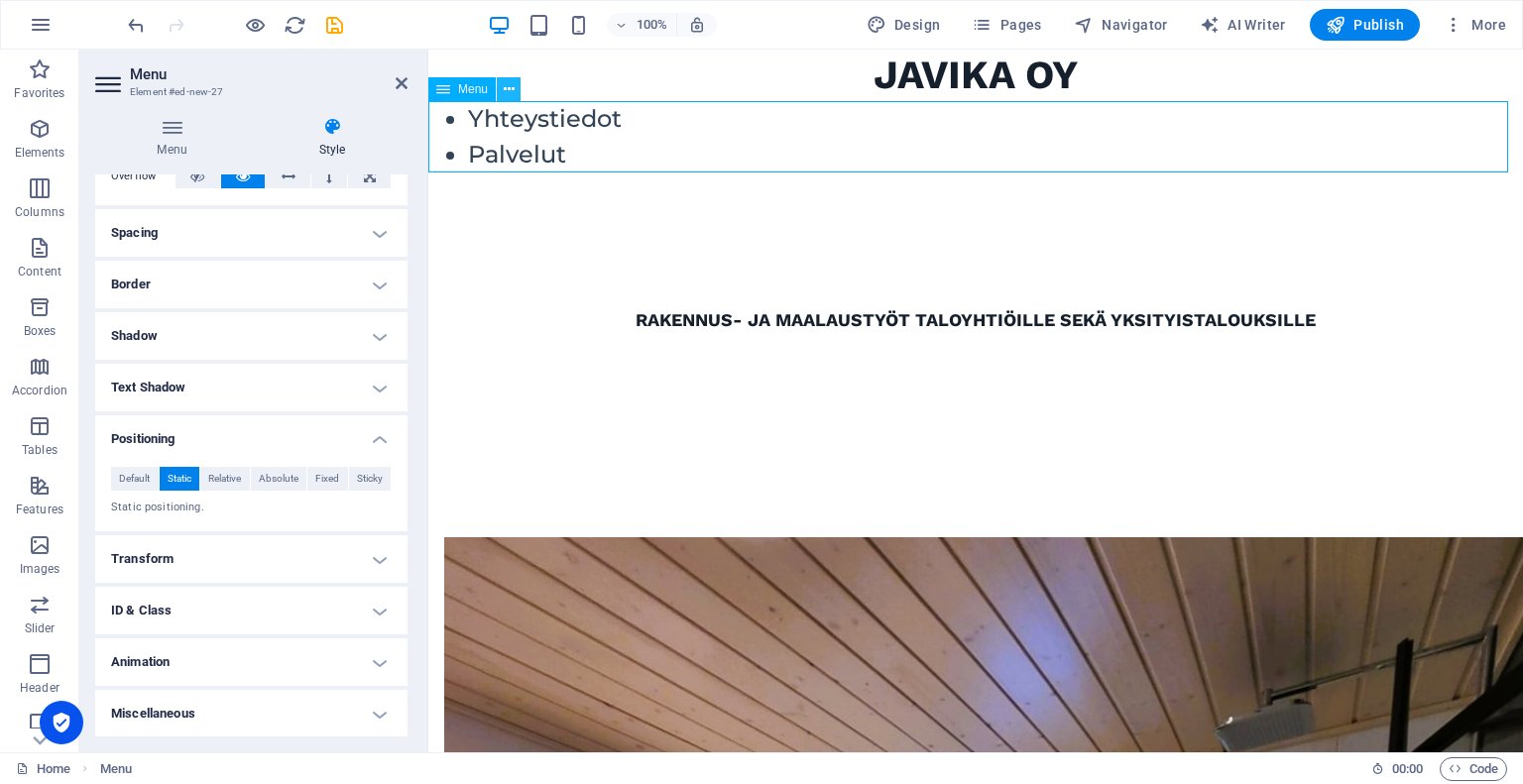 click at bounding box center [509, 89] 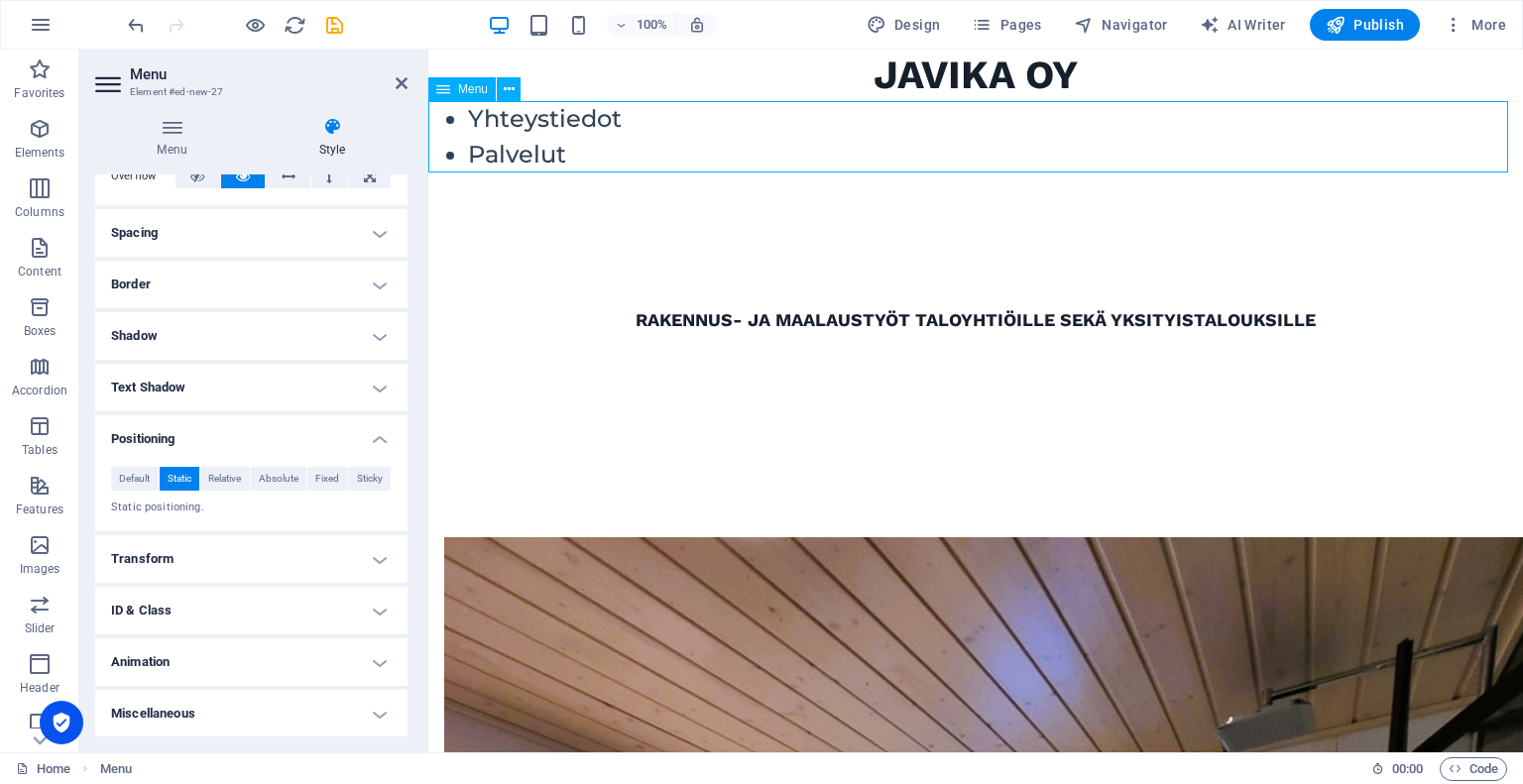 click on "Yhteystiedot Palvelut" at bounding box center [976, 137] 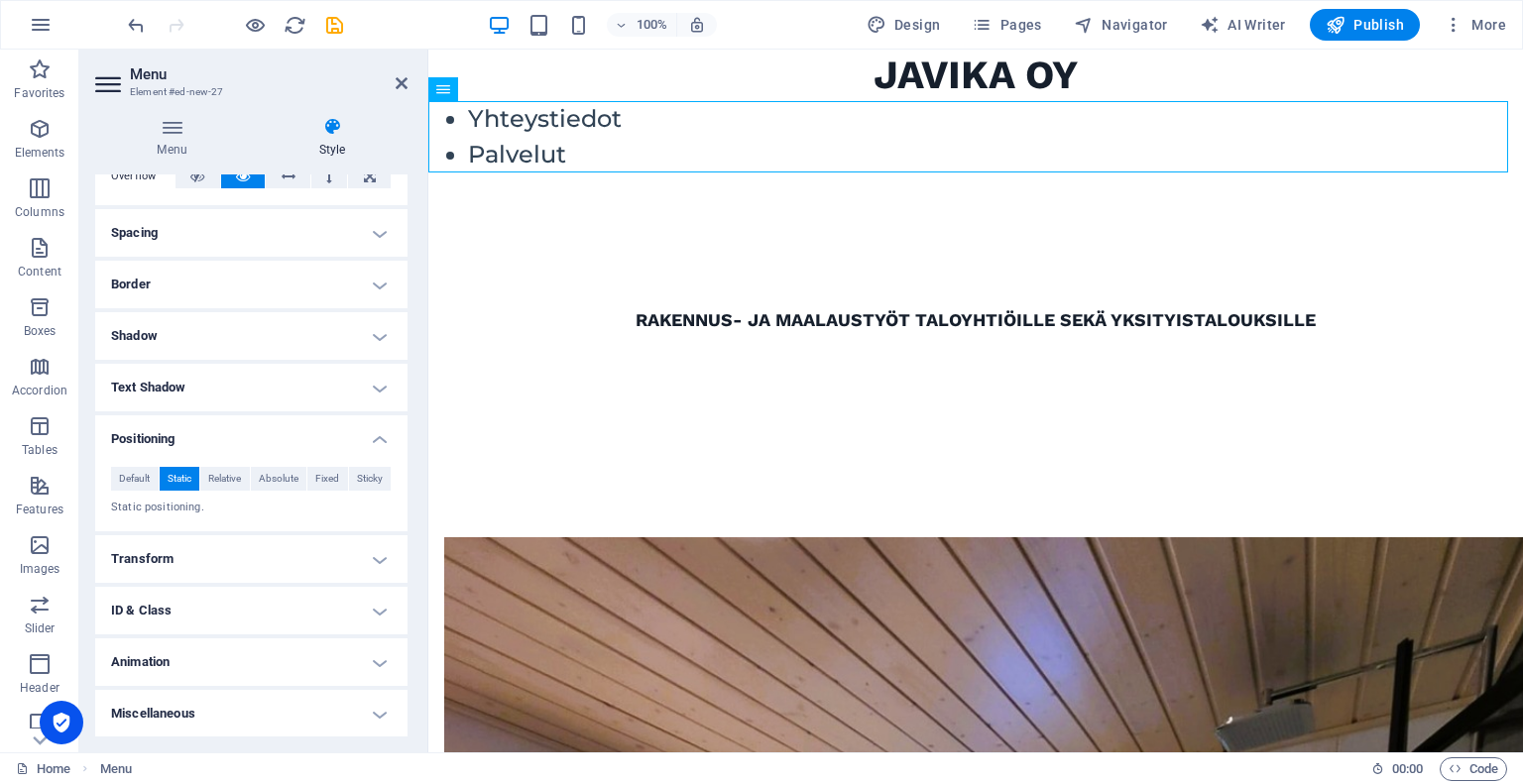 drag, startPoint x: 891, startPoint y: 144, endPoint x: 1003, endPoint y: 129, distance: 113 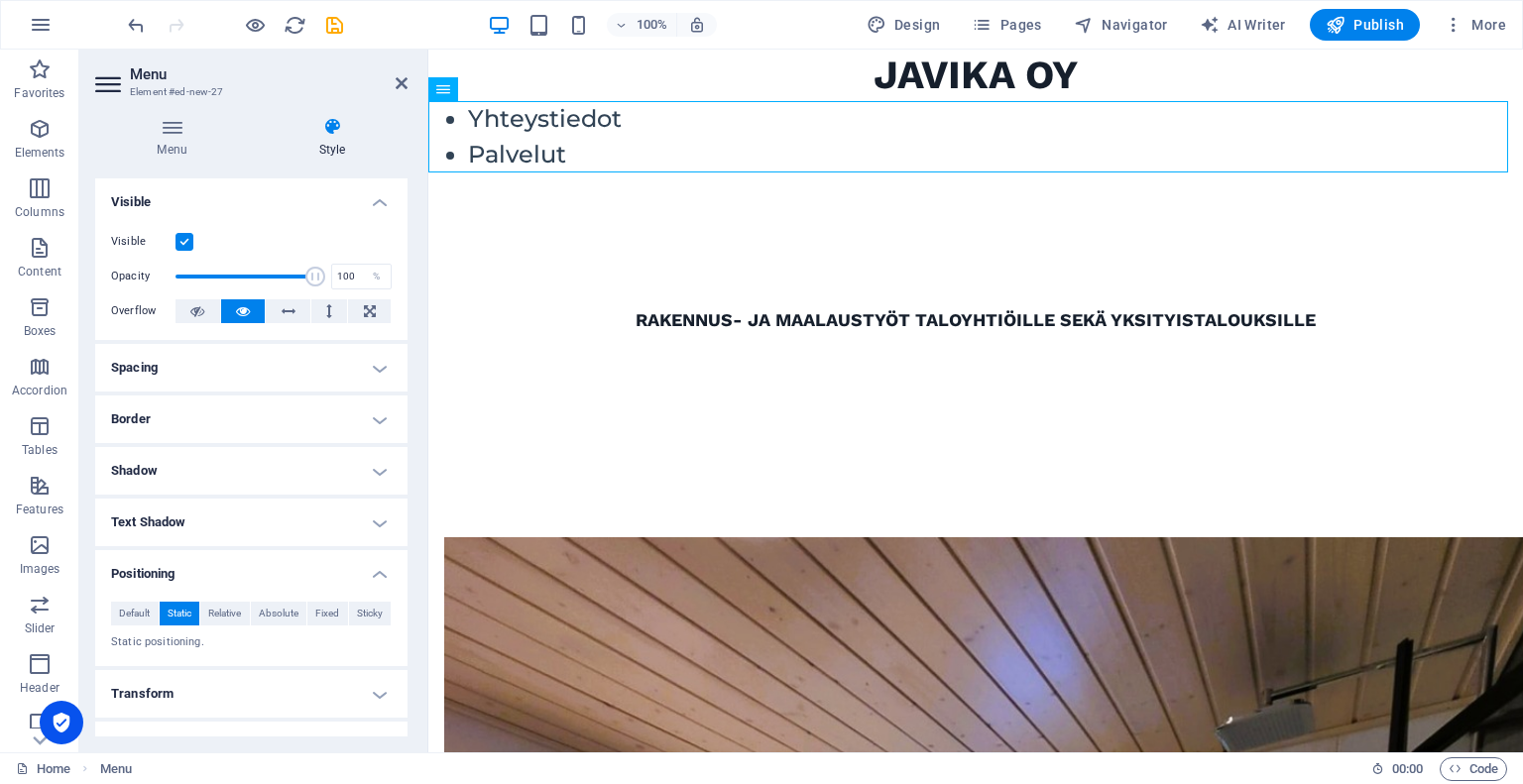 click on "Visible" at bounding box center (251, 196) 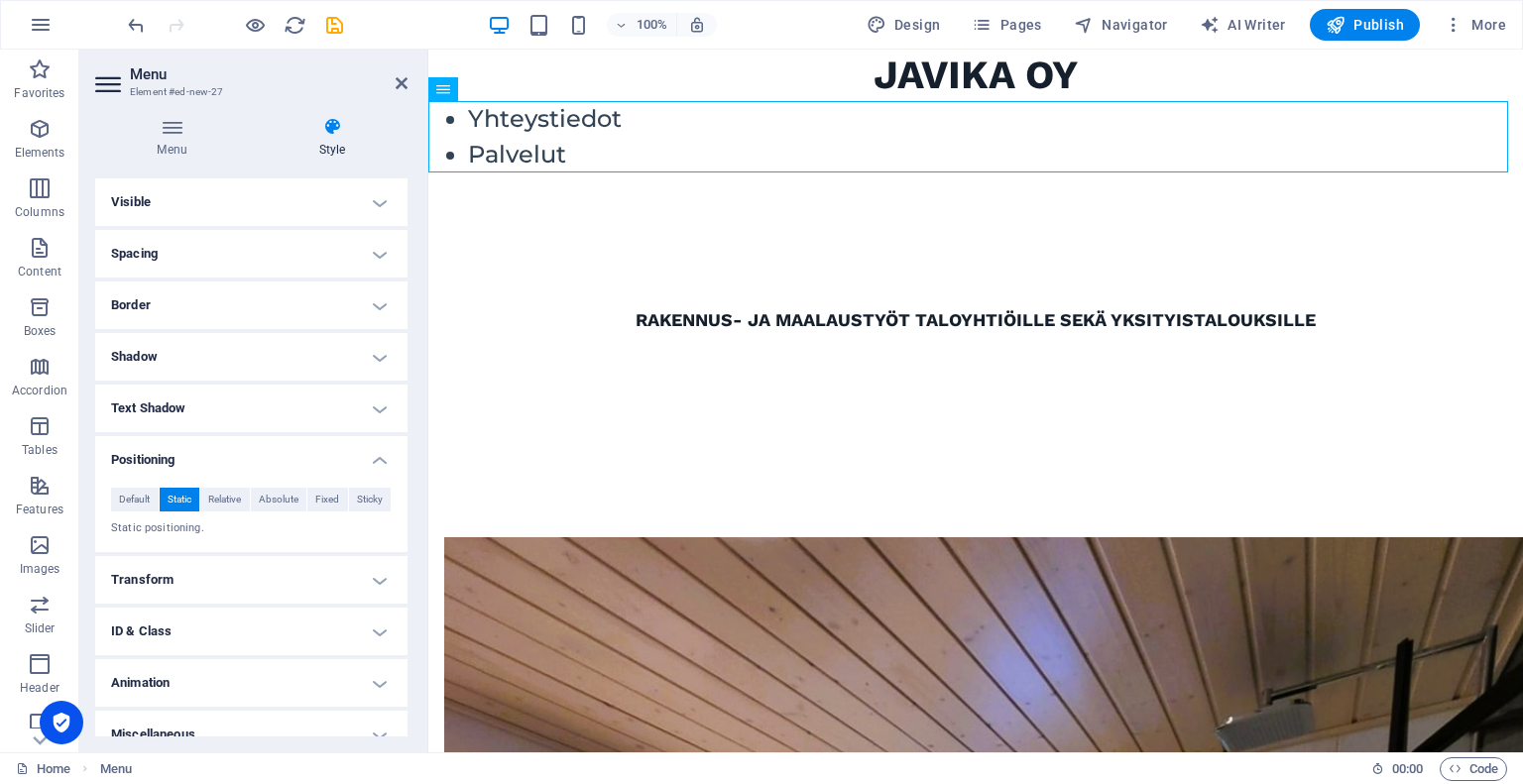 click on "Layout How this element expands within the layout (Flexbox). Size Default auto px % 1/1 1/2 1/3 1/4 1/5 1/6 1/7 1/8 1/9 1/10 Grow Shrink Order Container layout Visible Visible Opacity 100 % Overflow Spacing Margin Default auto px % rem vw vh Custom Custom auto px % rem vw vh auto px % rem vw vh auto px % rem vw vh auto px % rem vw vh Padding Default px rem % vh vw Custom Custom px rem % vh vw px rem % vh vw px rem % vh vw px rem % vh vw Border Style              - Width 1 auto px rem % vh vw Custom Custom 1 auto px rem % vh vw 1 auto px rem % vh vw 1 auto px rem % vh vw 1 auto px rem % vh vw  - Color Round corners Default px rem % vh vw Custom Custom px rem % vh vw px rem % vh vw px rem % vh vw px rem % vh vw Shadow Default None Outside Inside Color X offset 0 px rem vh vw Y offset 0 px rem vh vw Blur 0 px rem % vh vw Spread 0 px rem vh vw Text Shadow Default None Outside Color X offset 0 px rem vh vw Y offset 0 px rem vh vw Blur 0 px rem % vh vw Positioning Default Static Relative Absolute Fixed px" at bounding box center (251, 469) 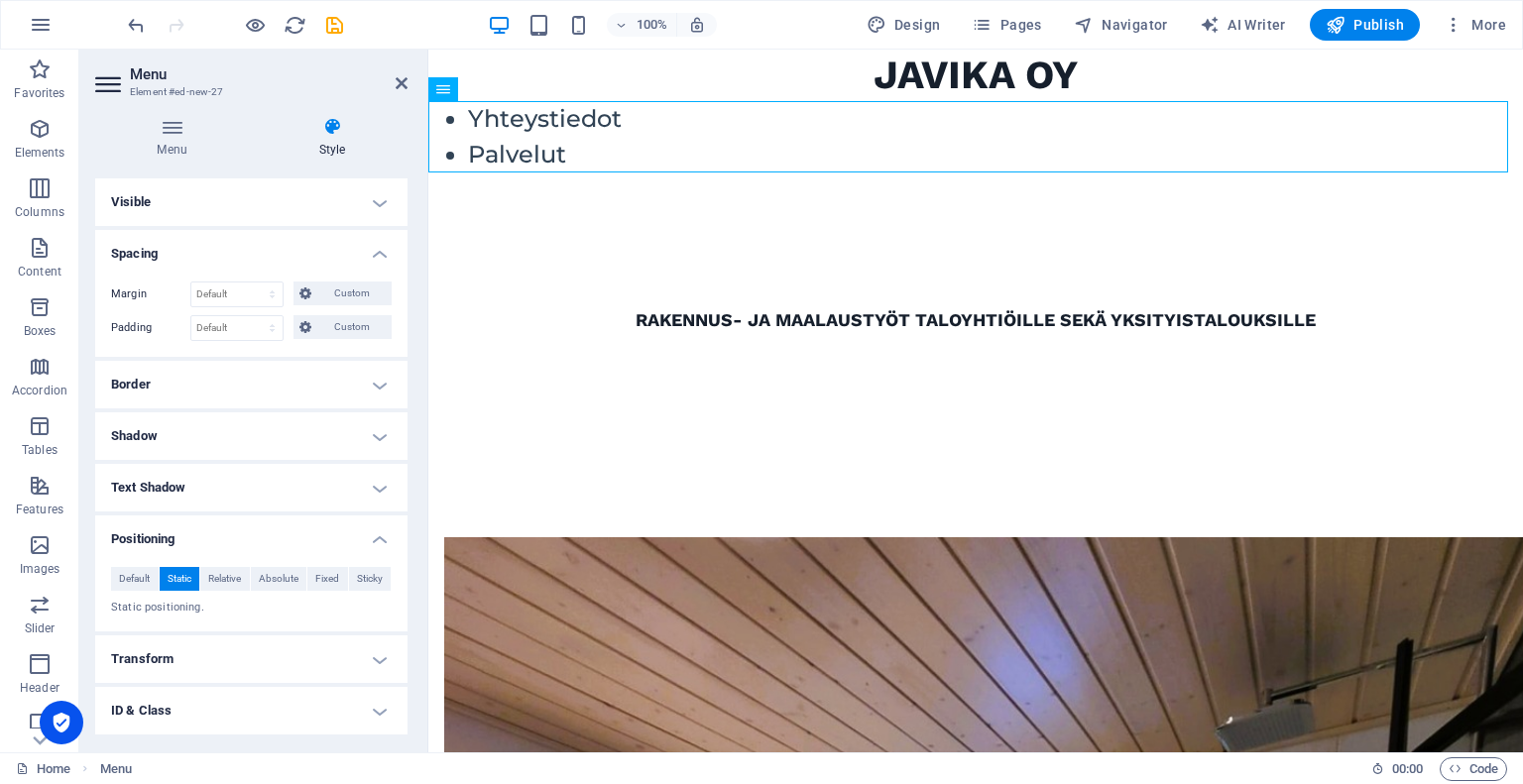 click on "Spacing" at bounding box center [251, 248] 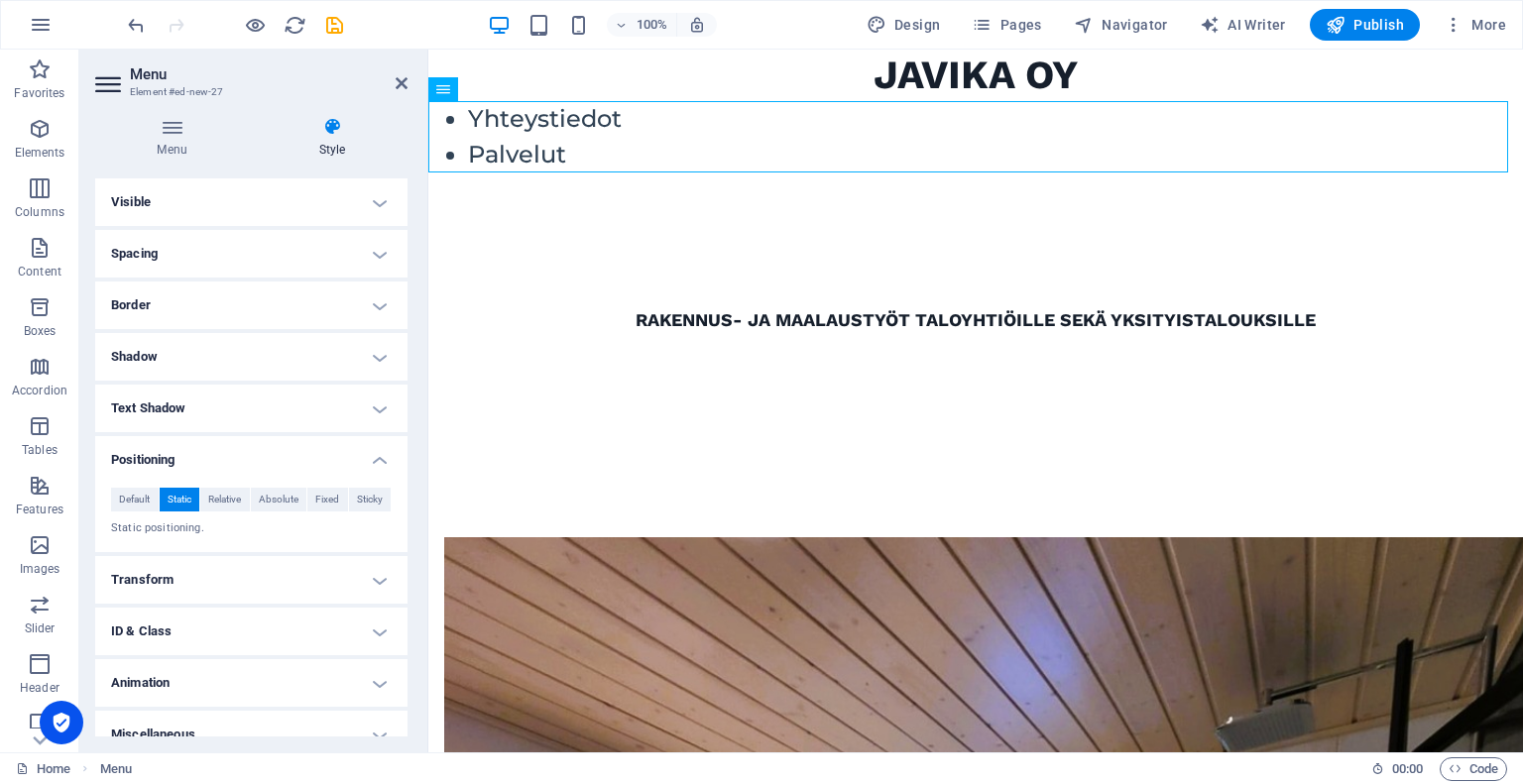 click on "Border" at bounding box center [251, 305] 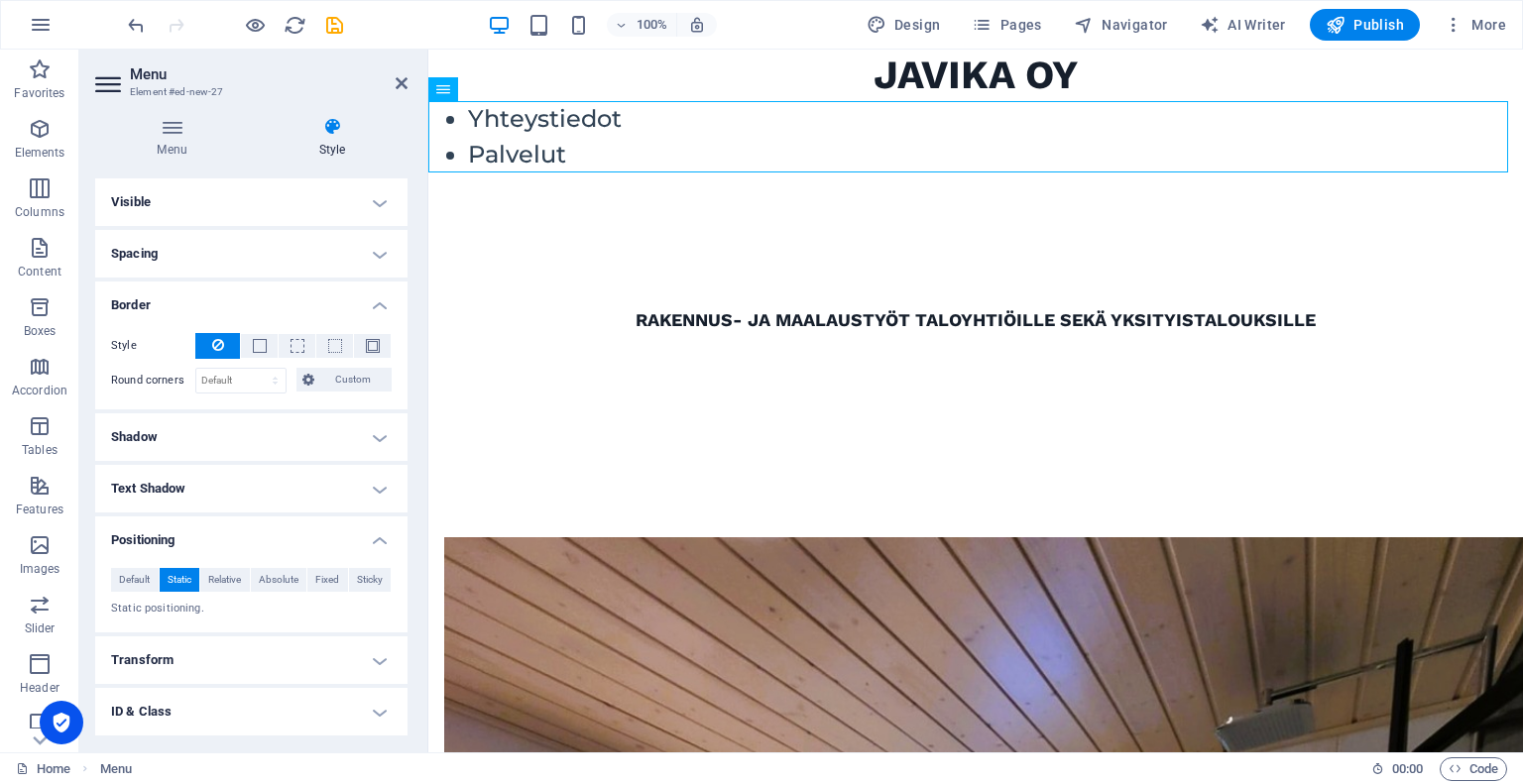 click on "Border" at bounding box center [251, 299] 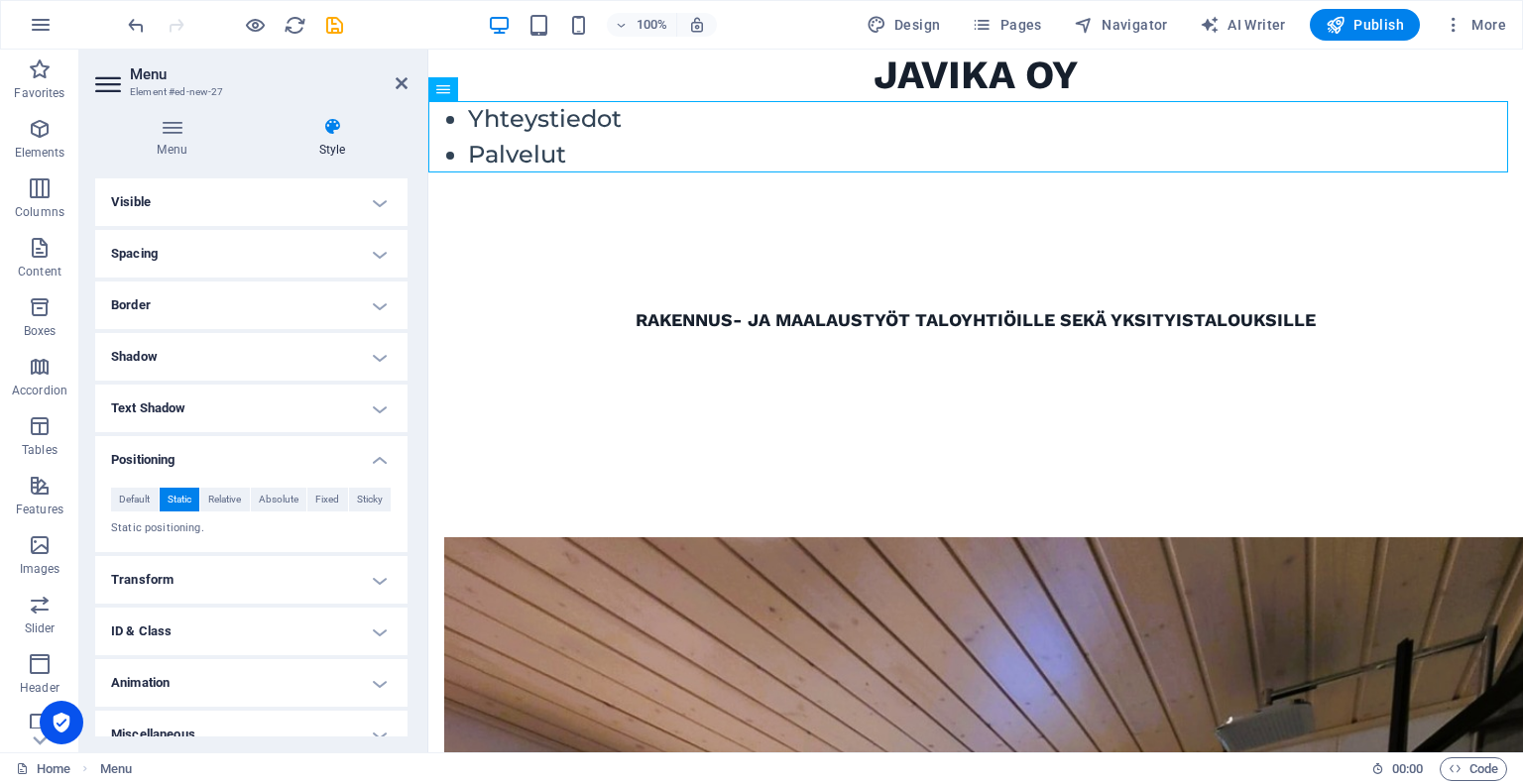 click on "Shadow" at bounding box center [251, 357] 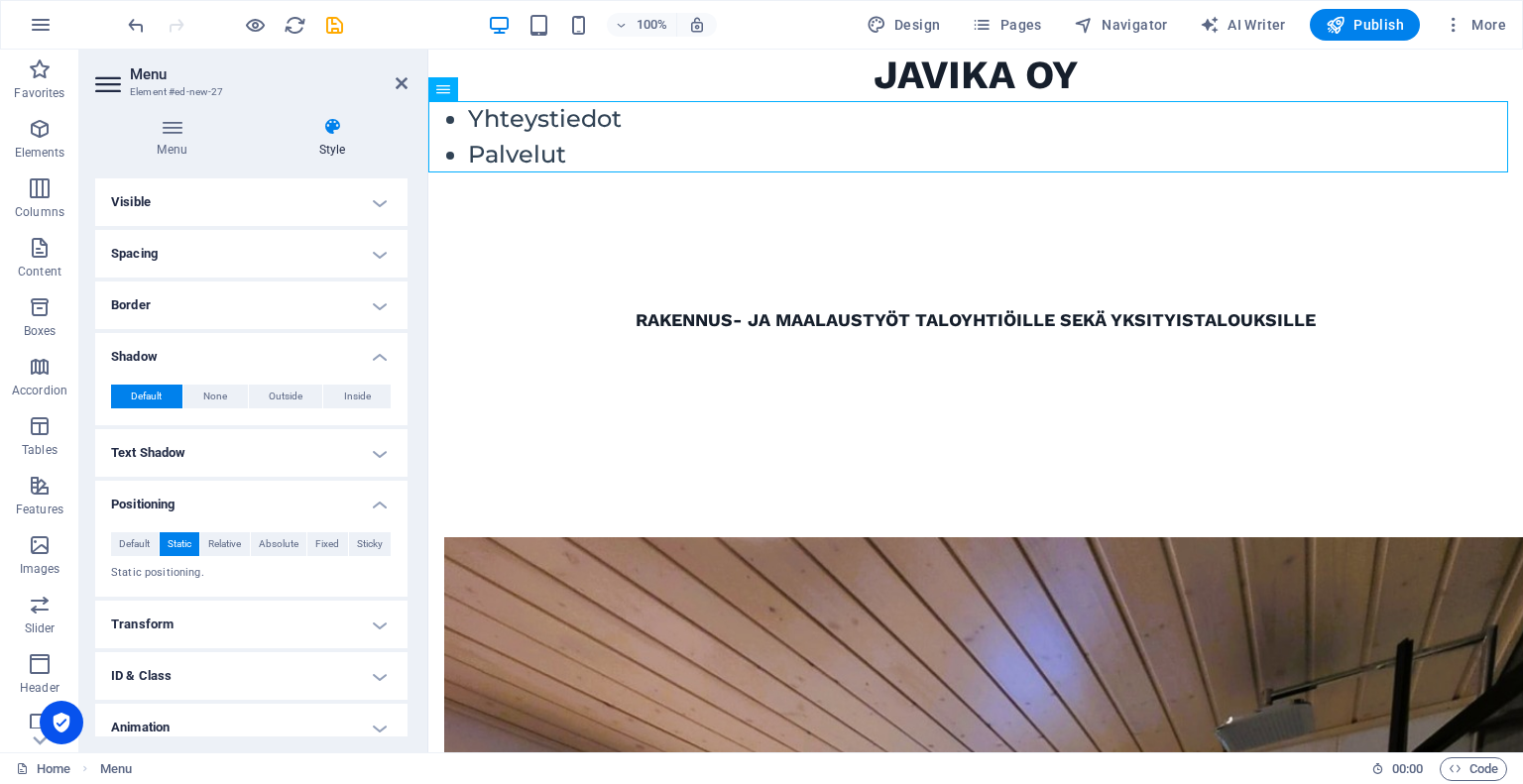 click on "Shadow" at bounding box center (251, 351) 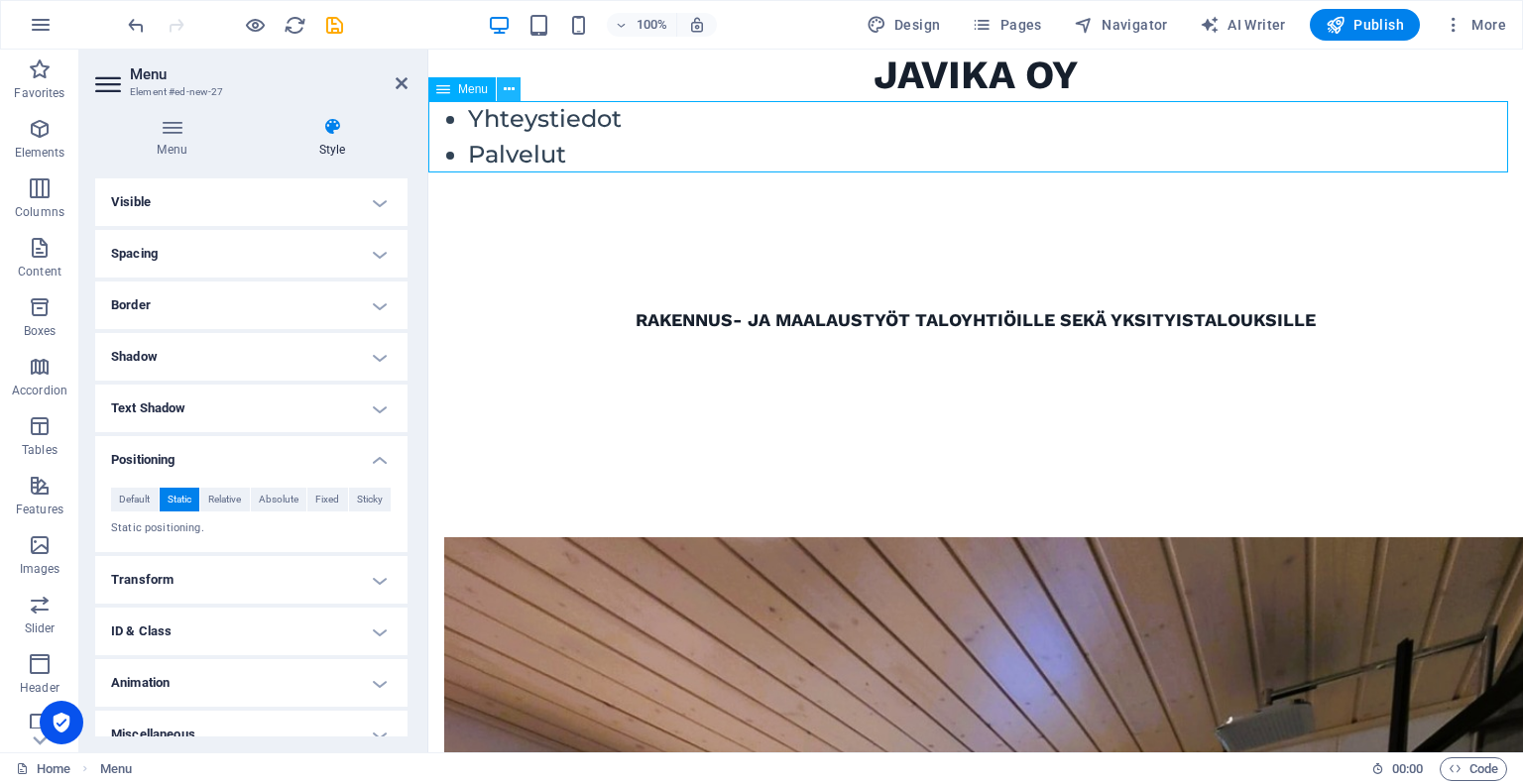 click at bounding box center (509, 89) 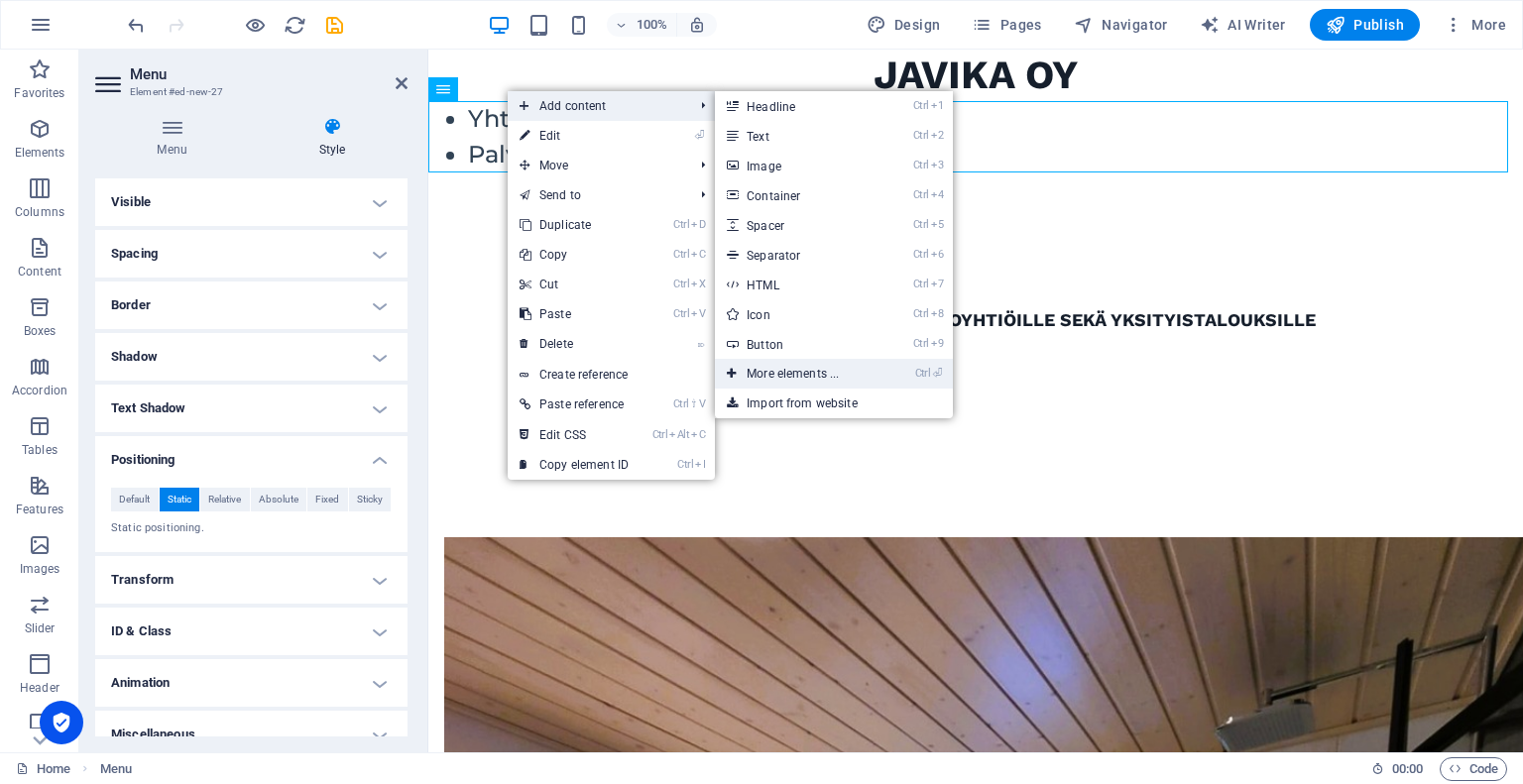click on "Ctrl ⏎  More elements ..." at bounding box center (796, 374) 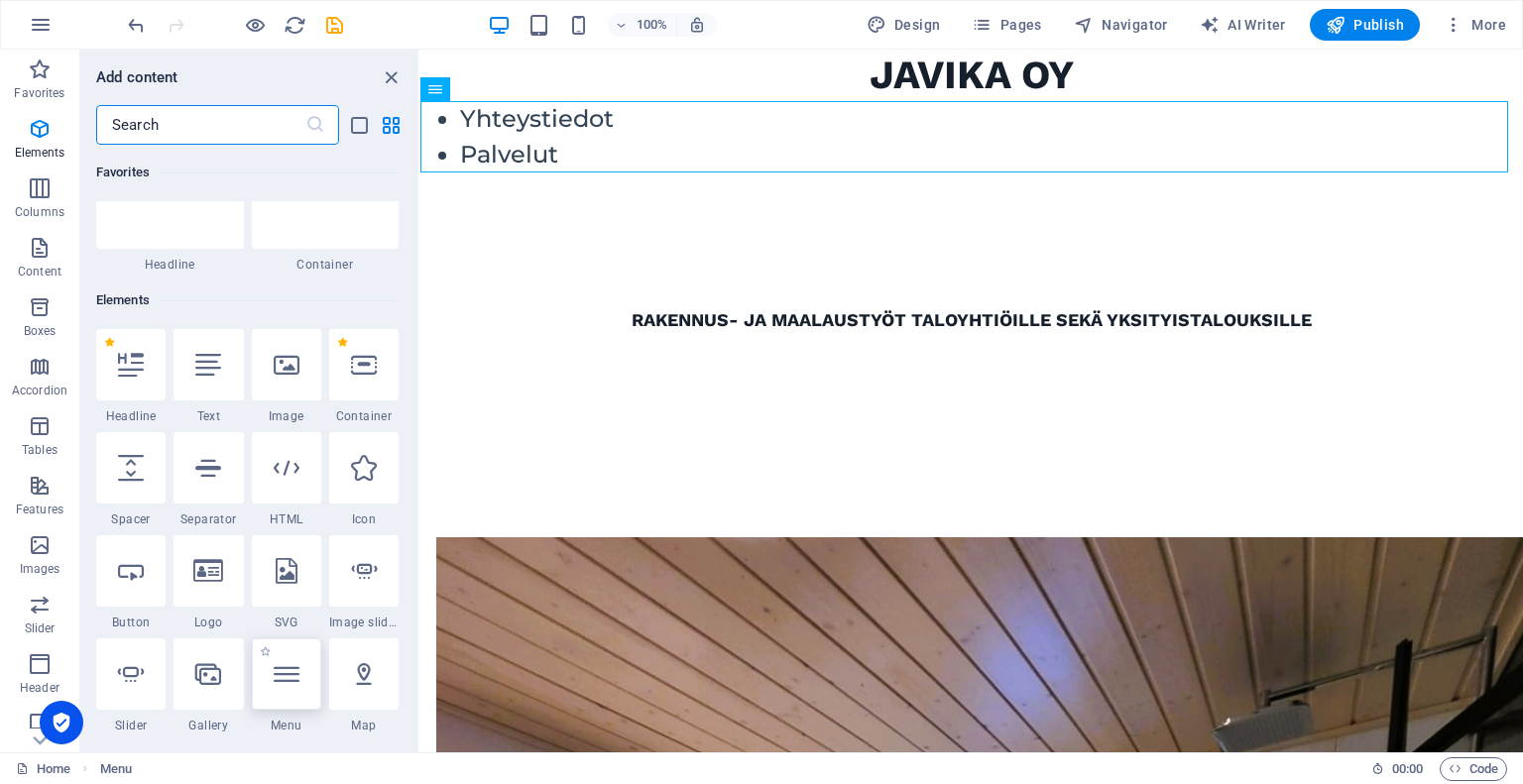 scroll, scrollTop: 0, scrollLeft: 0, axis: both 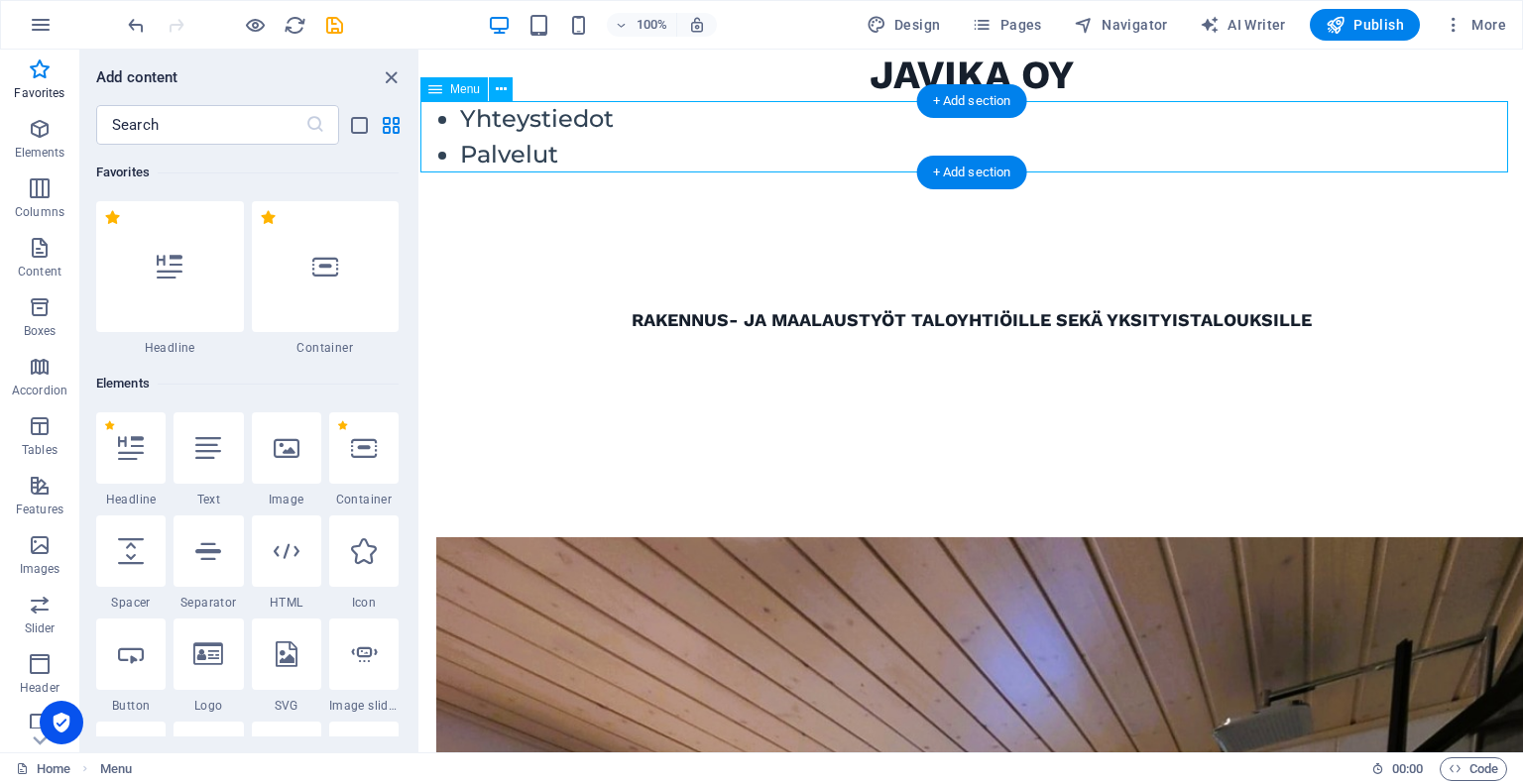 click on "Yhteystiedot Palvelut" at bounding box center (972, 137) 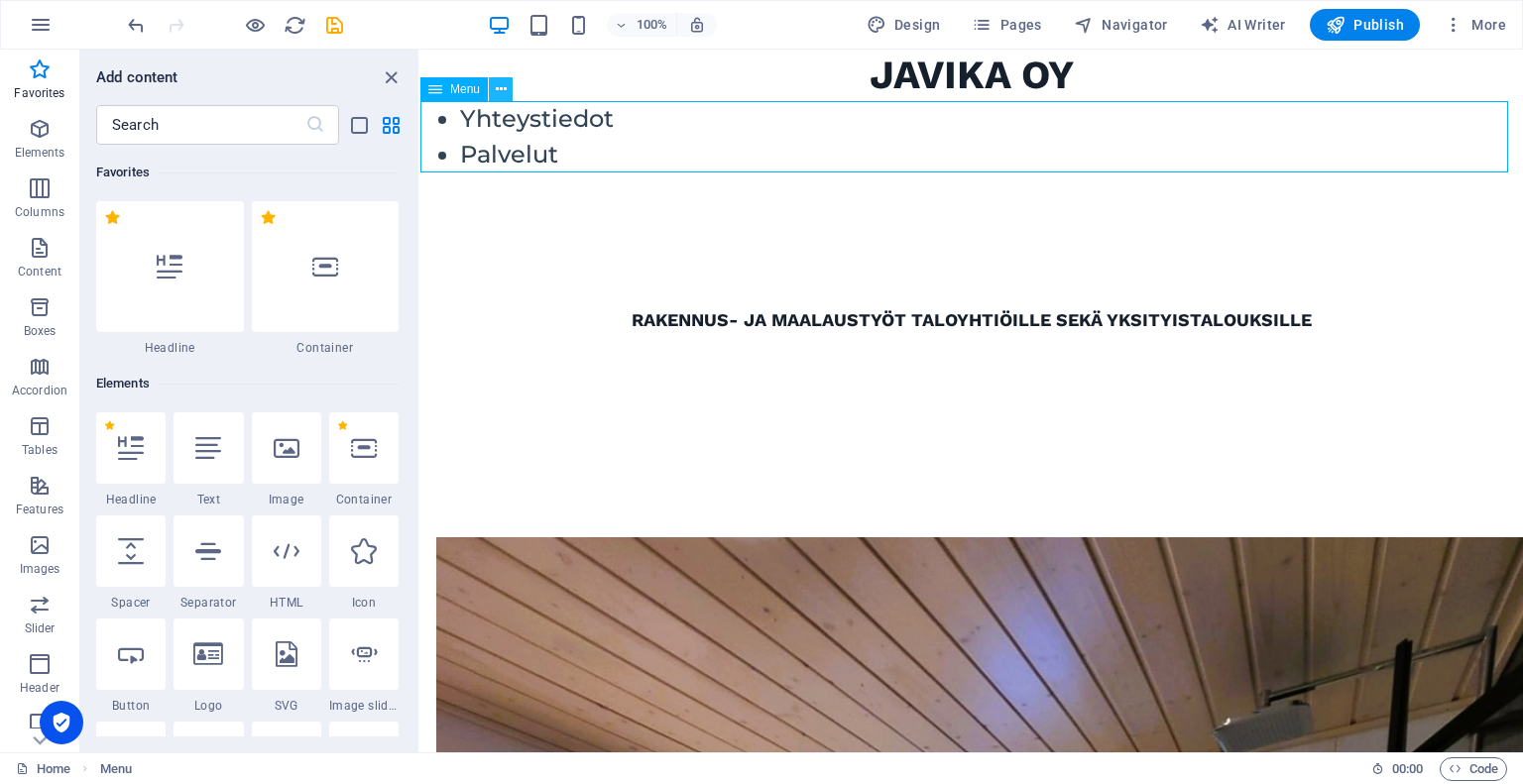 click at bounding box center [501, 89] 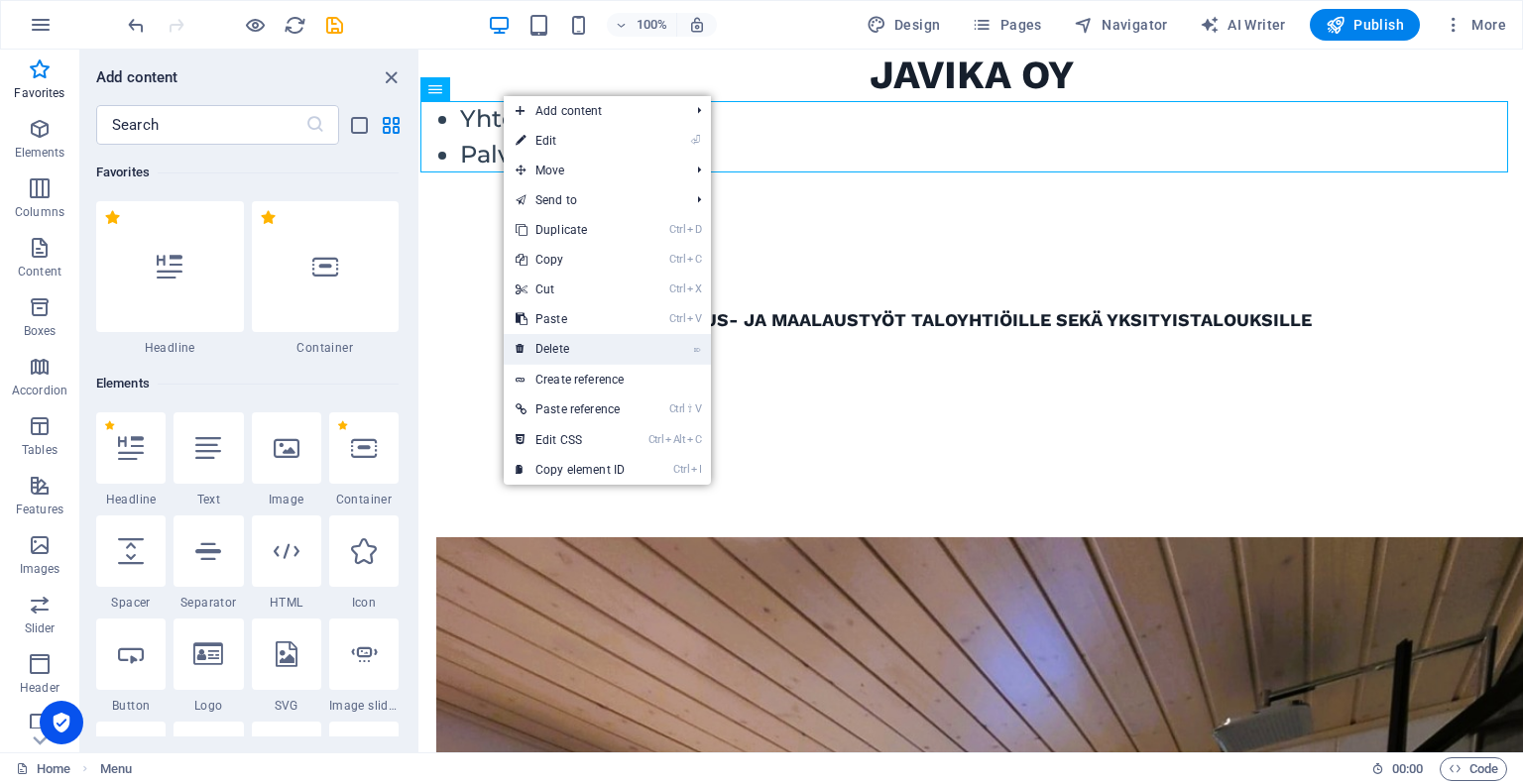 click on "⌦  Delete" at bounding box center [570, 349] 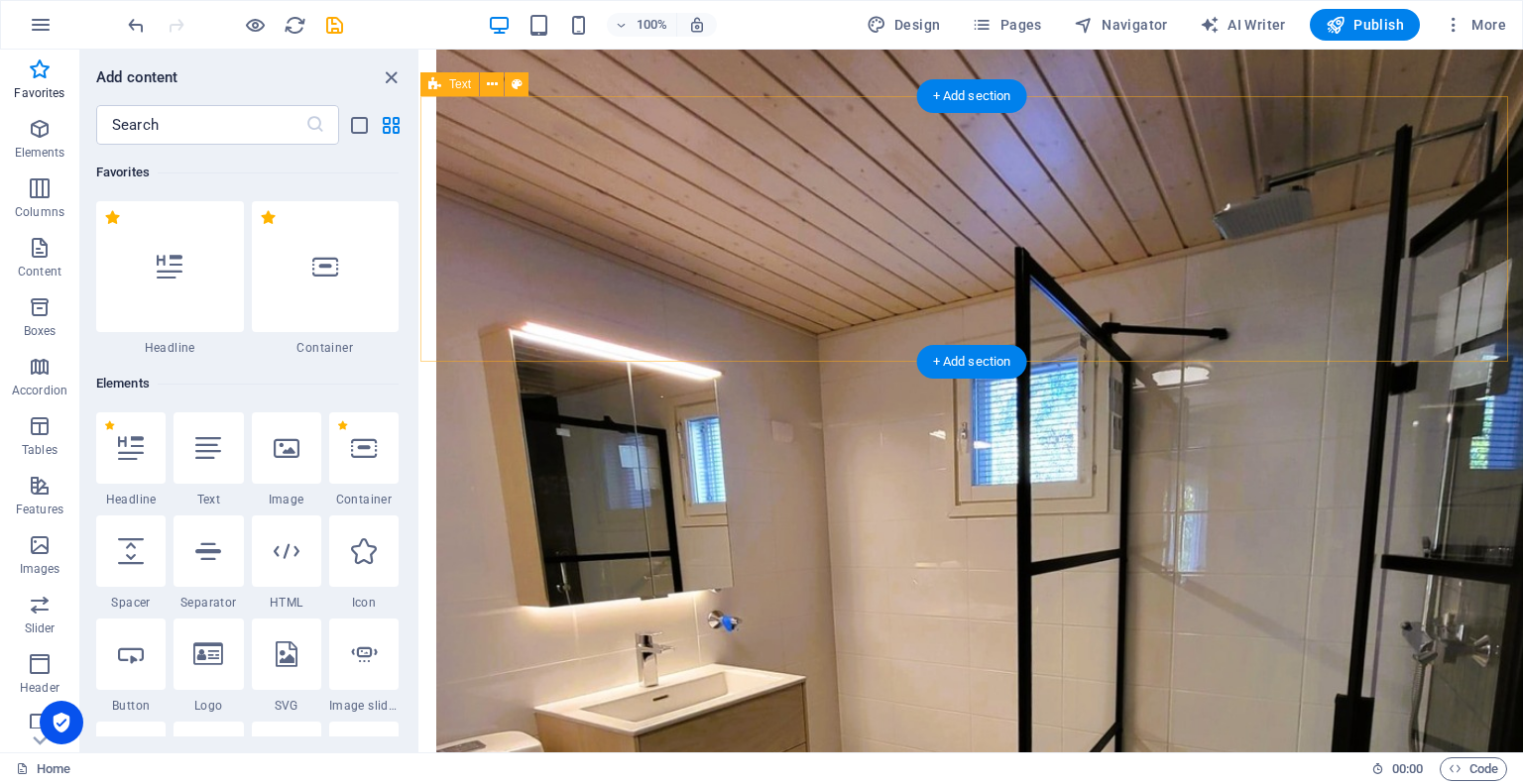 scroll, scrollTop: 0, scrollLeft: 0, axis: both 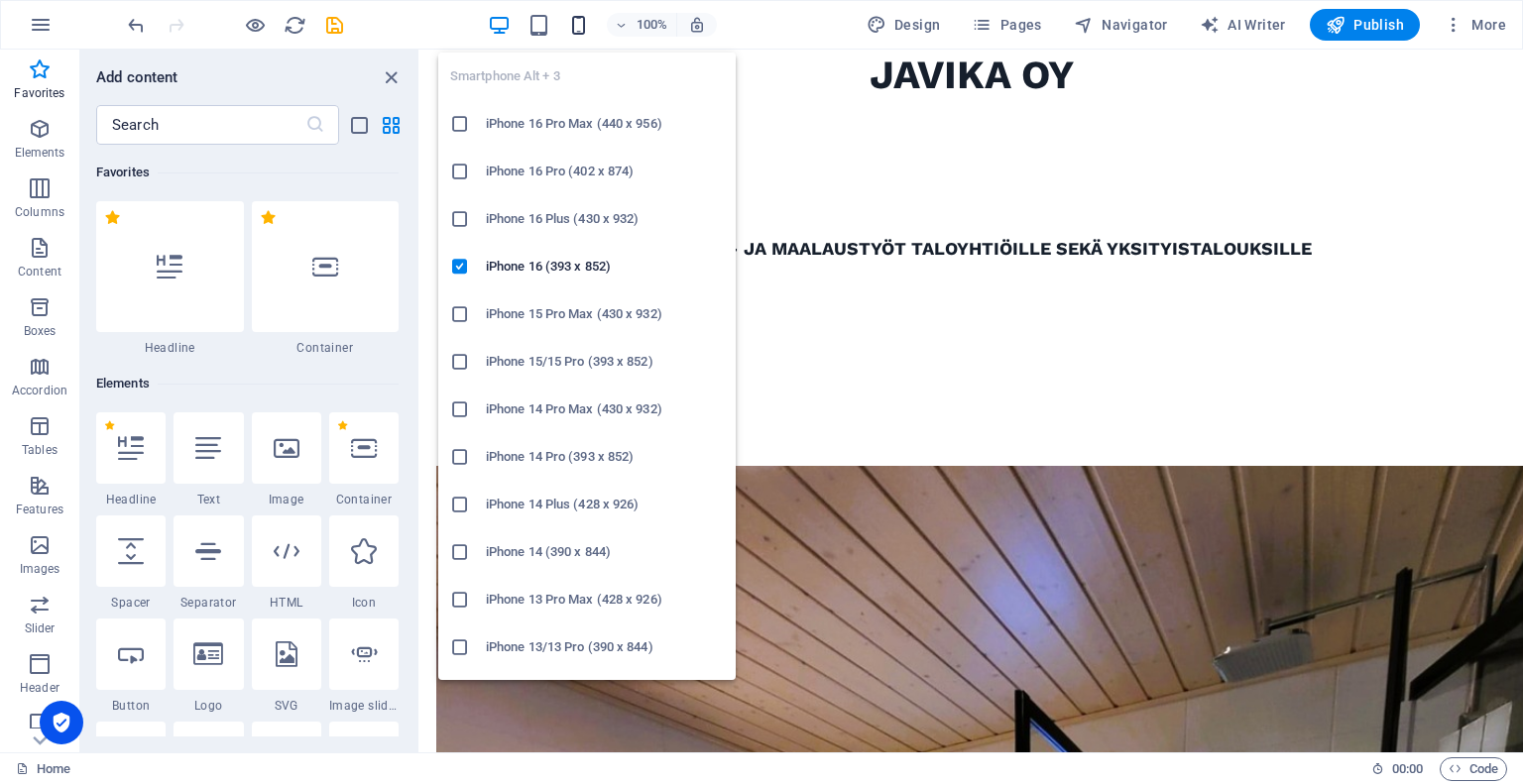 click at bounding box center [578, 25] 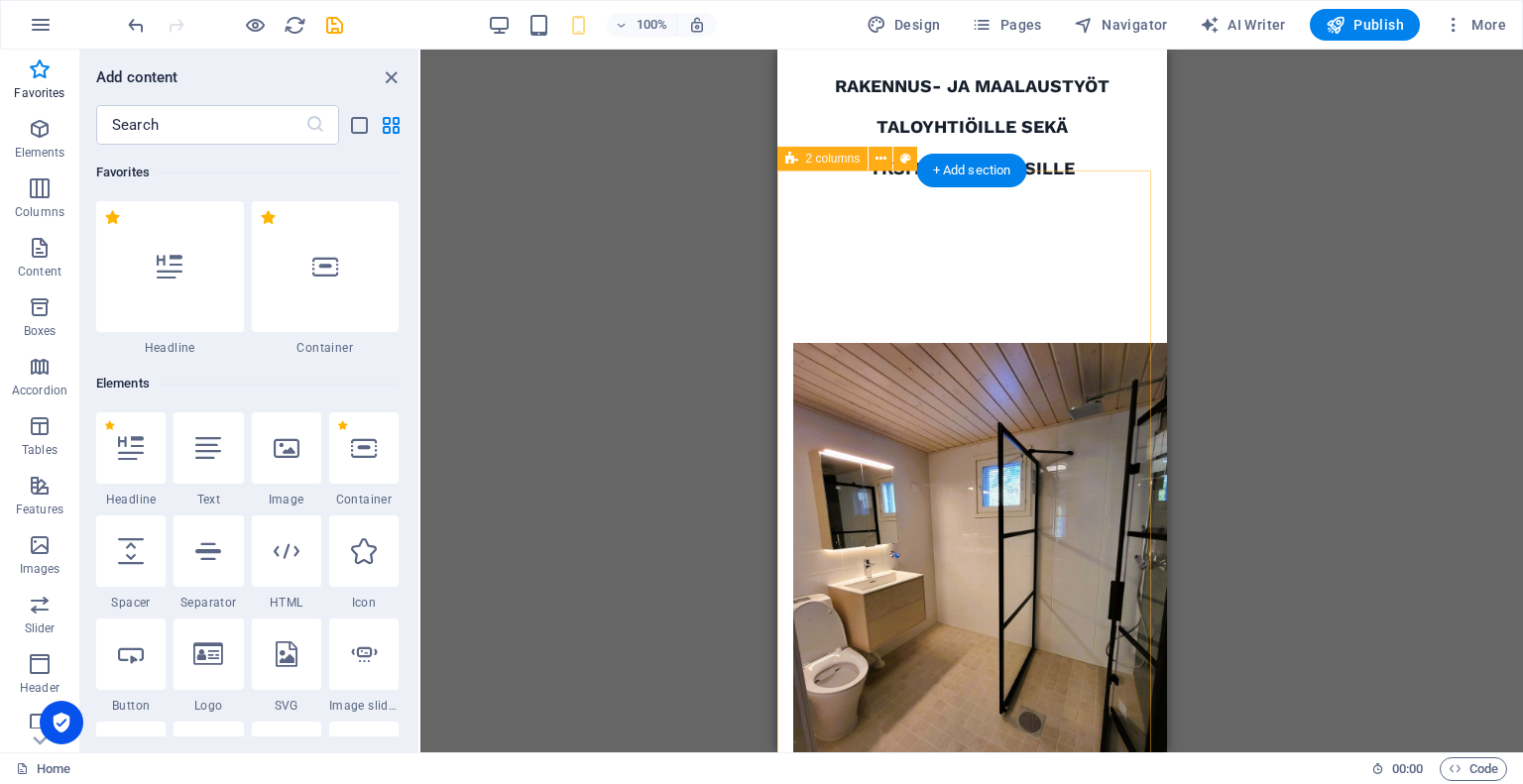 scroll, scrollTop: 0, scrollLeft: 0, axis: both 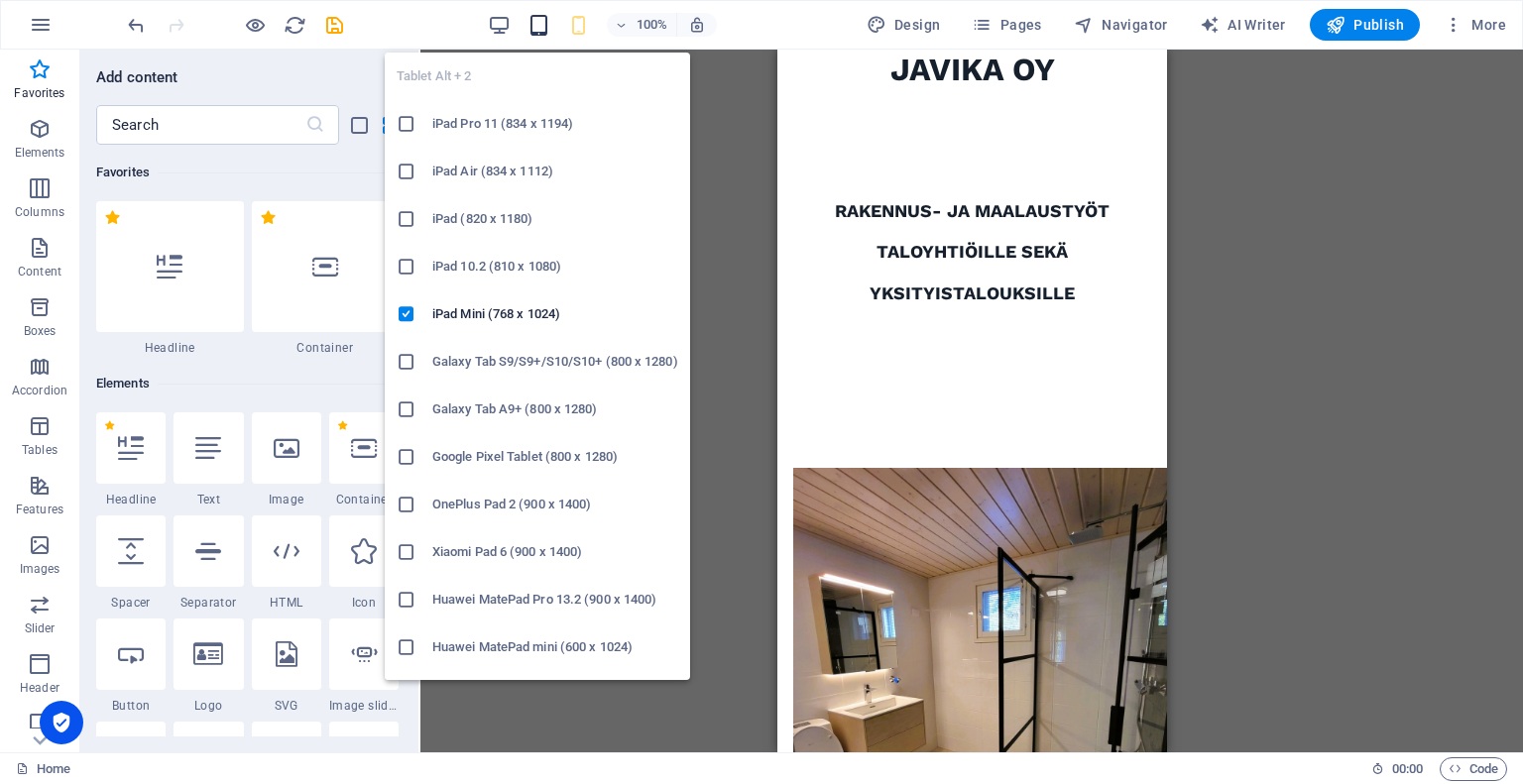 click at bounding box center (538, 25) 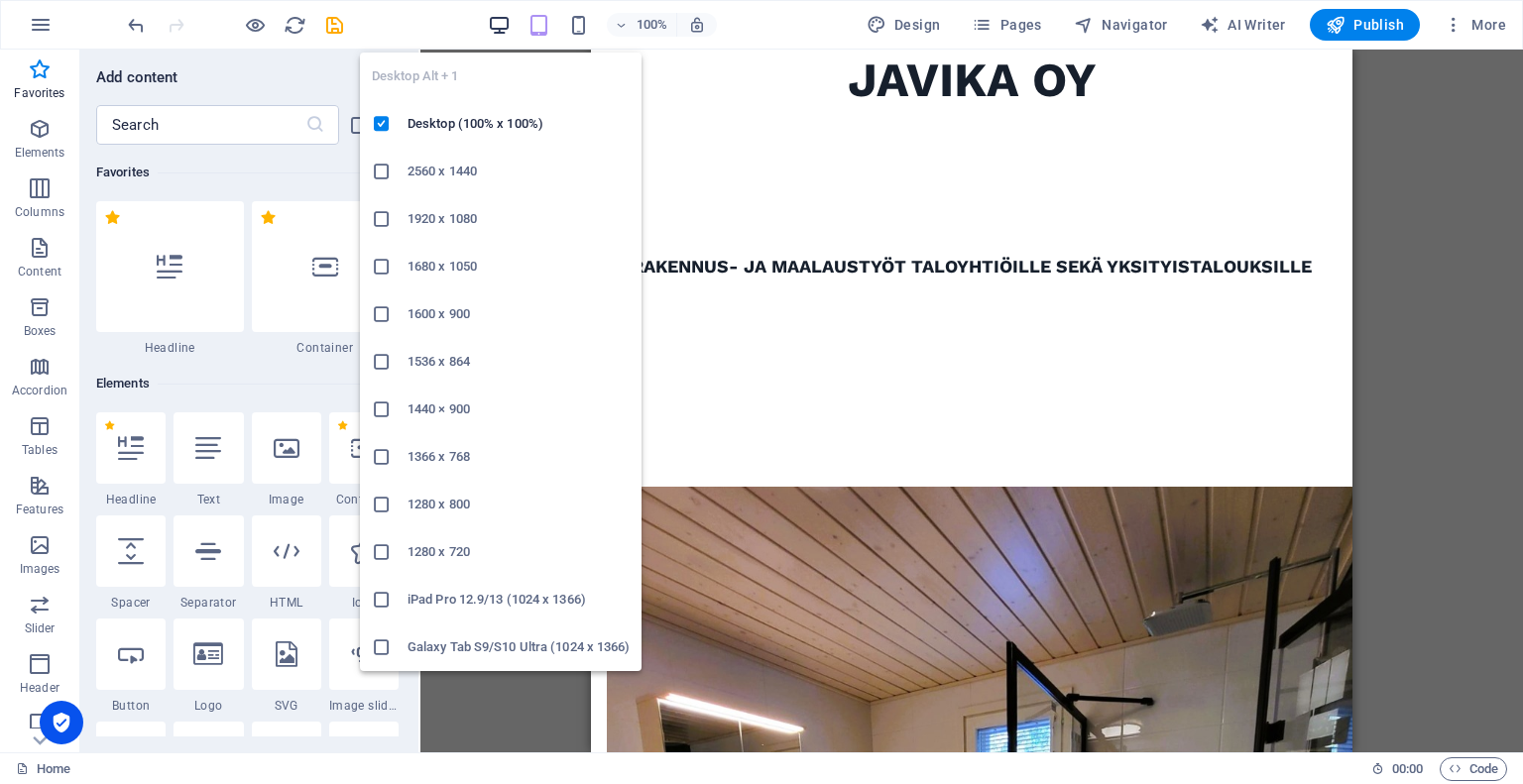 click at bounding box center (499, 25) 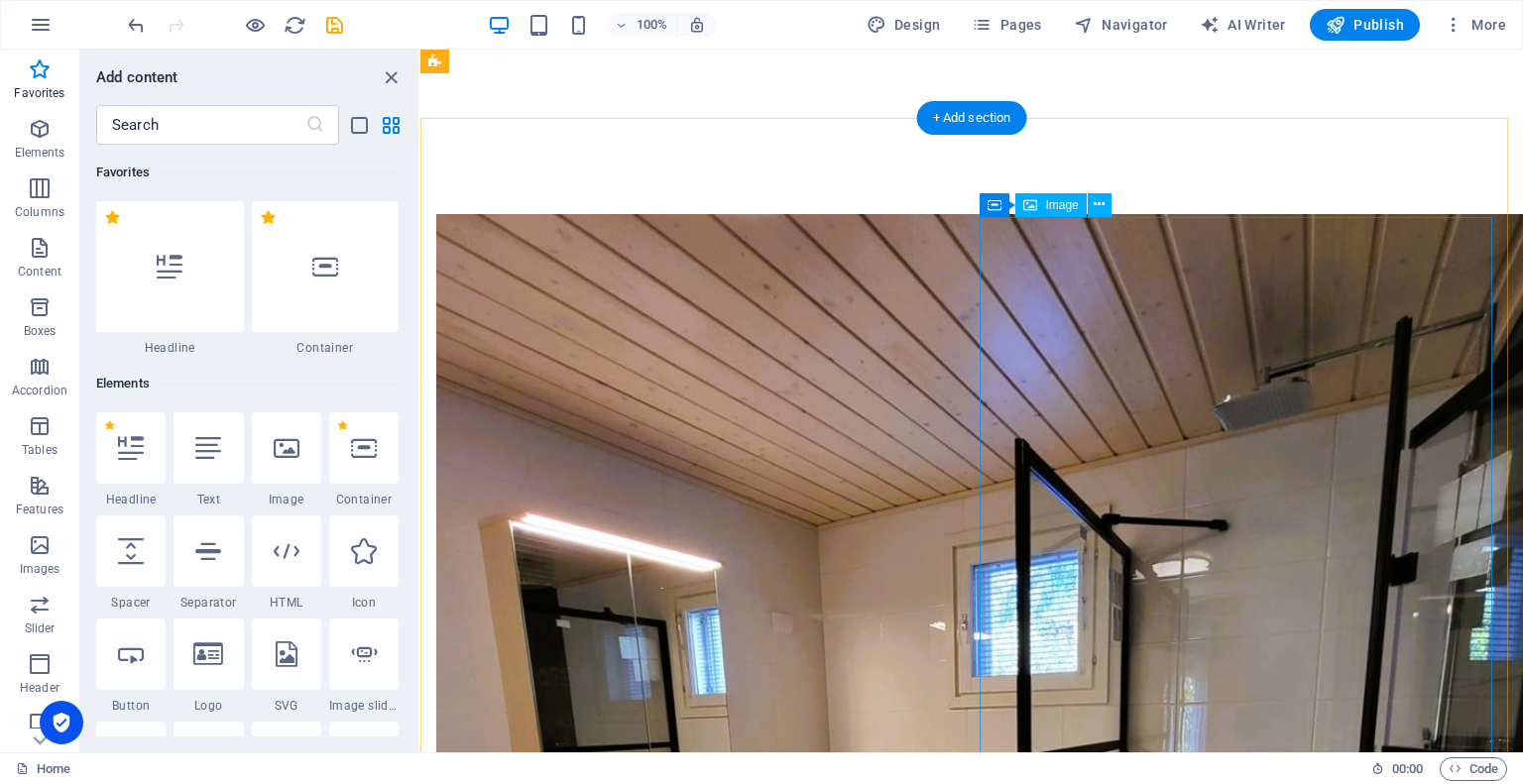 scroll, scrollTop: 249, scrollLeft: 0, axis: vertical 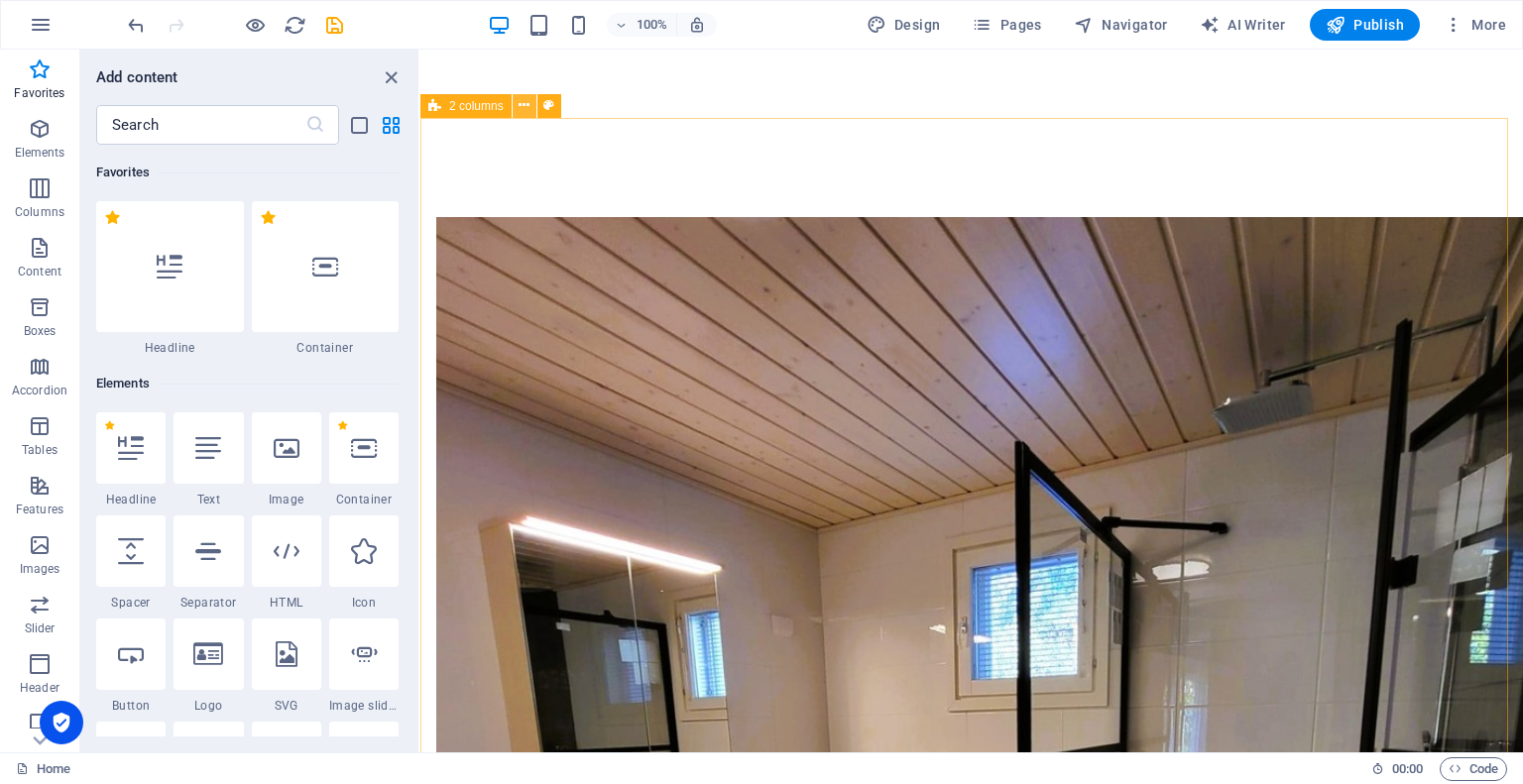 click at bounding box center (524, 105) 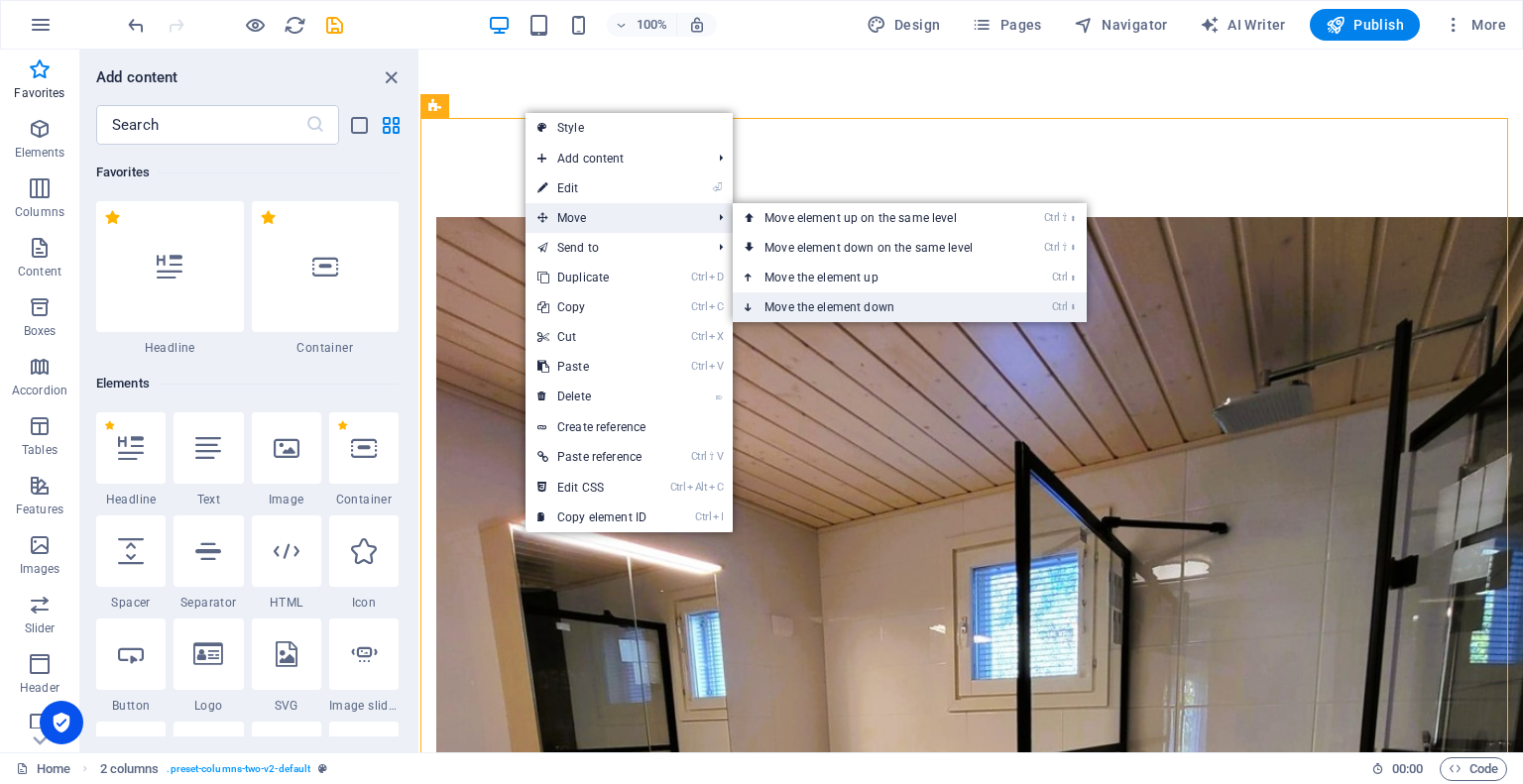 click on "Ctrl ⬇  Move the element down" at bounding box center [873, 307] 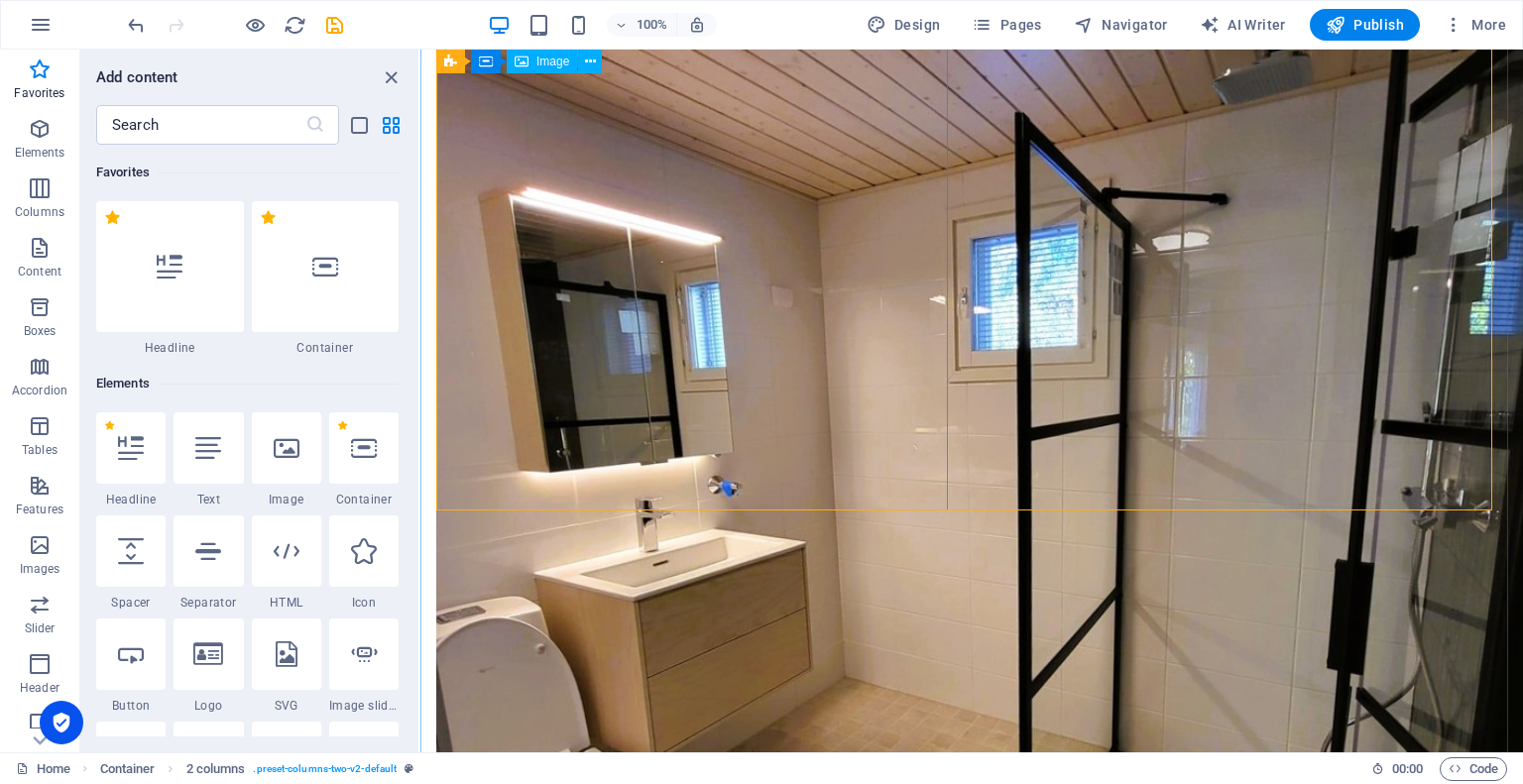 scroll, scrollTop: 577, scrollLeft: 0, axis: vertical 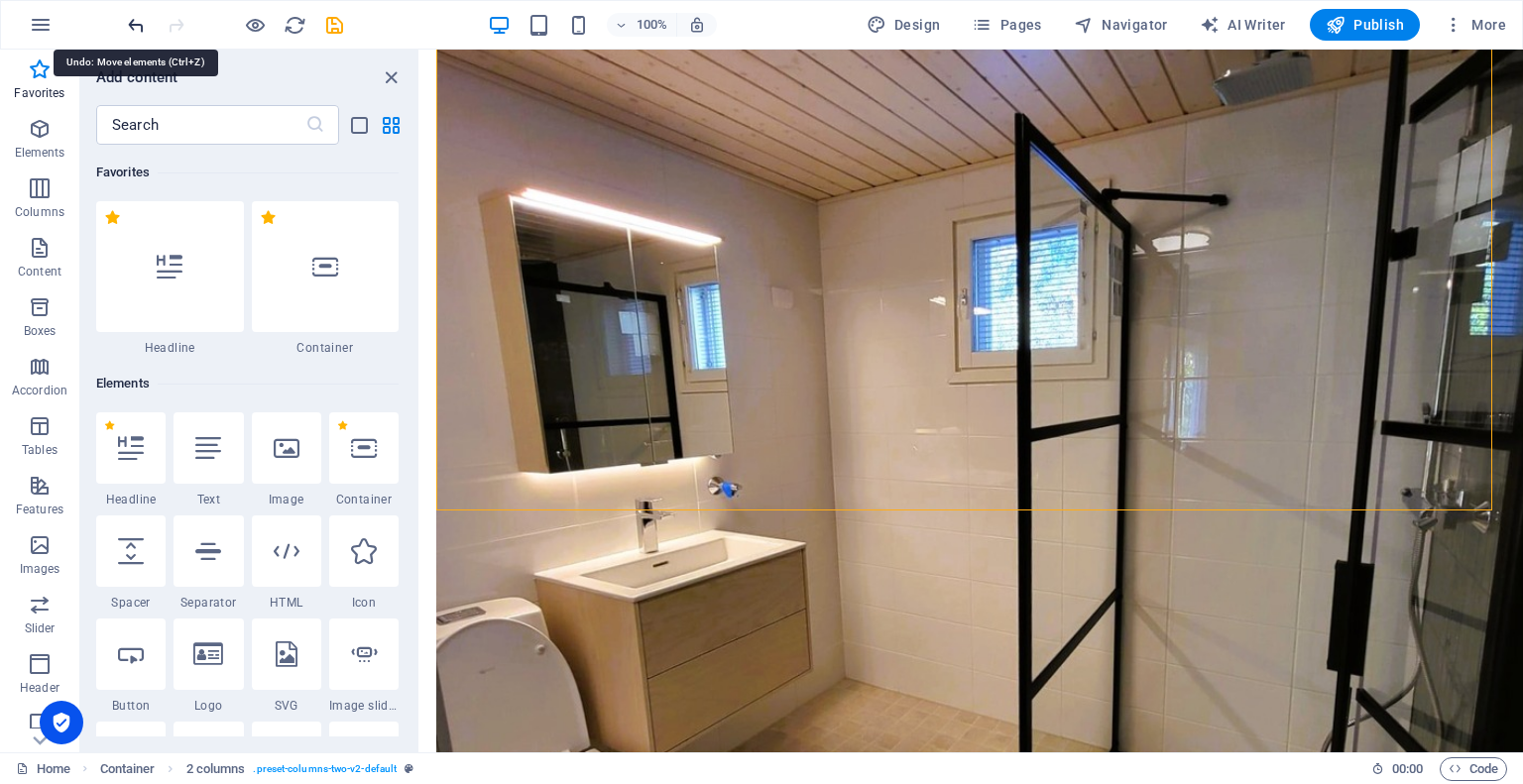 click at bounding box center (136, 25) 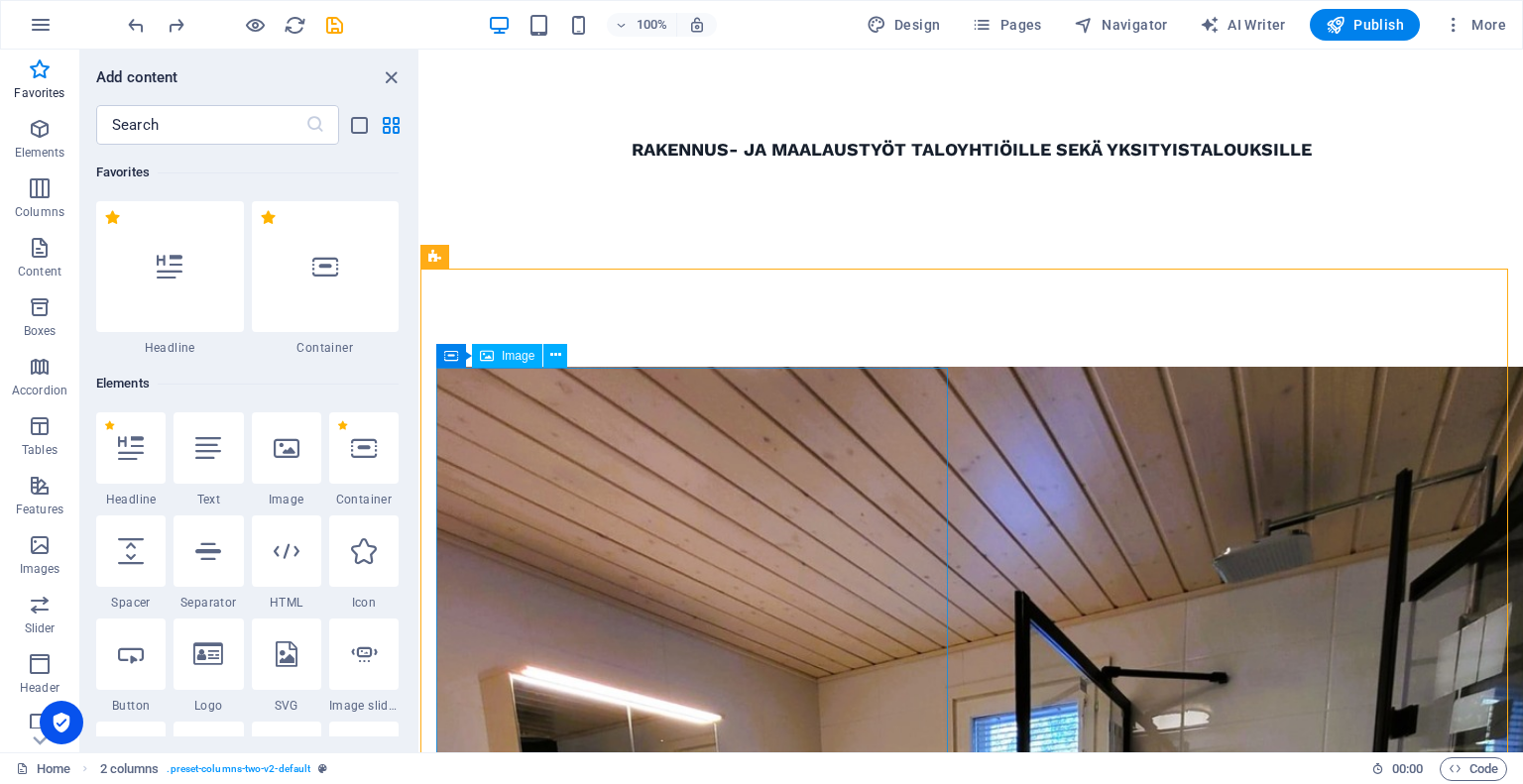 scroll, scrollTop: 97, scrollLeft: 0, axis: vertical 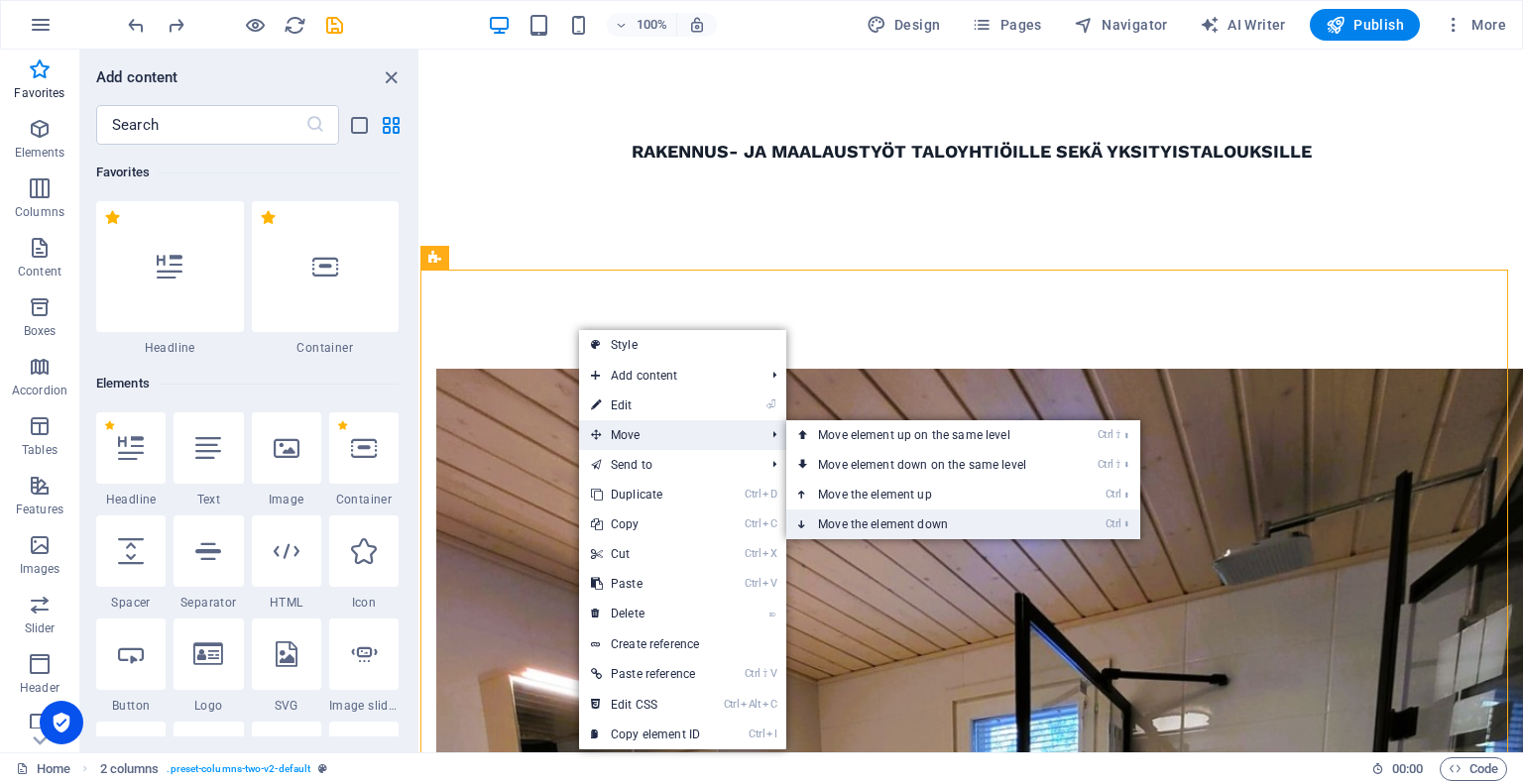 click on "Ctrl ⬇  Move the element down" at bounding box center (926, 524) 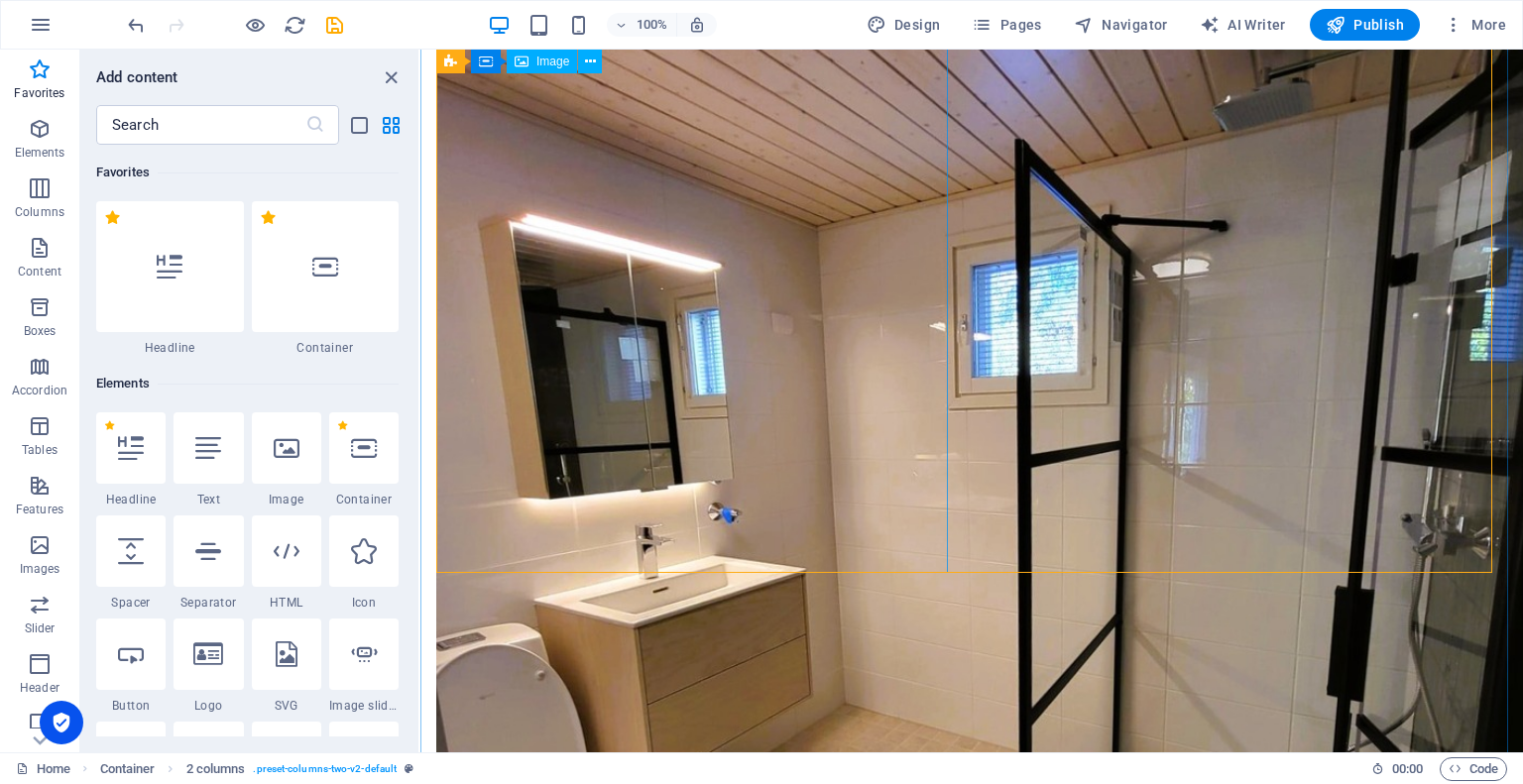 scroll, scrollTop: 220, scrollLeft: 0, axis: vertical 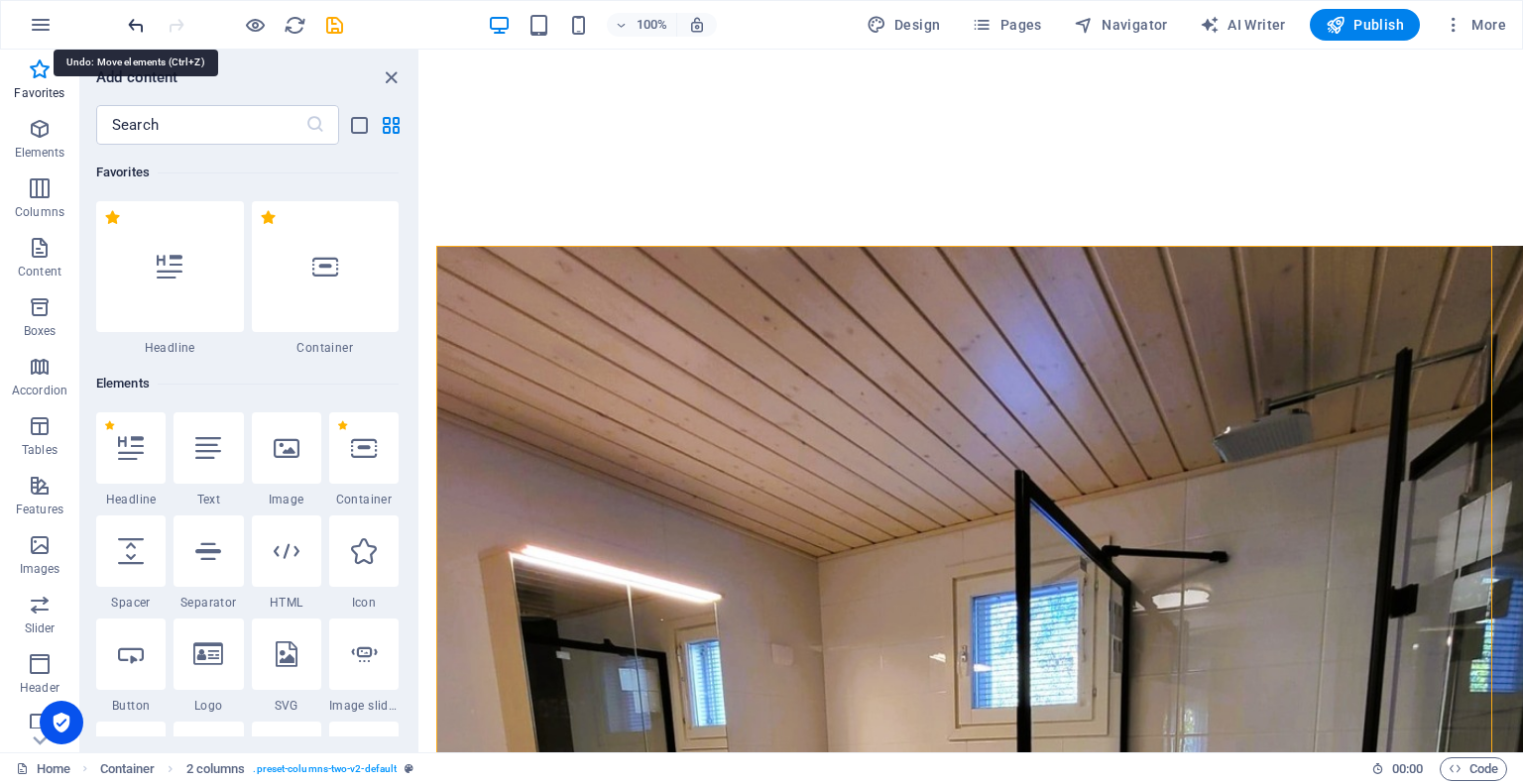 click at bounding box center (136, 25) 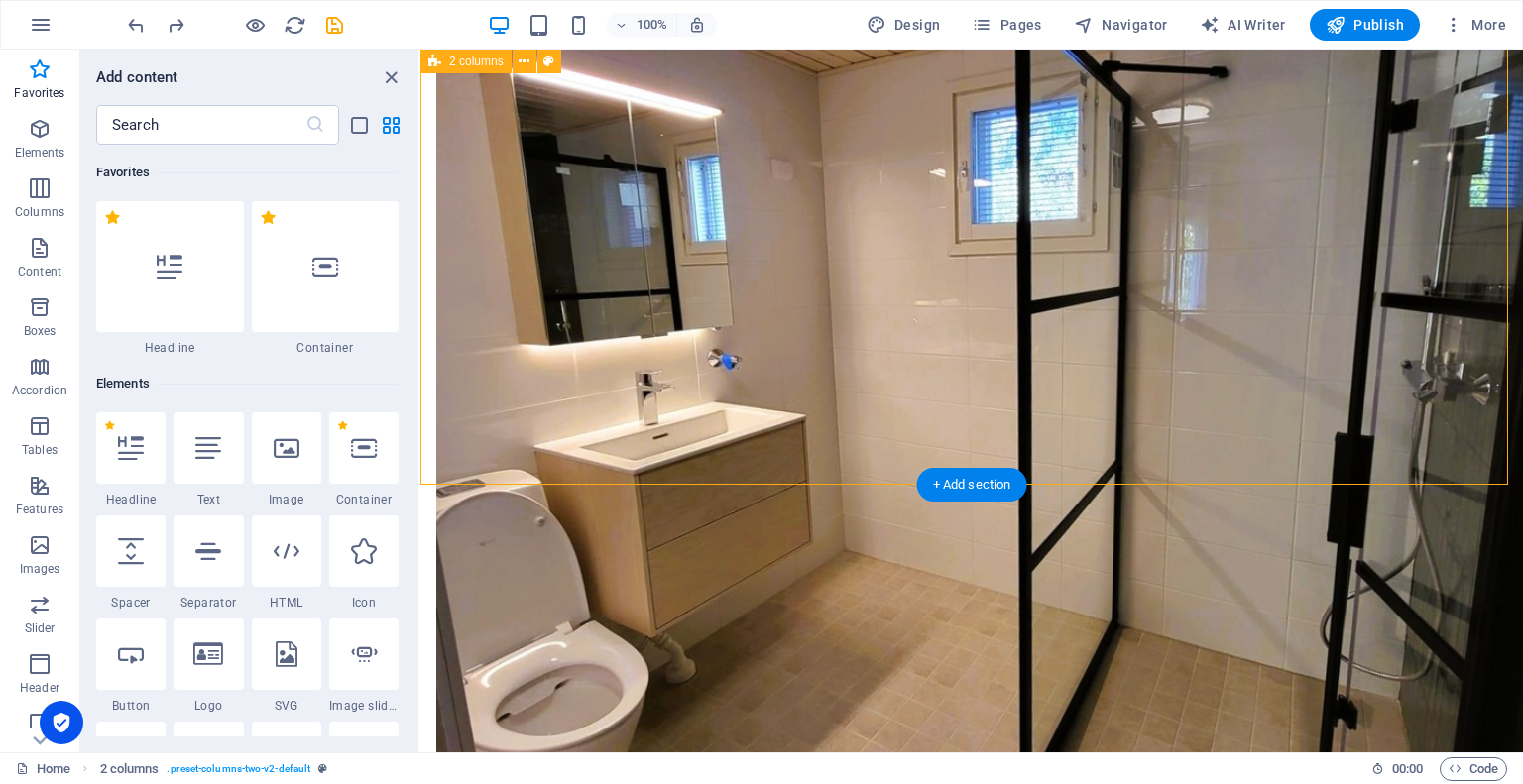 scroll, scrollTop: 706, scrollLeft: 0, axis: vertical 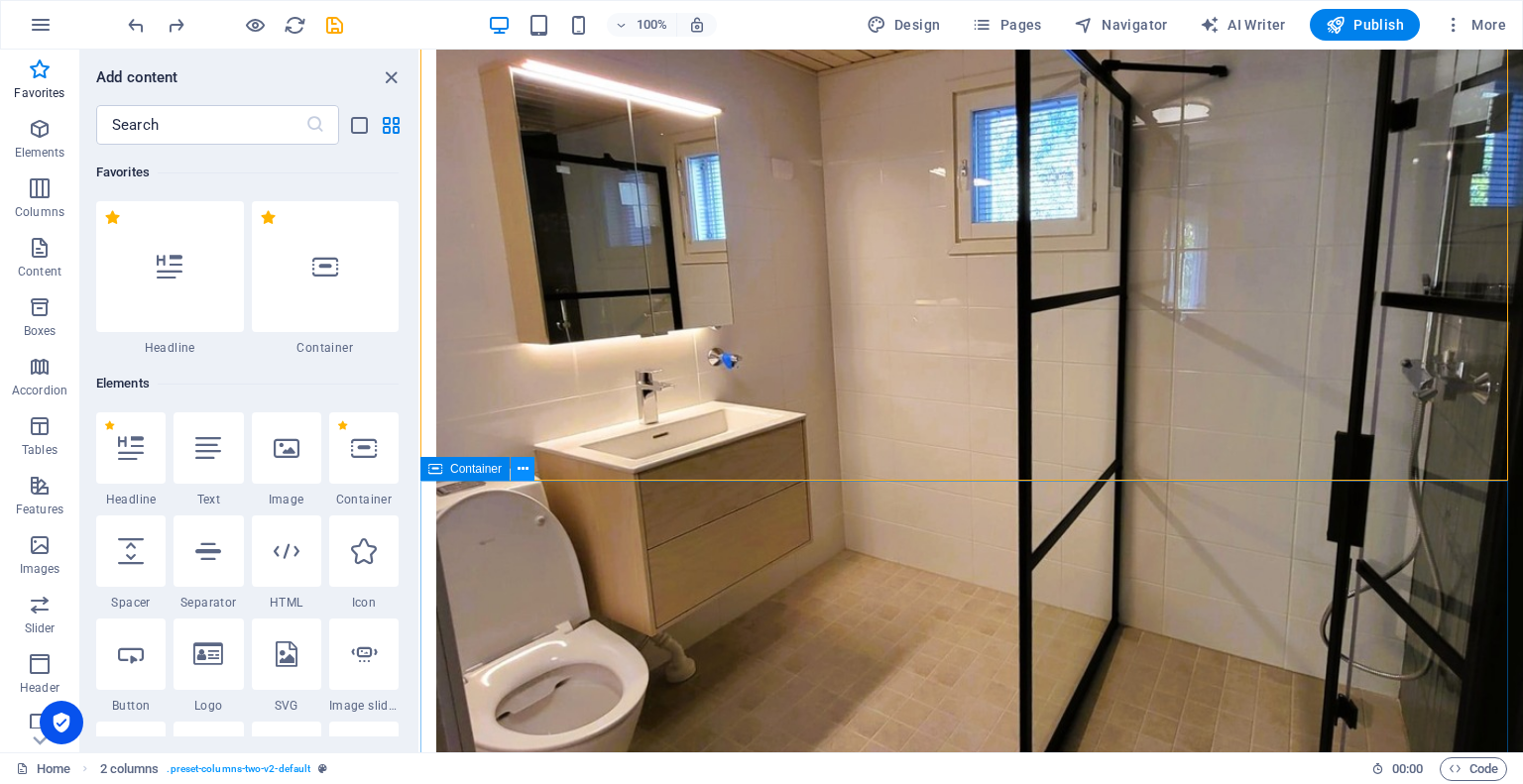 click at bounding box center (523, 469) 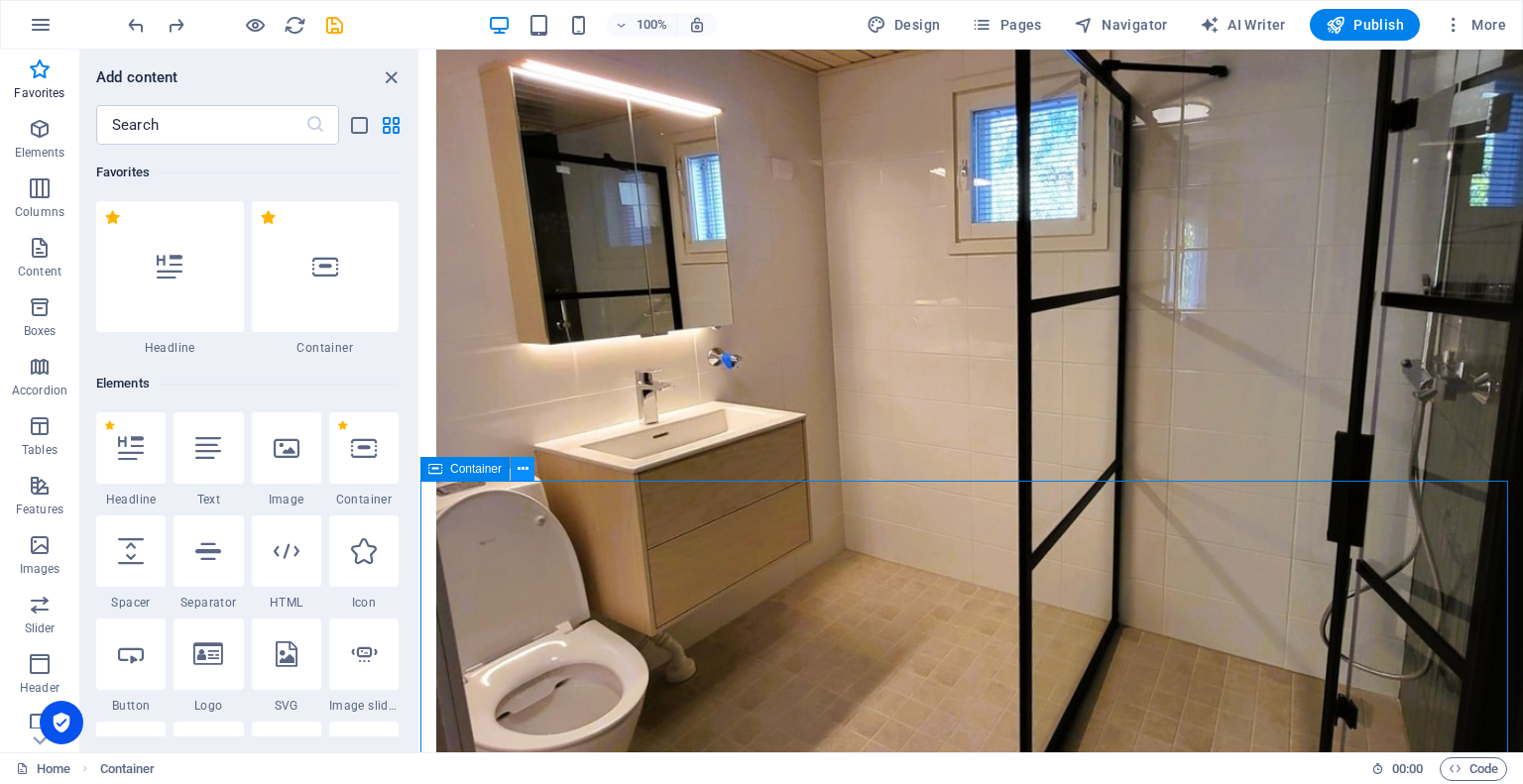 click at bounding box center [523, 469] 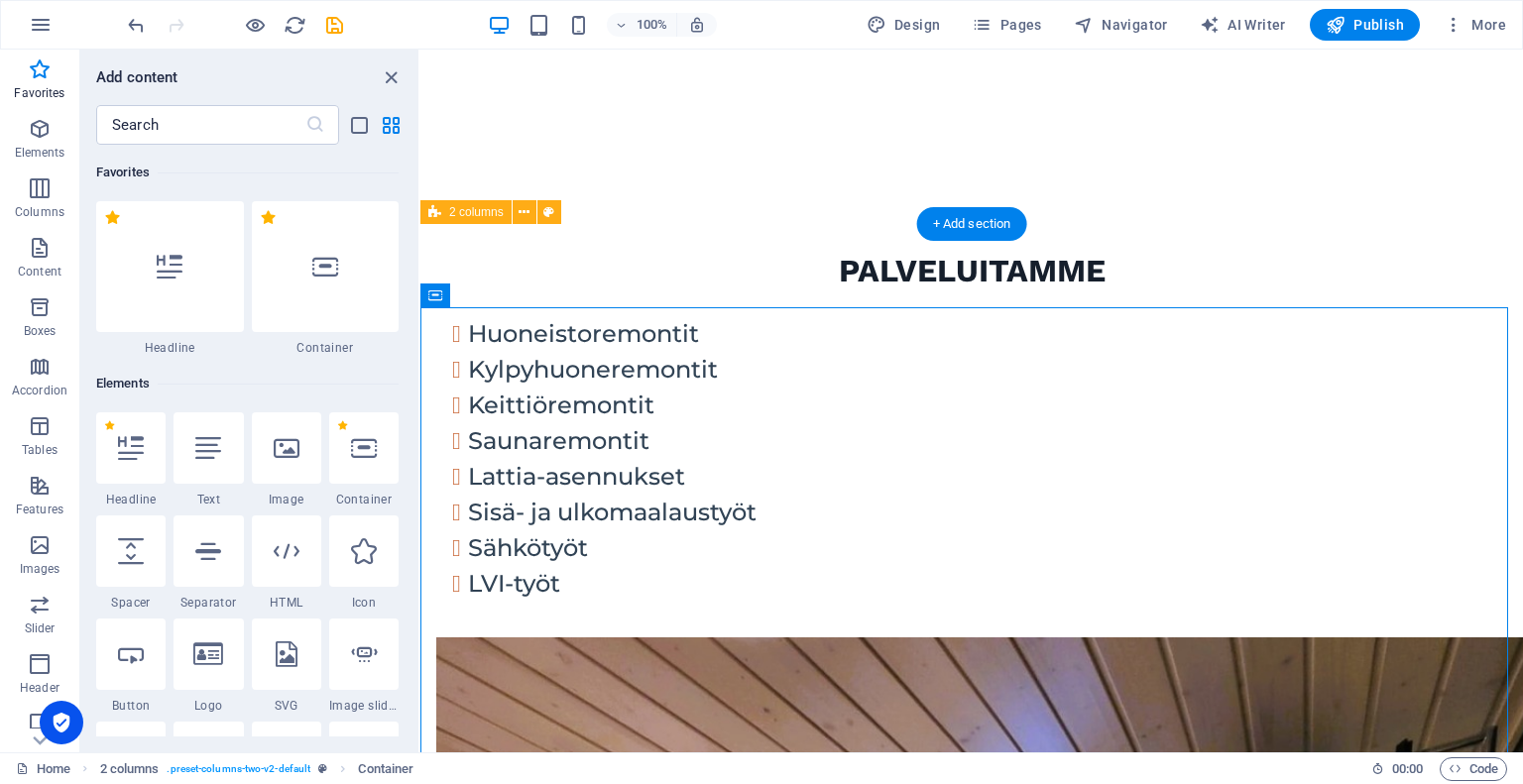 scroll, scrollTop: 0, scrollLeft: 0, axis: both 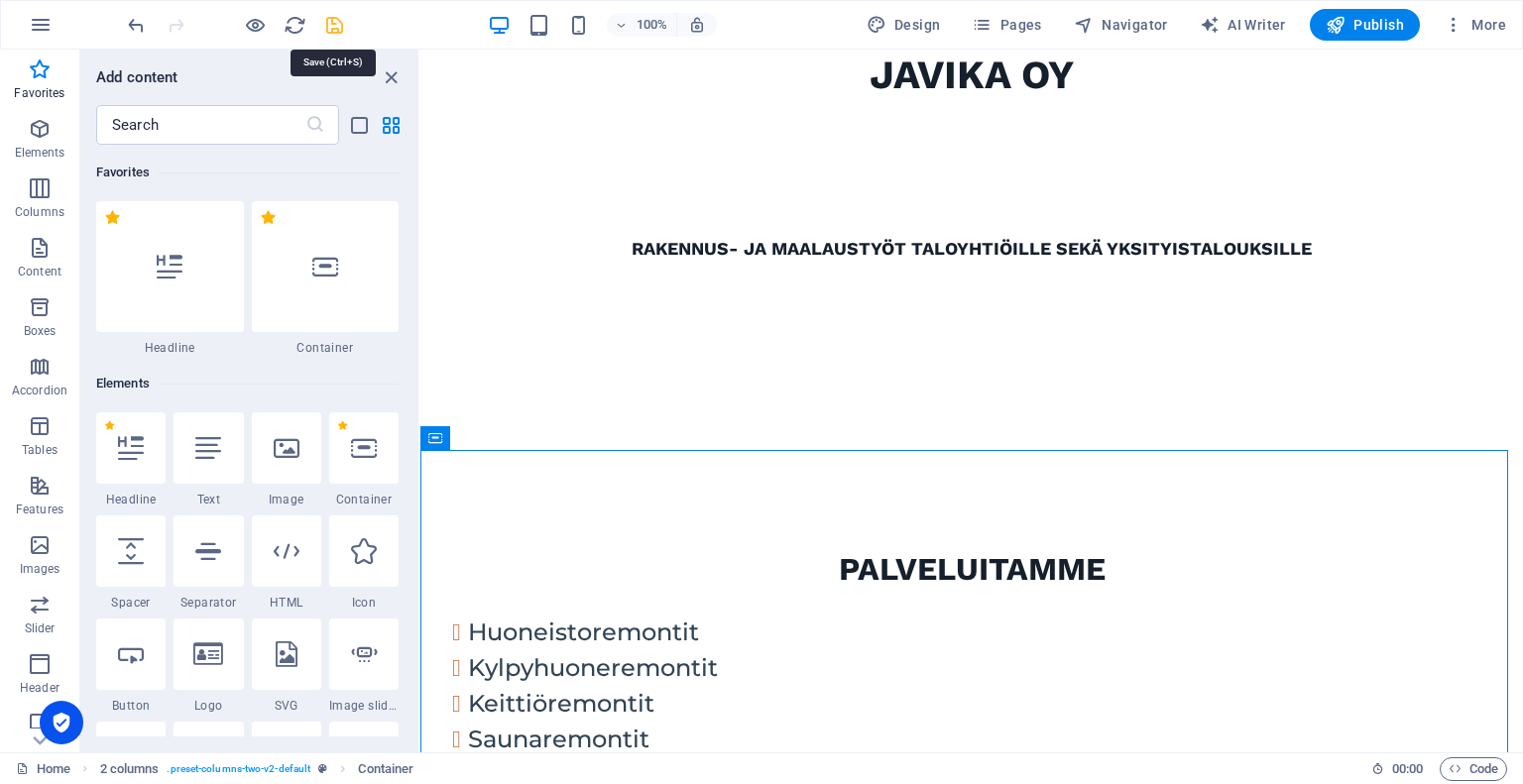 click at bounding box center [334, 25] 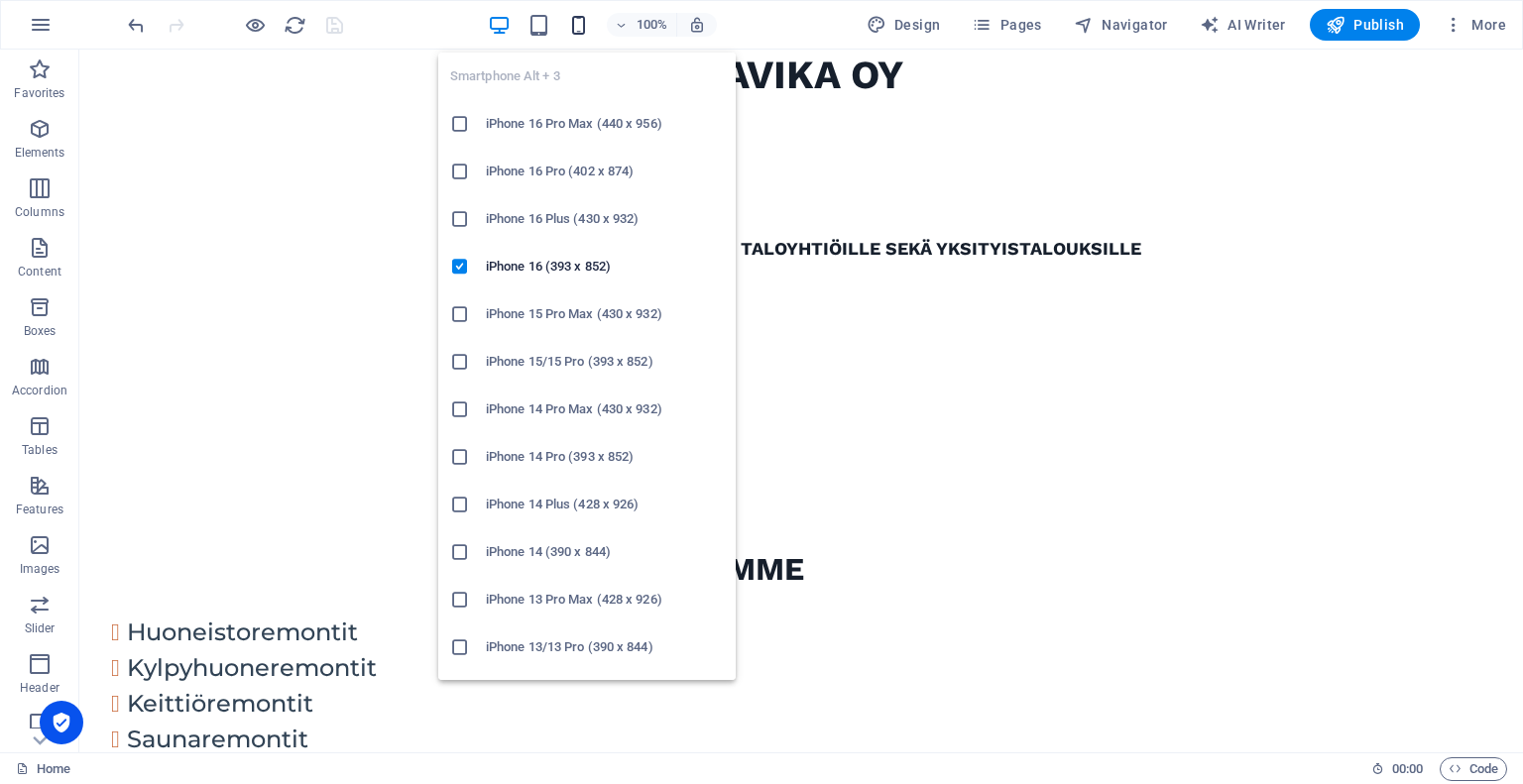 click at bounding box center (578, 25) 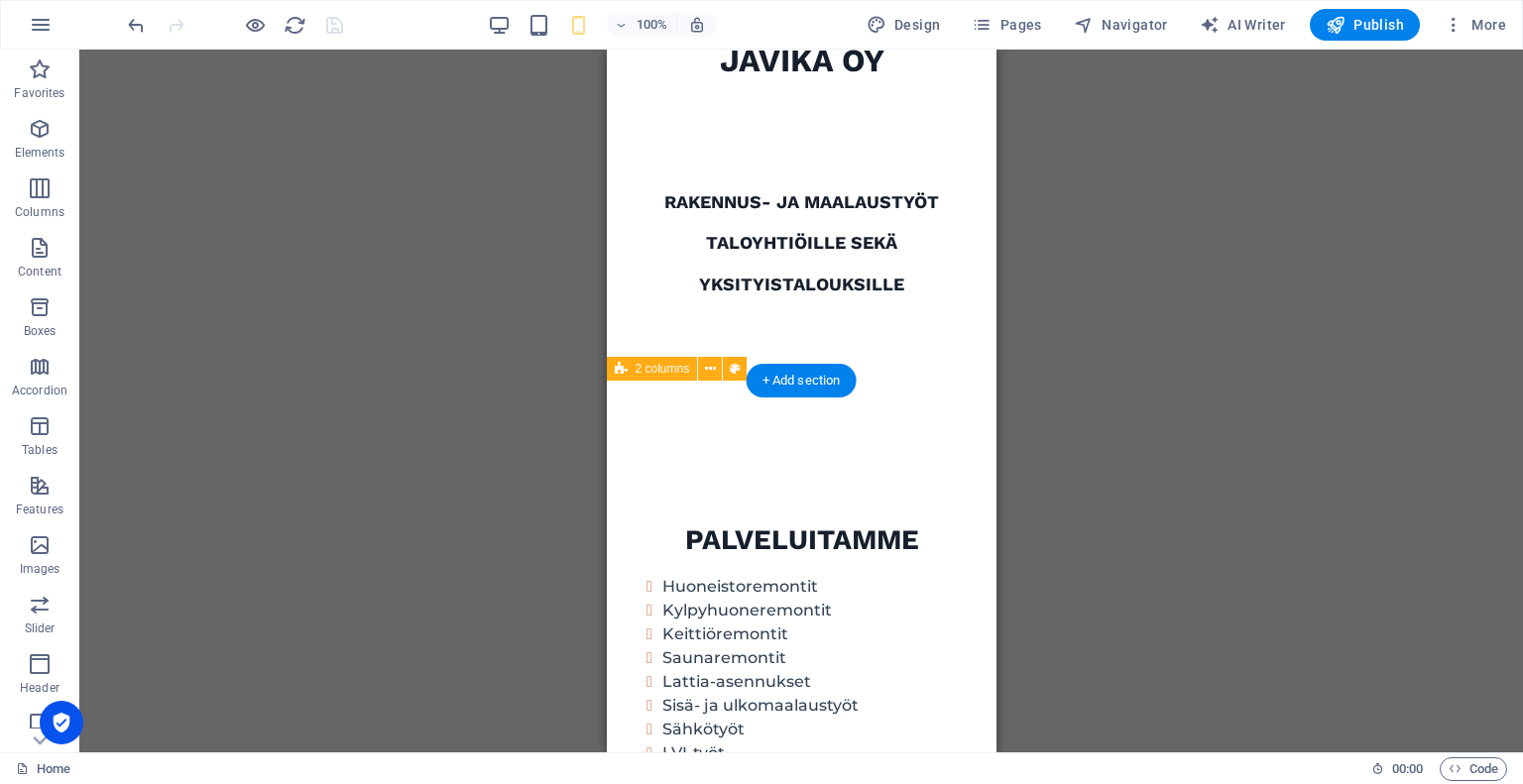 scroll, scrollTop: 4, scrollLeft: 0, axis: vertical 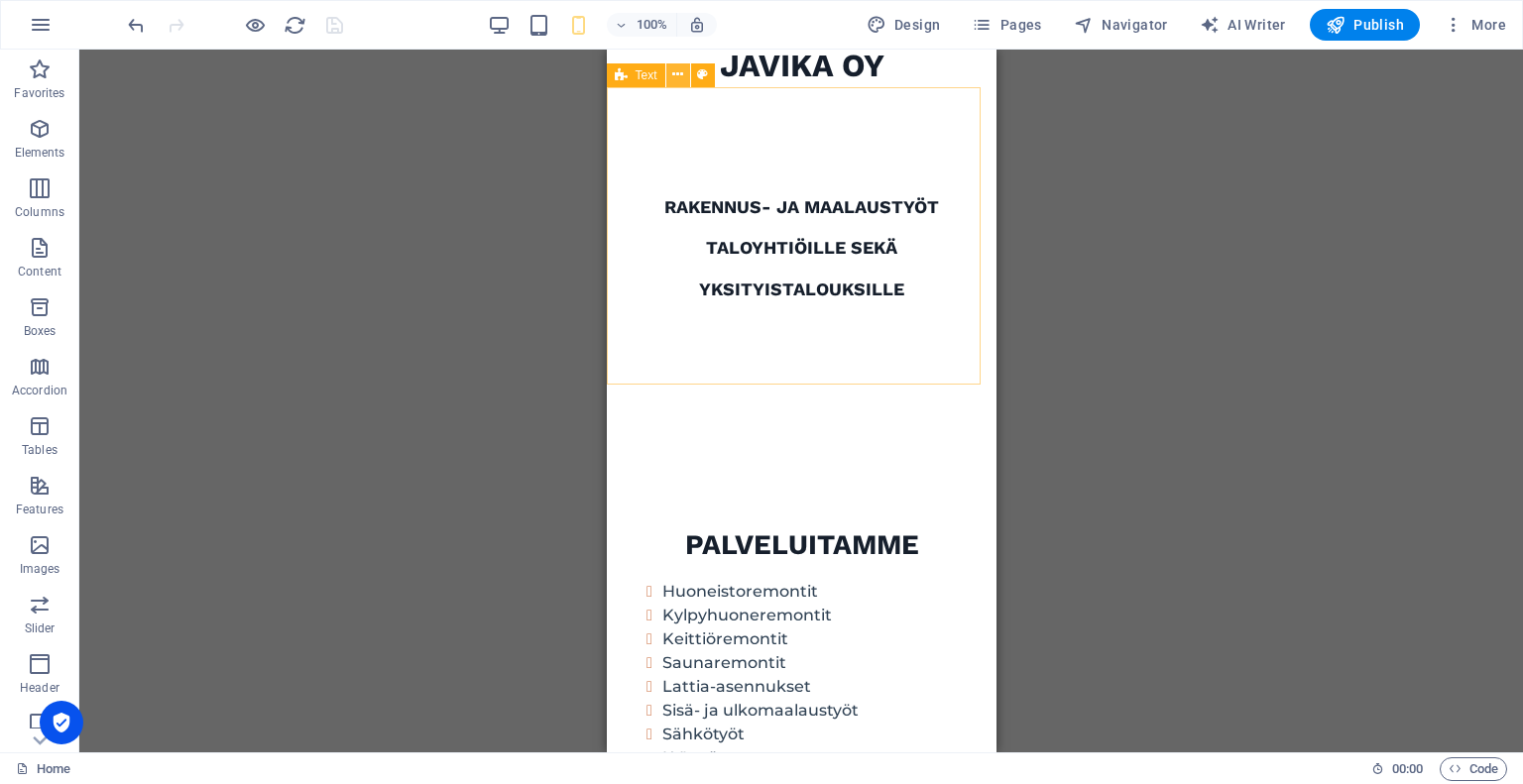 click at bounding box center [677, 74] 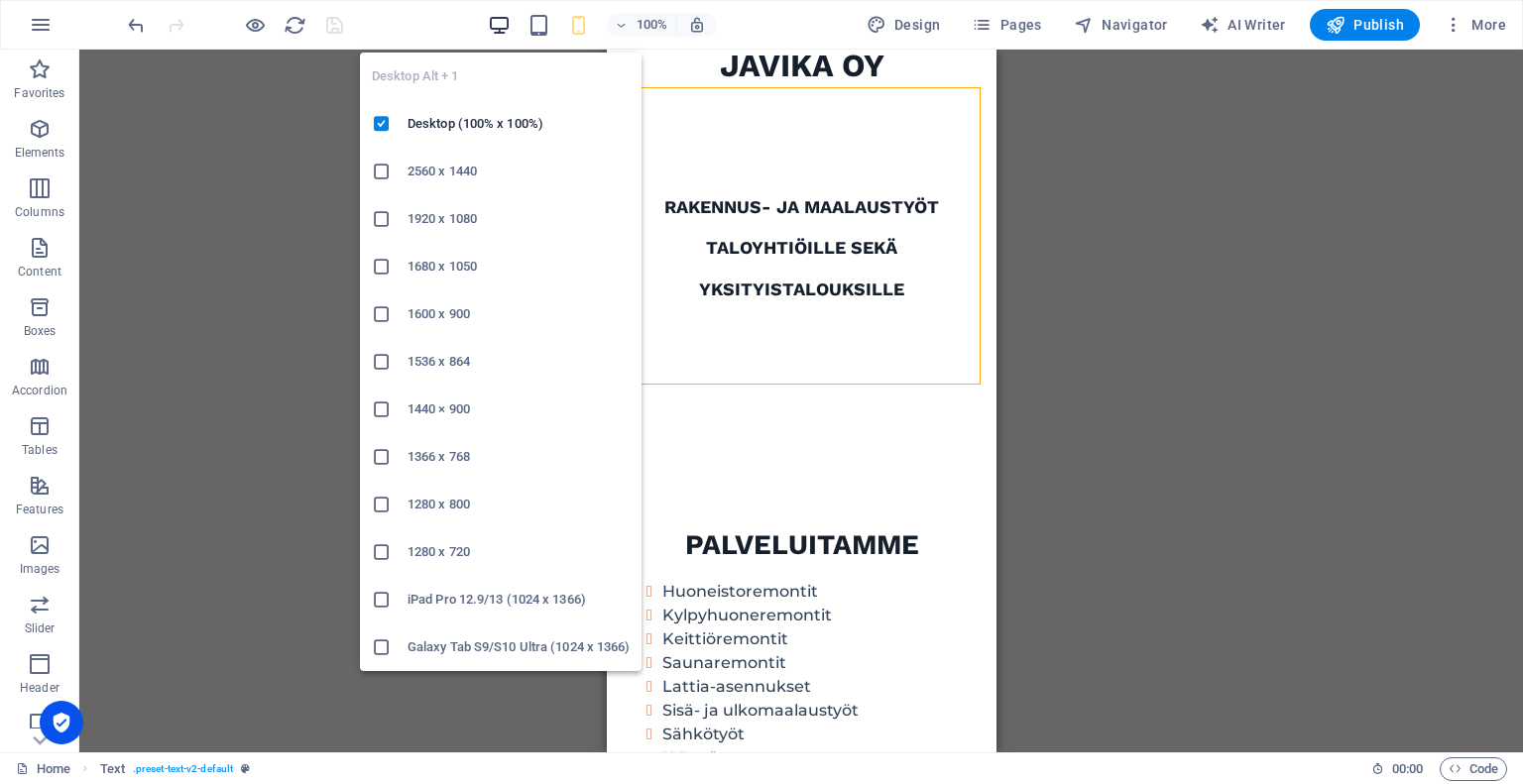click at bounding box center (499, 25) 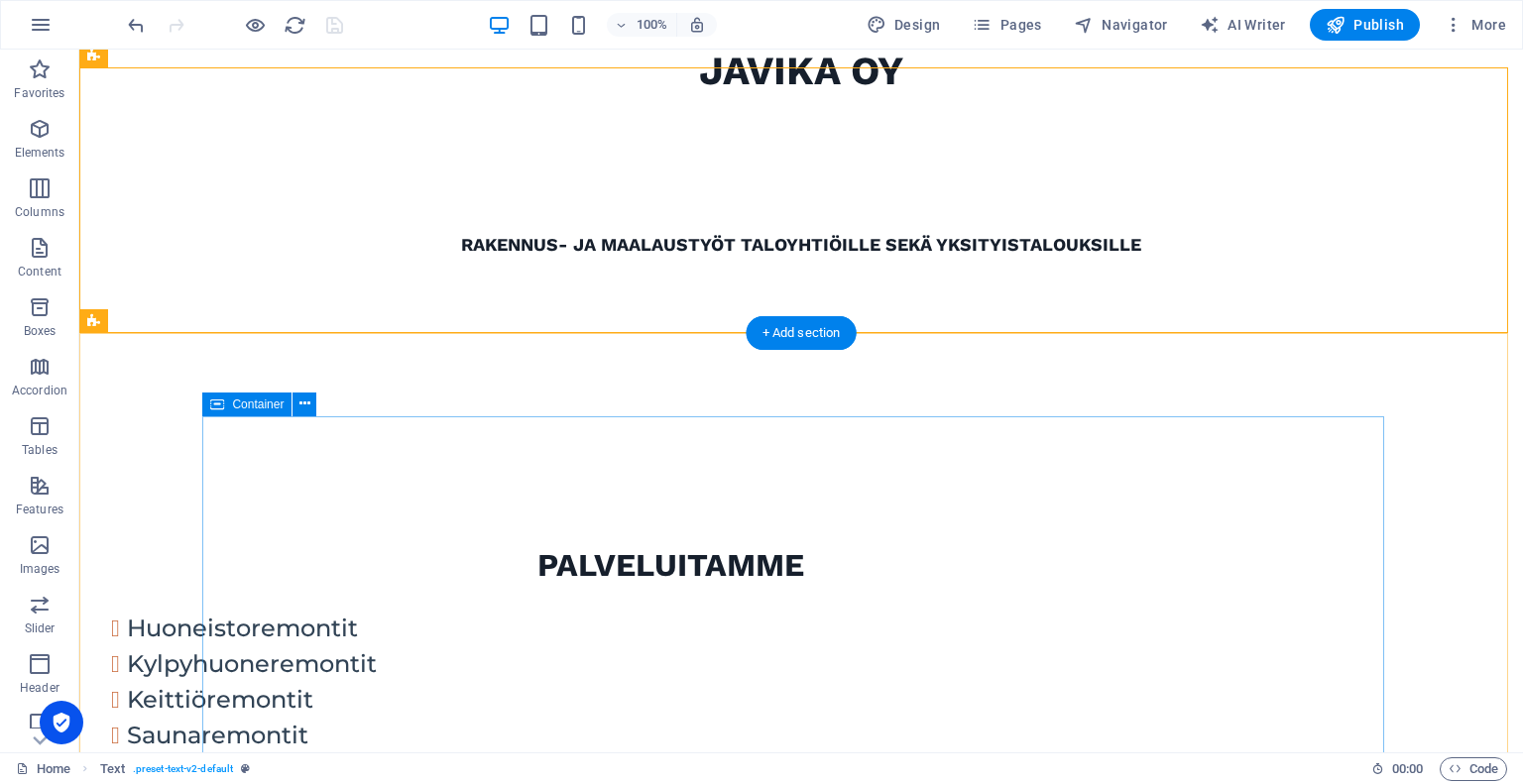 scroll, scrollTop: 0, scrollLeft: 0, axis: both 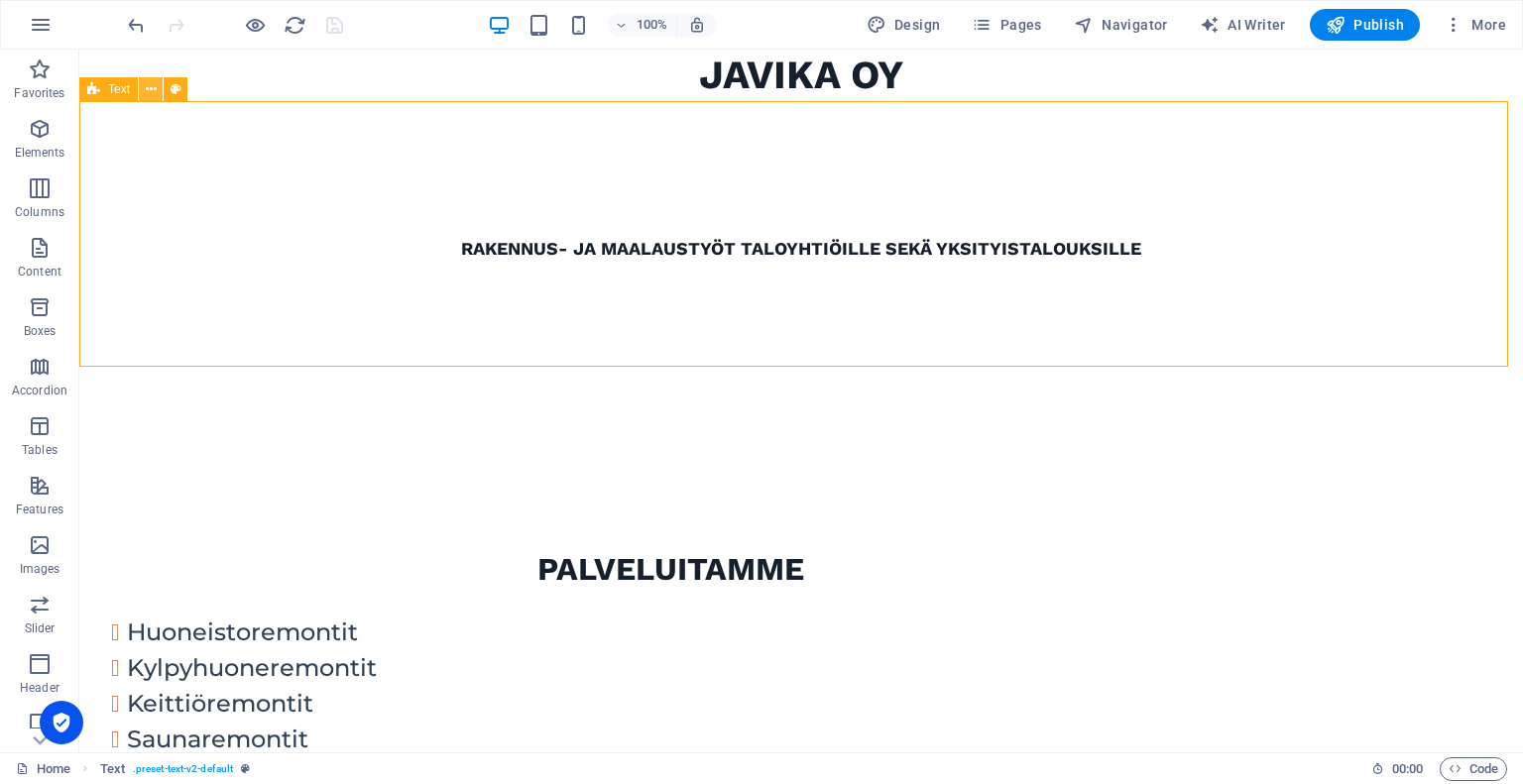 click at bounding box center (151, 89) 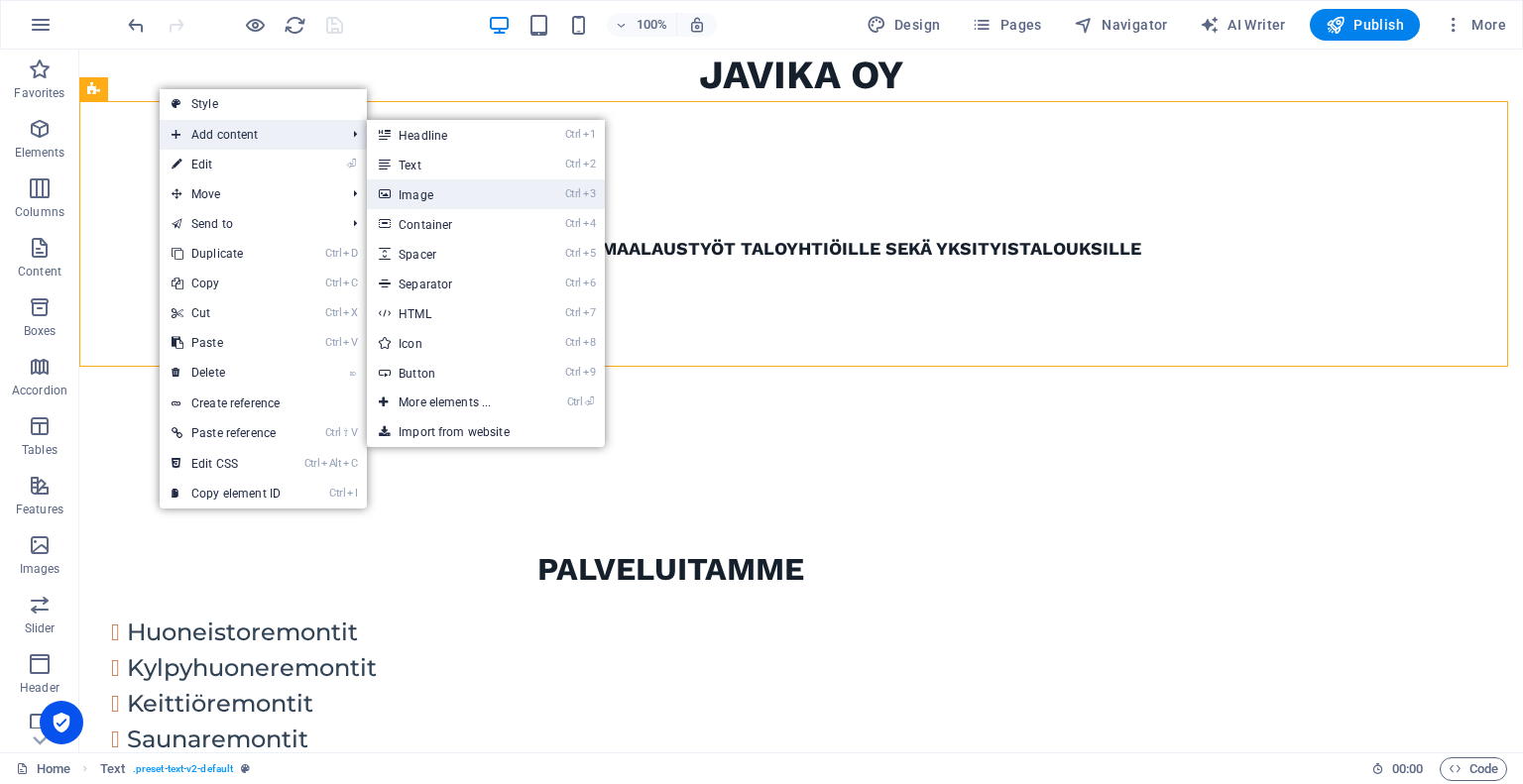 click on "Ctrl 3  Image" at bounding box center [448, 194] 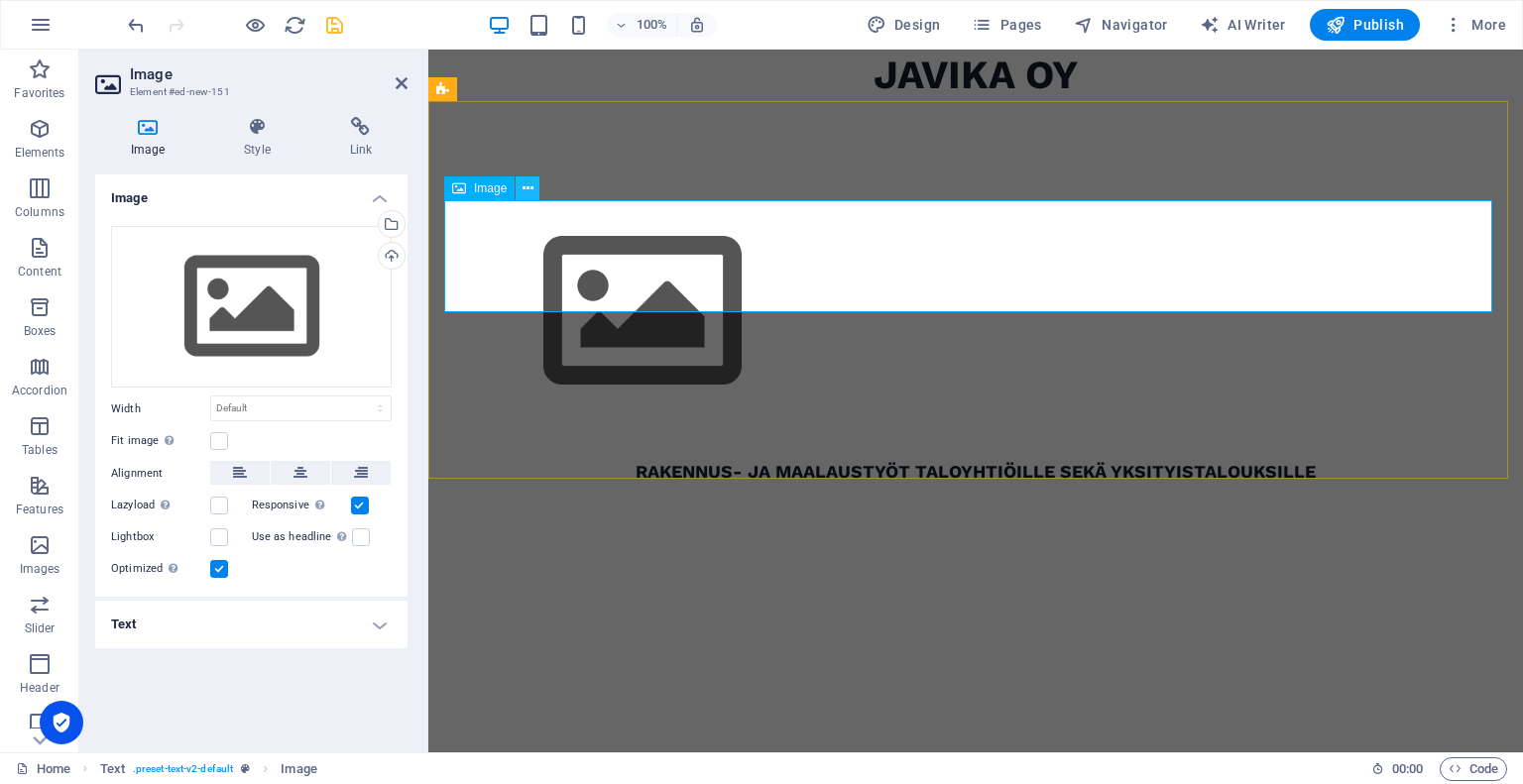 click at bounding box center [527, 188] 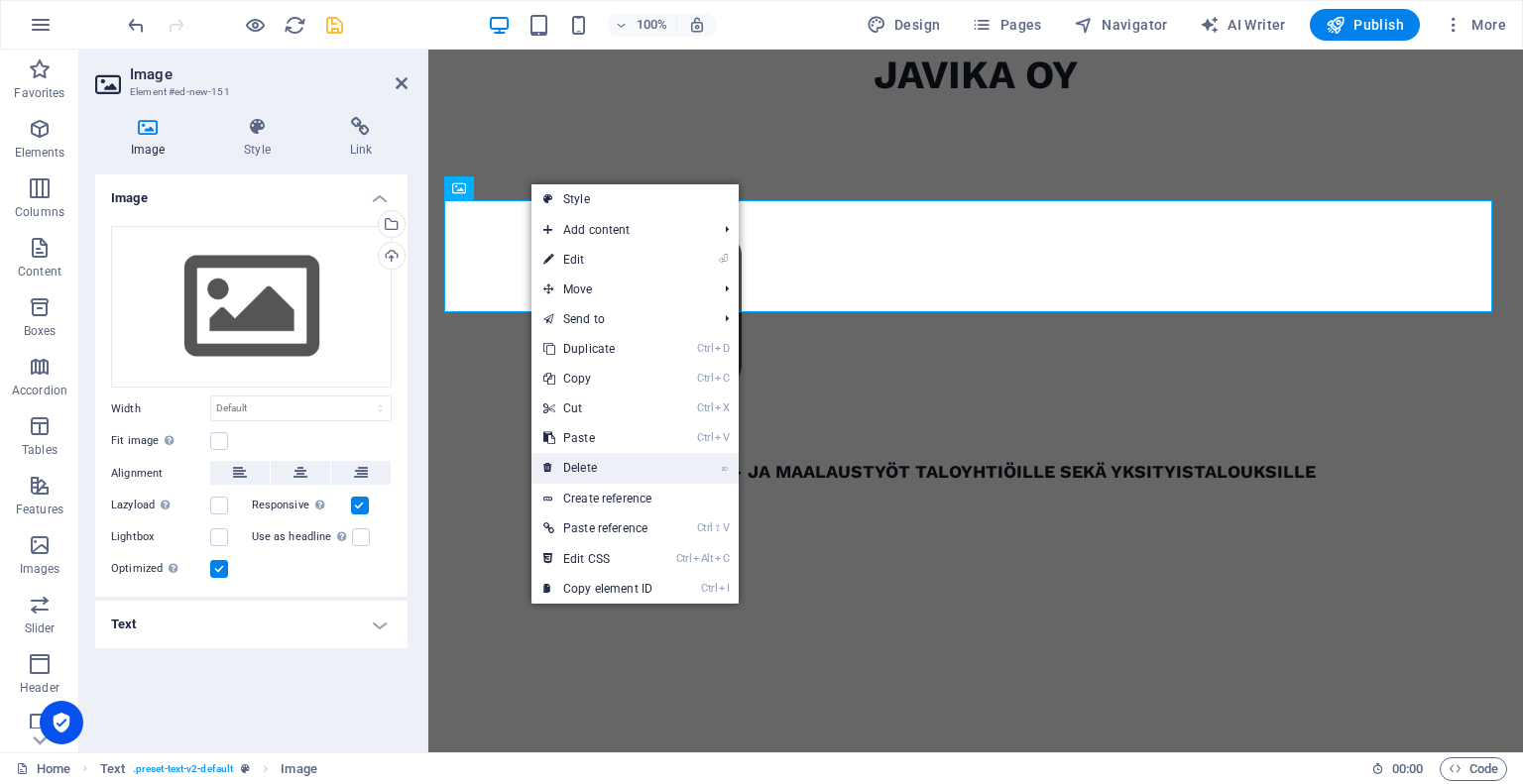 click on "⌦  Delete" at bounding box center [598, 468] 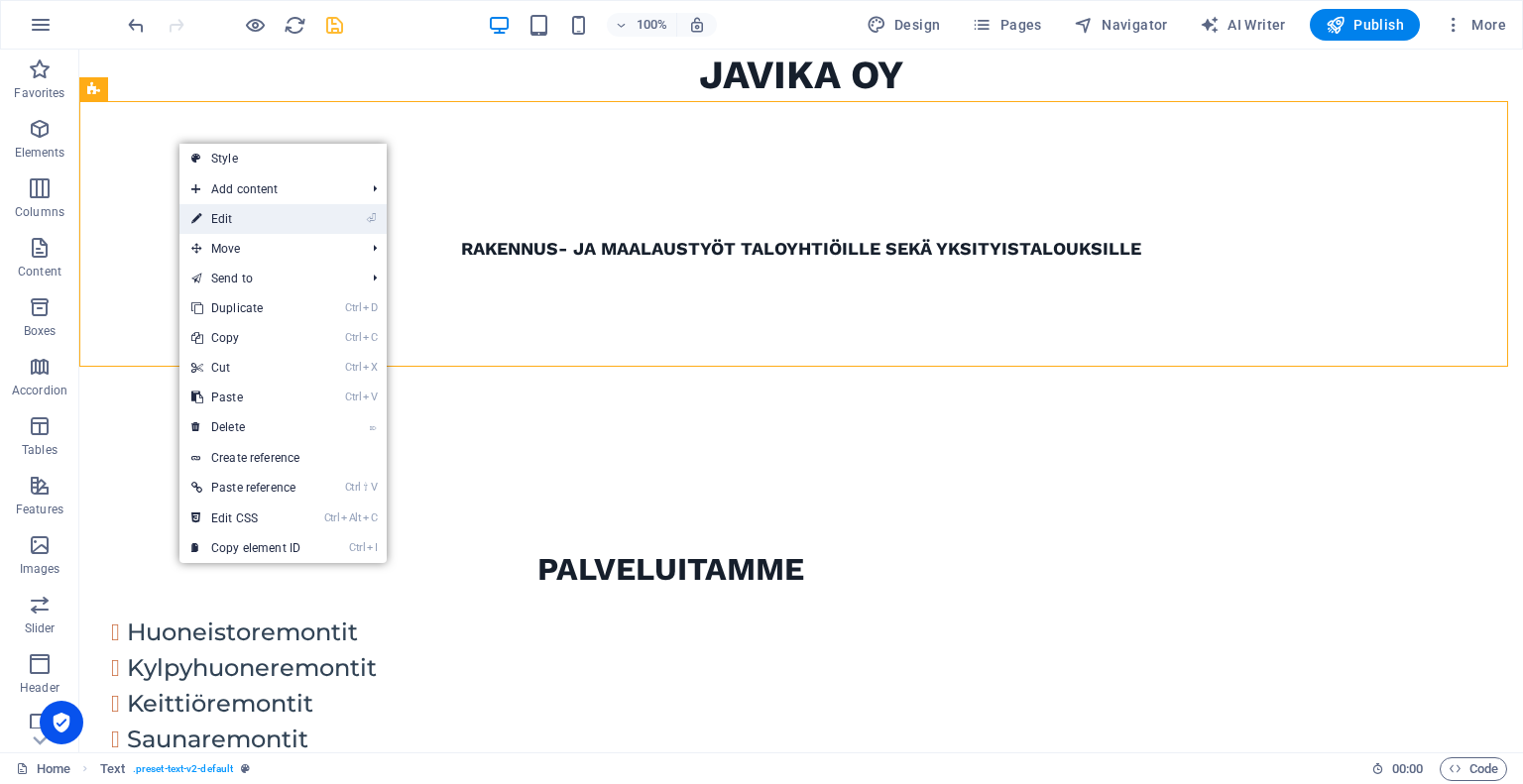 click on "⏎  Edit" at bounding box center (246, 219) 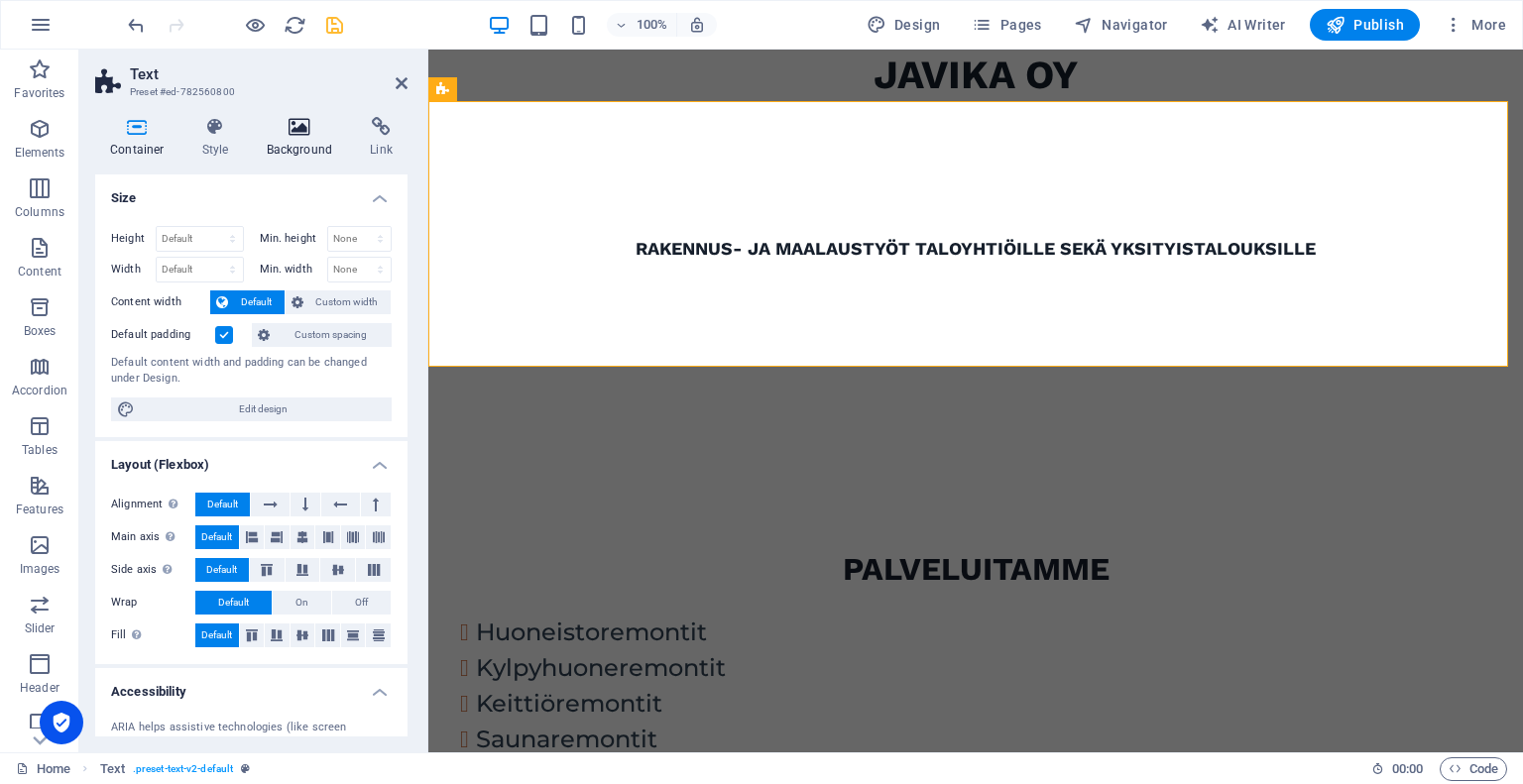 click at bounding box center (299, 127) 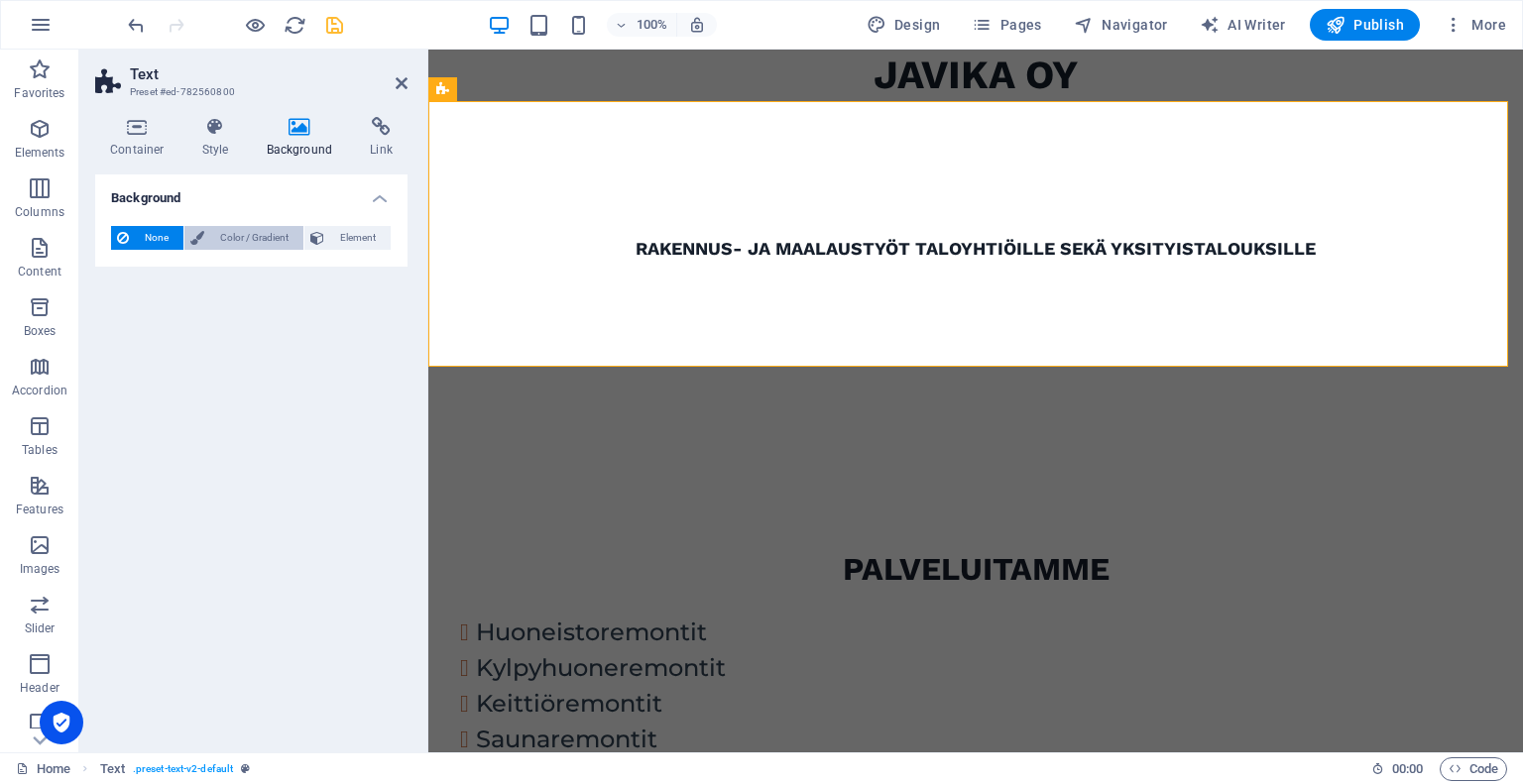 click on "Color / Gradient" at bounding box center (254, 238) 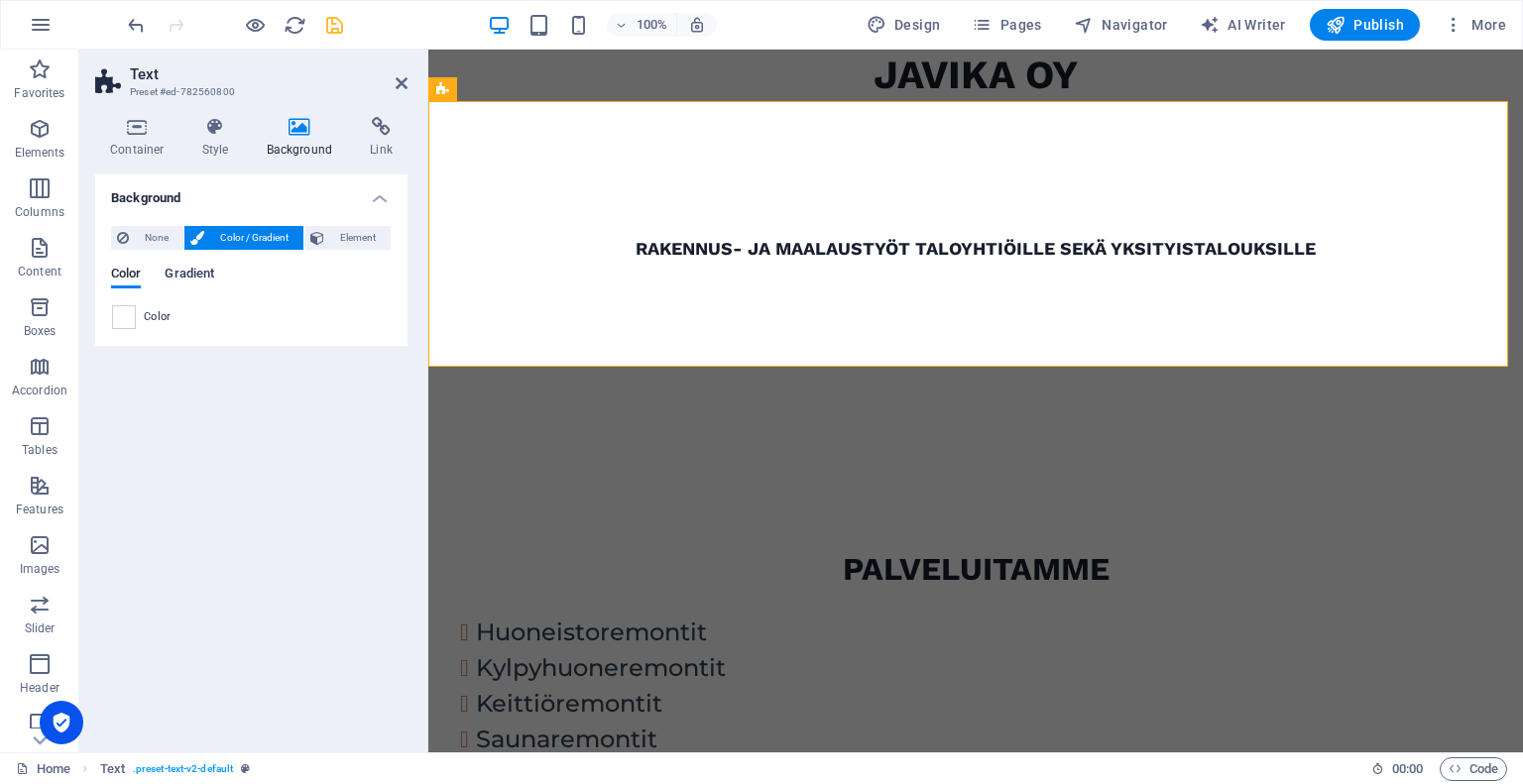 click on "Gradient" at bounding box center (189, 276) 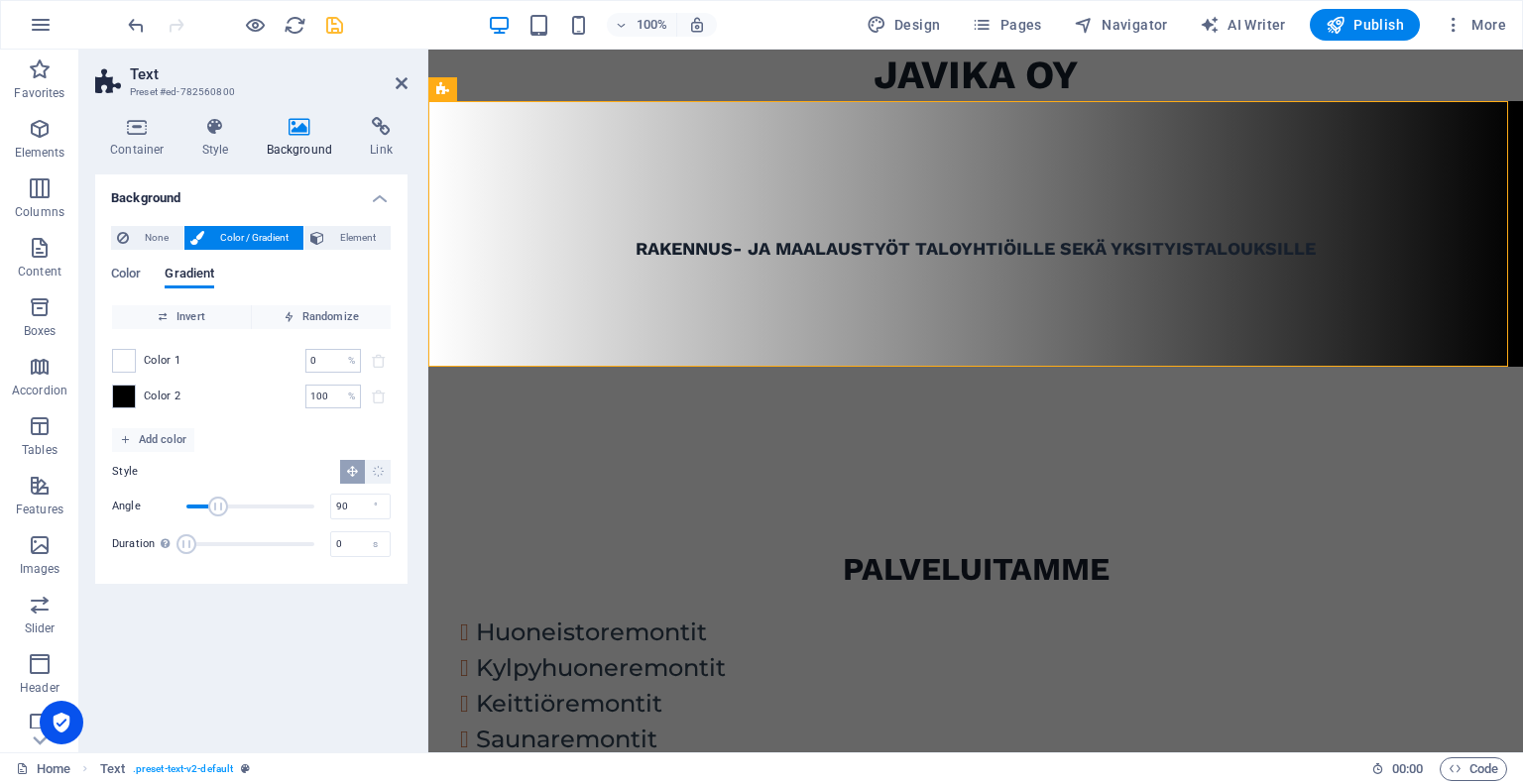type 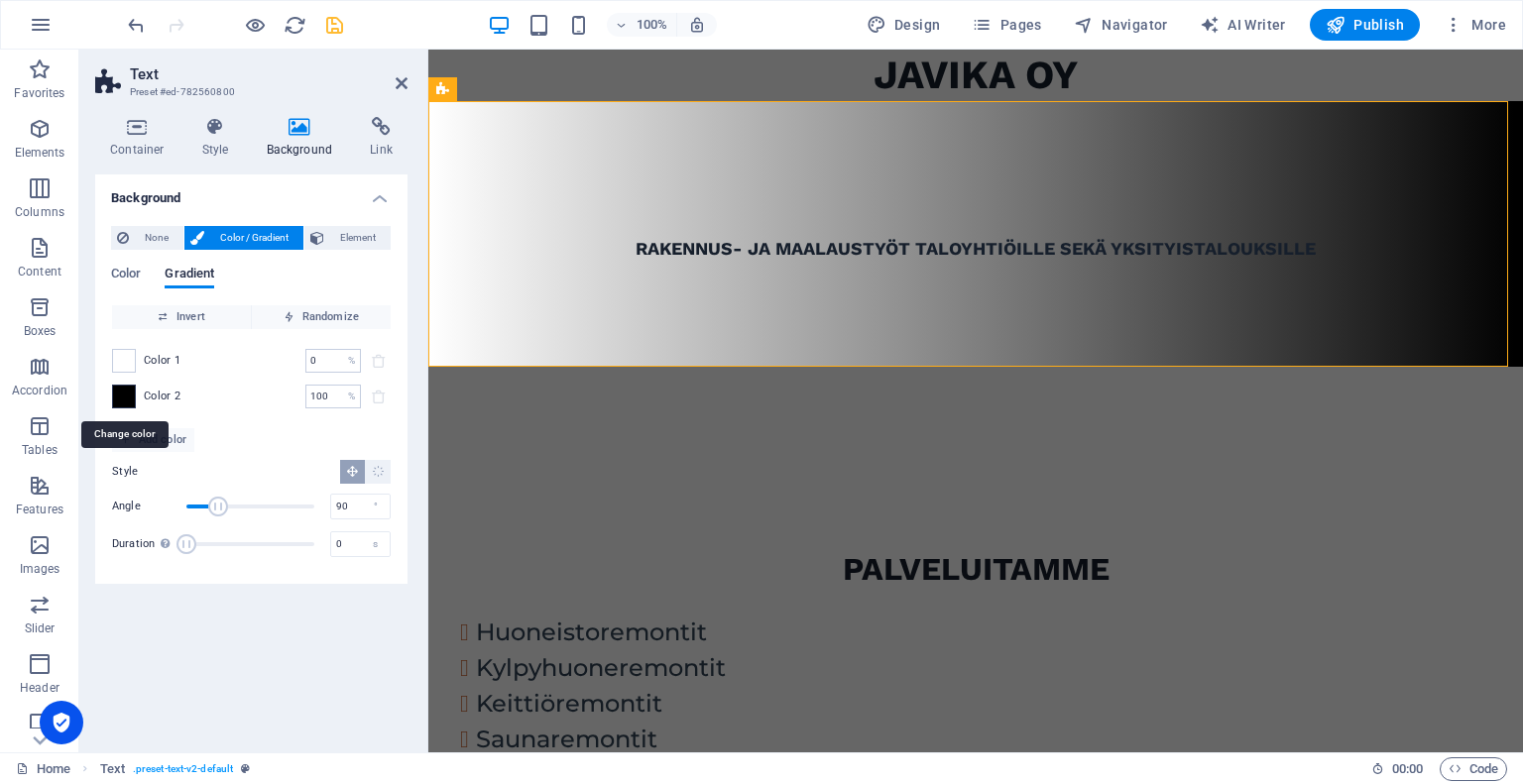 click at bounding box center [124, 396] 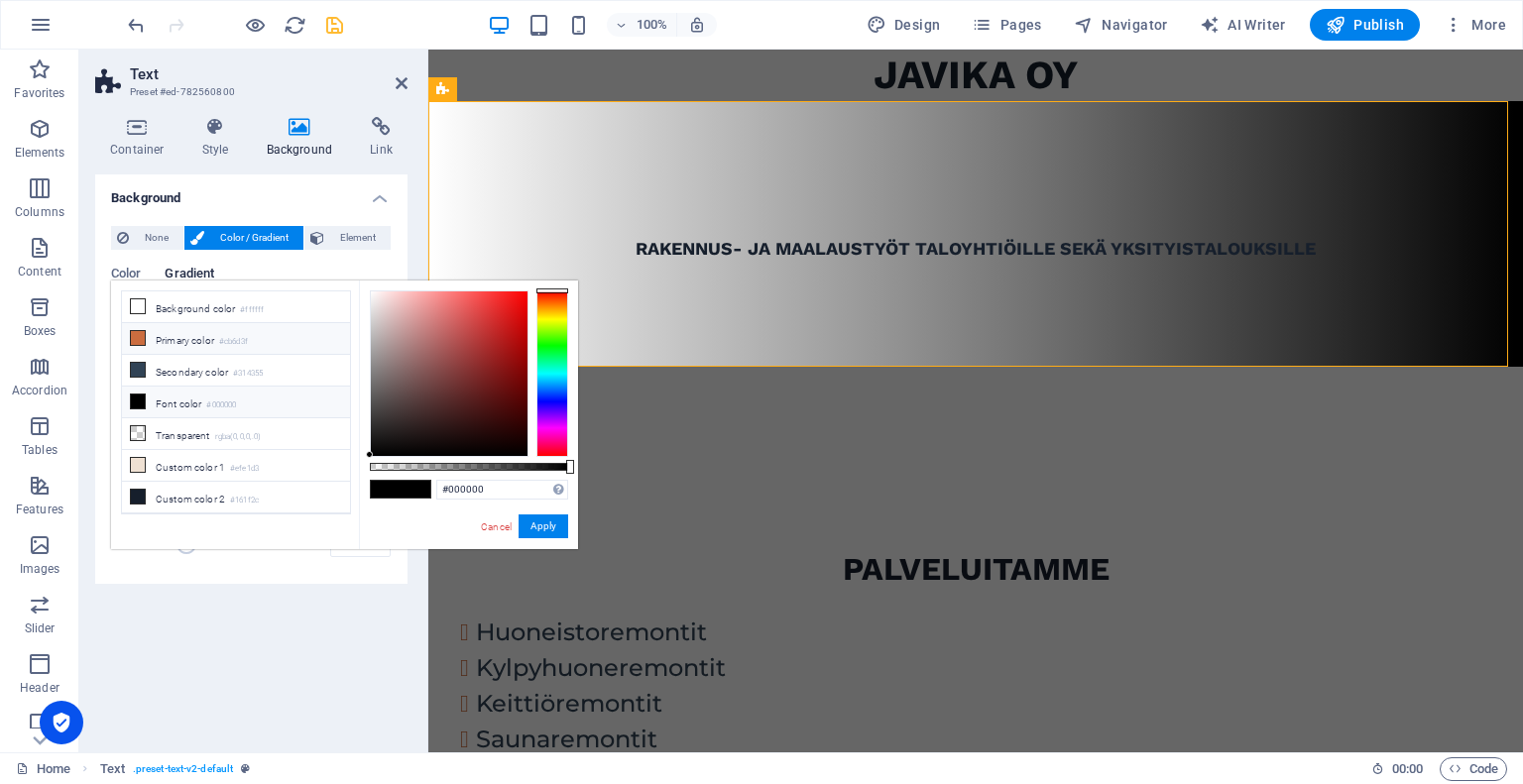 click on "Primary color
#cb6d3f" at bounding box center (236, 339) 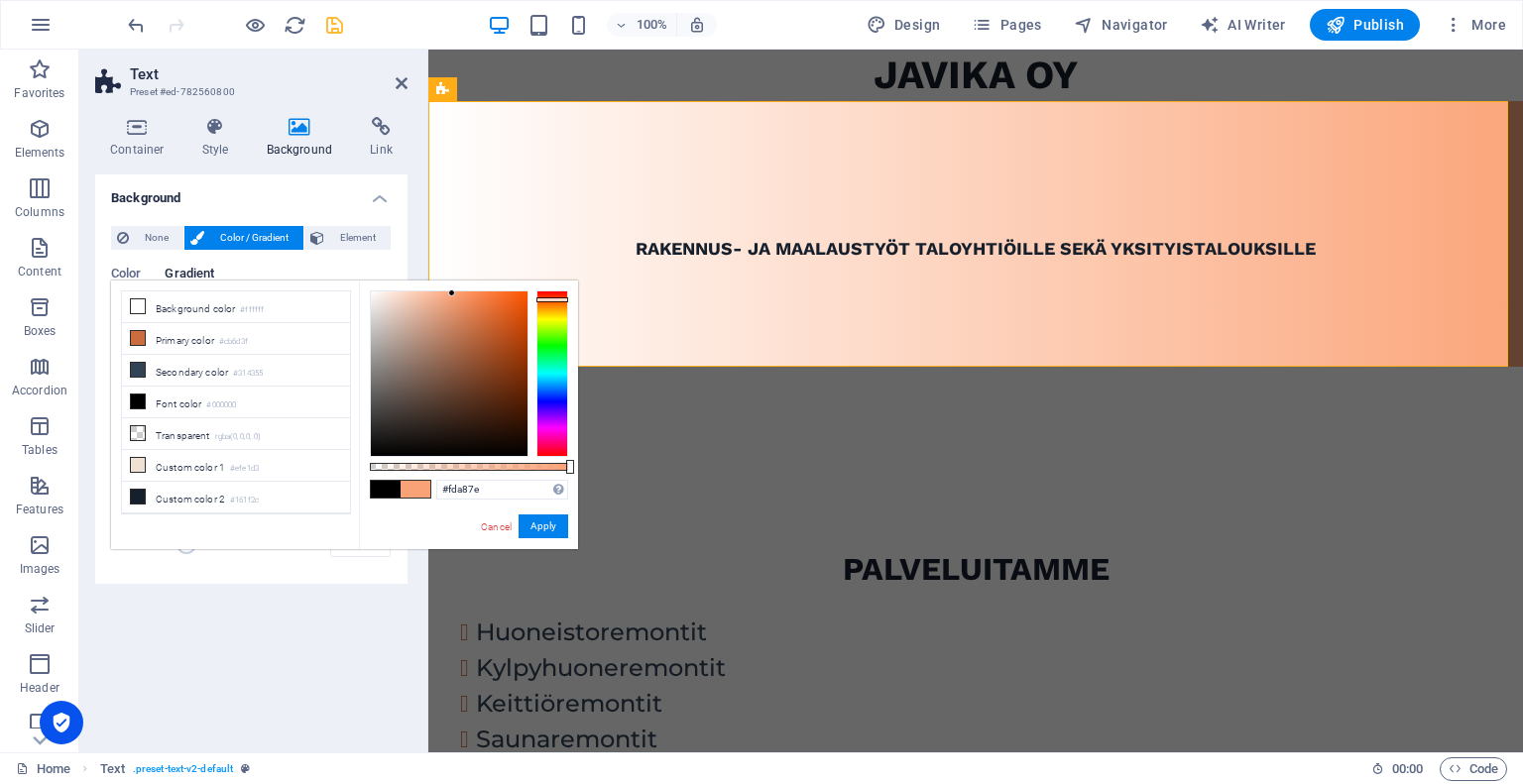 type on "#fea97f" 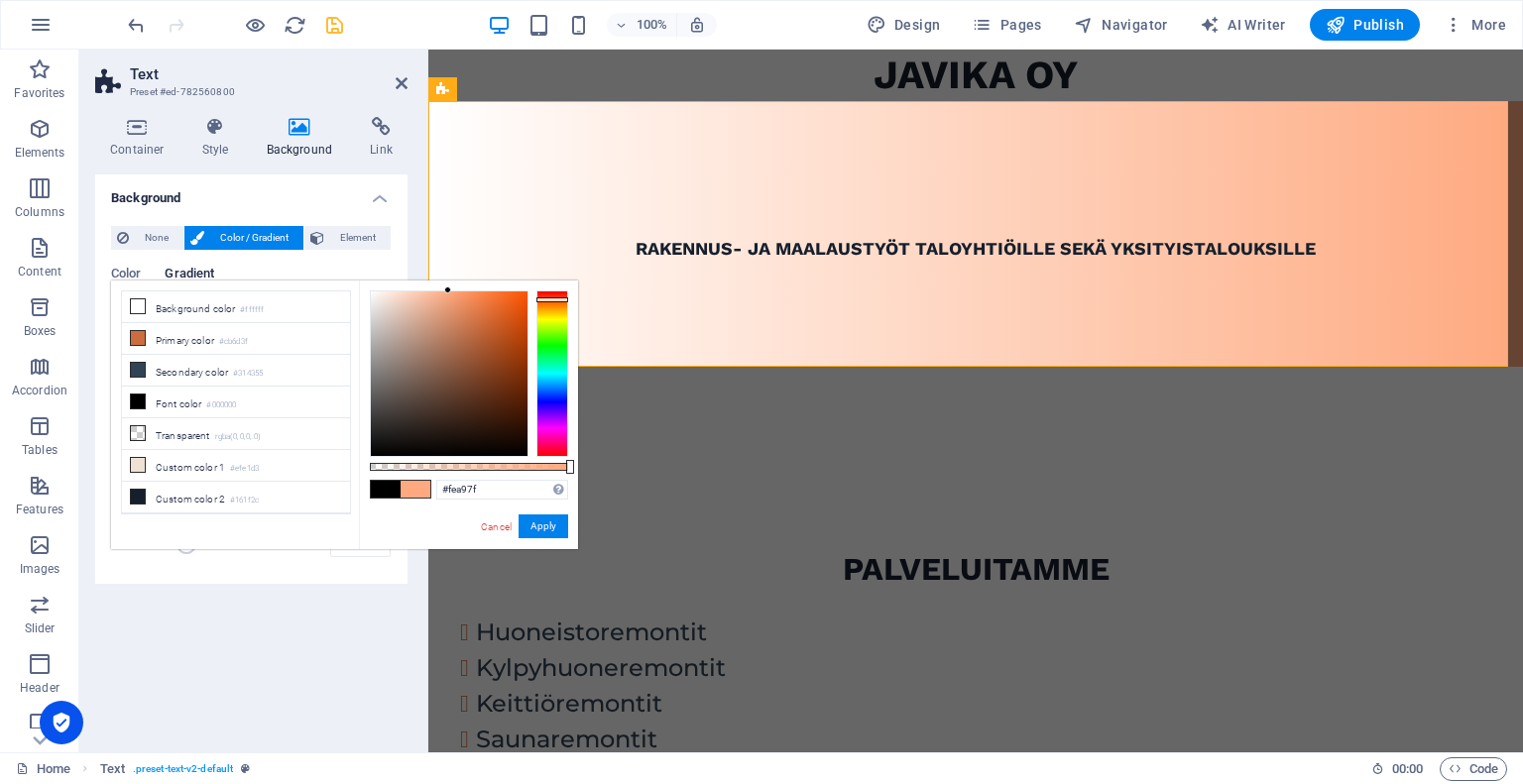 drag, startPoint x: 458, startPoint y: 311, endPoint x: 448, endPoint y: 290, distance: 23.259407 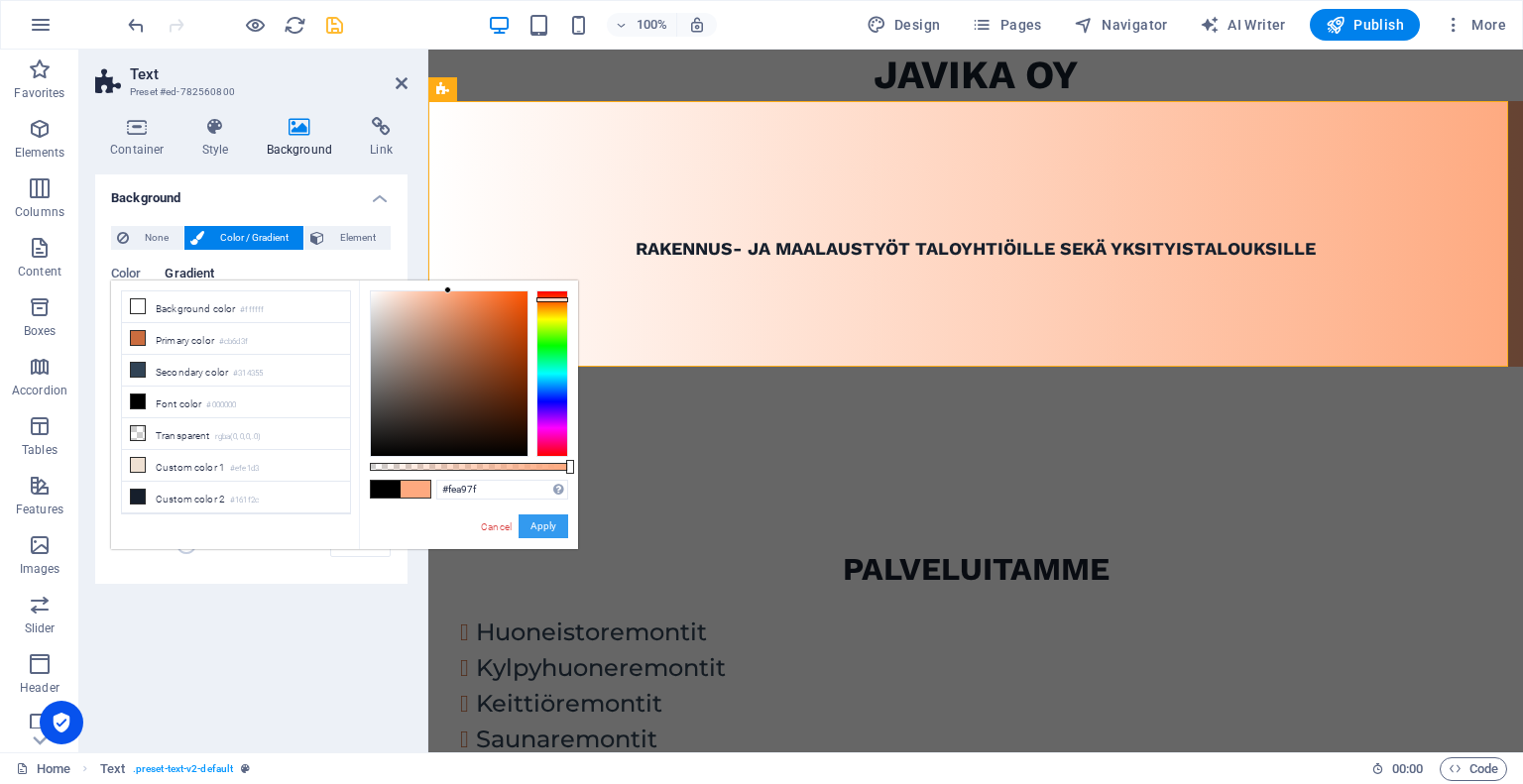 click on "Apply" at bounding box center (543, 526) 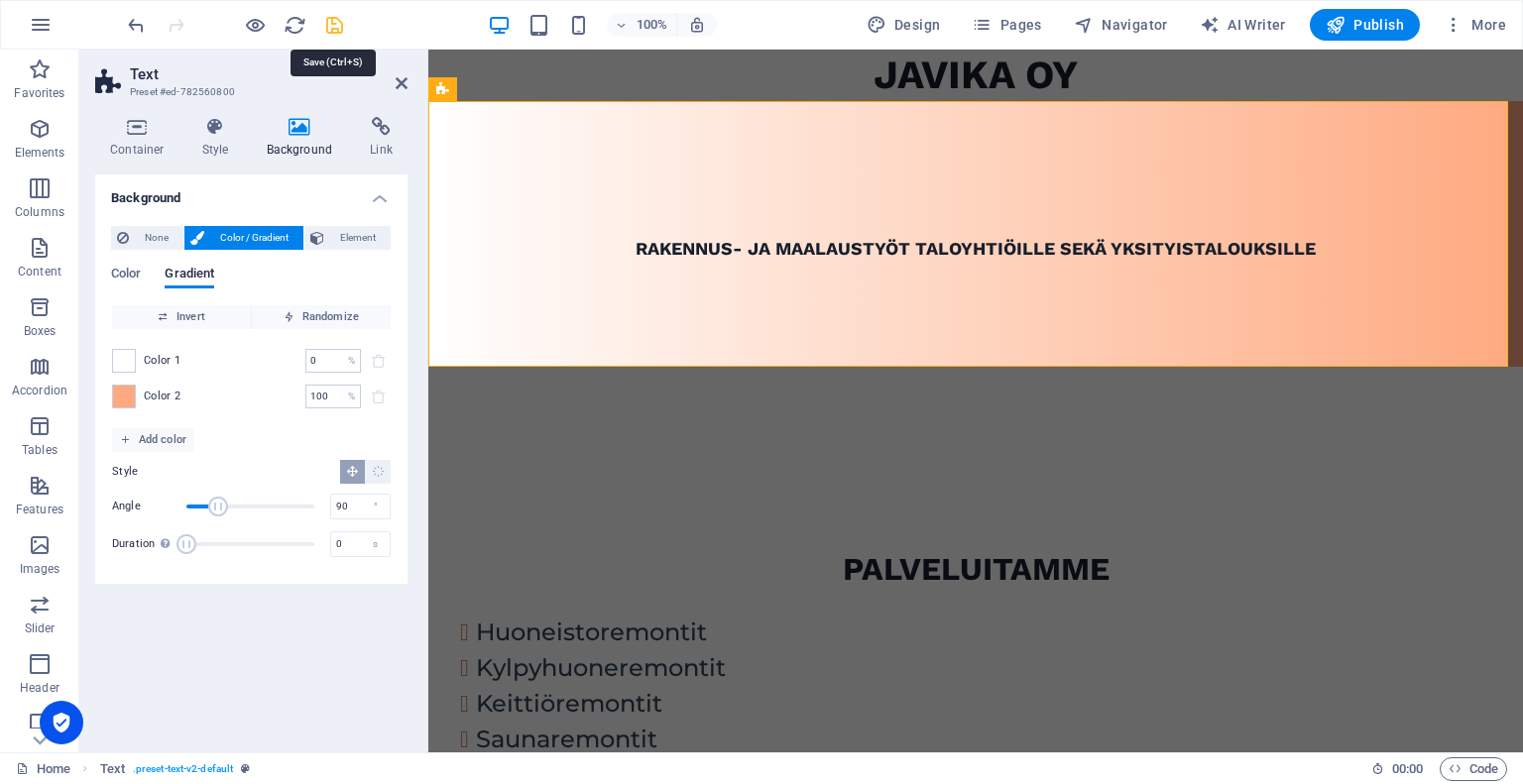 click at bounding box center (334, 25) 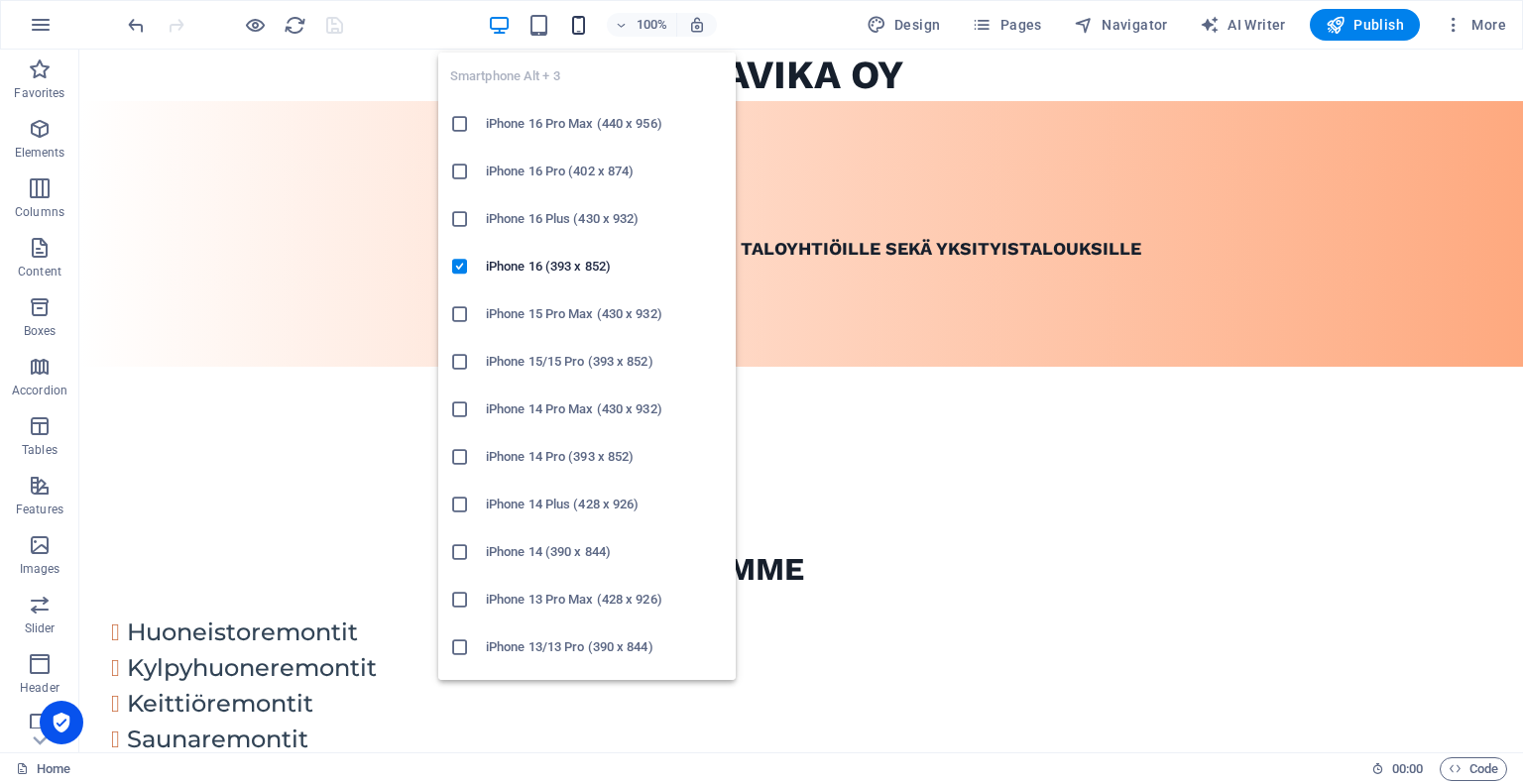 click at bounding box center (578, 25) 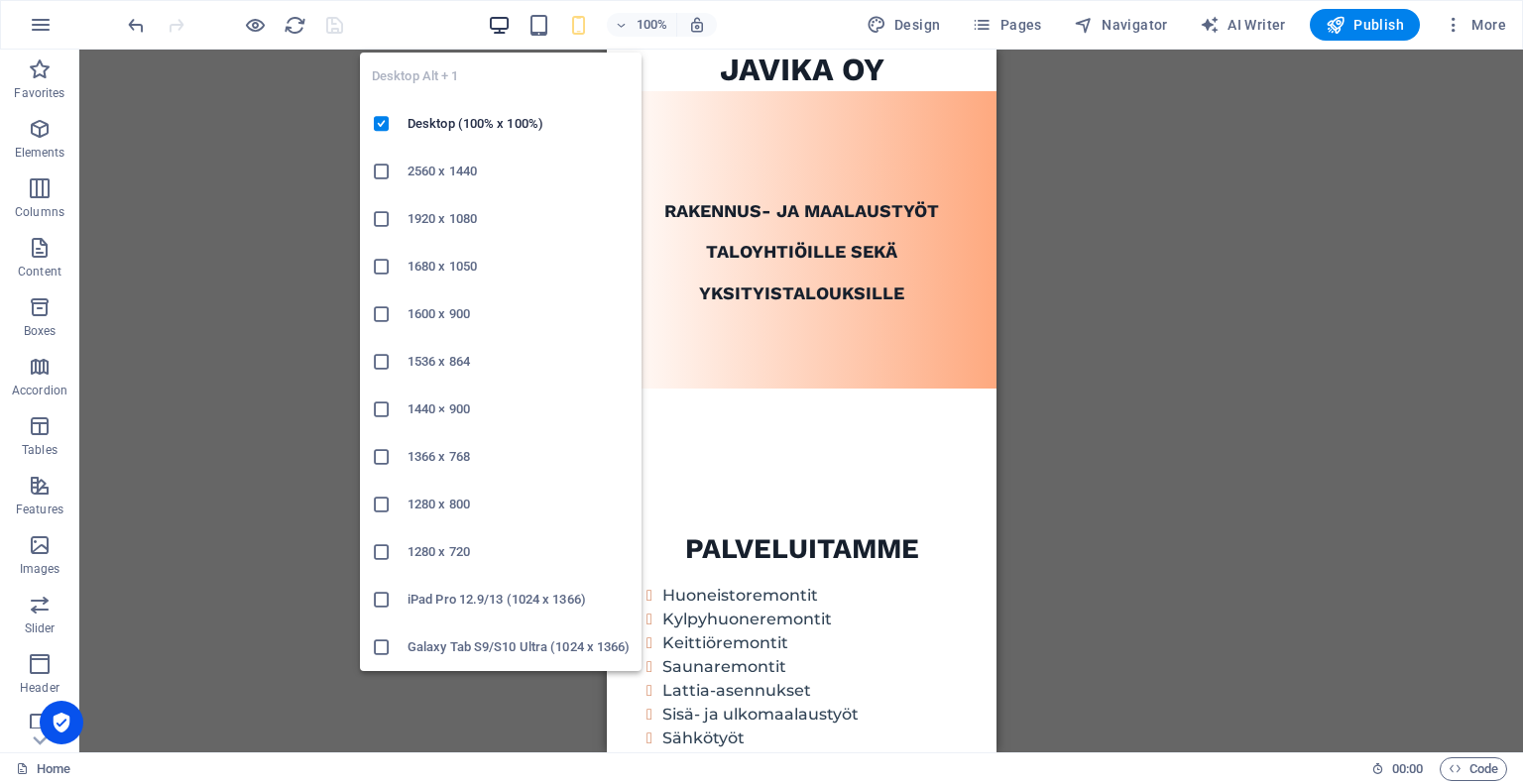 click at bounding box center [499, 25] 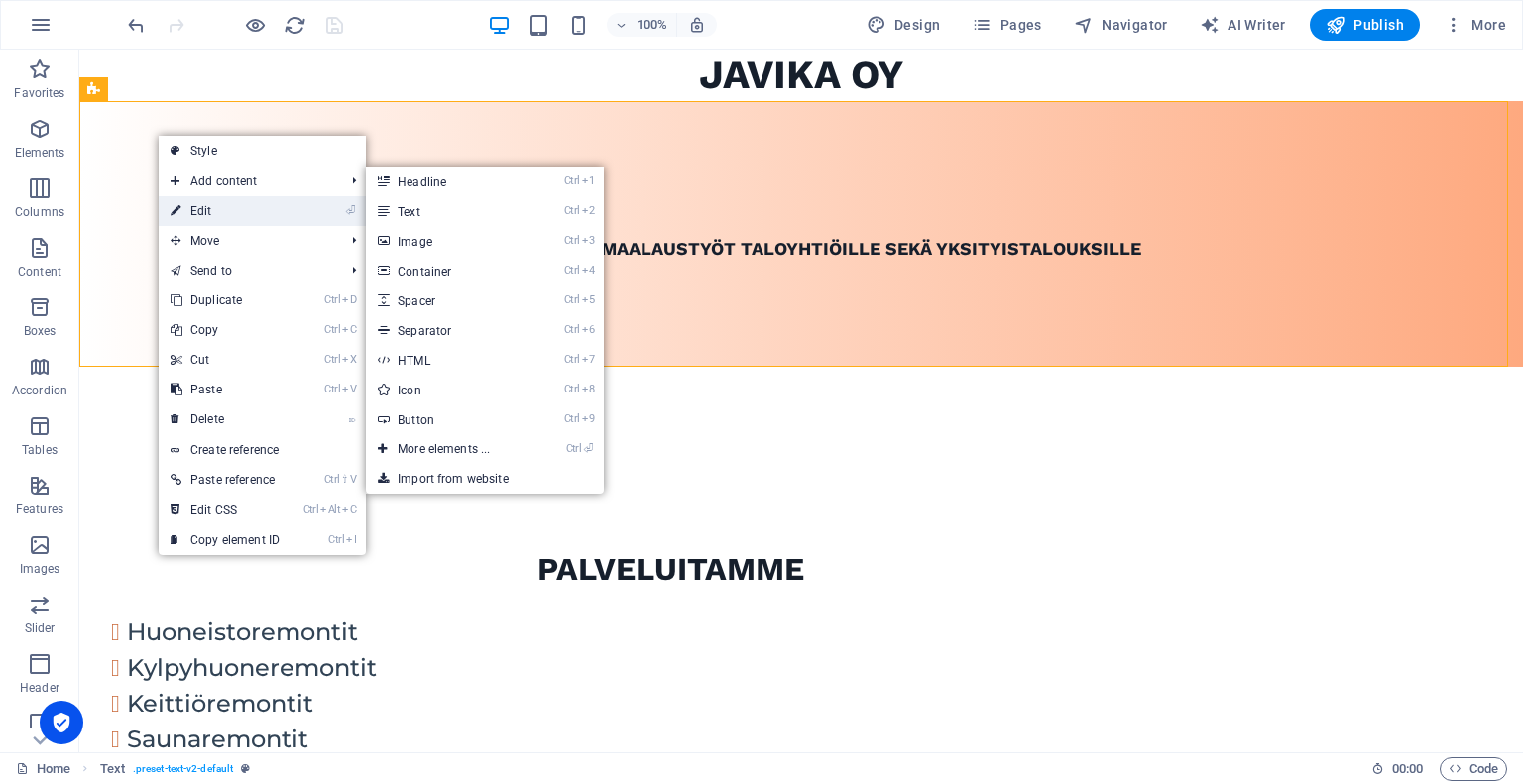 click on "⏎  Edit" at bounding box center (225, 211) 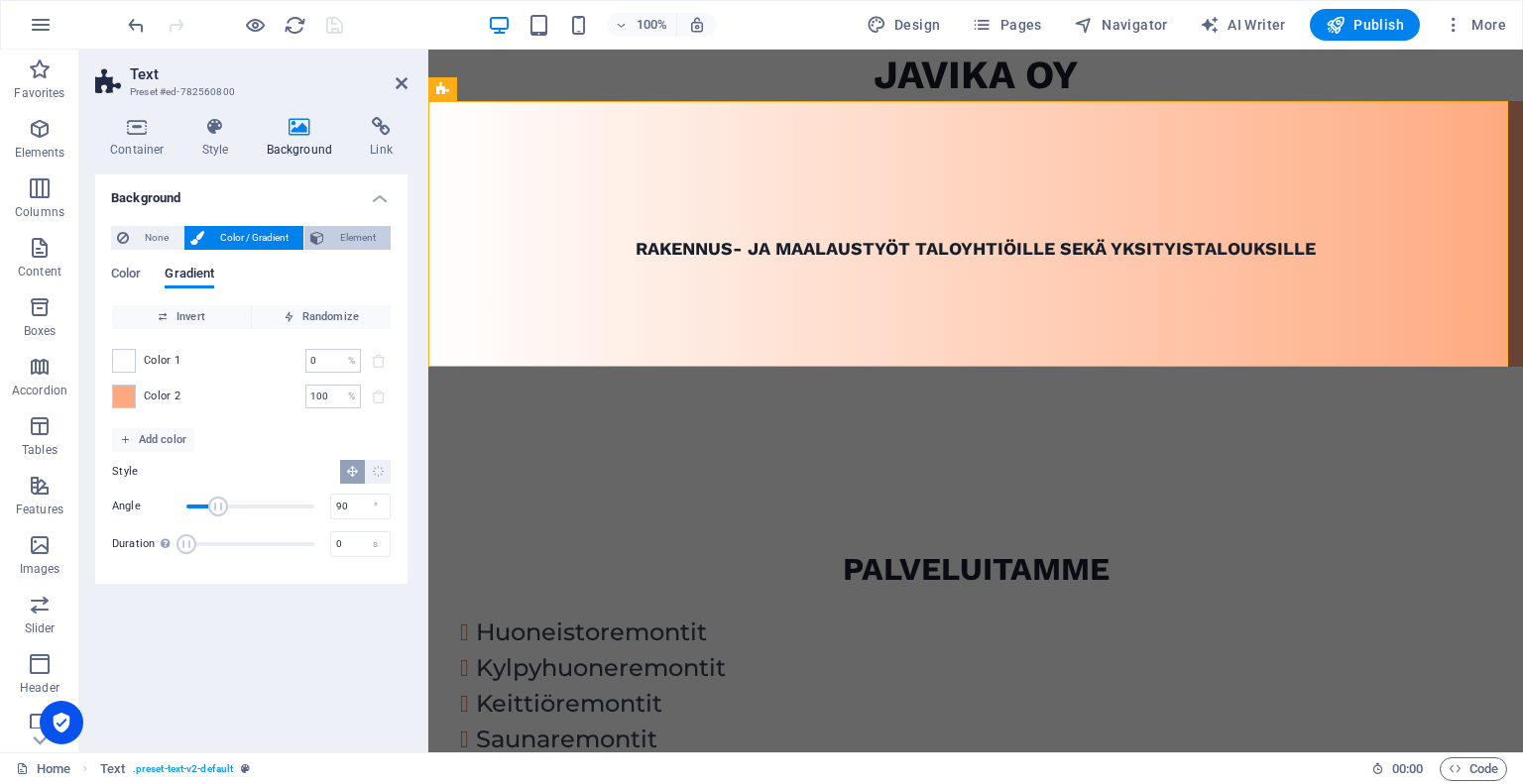 click on "Element" at bounding box center [357, 238] 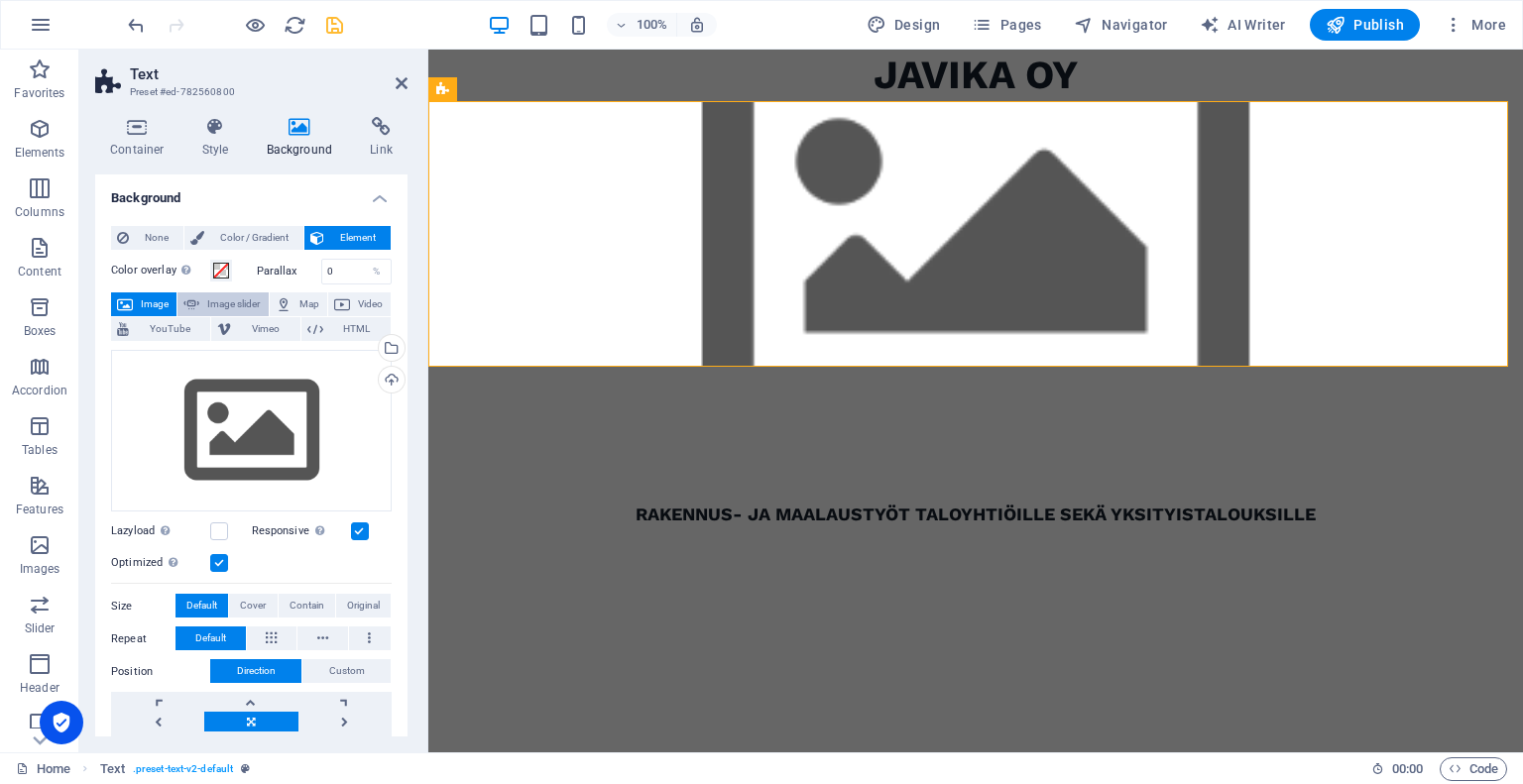 click on "Image slider" at bounding box center [233, 304] 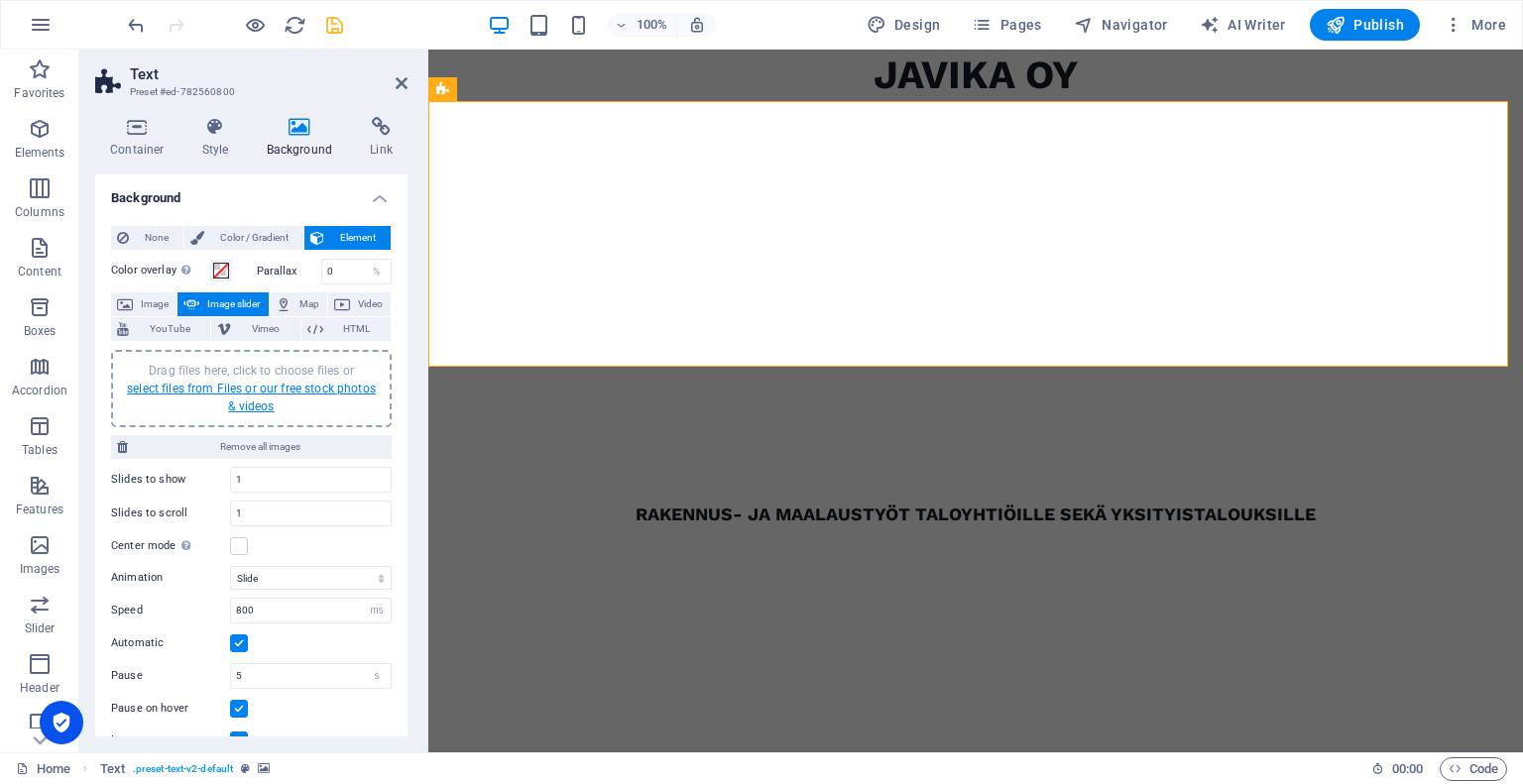 click on "select files from Files or our free stock photos & videos" at bounding box center [251, 397] 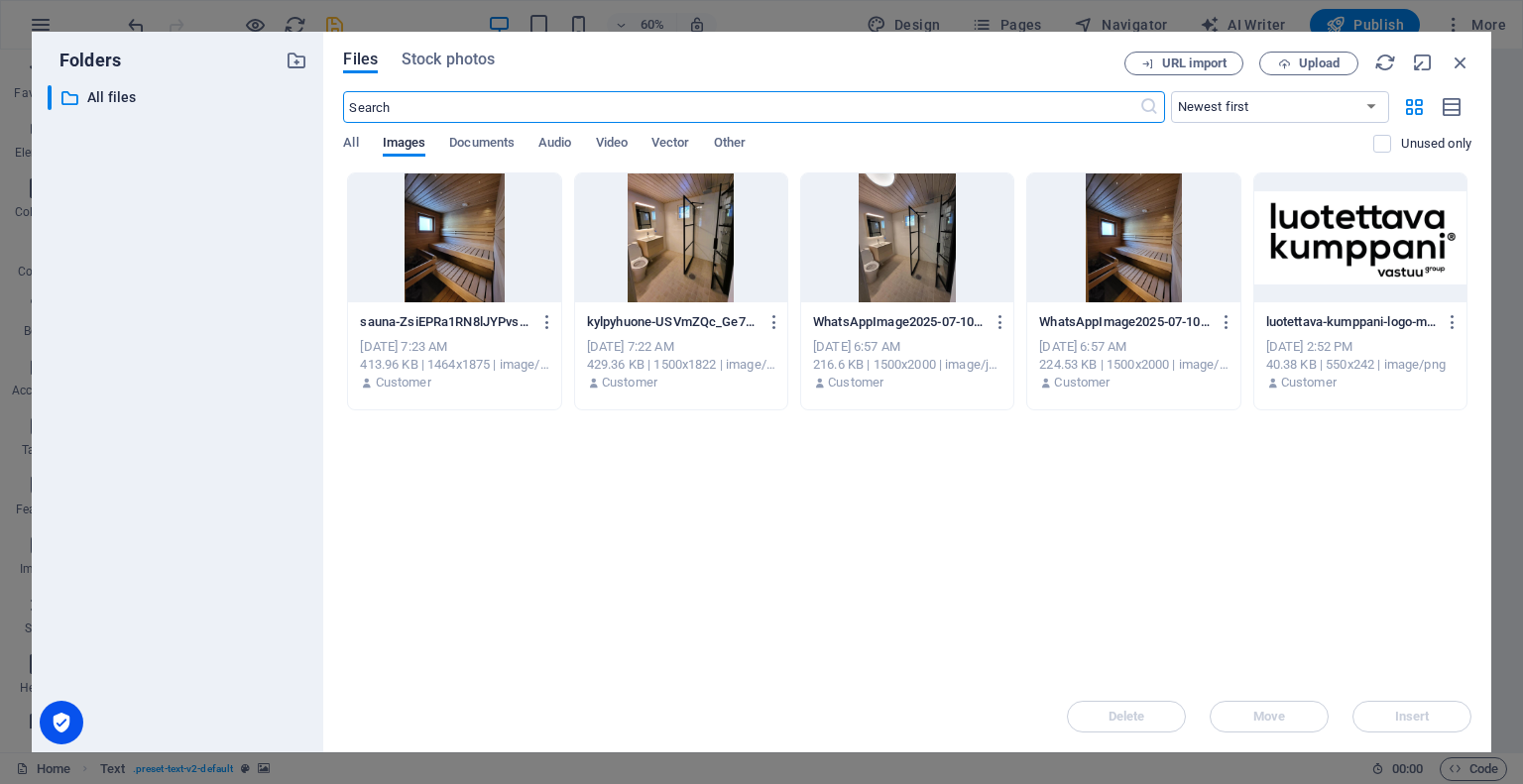 click at bounding box center (907, 238) 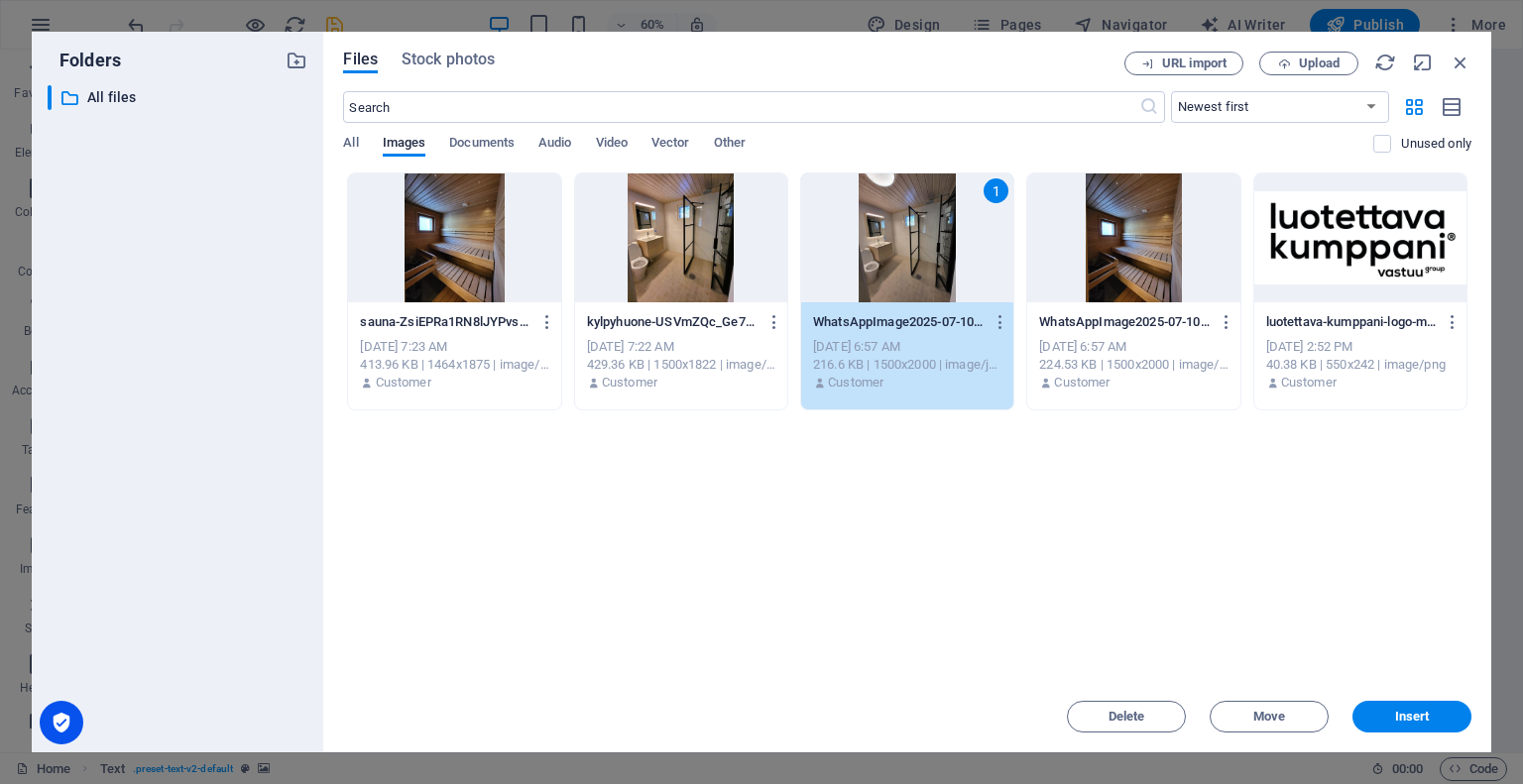 click on "1" at bounding box center (996, 190) 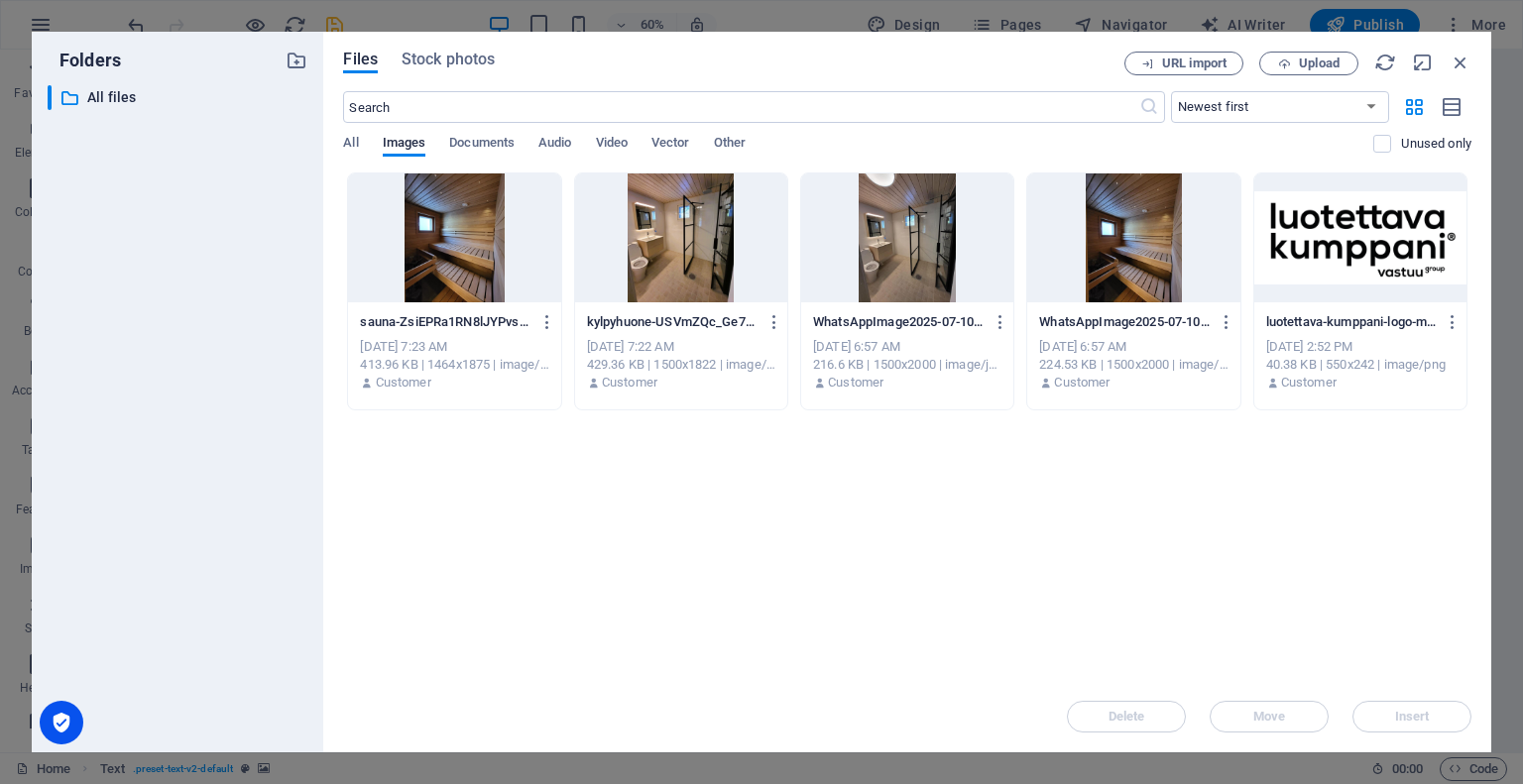 click at bounding box center (681, 238) 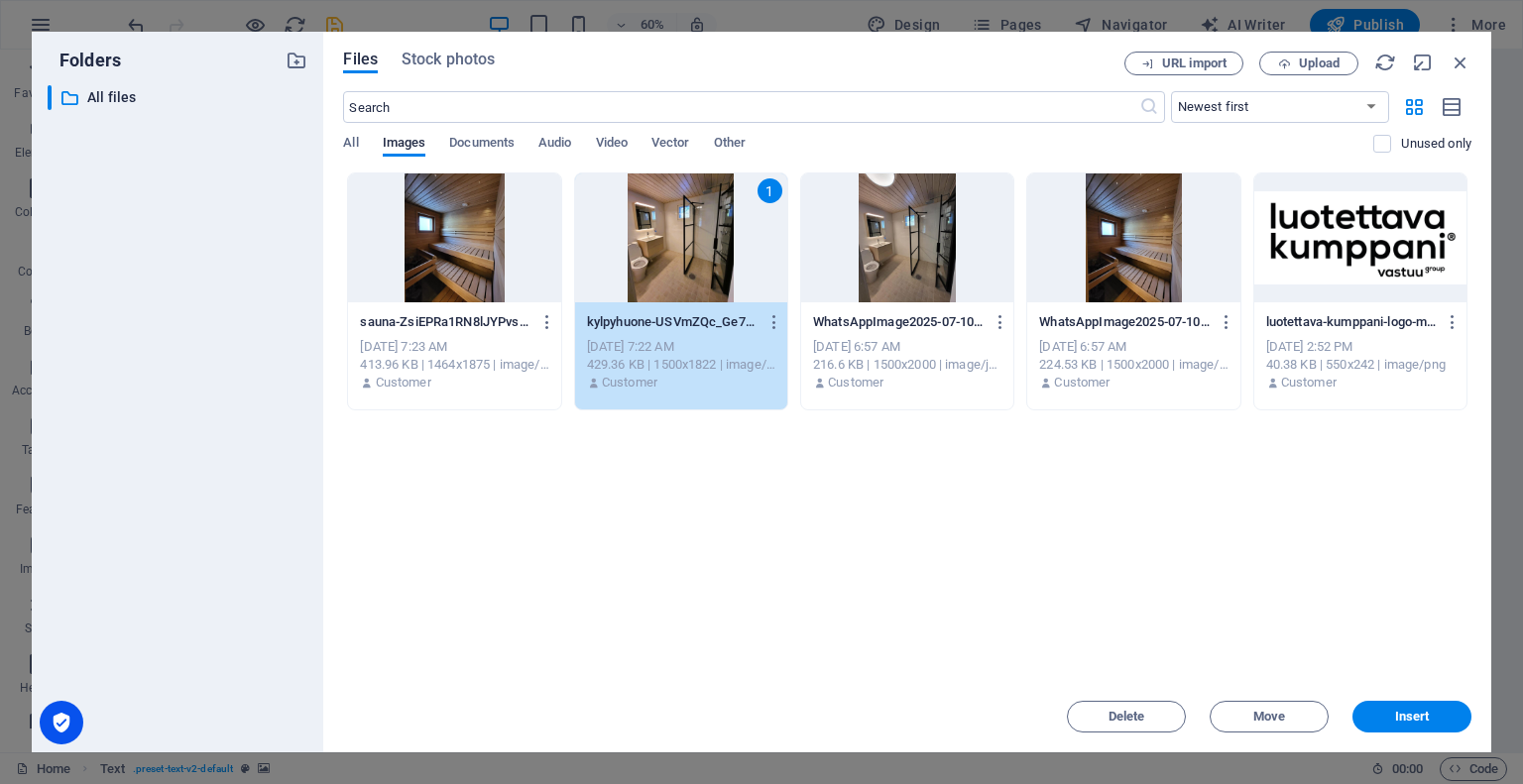 click at bounding box center (454, 238) 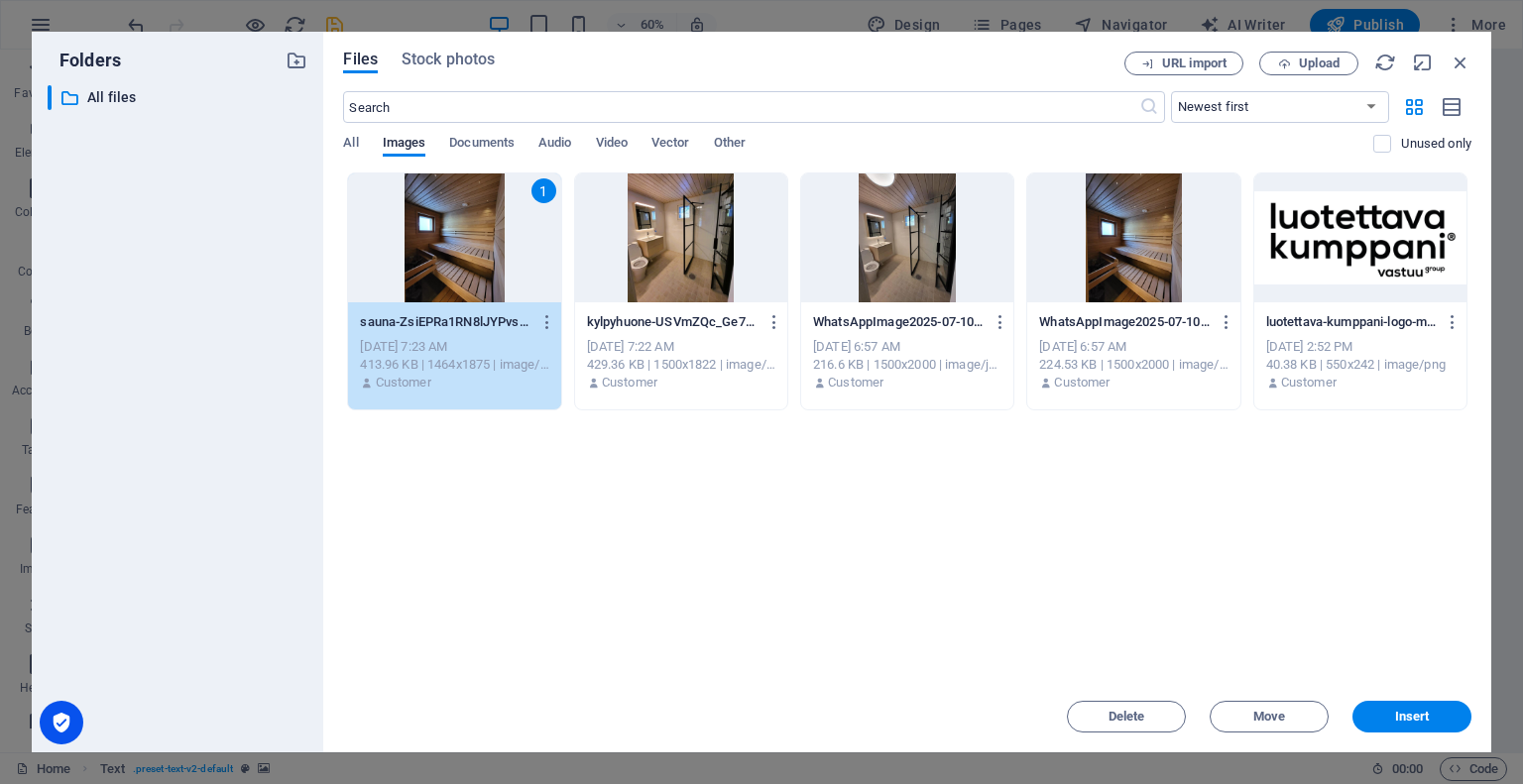 click at bounding box center (681, 238) 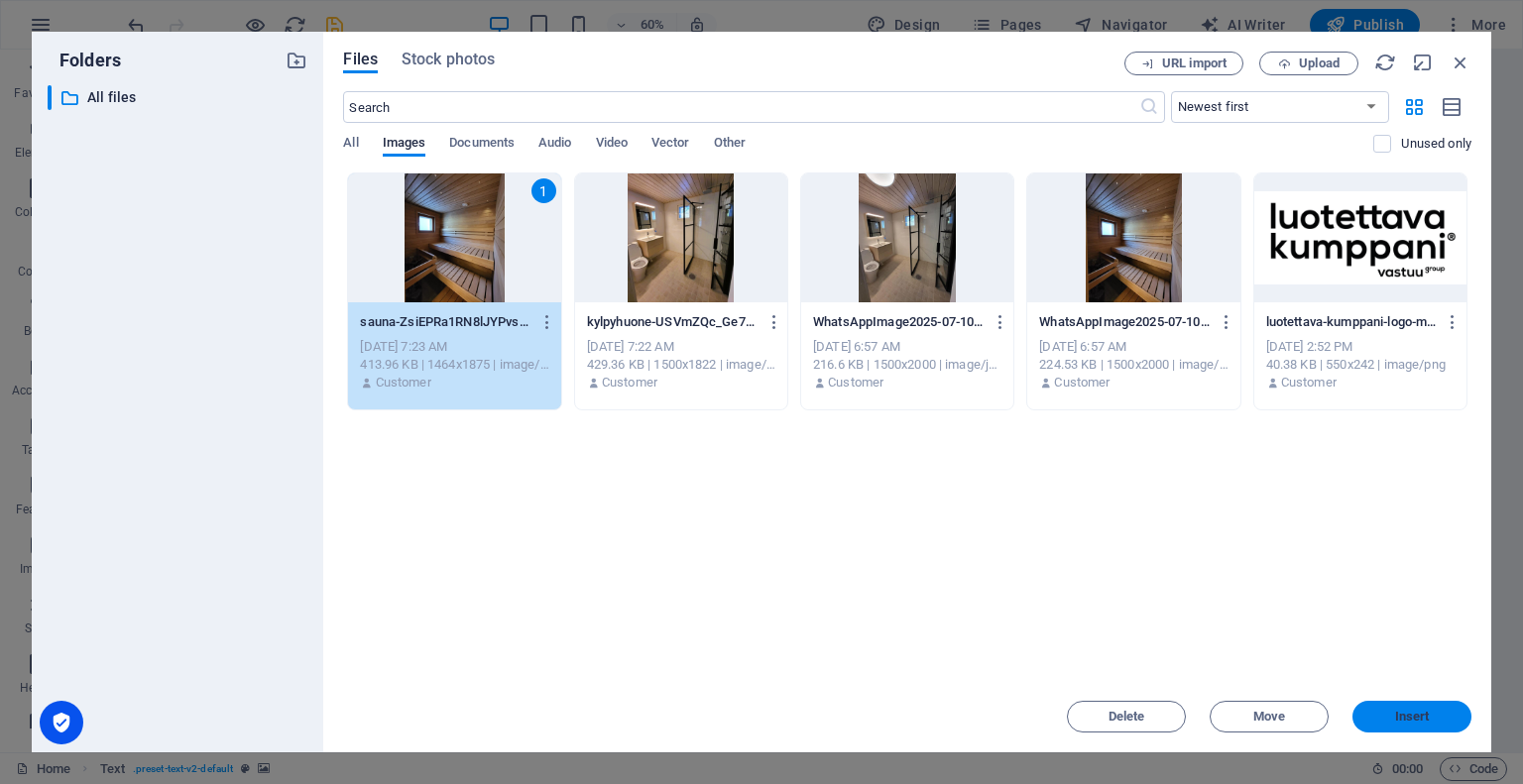 click on "Insert" at bounding box center [1412, 717] 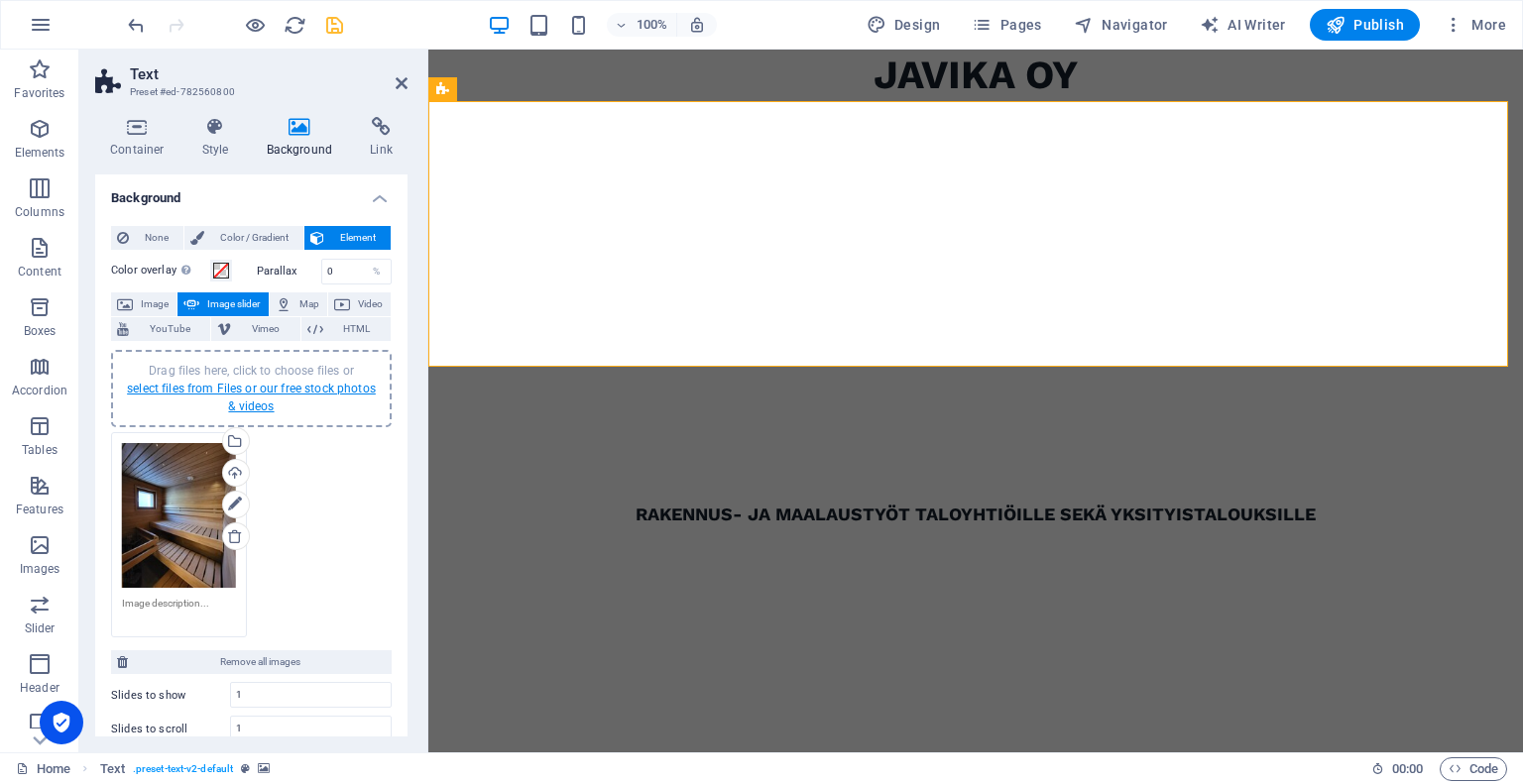 click on "select files from Files or our free stock photos & videos" at bounding box center (251, 397) 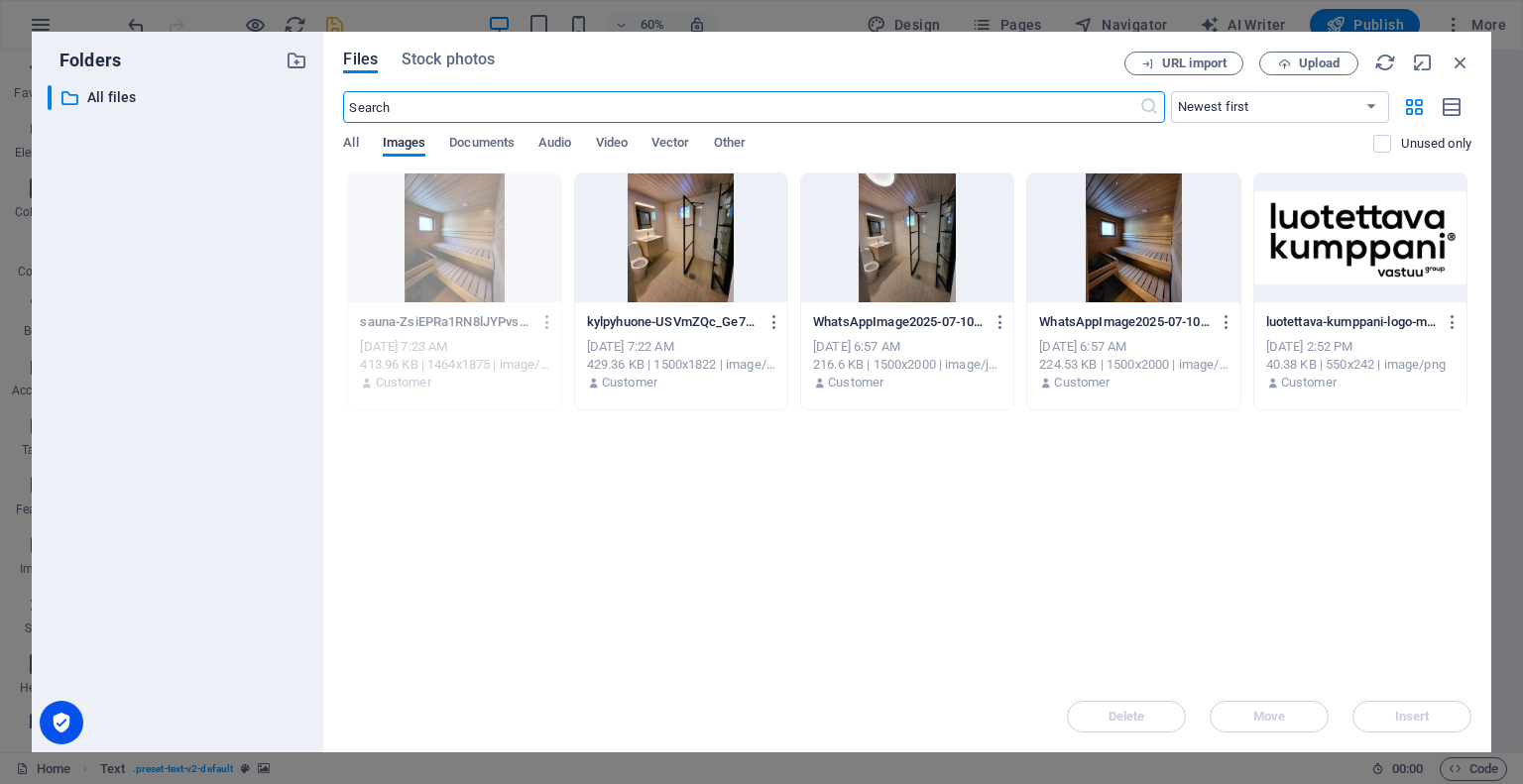 click at bounding box center (681, 238) 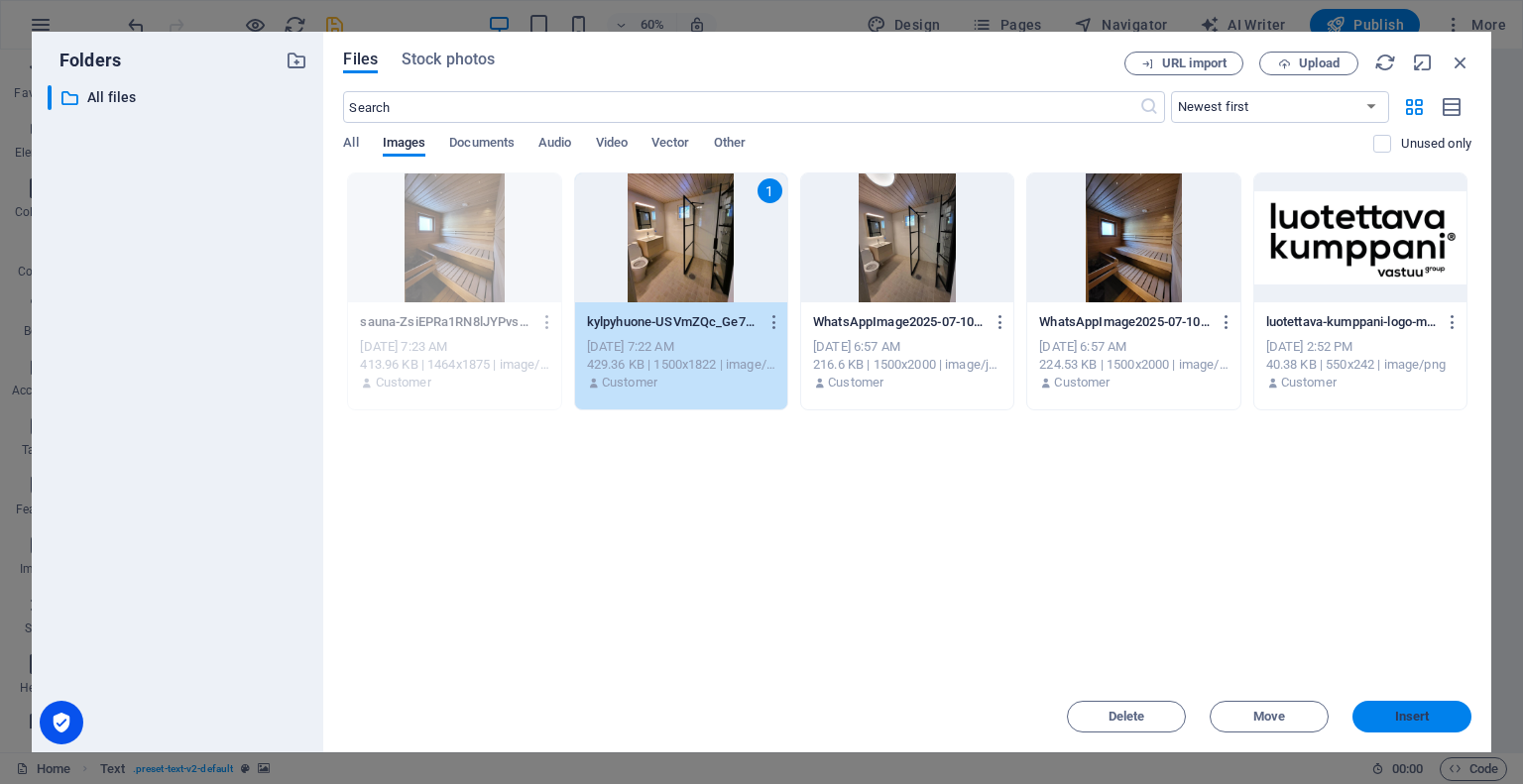 click on "Insert" at bounding box center [1412, 717] 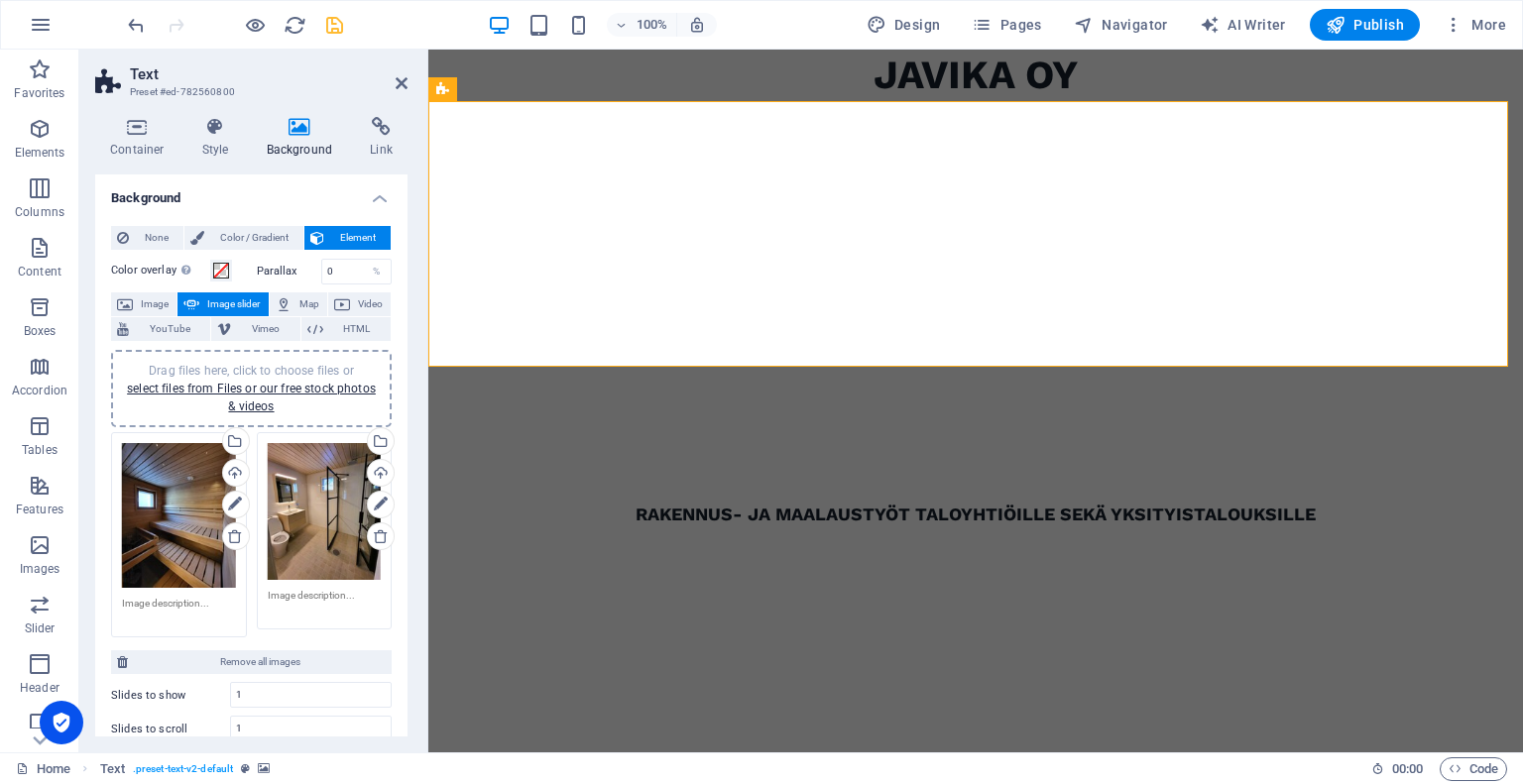click at bounding box center [334, 25] 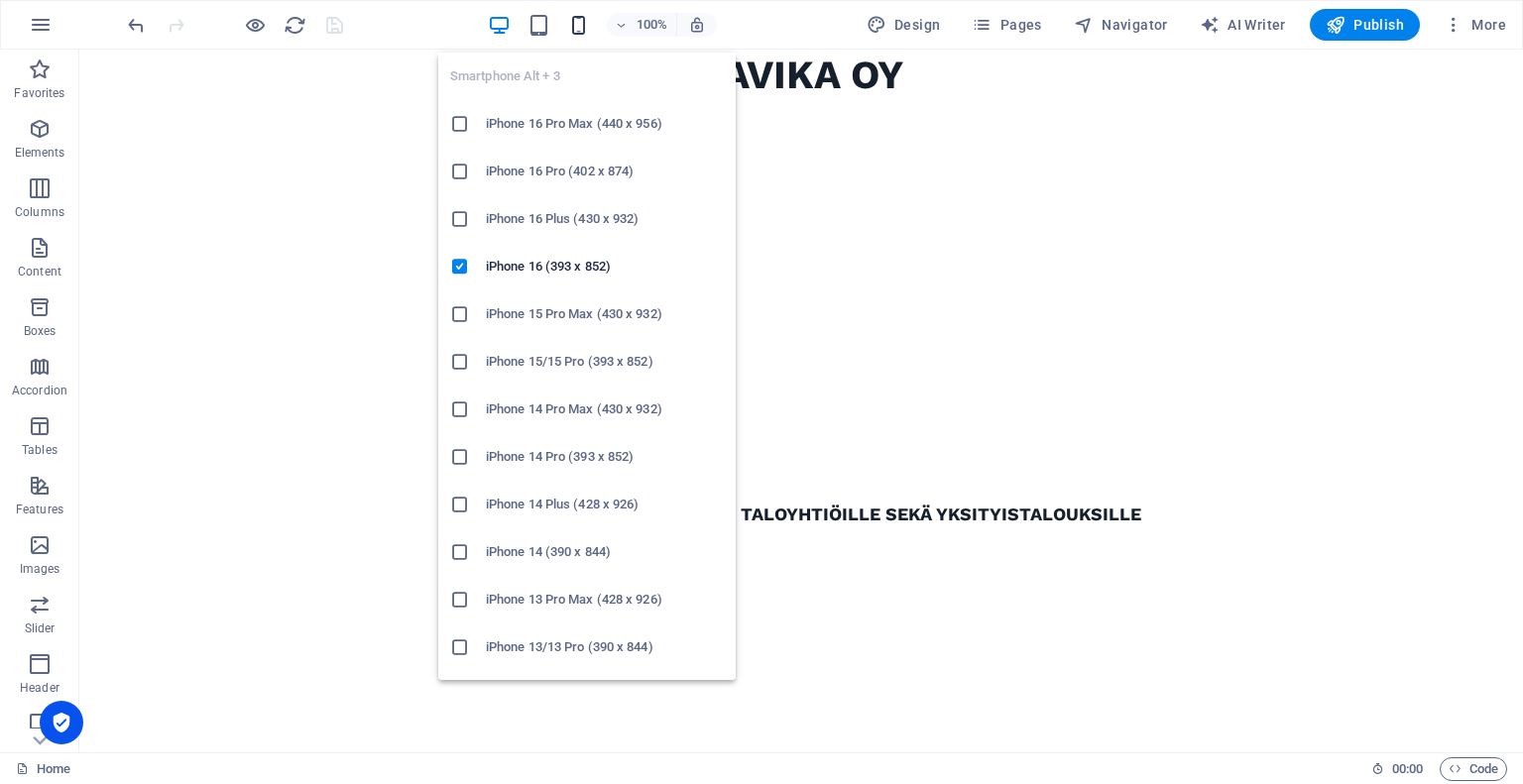 click at bounding box center [578, 25] 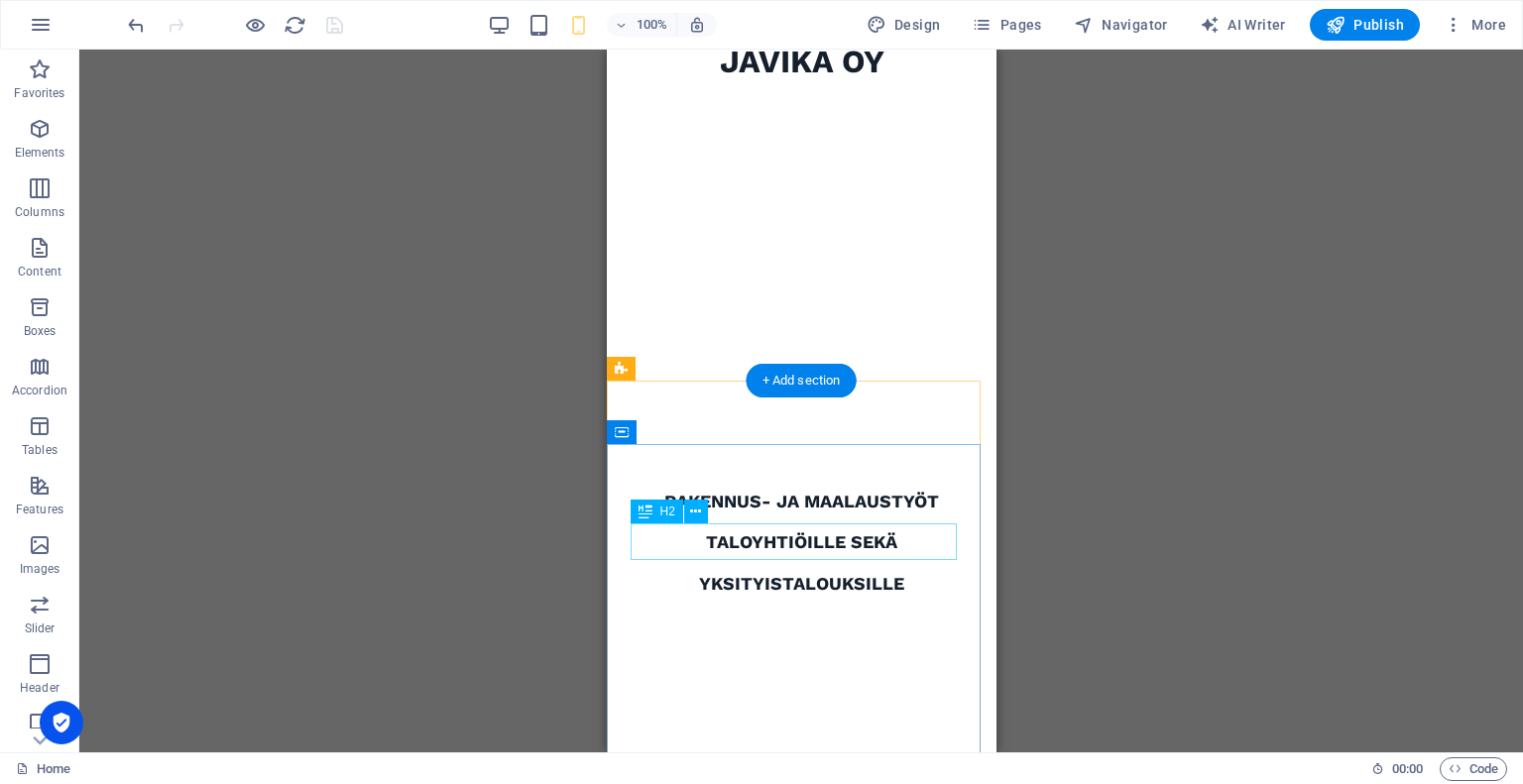 scroll, scrollTop: 0, scrollLeft: 0, axis: both 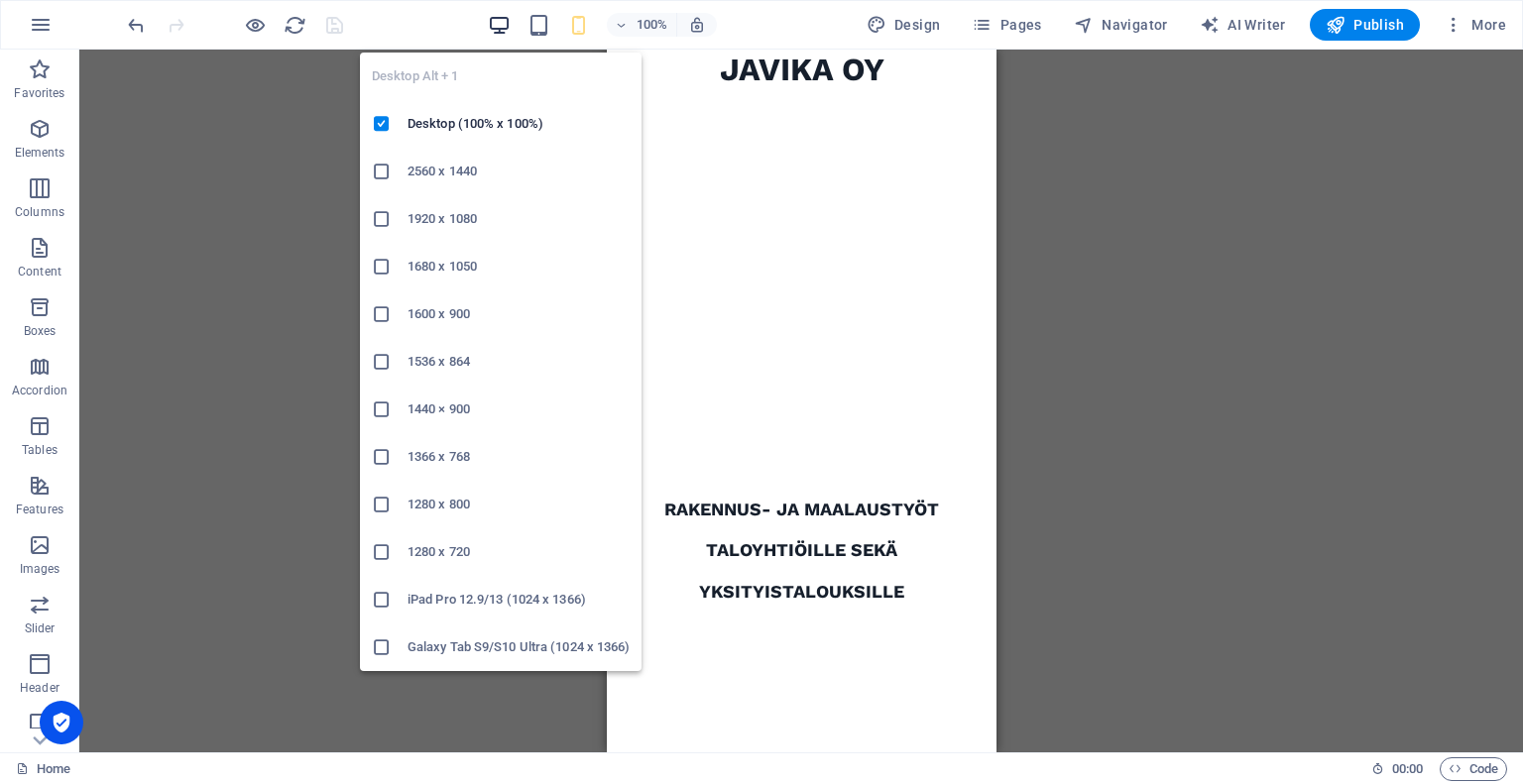 click at bounding box center (499, 25) 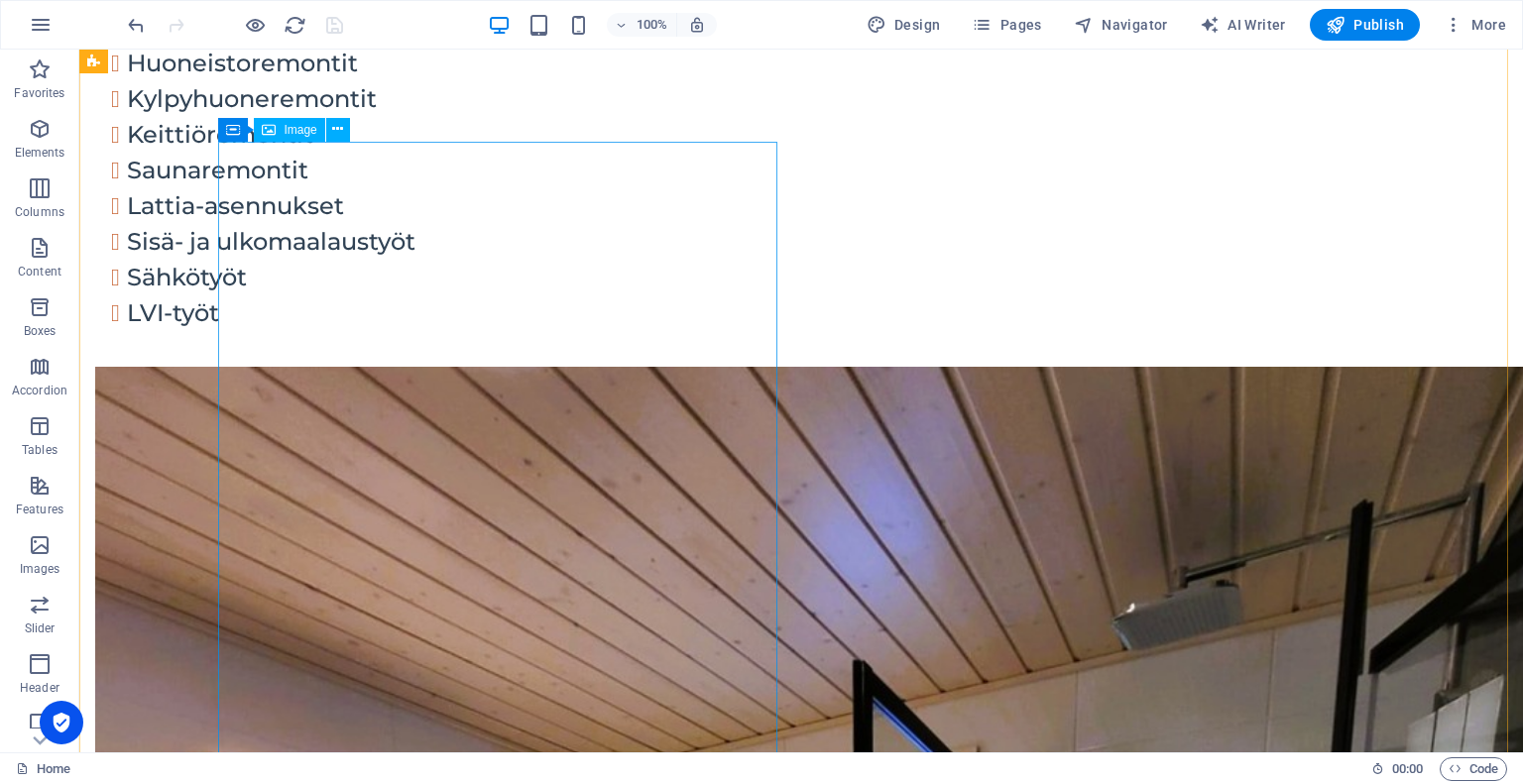 scroll, scrollTop: 860, scrollLeft: 0, axis: vertical 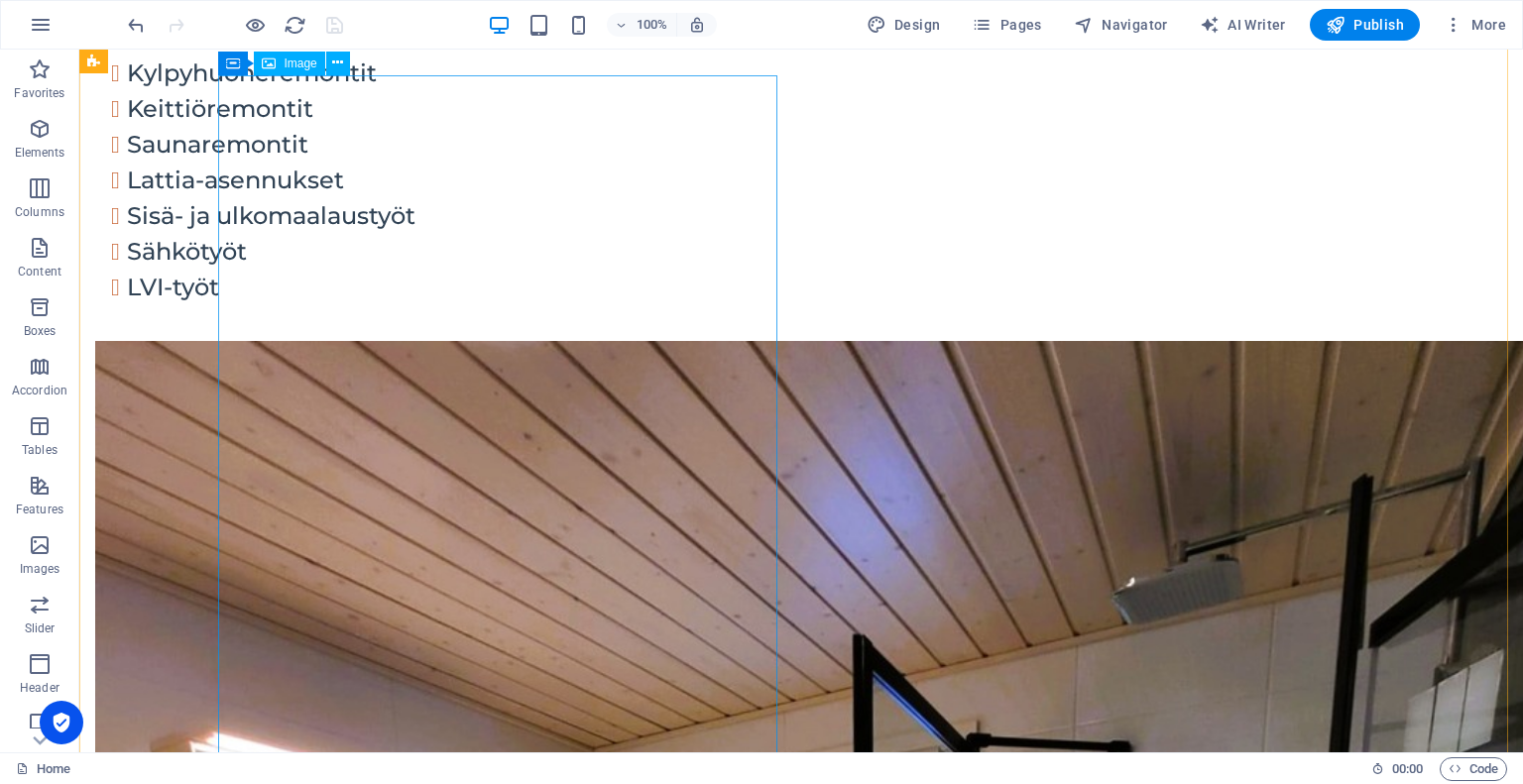 click at bounding box center (375, 1217) 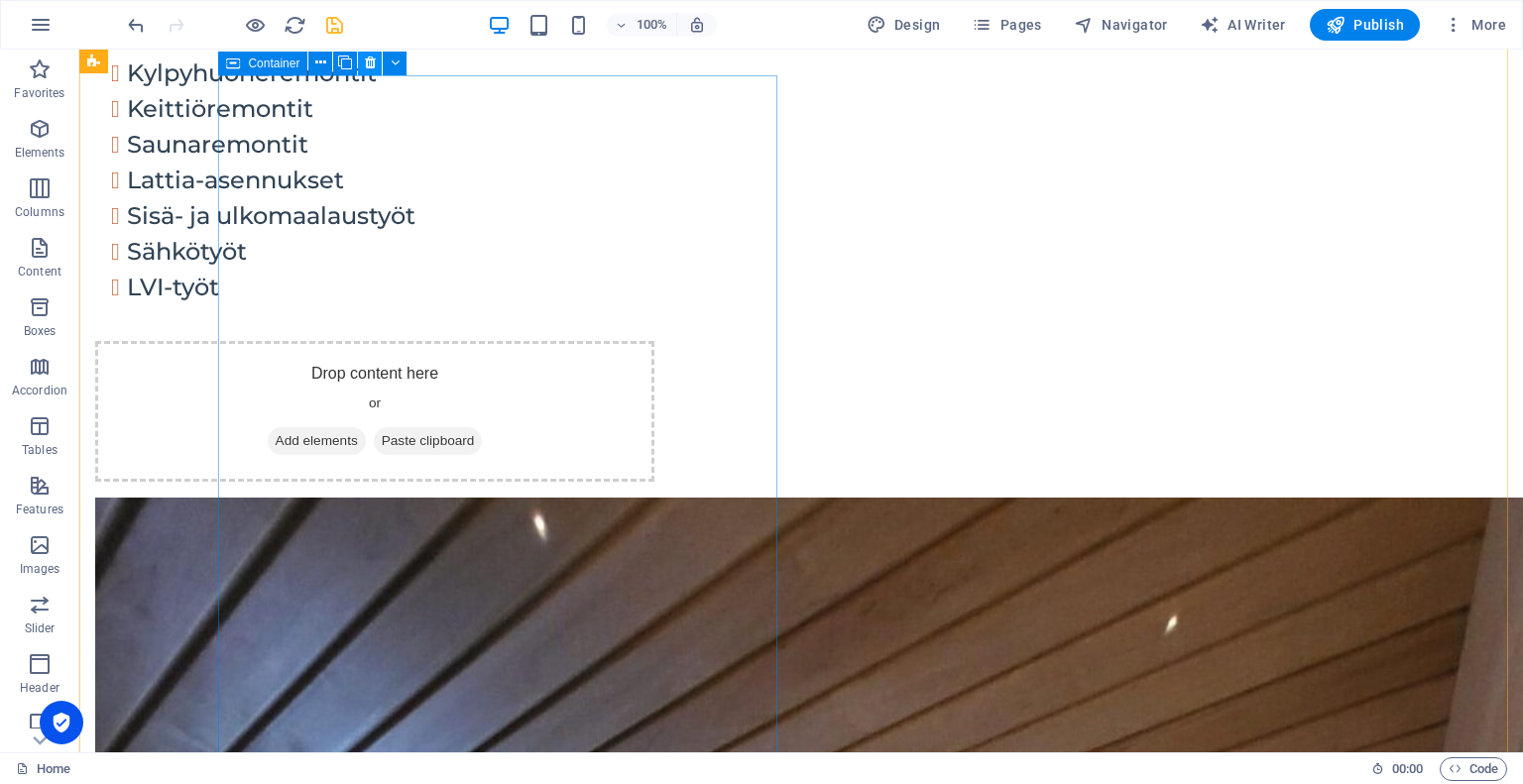 click at bounding box center [370, 62] 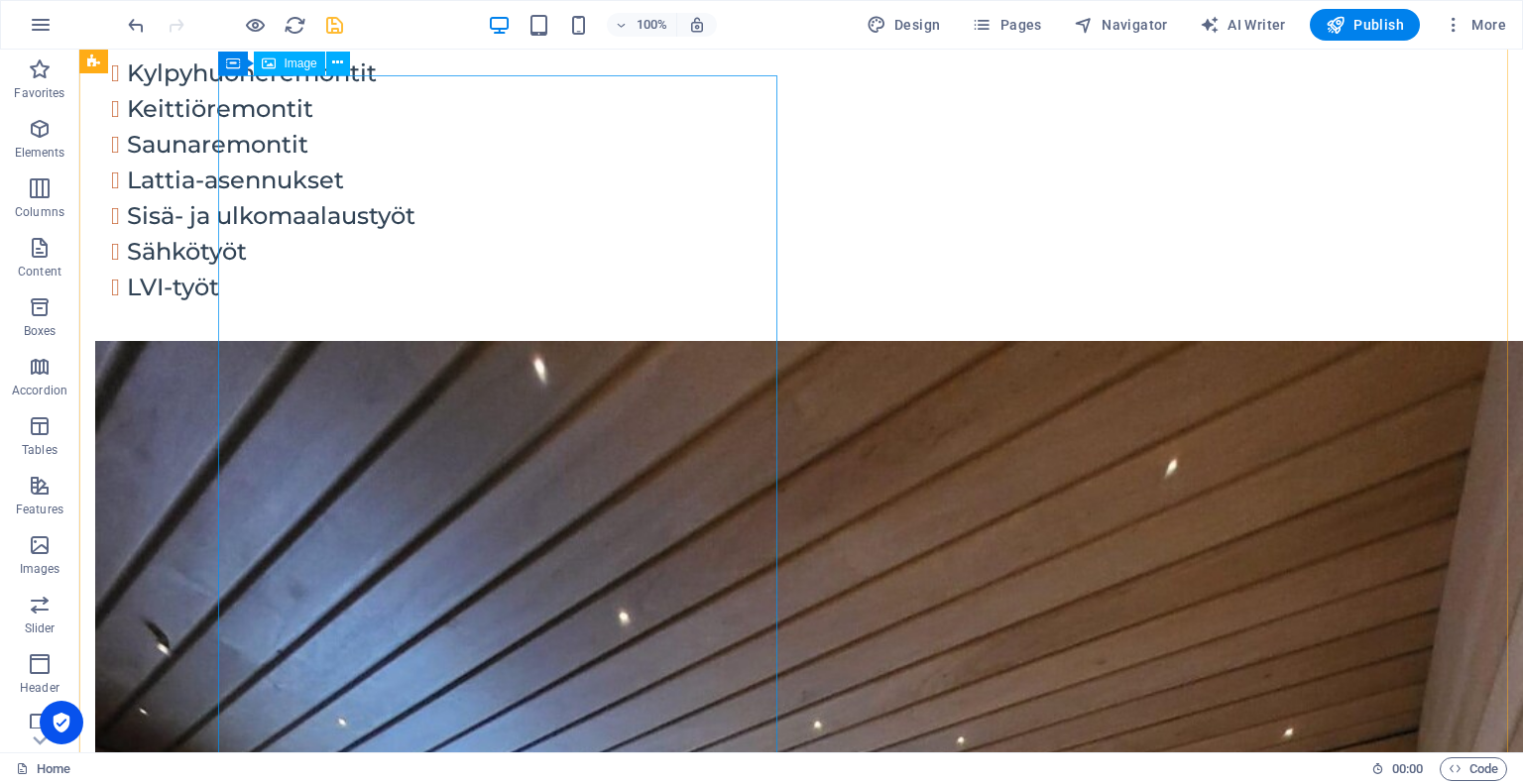 click at bounding box center (375, 1216) 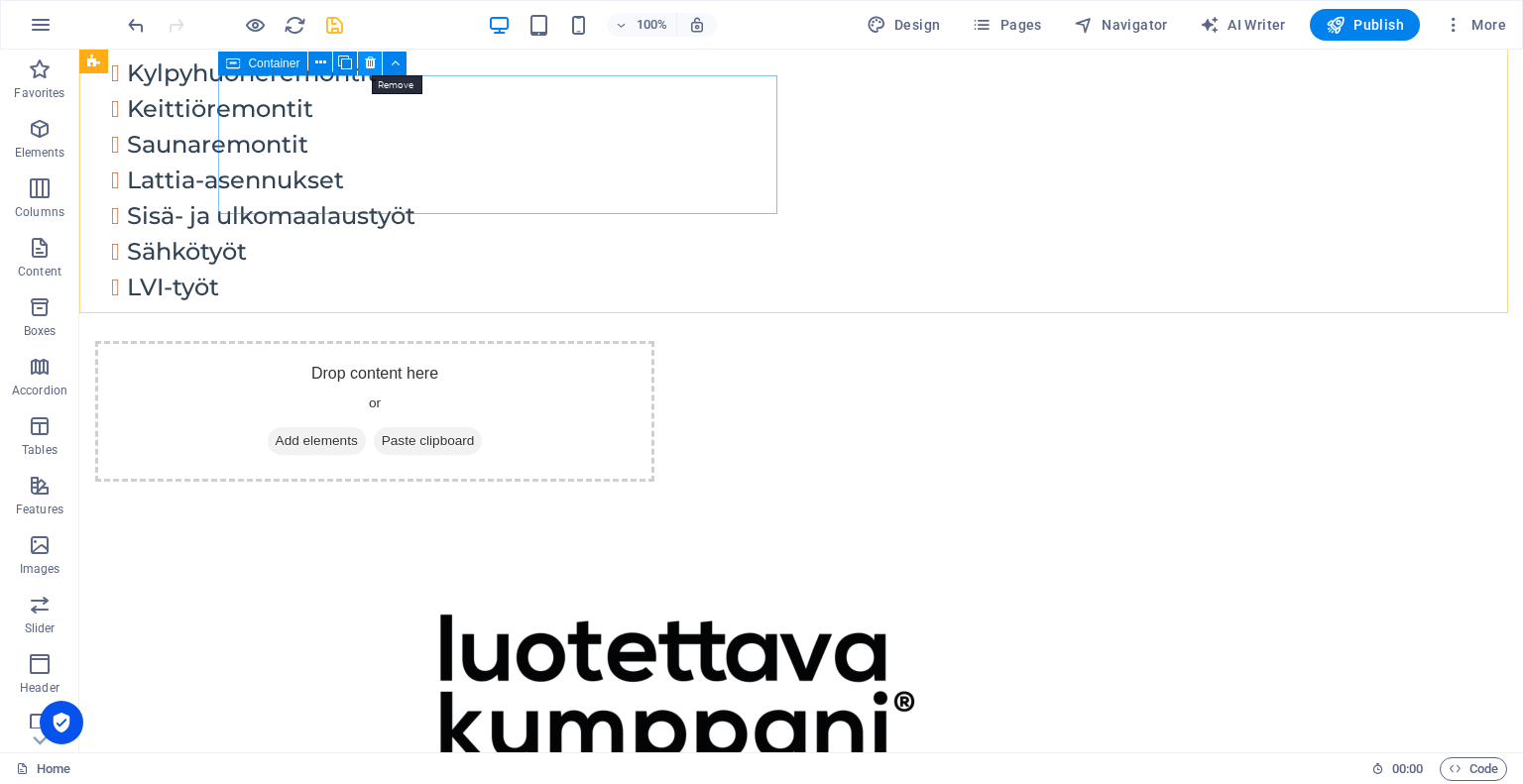 click at bounding box center (370, 62) 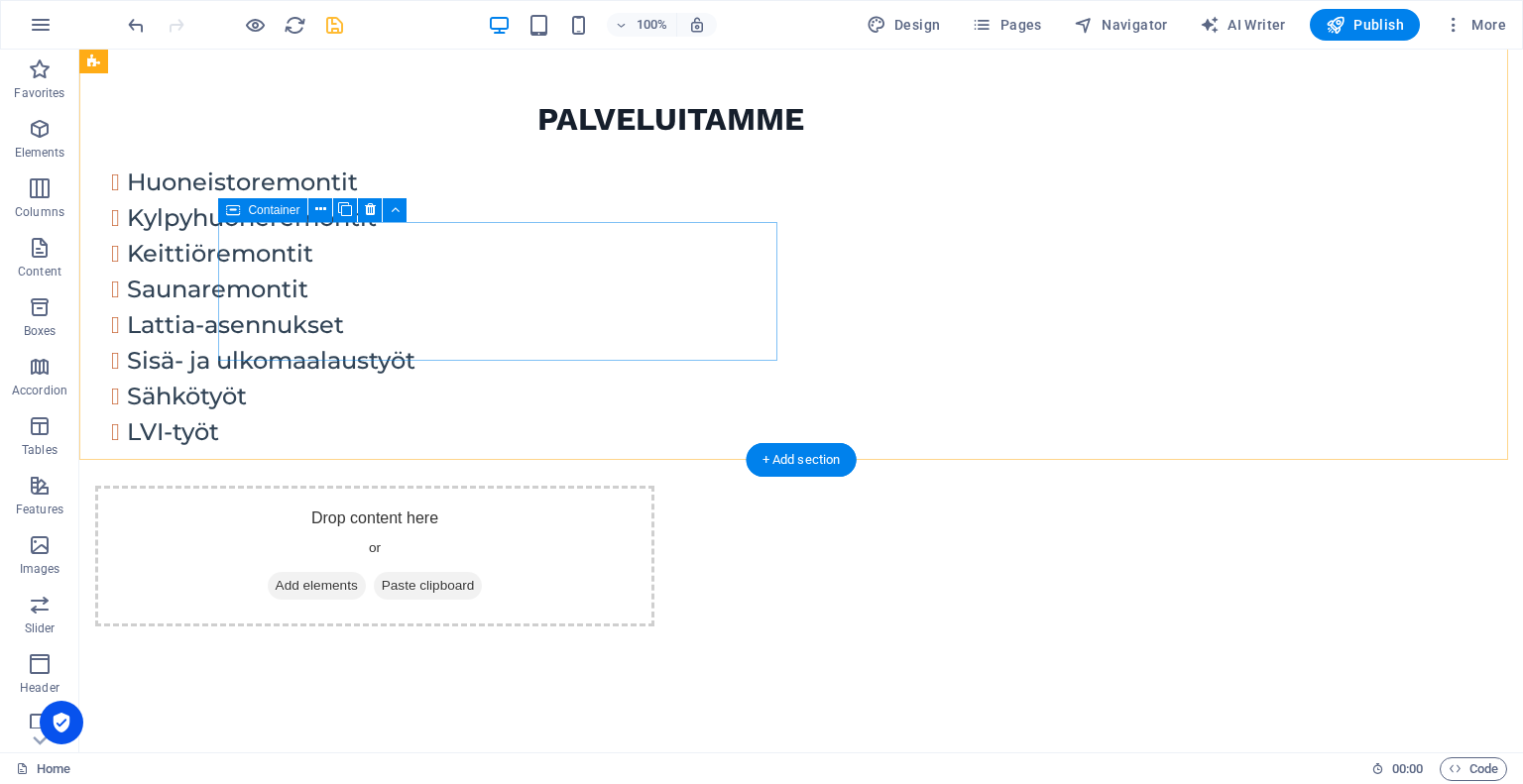 scroll, scrollTop: 710, scrollLeft: 0, axis: vertical 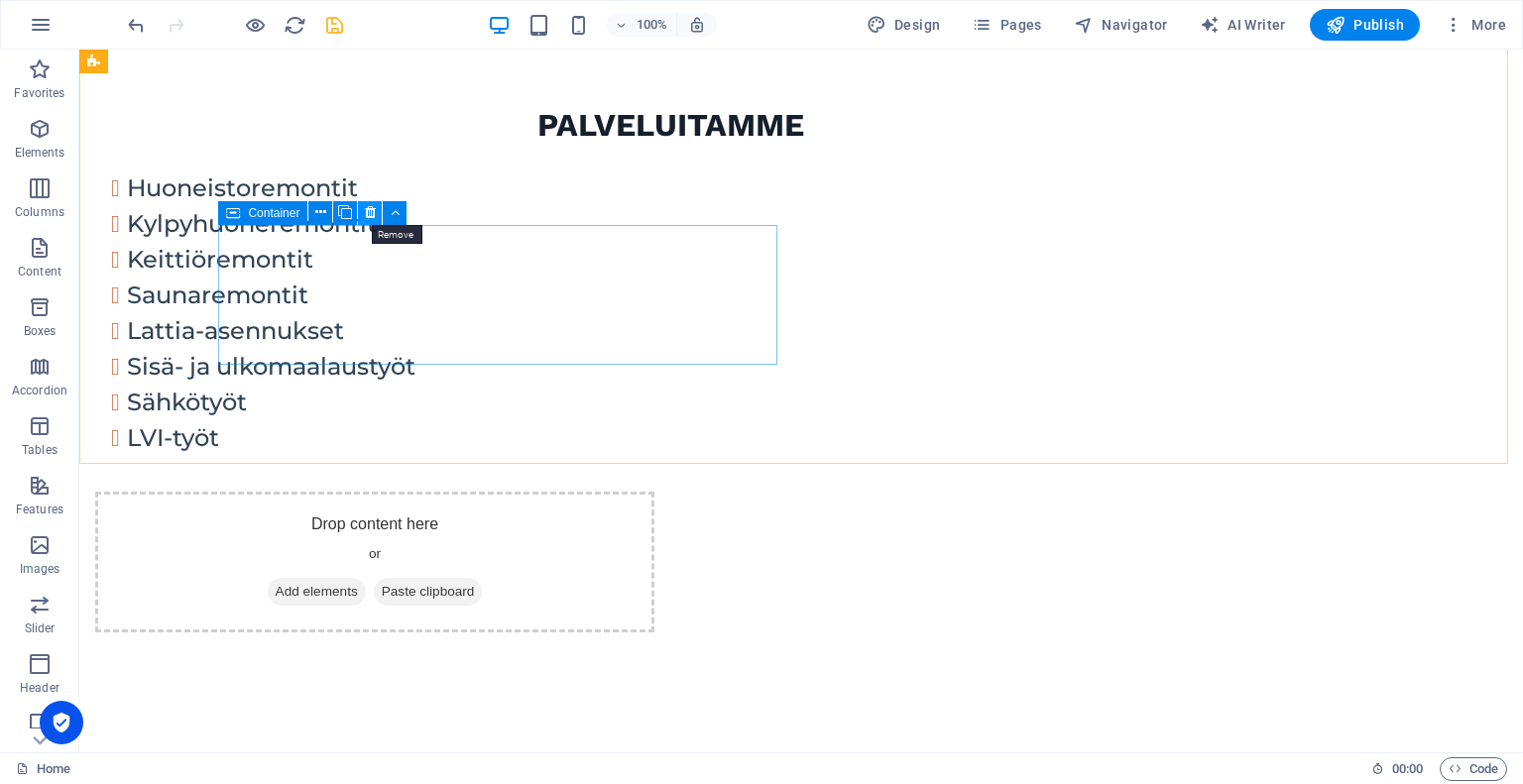 click at bounding box center (370, 212) 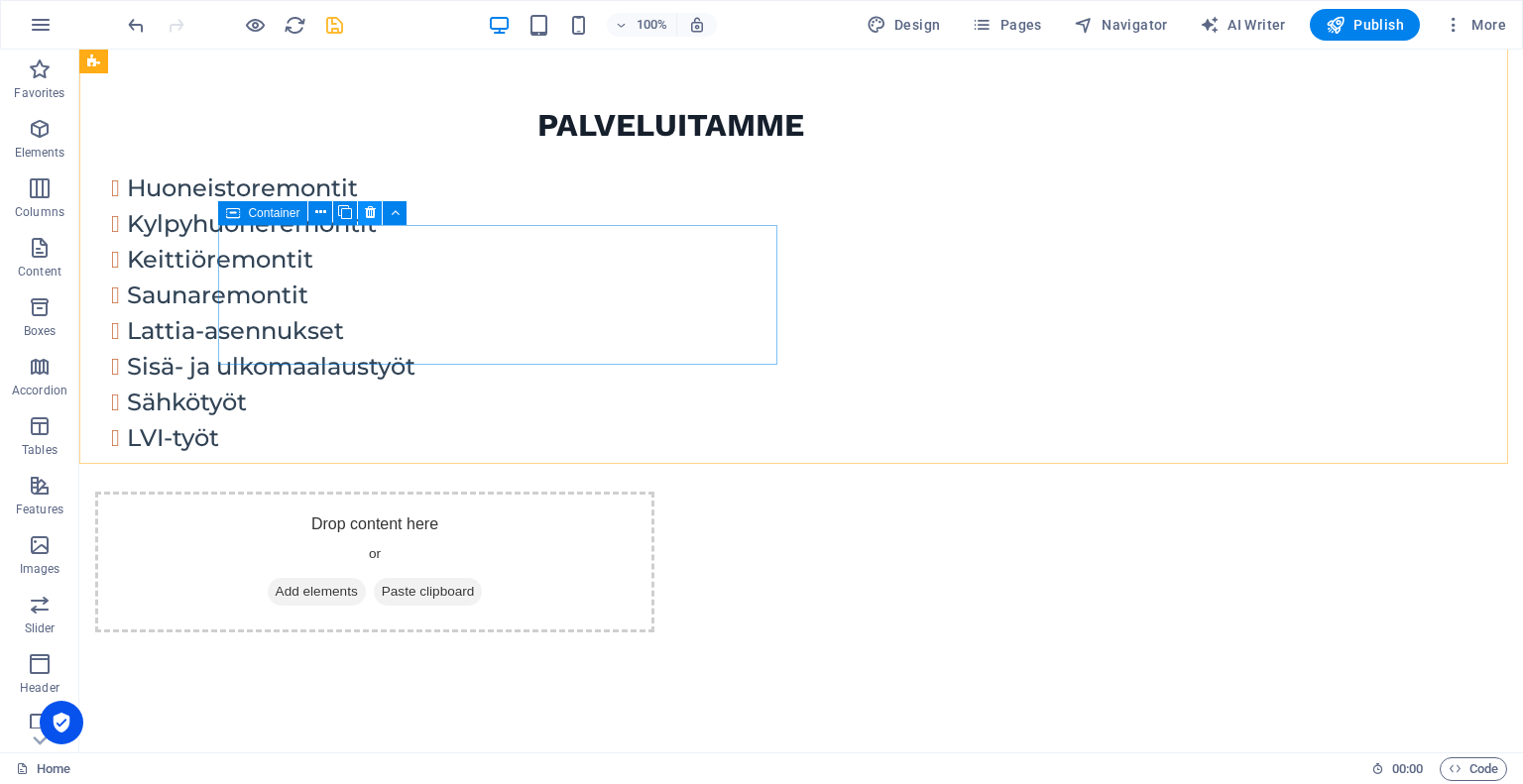 click at bounding box center (370, 212) 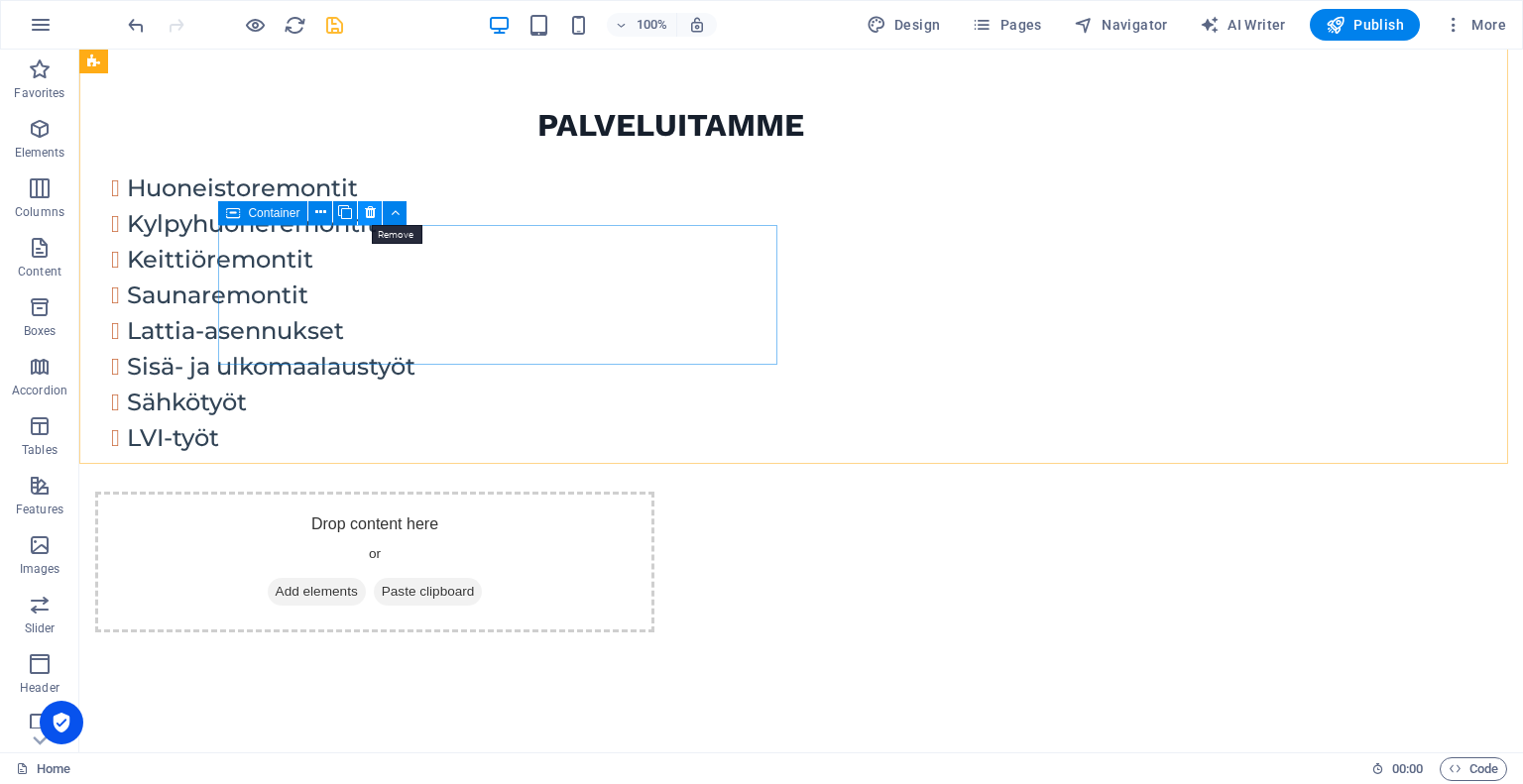 click at bounding box center [370, 212] 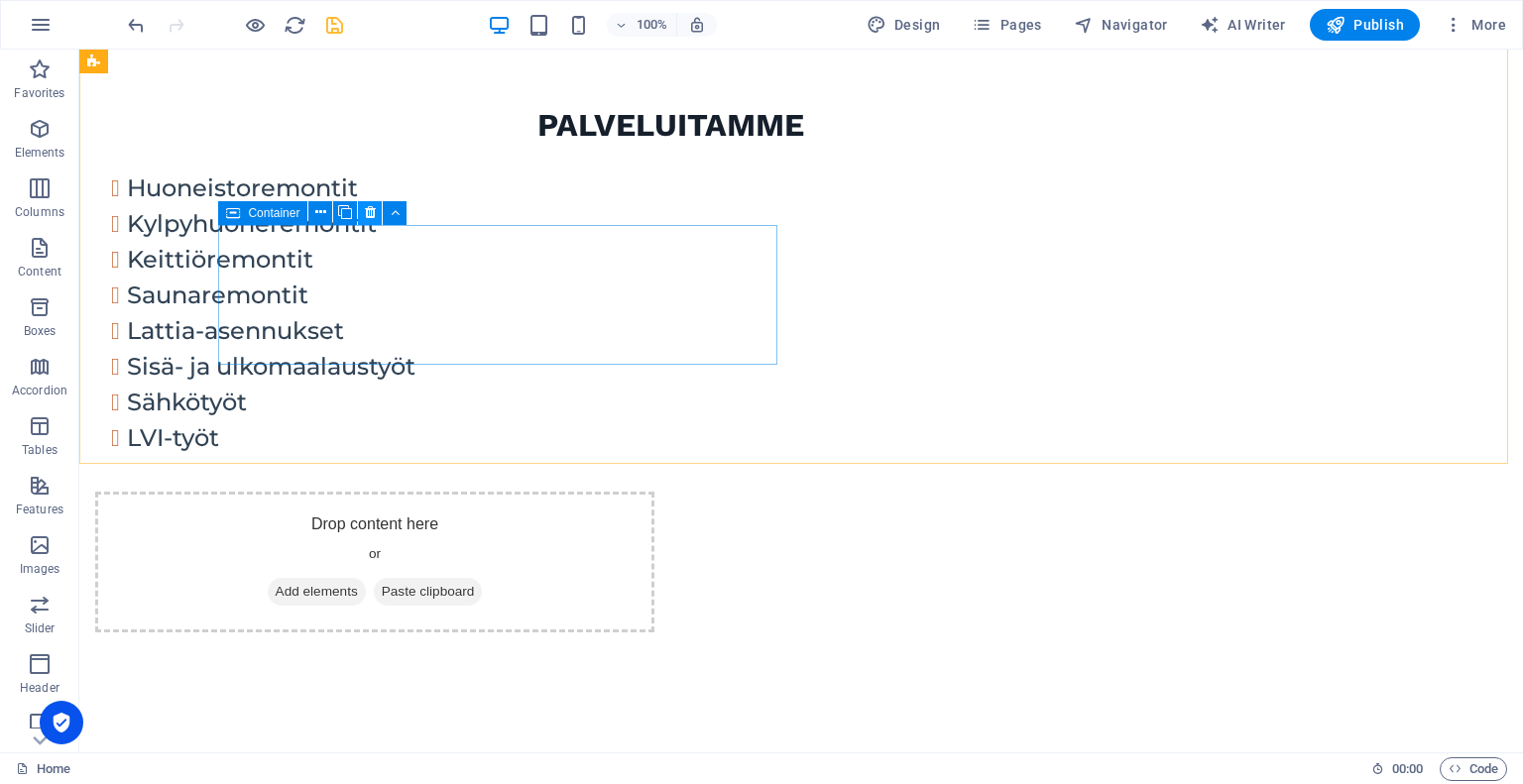 click at bounding box center (370, 212) 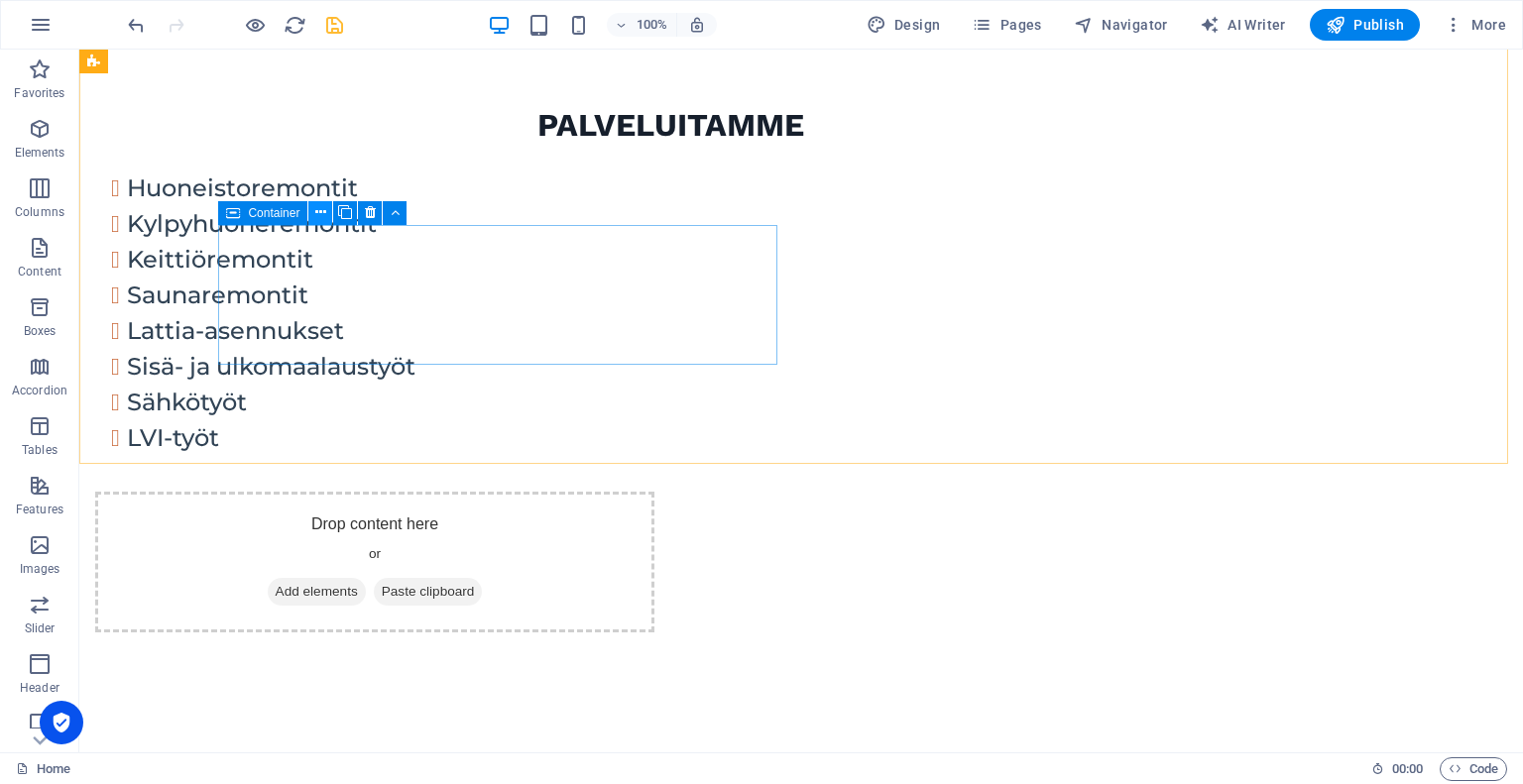 click at bounding box center (320, 213) 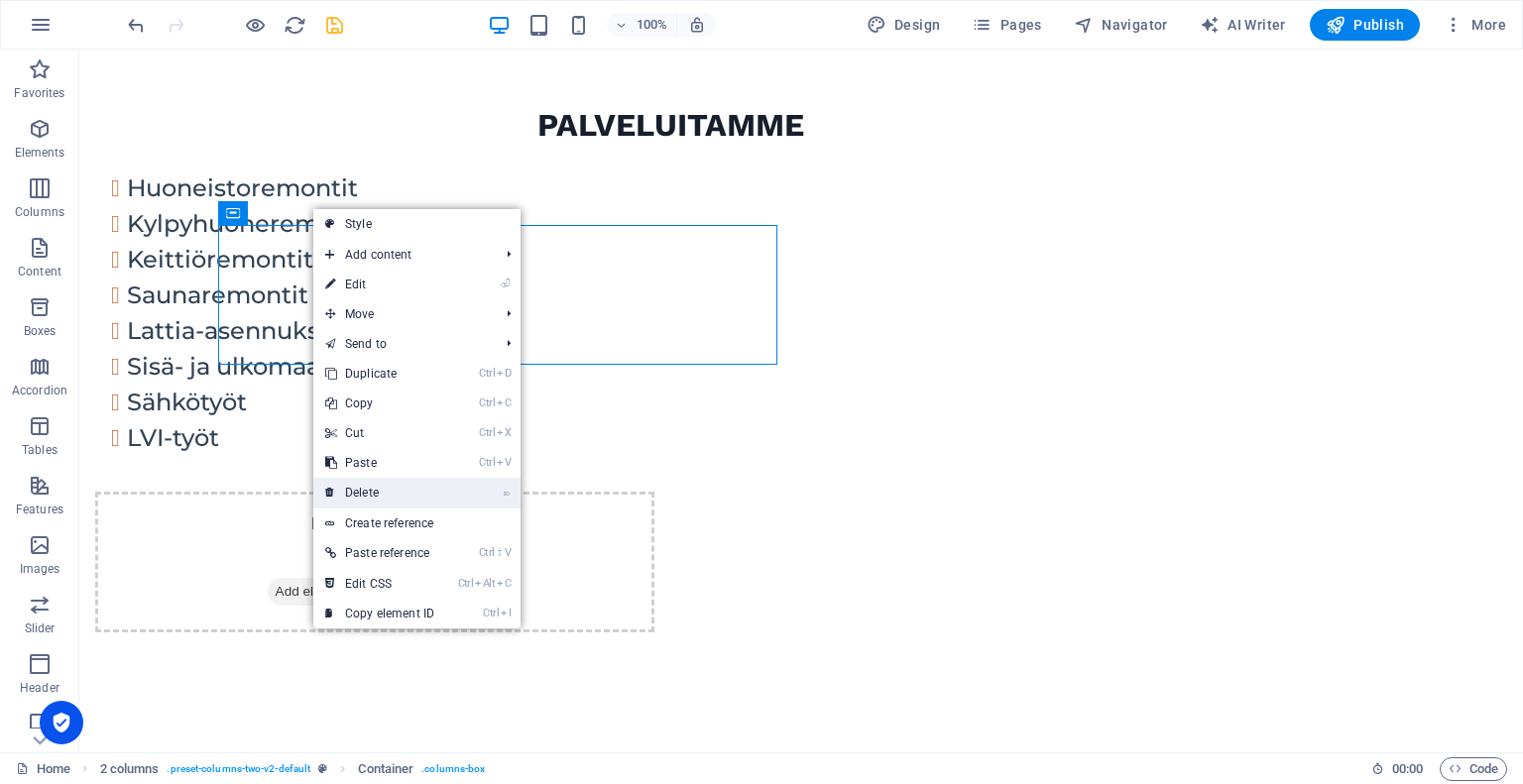 click on "⌦  Delete" at bounding box center (380, 493) 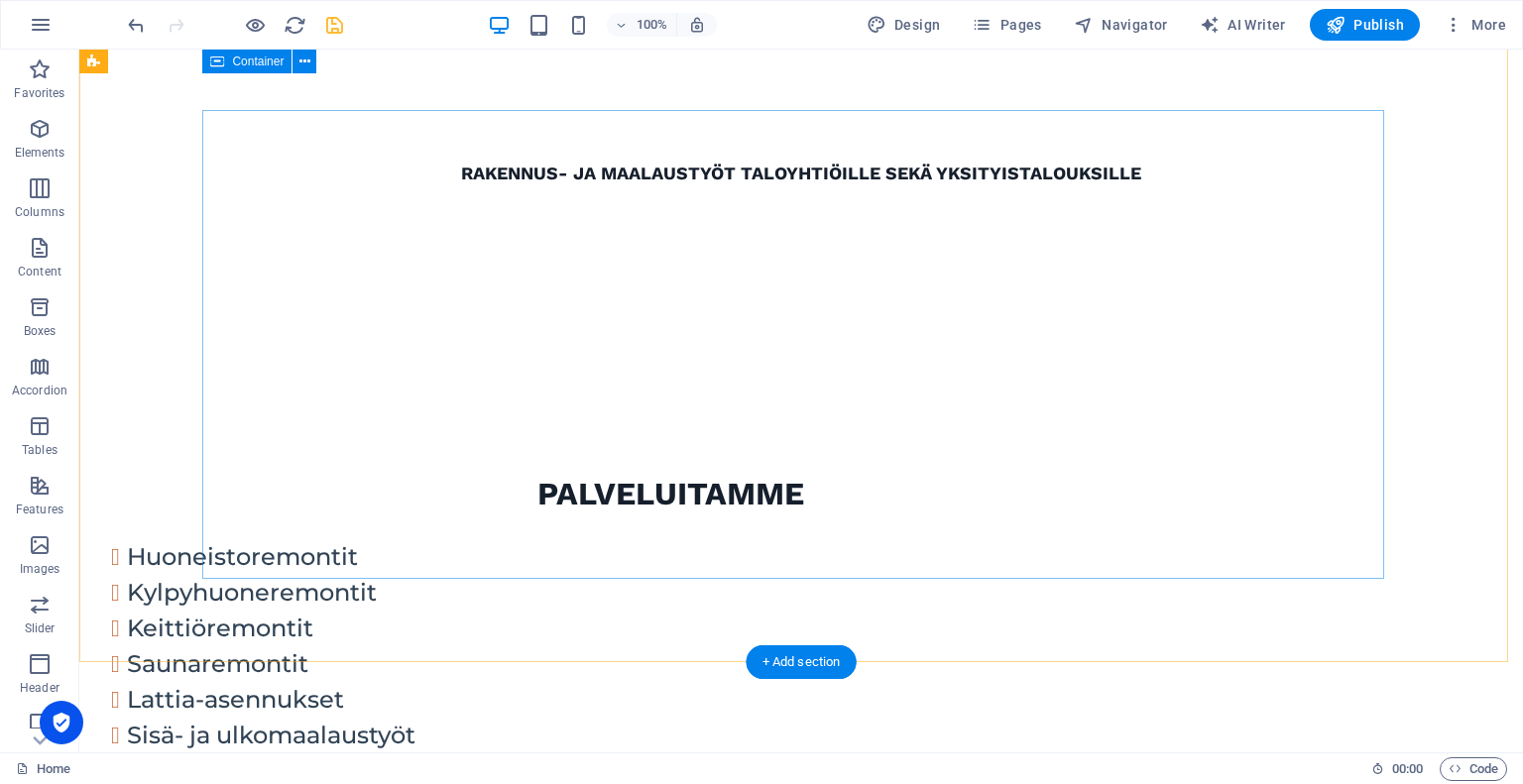 scroll, scrollTop: 329, scrollLeft: 0, axis: vertical 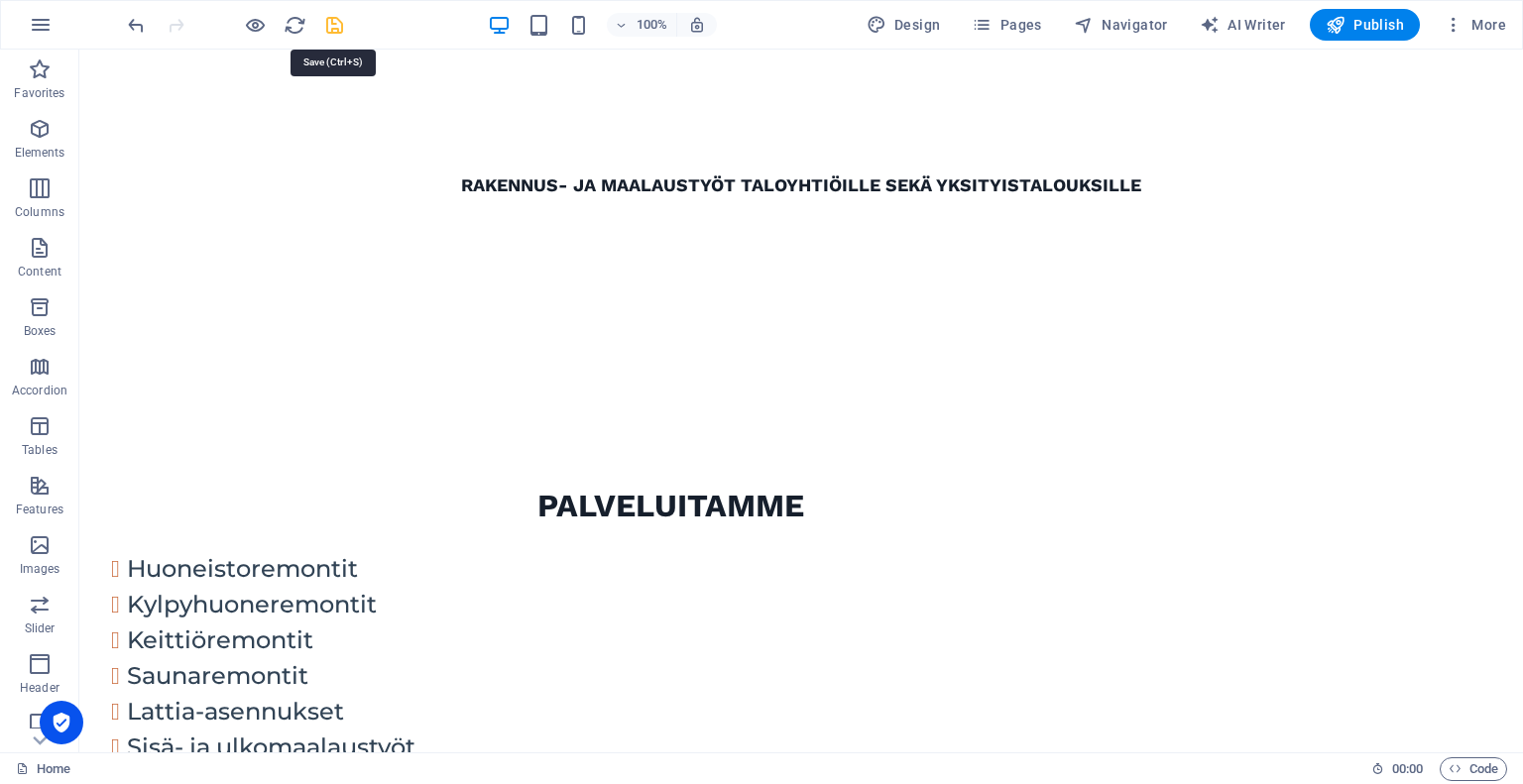 click at bounding box center (334, 25) 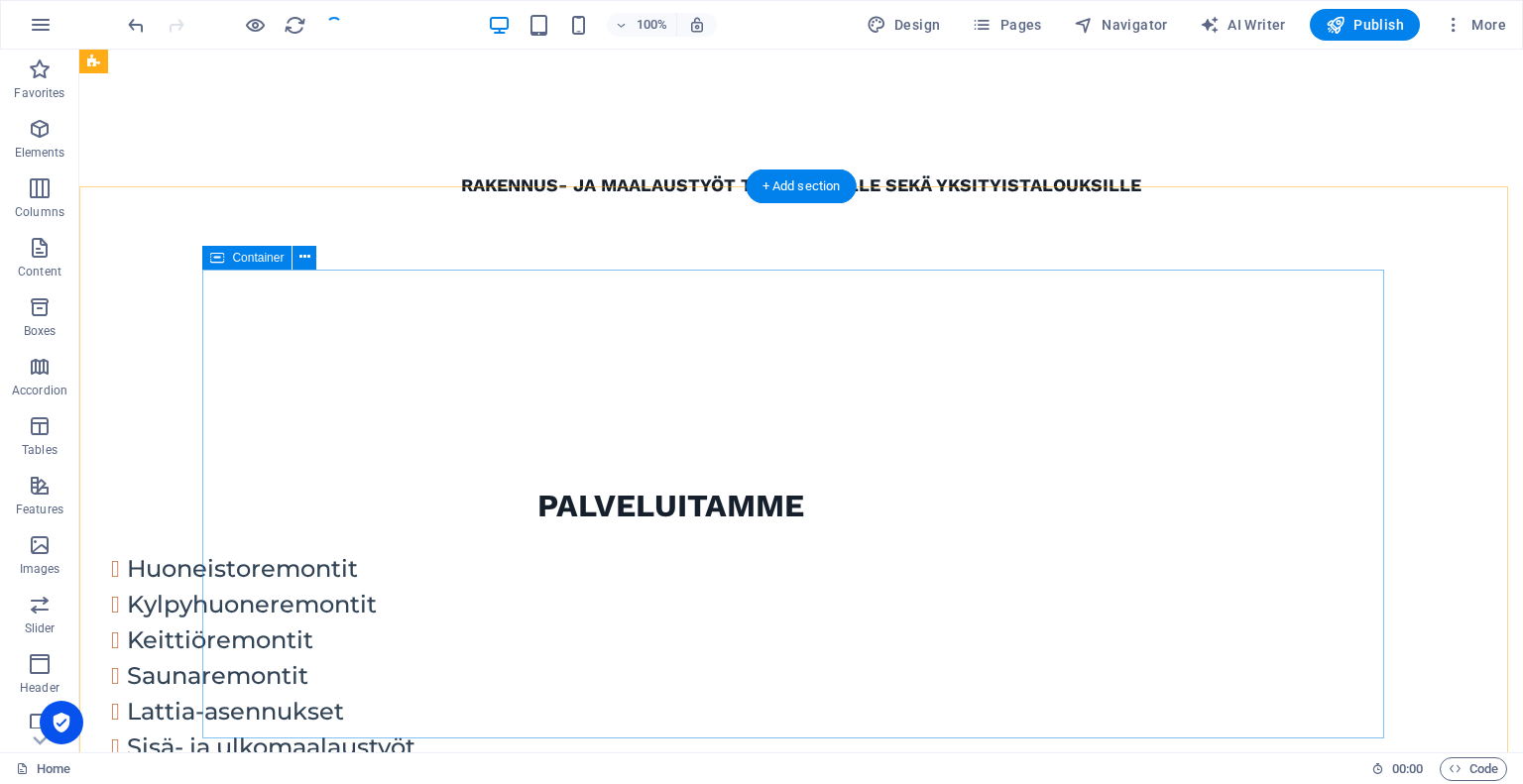 scroll, scrollTop: 0, scrollLeft: 0, axis: both 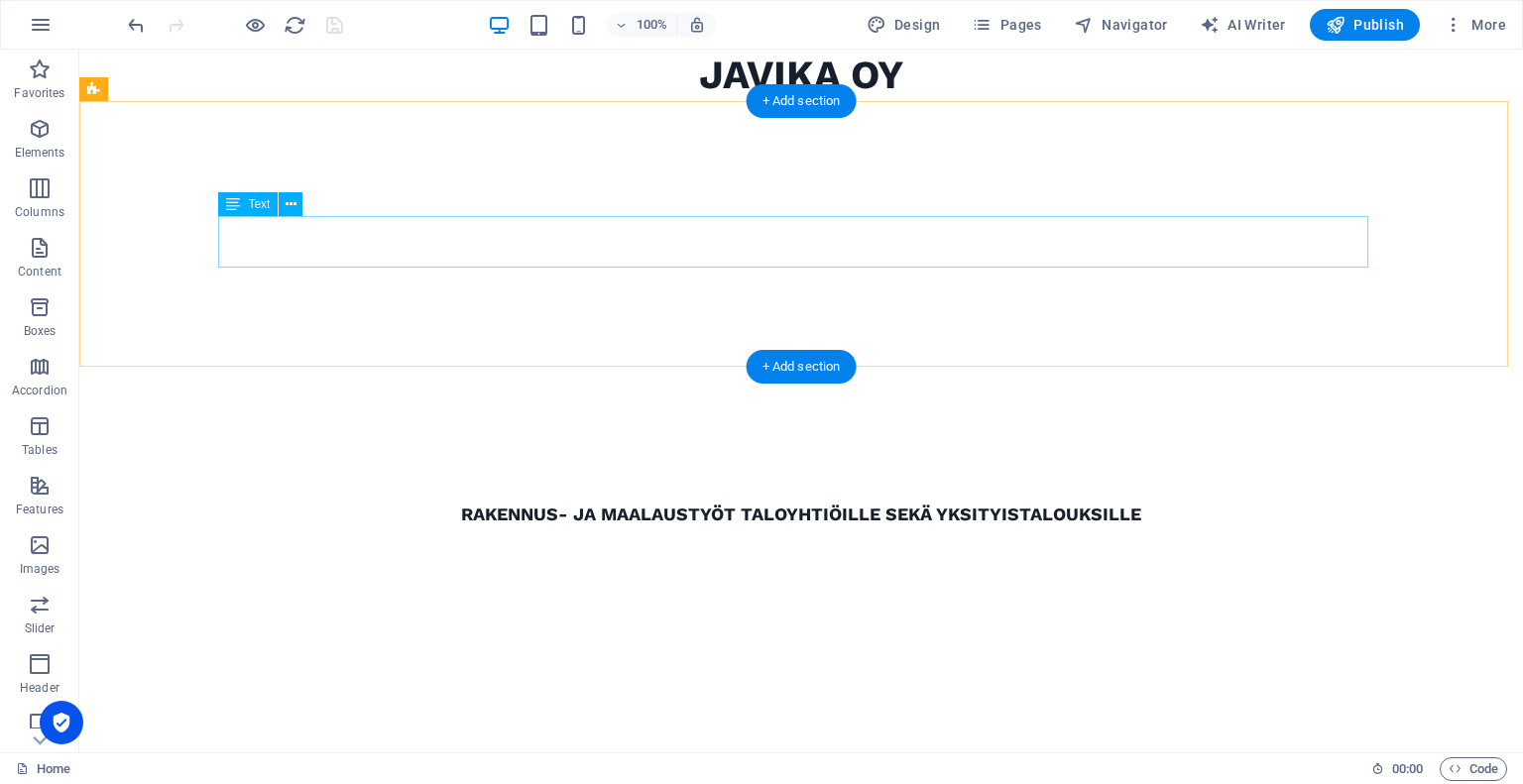 click on "RAKENNUS- JA MAALAUSTYÖT TALOYHTIÖILLE SEKÄ YKSITYISTALOUKSILLE" at bounding box center [801, 507] 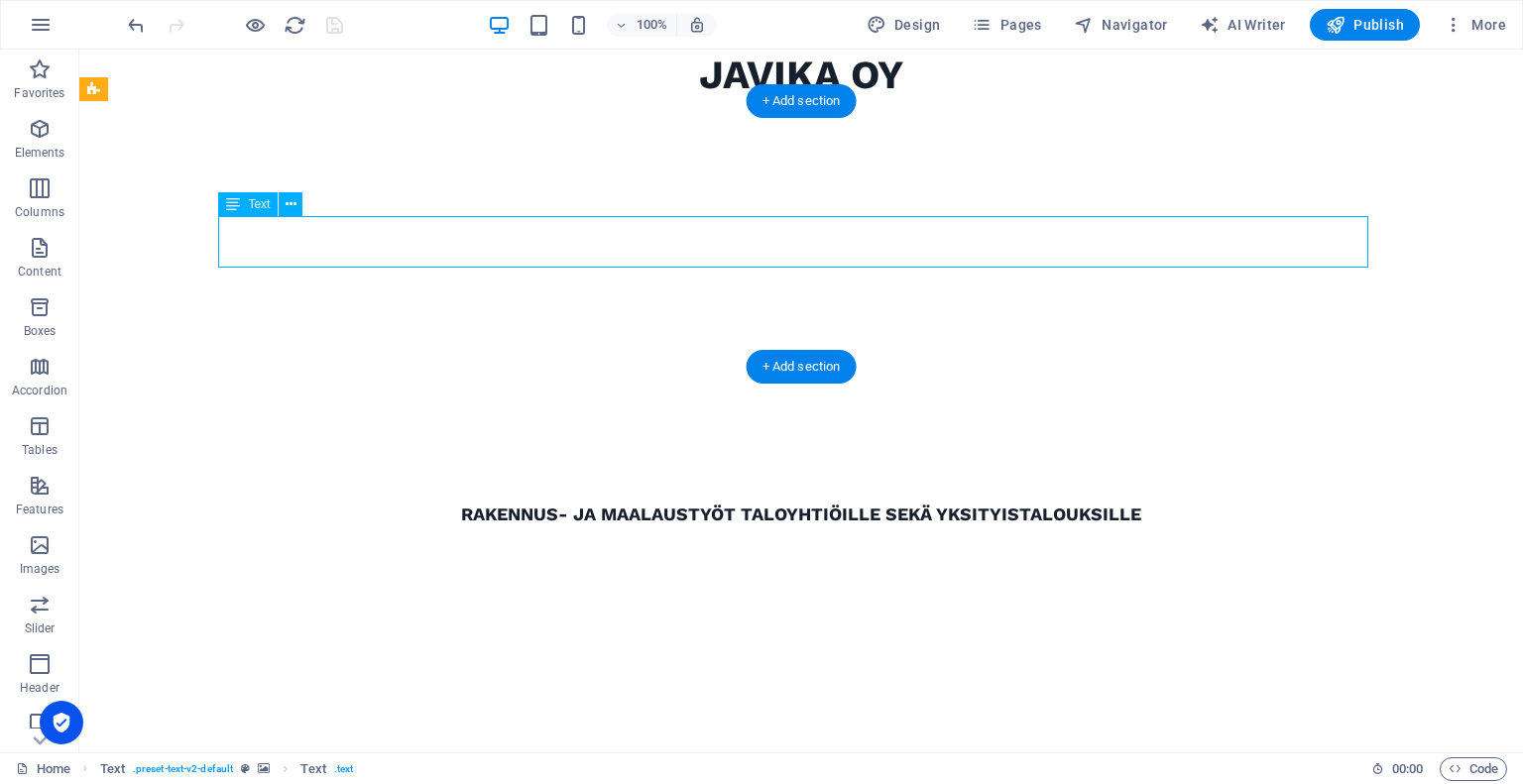 click on "RAKENNUS- JA MAALAUSTYÖT TALOYHTIÖILLE SEKÄ YKSITYISTALOUKSILLE" at bounding box center (801, 507) 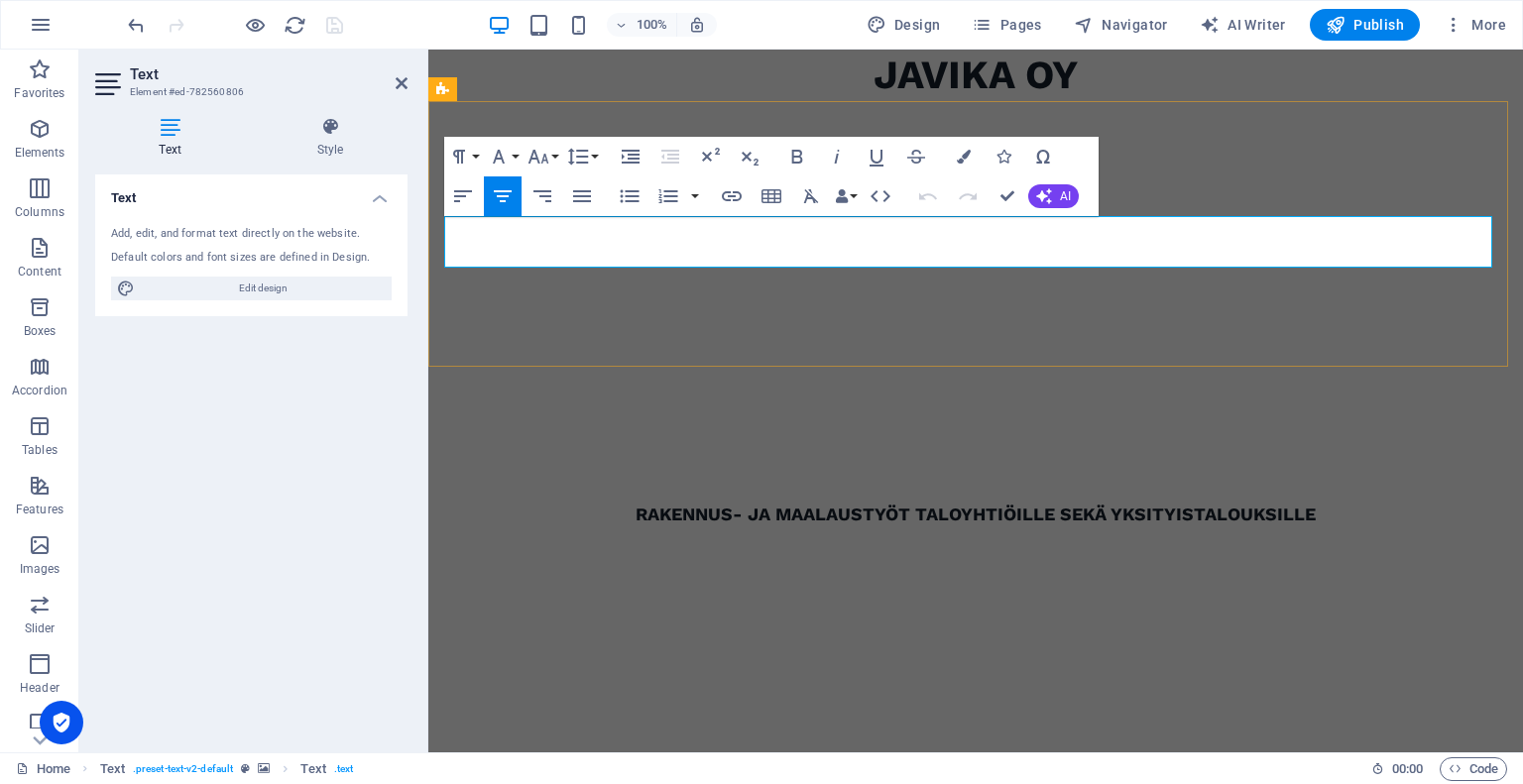 click on "RAKENNUS- JA MAALAUSTYÖT TALOYHTIÖILLE SEKÄ YKSITYISTALOUKSILLE" at bounding box center [976, 513] 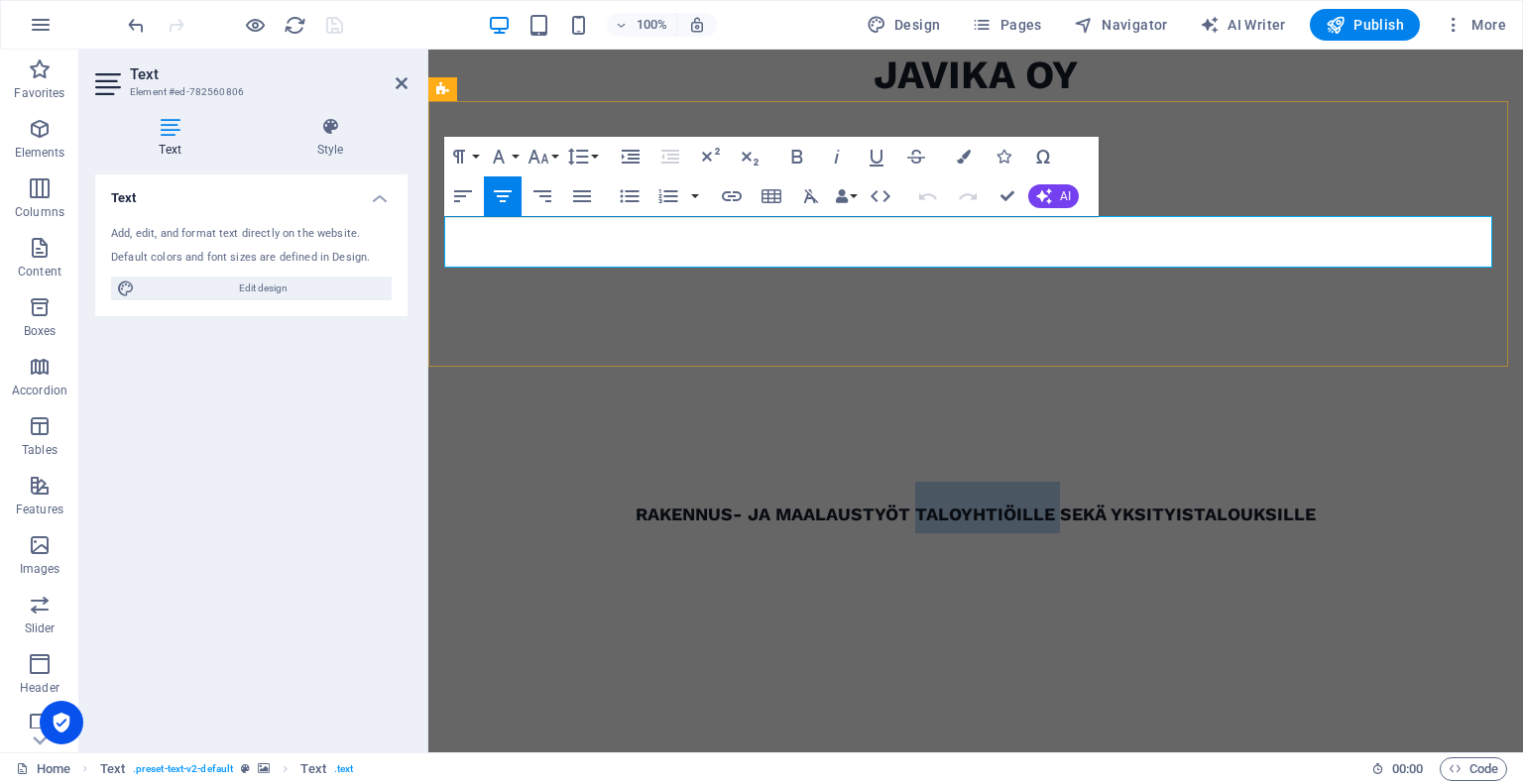 click on "RAKENNUS- JA MAALAUSTYÖT TALOYHTIÖILLE SEKÄ YKSITYISTALOUKSILLE" at bounding box center [976, 513] 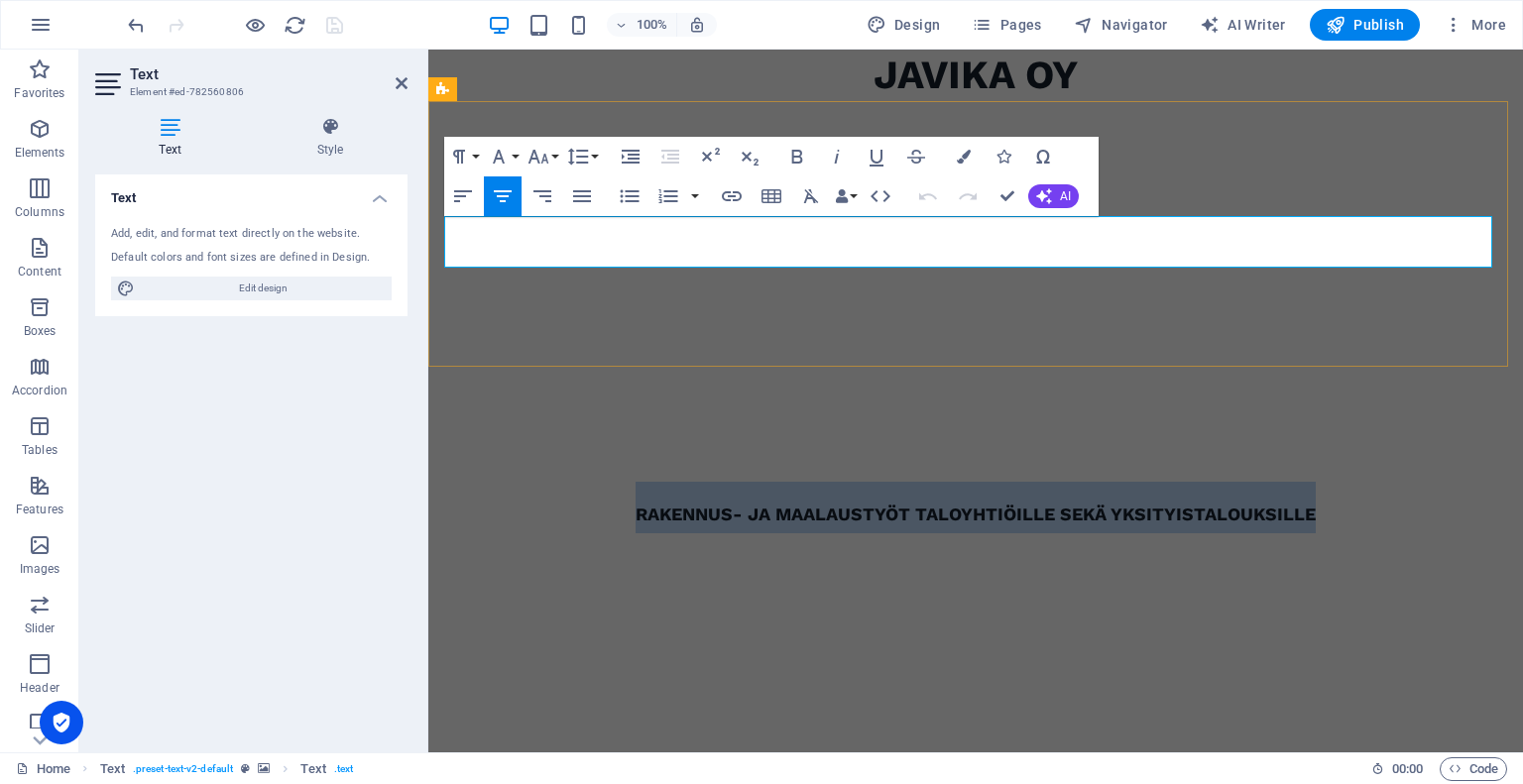 click on "RAKENNUS- JA MAALAUSTYÖT TALOYHTIÖILLE SEKÄ YKSITYISTALOUKSILLE" at bounding box center (976, 513) 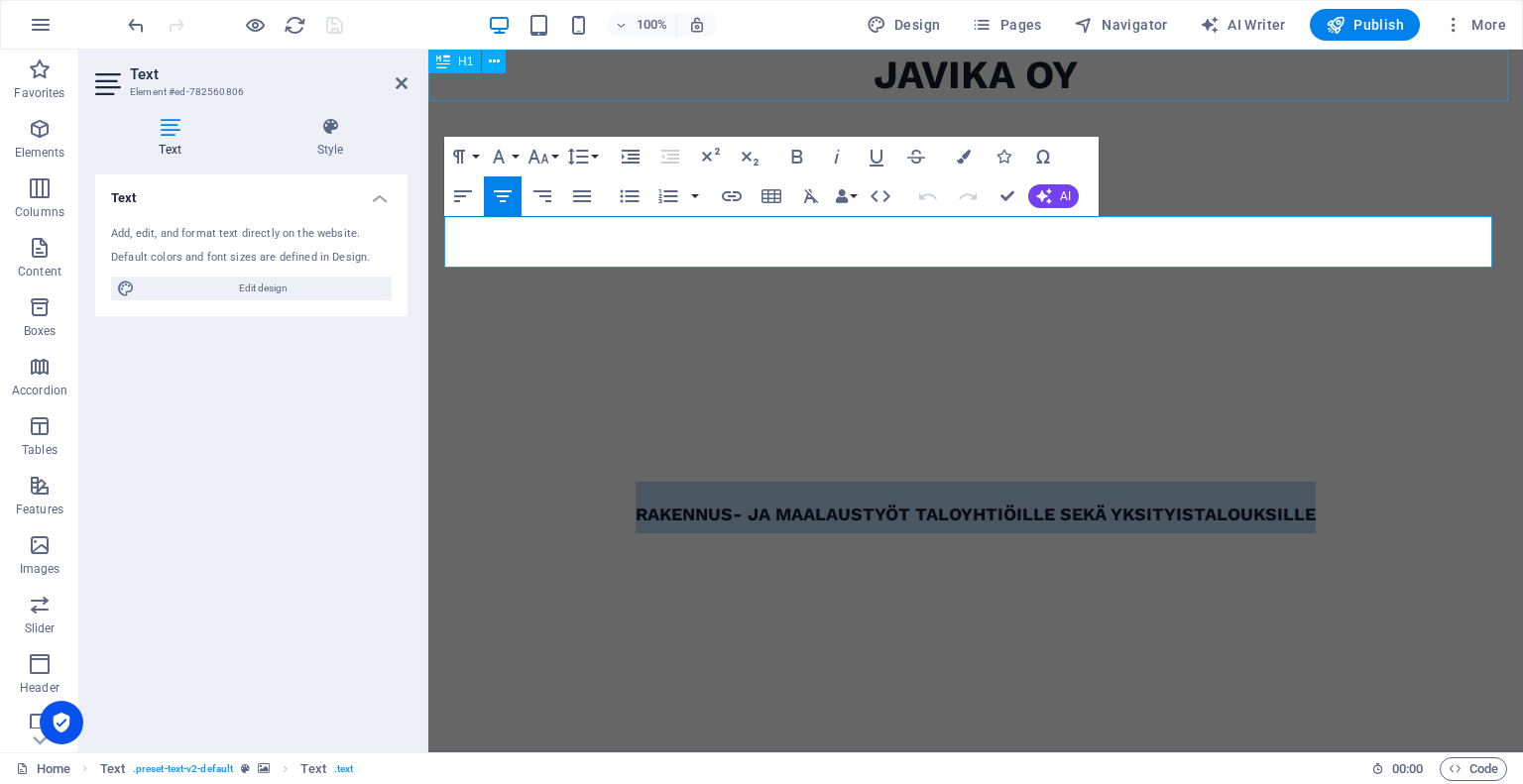 click on "JAVIKA OY" at bounding box center [976, 75] 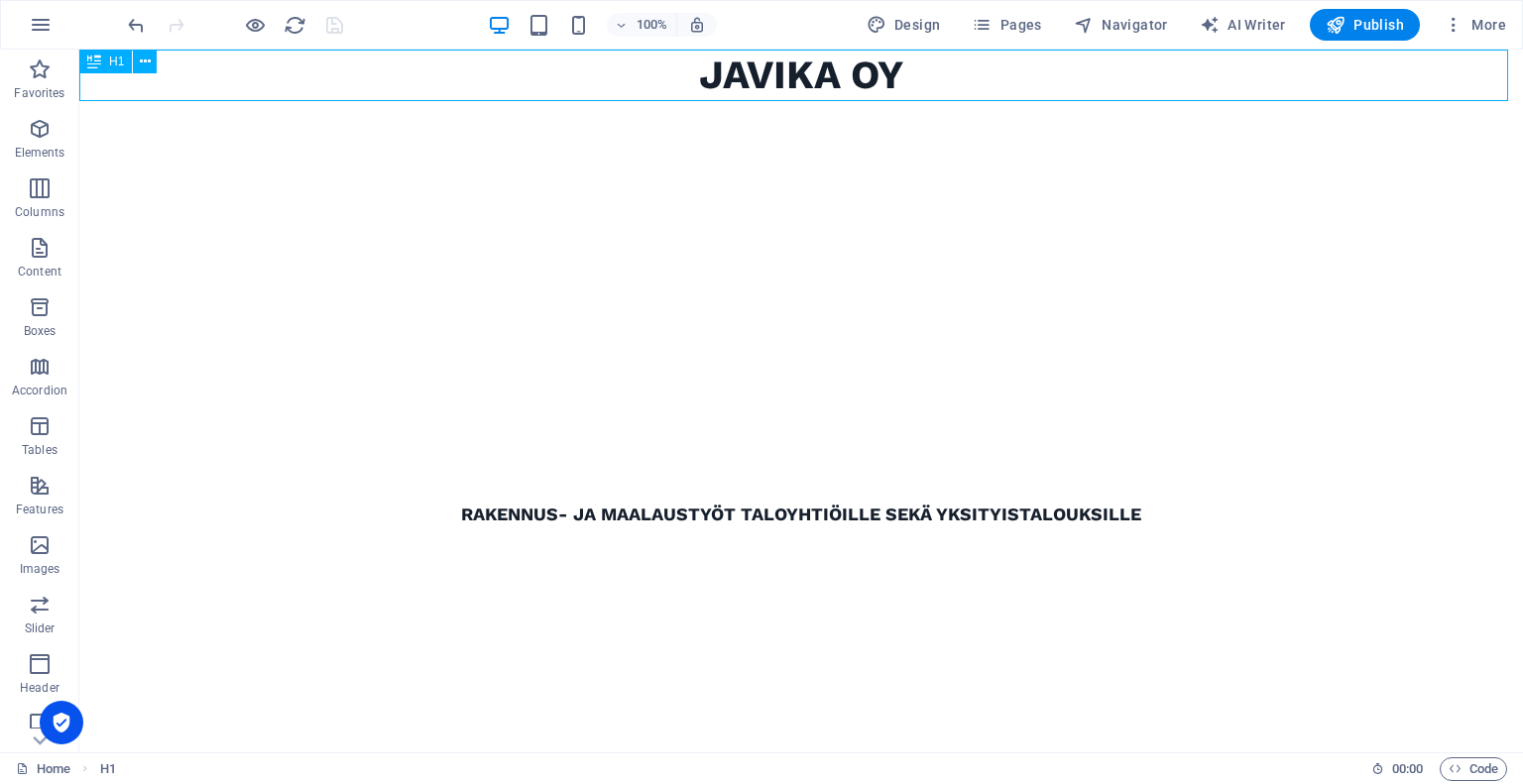 click on "JAVIKA OY" at bounding box center [801, 75] 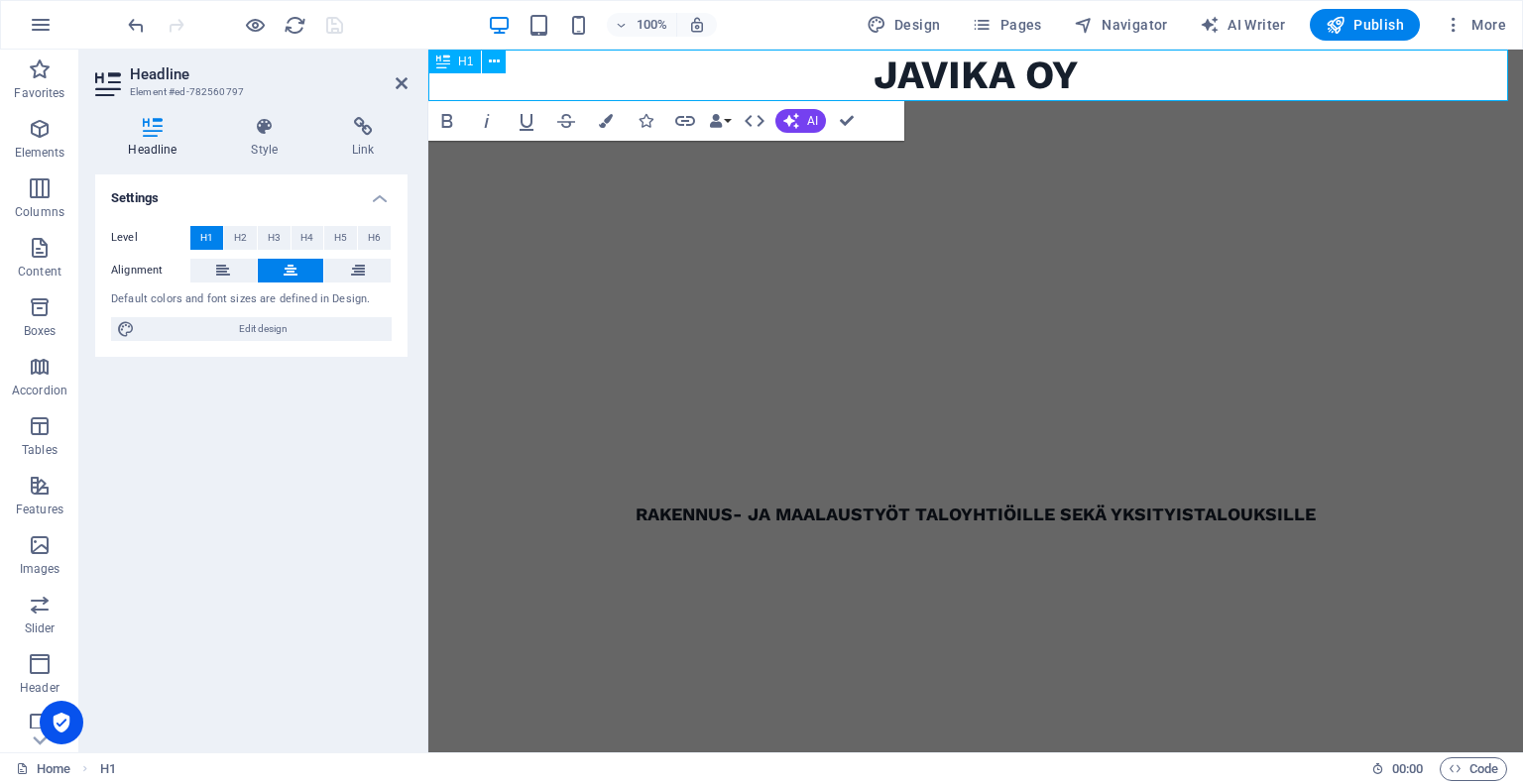 click on "JAVIKA OY" at bounding box center (976, 75) 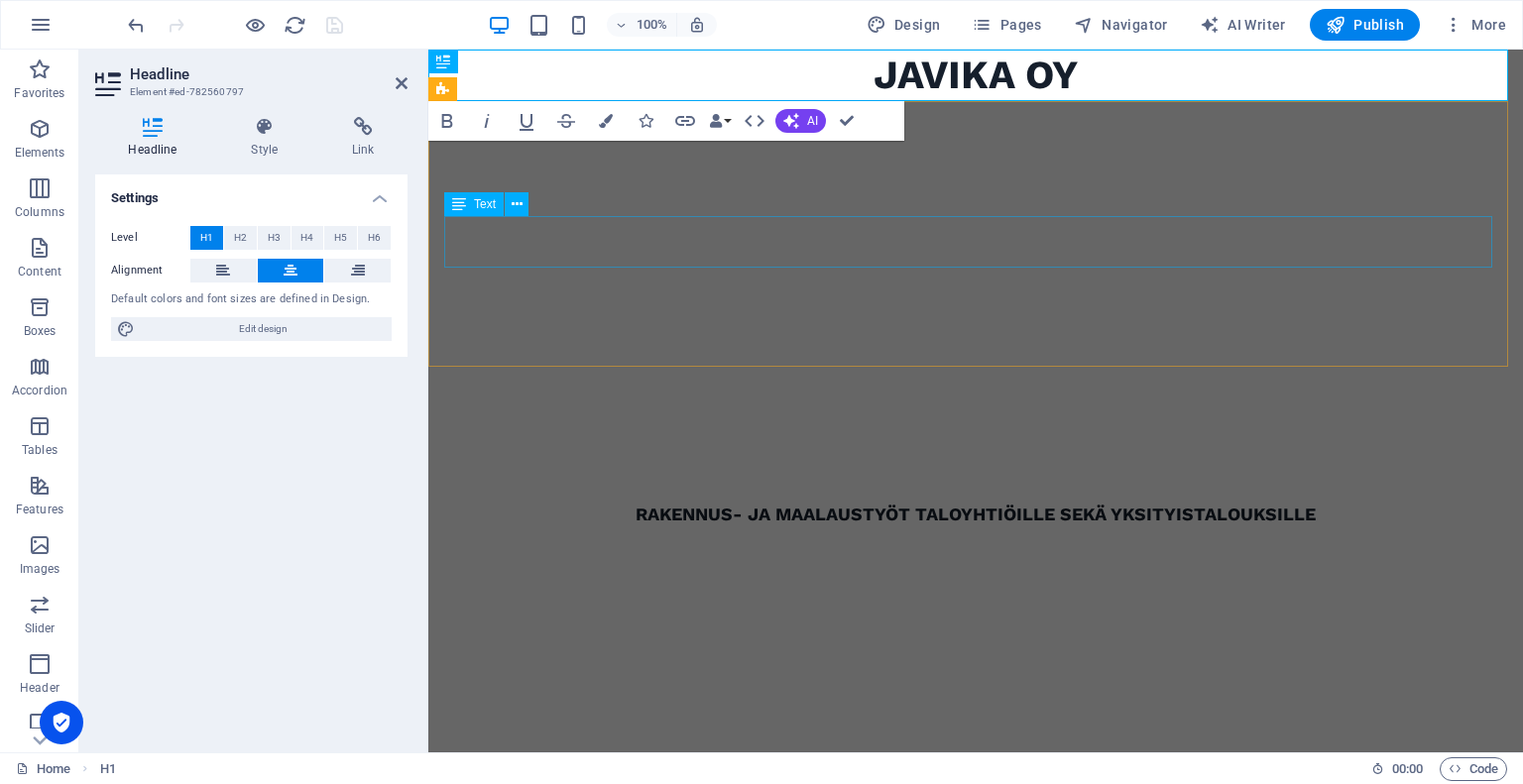 click on "RAKENNUS- JA MAALAUSTYÖT TALOYHTIÖILLE SEKÄ YKSITYISTALOUKSILLE" at bounding box center (976, 507) 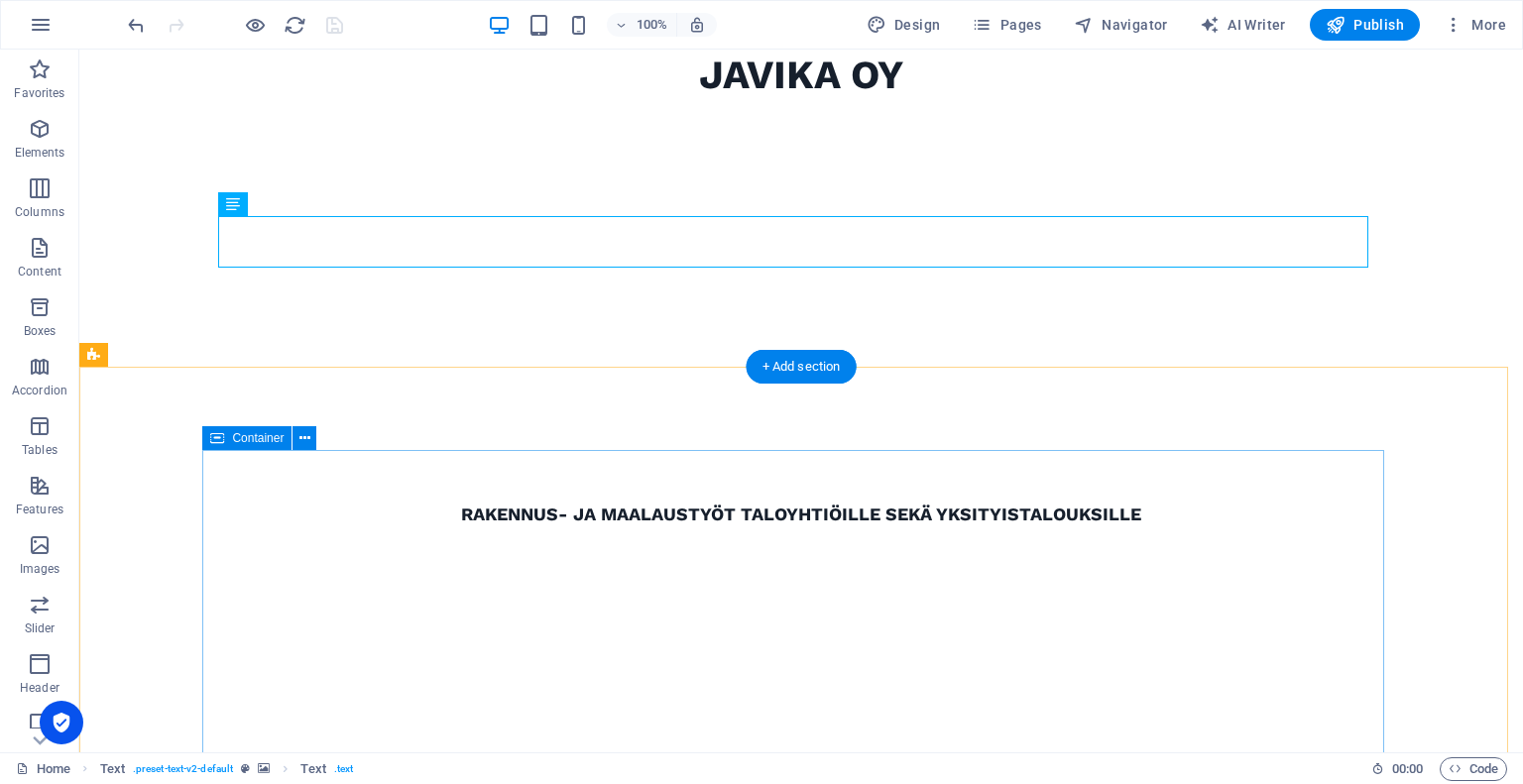 click on "Palveluitamme Huoneistoremontit Kylpyhuoneremontit Keittiöremontit Saunaremontit Lattia-asennukset Sisä- ja ulkomaalaustyöt Sähkötyöt LVI-työt" at bounding box center [670, 951] 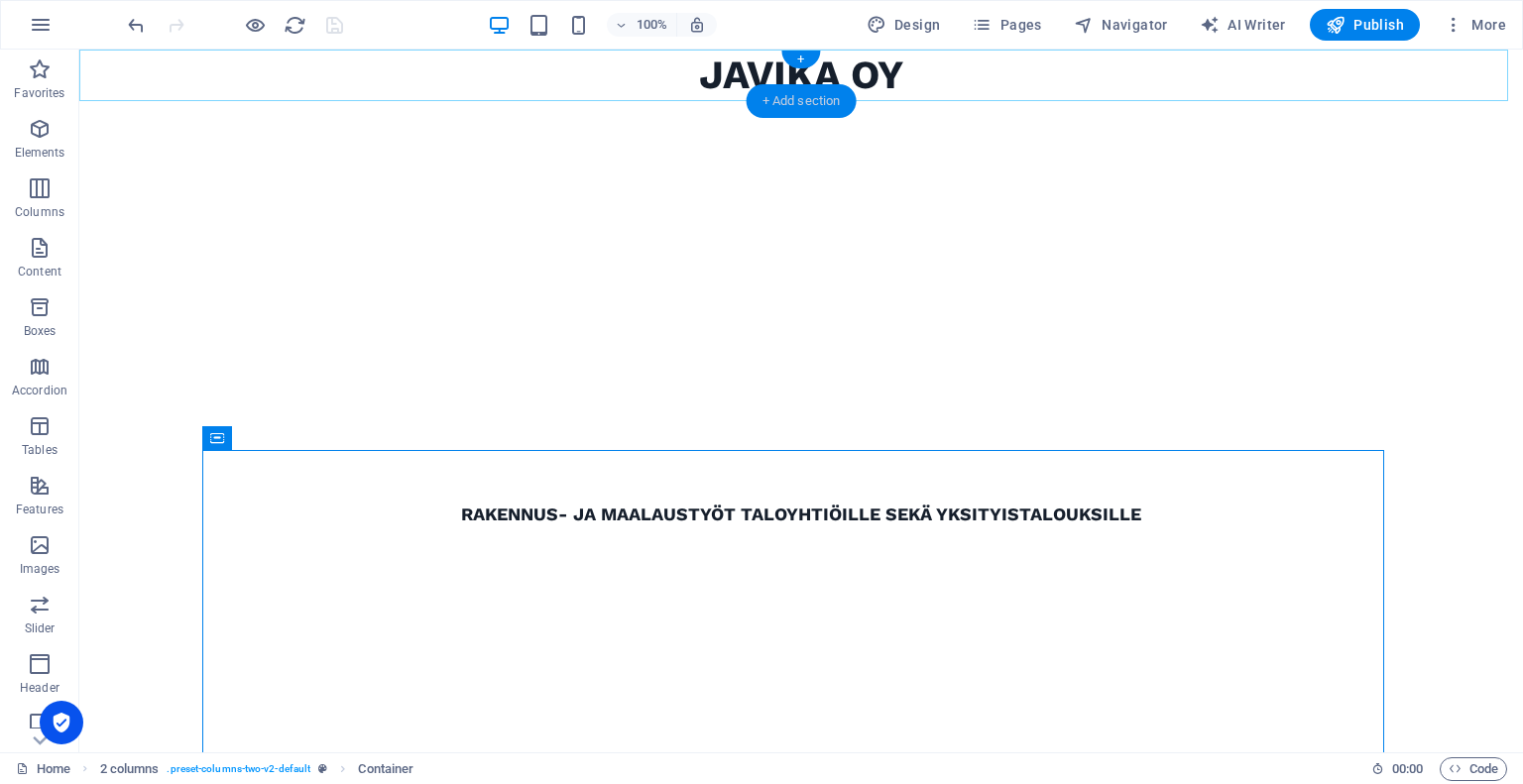 click on "+ Add section" at bounding box center [801, 101] 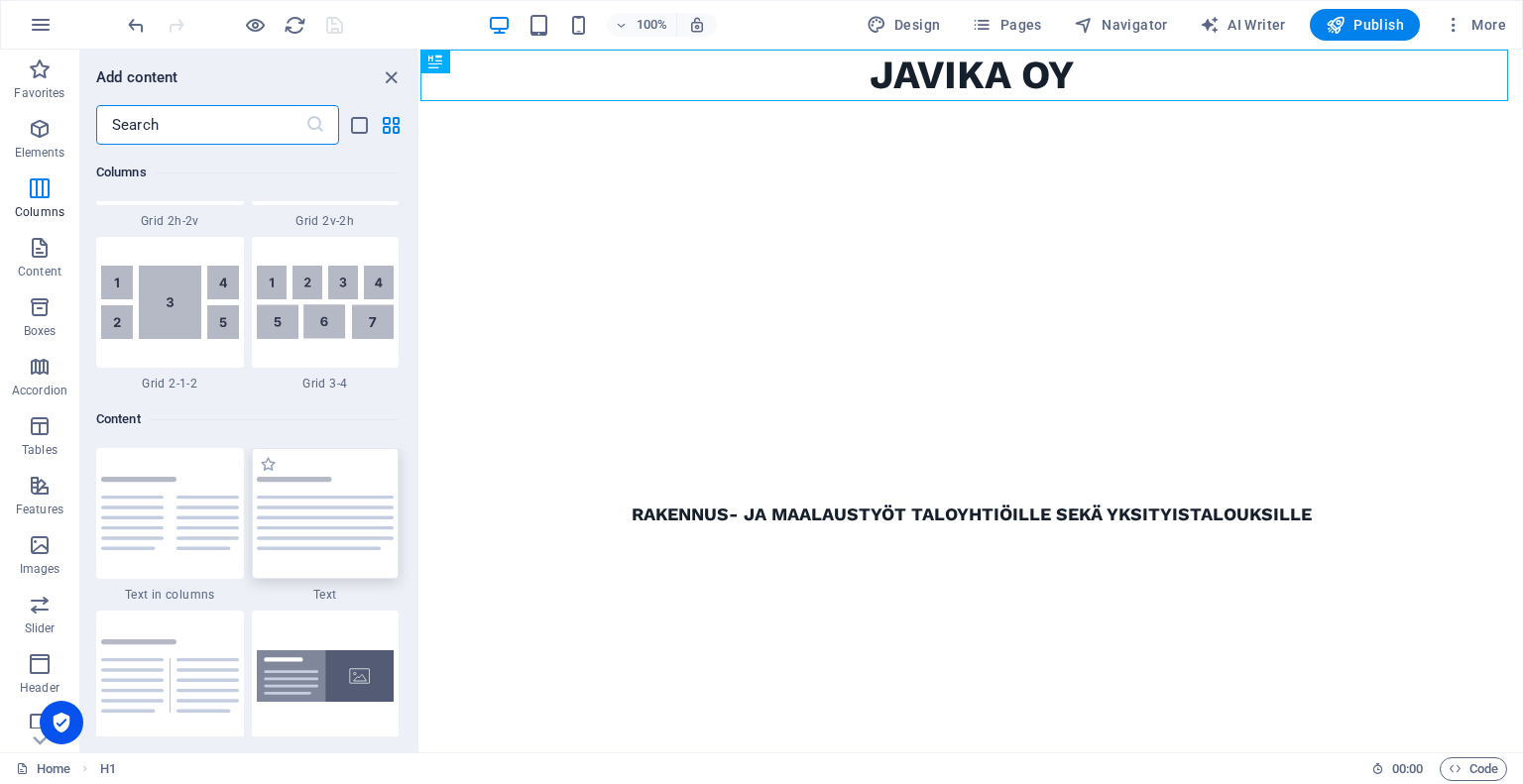 scroll, scrollTop: 3210, scrollLeft: 0, axis: vertical 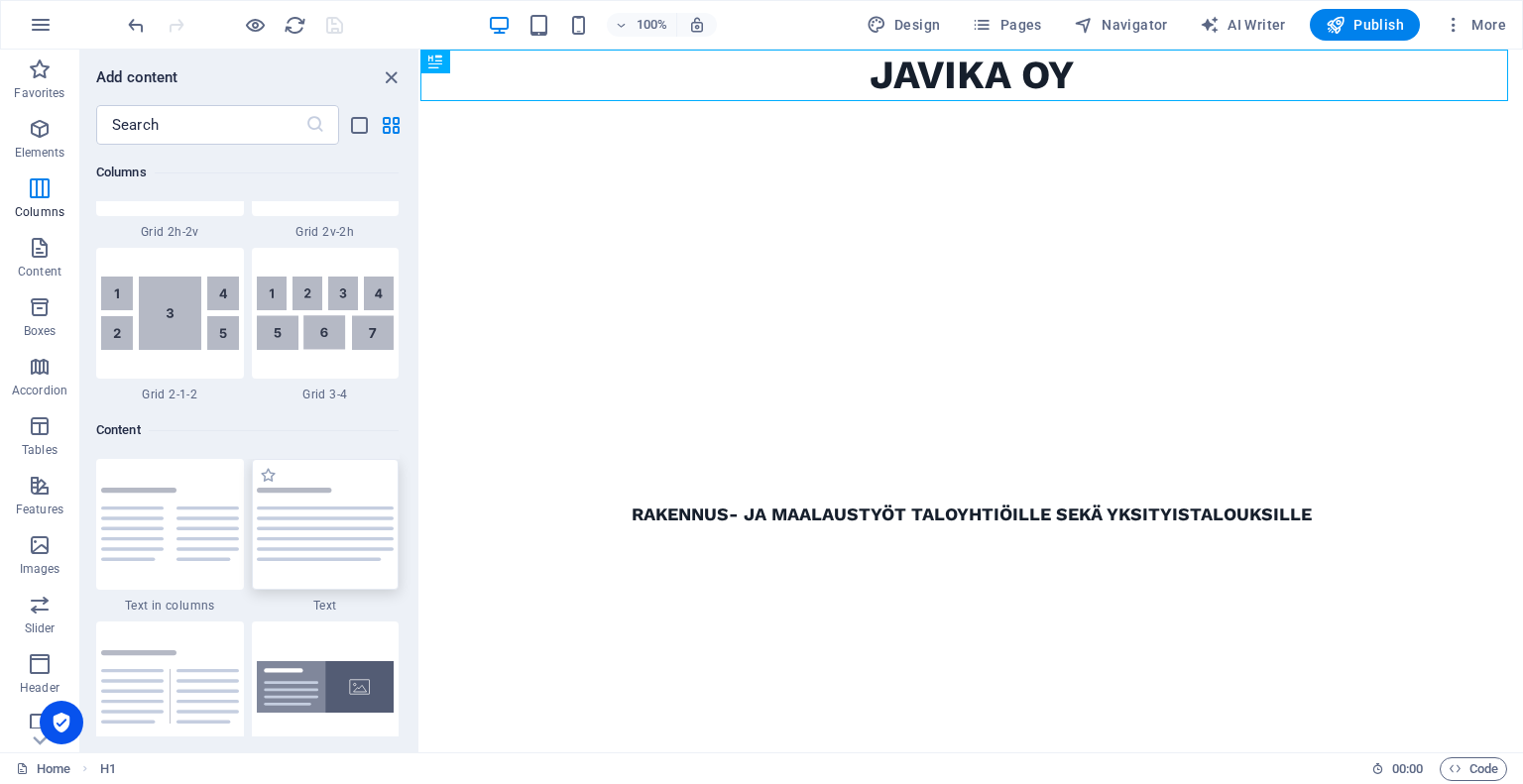 click at bounding box center [325, 524] 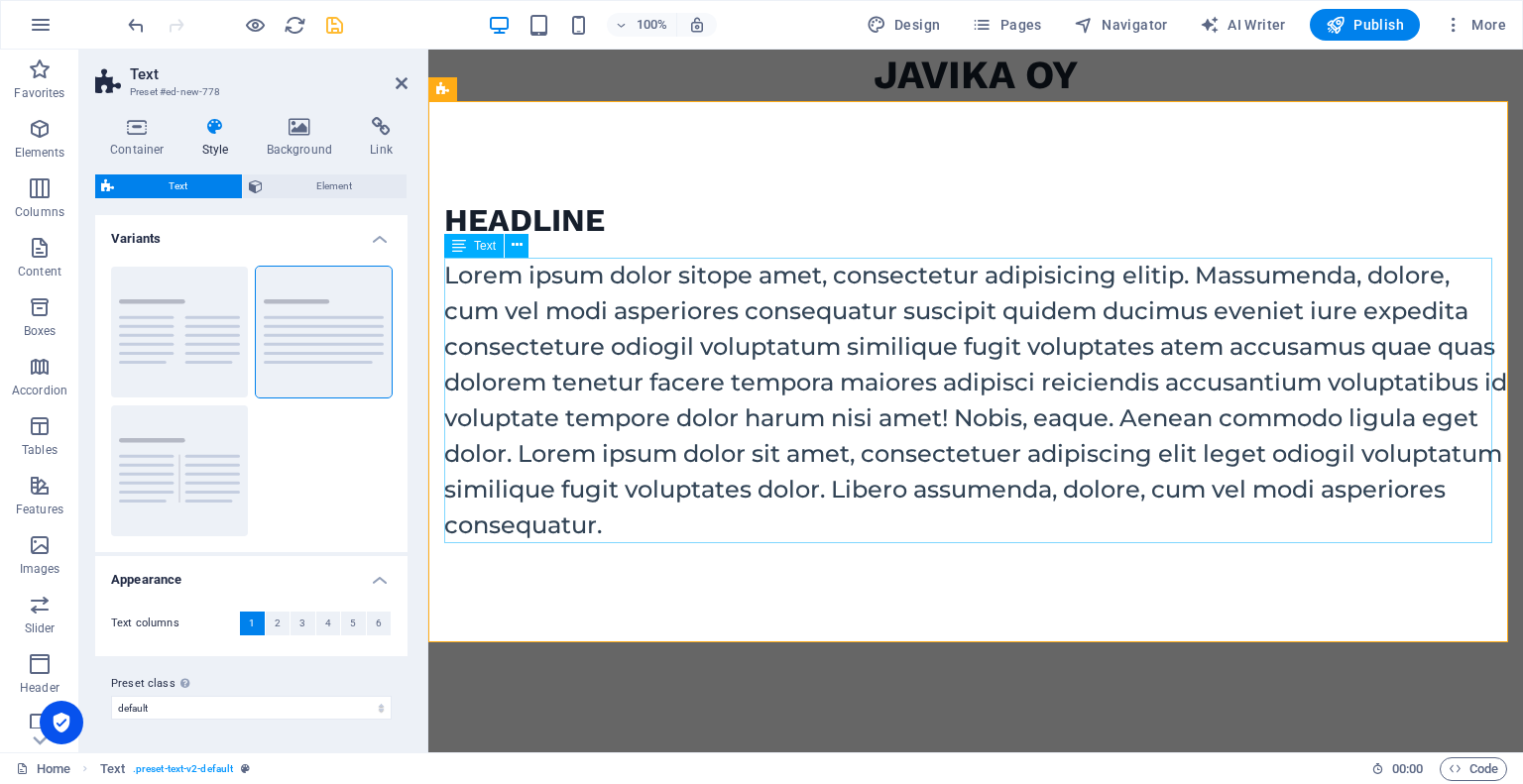 click on "Lorem ipsum dolor sitope amet, consectetur adipisicing elitip. Massumenda, dolore, cum vel modi asperiores consequatur suscipit quidem ducimus eveniet iure expedita consecteture odiogil voluptatum similique fugit voluptates atem accusamus quae quas dolorem tenetur facere tempora maiores adipisci reiciendis accusantium voluptatibus id voluptate tempore dolor harum nisi amet! Nobis, eaque. Aenean commodo ligula eget dolor. Lorem ipsum dolor sit amet, consectetuer adipiscing elit leget odiogil voluptatum similique fugit voluptates dolor. Libero assumenda, dolore, cum vel modi asperiores consequatur." at bounding box center [976, 400] 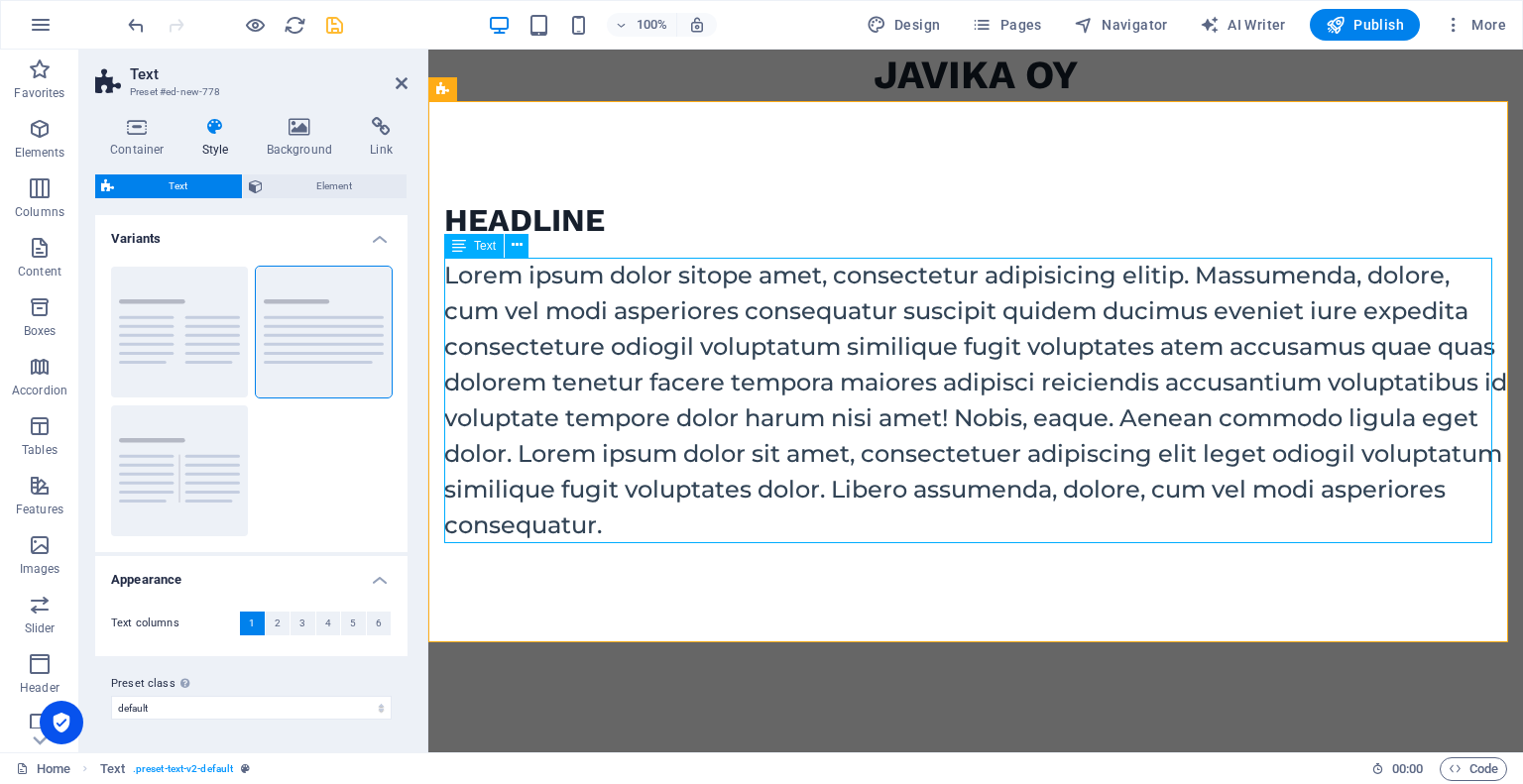 click on "Lorem ipsum dolor sitope amet, consectetur adipisicing elitip. Massumenda, dolore, cum vel modi asperiores consequatur suscipit quidem ducimus eveniet iure expedita consecteture odiogil voluptatum similique fugit voluptates atem accusamus quae quas dolorem tenetur facere tempora maiores adipisci reiciendis accusantium voluptatibus id voluptate tempore dolor harum nisi amet! Nobis, eaque. Aenean commodo ligula eget dolor. Lorem ipsum dolor sit amet, consectetuer adipiscing elit leget odiogil voluptatum similique fugit voluptates dolor. Libero assumenda, dolore, cum vel modi asperiores consequatur." at bounding box center (976, 400) 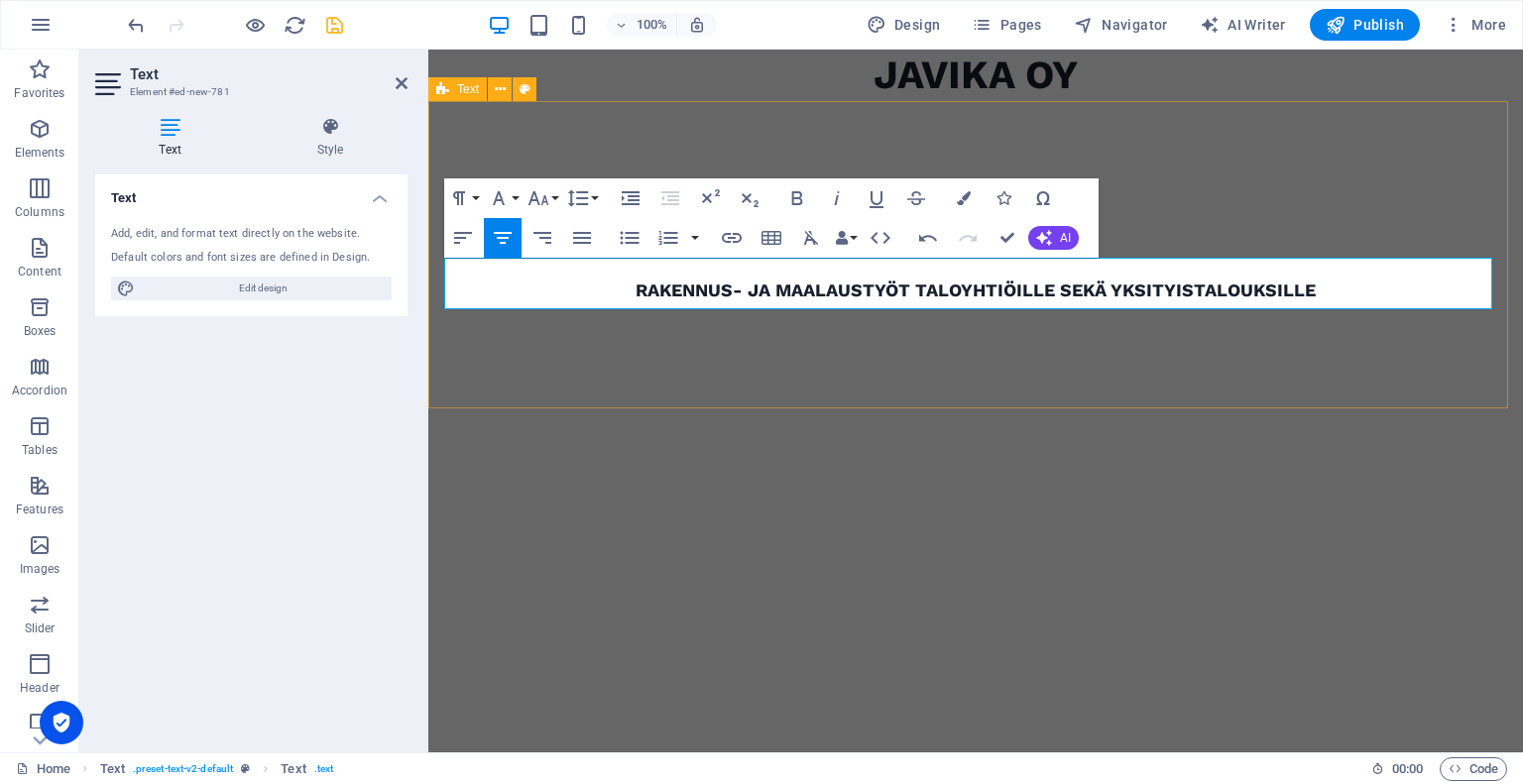 click on "Headline RAKENNUS- JA MAALAUSTYÖT TALOYHTIÖILLE SEKÄ YKSITYISTALOUKSILLE" at bounding box center (976, 255) 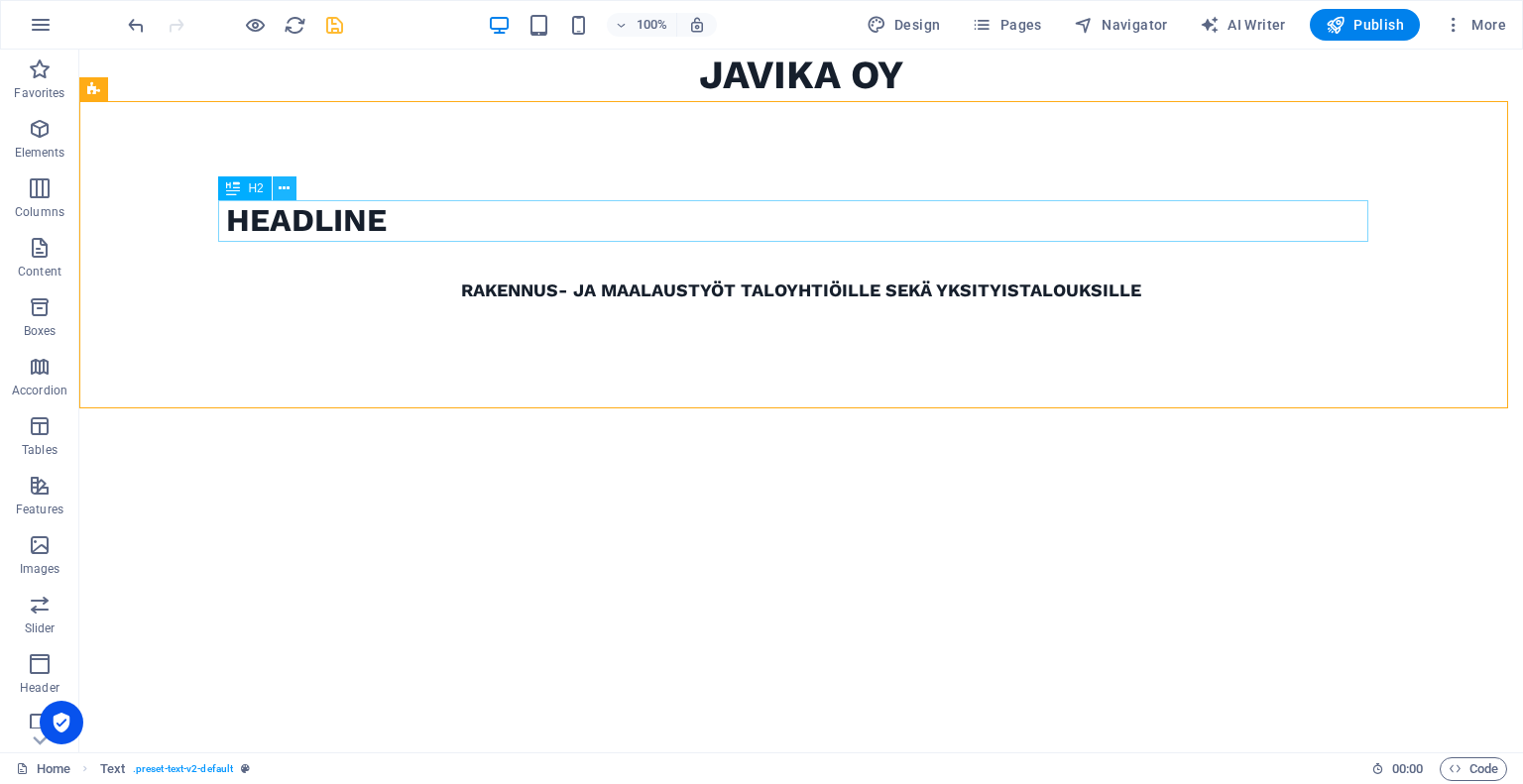 click at bounding box center [285, 188] 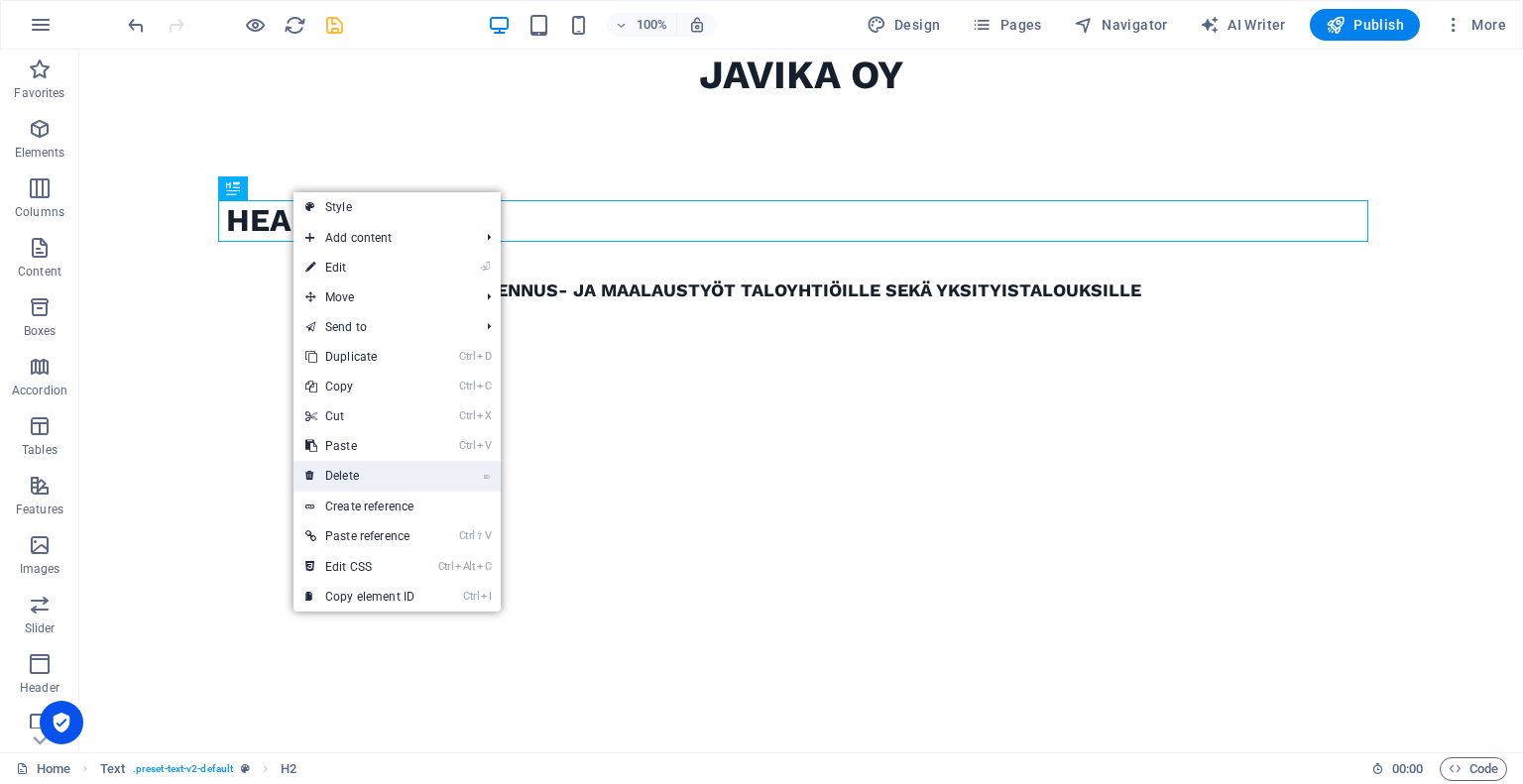 click on "⌦  Delete" at bounding box center (360, 476) 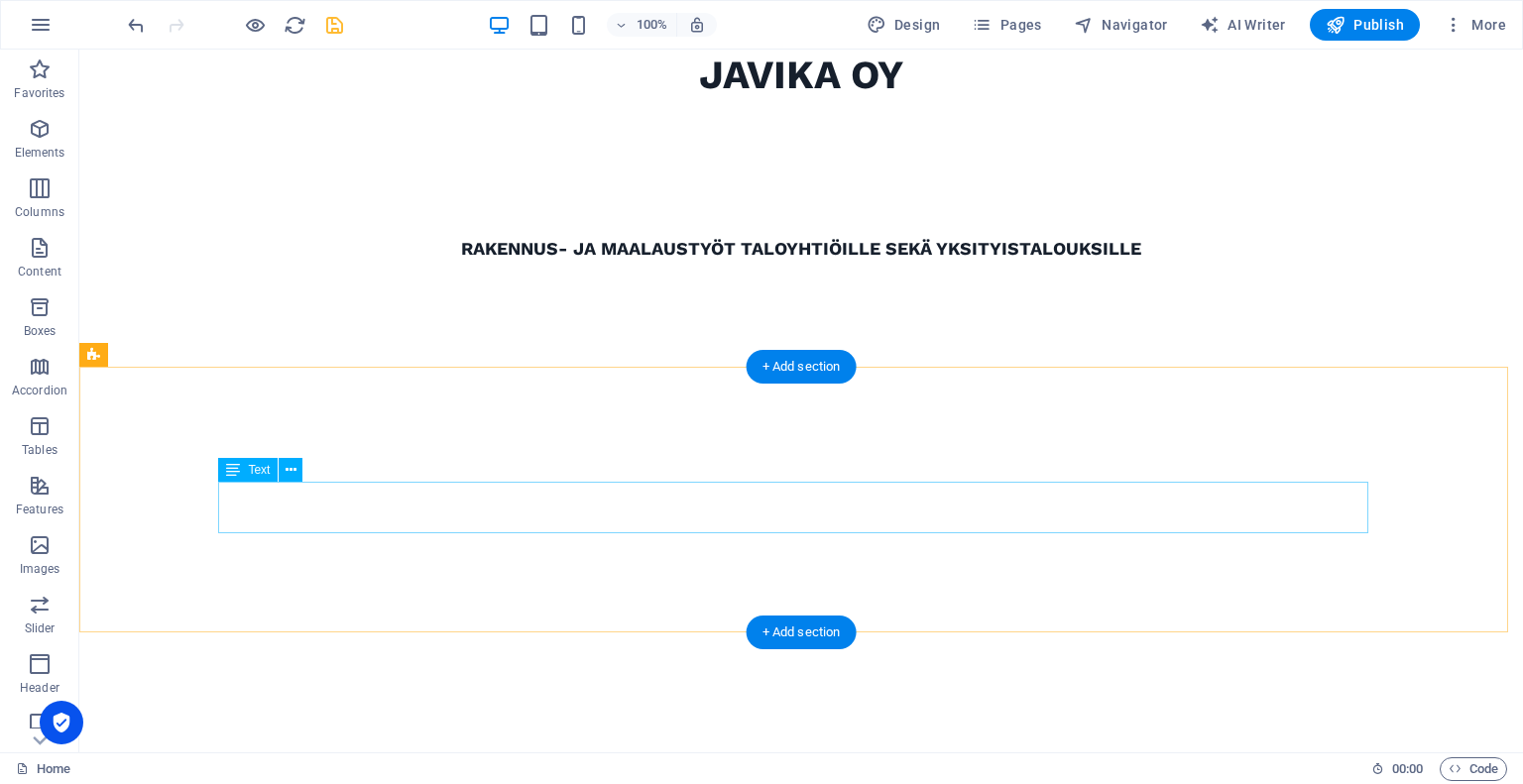 click on "RAKENNUS- JA MAALAUSTYÖT TALOYHTIÖILLE SEKÄ YKSITYISTALOUKSILLE" at bounding box center (801, 773) 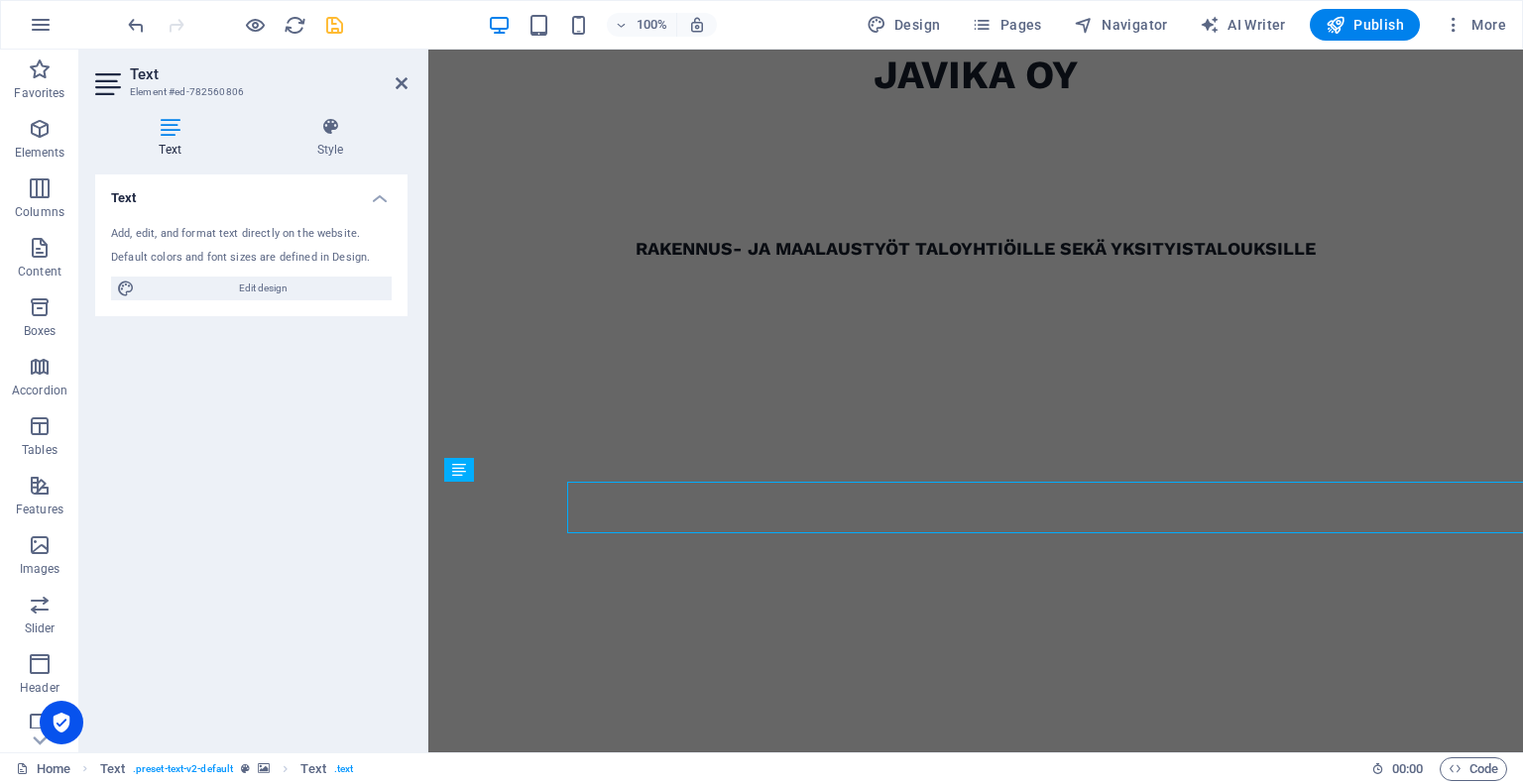 click on "RAKENNUS- JA MAALAUSTYÖT TALOYHTIÖILLE SEKÄ YKSITYISTALOUKSILLE" at bounding box center [976, 779] 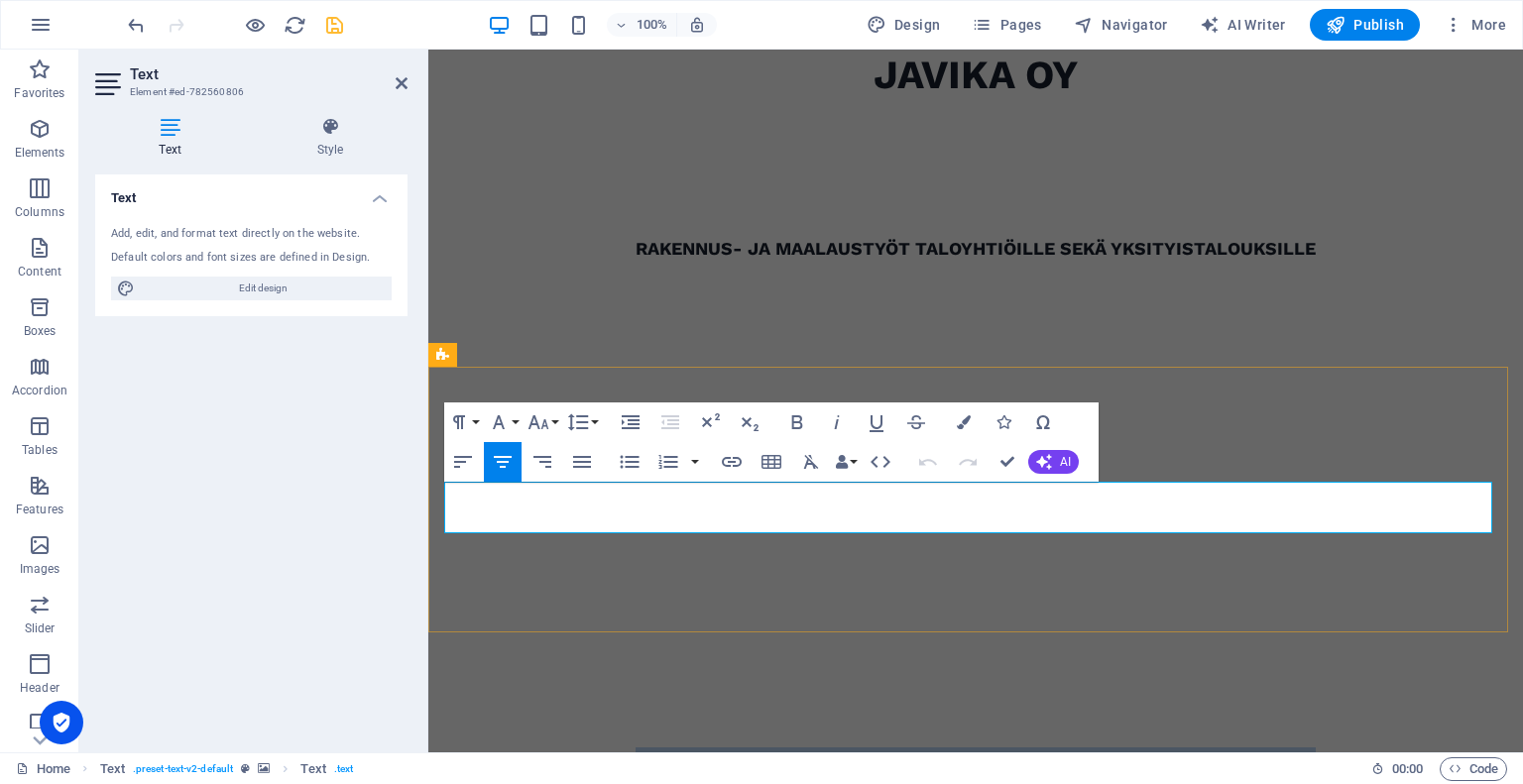 click on "RAKENNUS- JA MAALAUSTYÖT TALOYHTIÖILLE SEKÄ YKSITYISTALOUKSILLE" at bounding box center [976, 773] 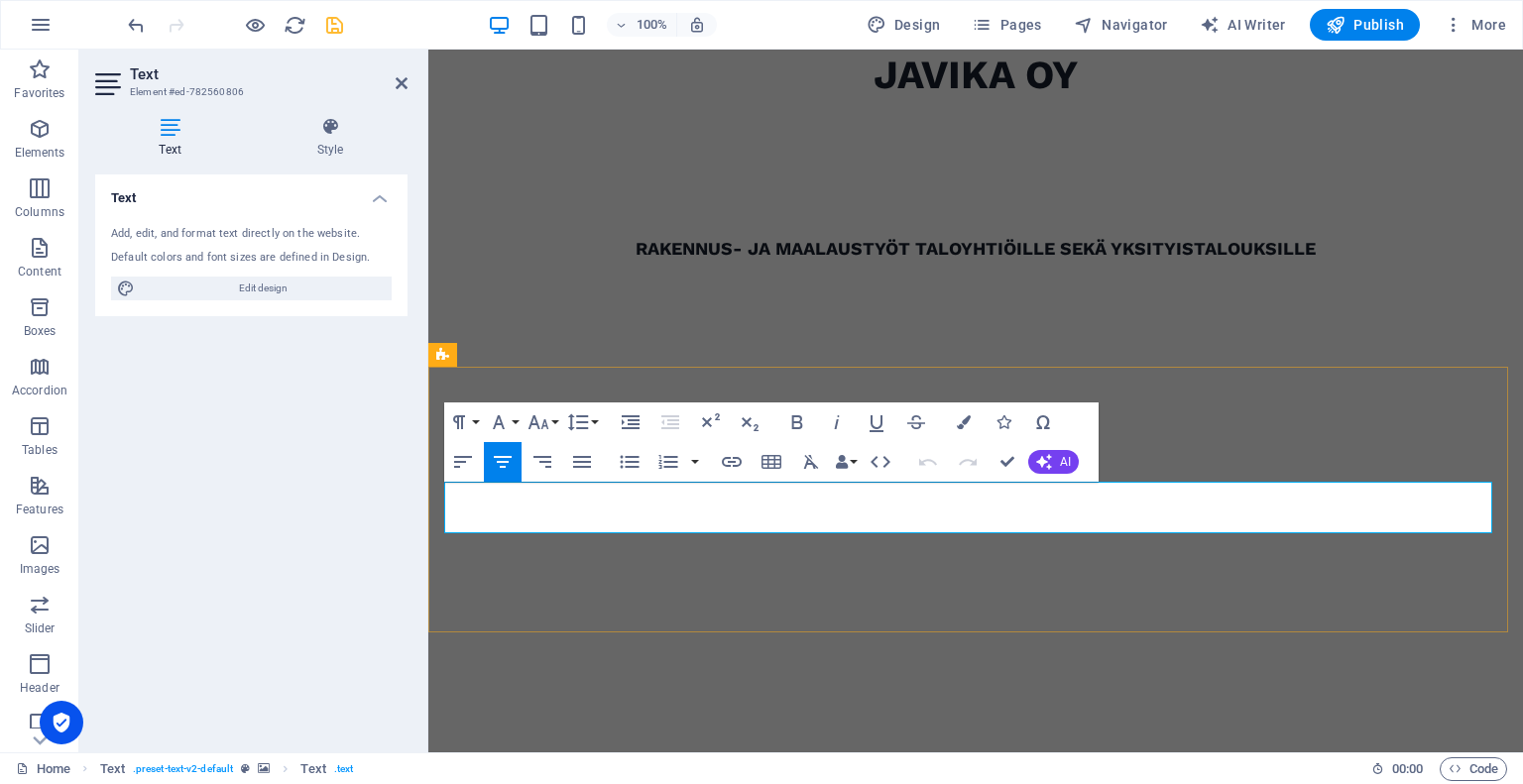 click on "RAKENNUS- JA MAALAUSTYÖT TALOYHTIÖILLE SEKÄ YKSITYISTALOUKSILLE" at bounding box center [976, 779] 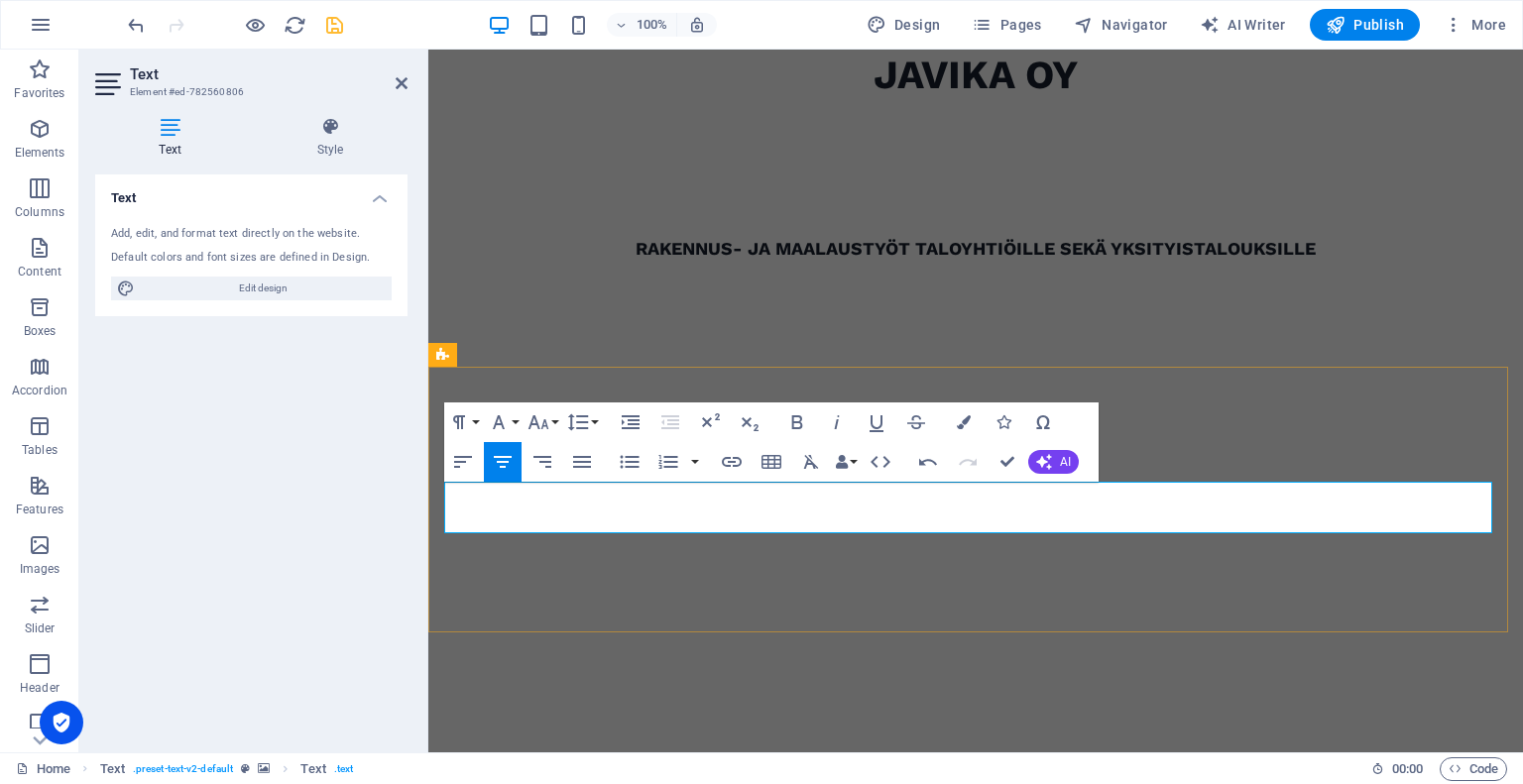 click on "RAKENNUS- JA MAALAUSTYÖT TALOYHTIÖILLE SEK" at bounding box center (976, 773) 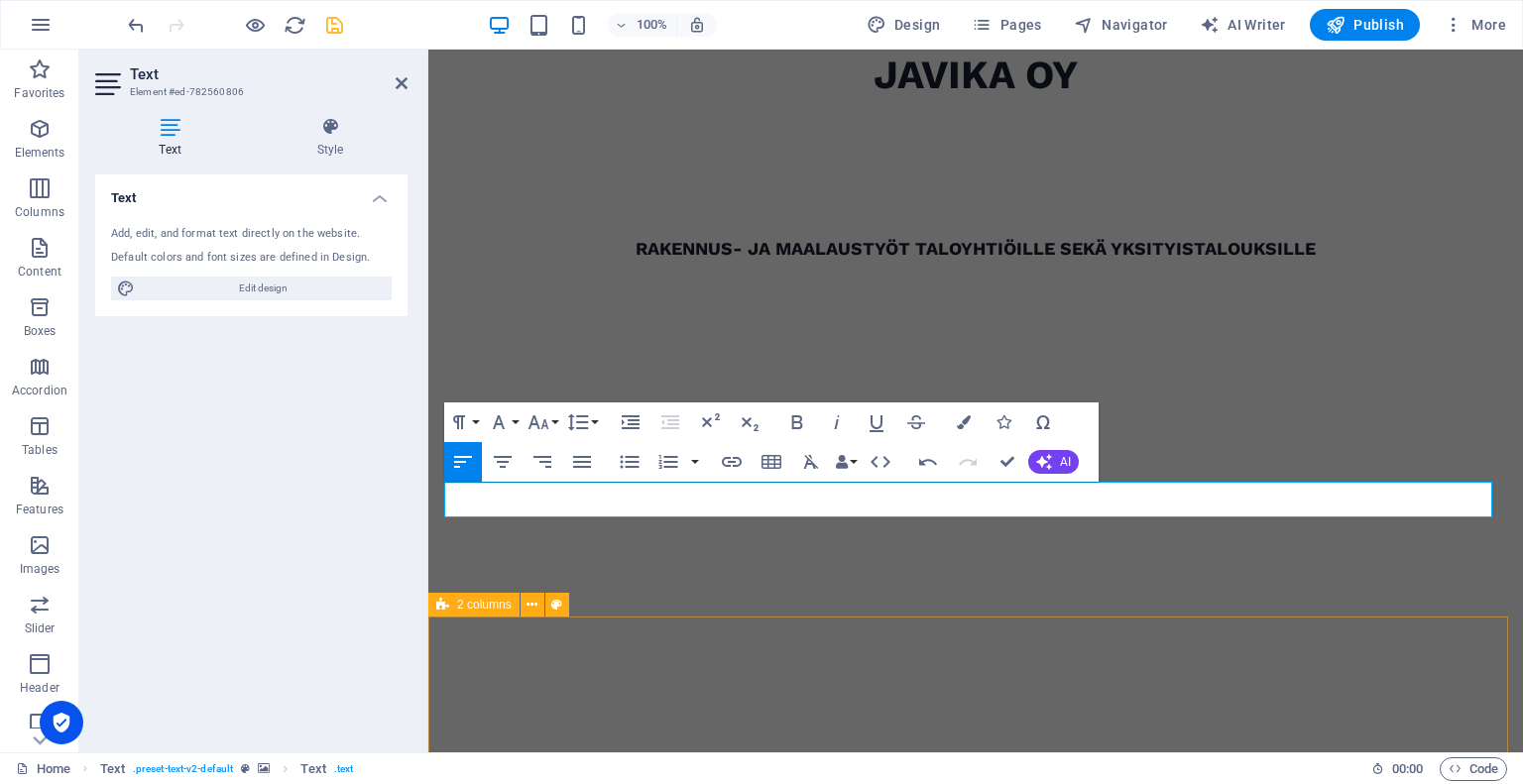 click on "Palveluitamme Huoneistoremontit Kylpyhuoneremontit Keittiöremontit Saunaremontit Lattia-asennukset Sisä- ja ulkomaalaustyöt Sähkötyöt LVI-työt" at bounding box center (976, 1184) 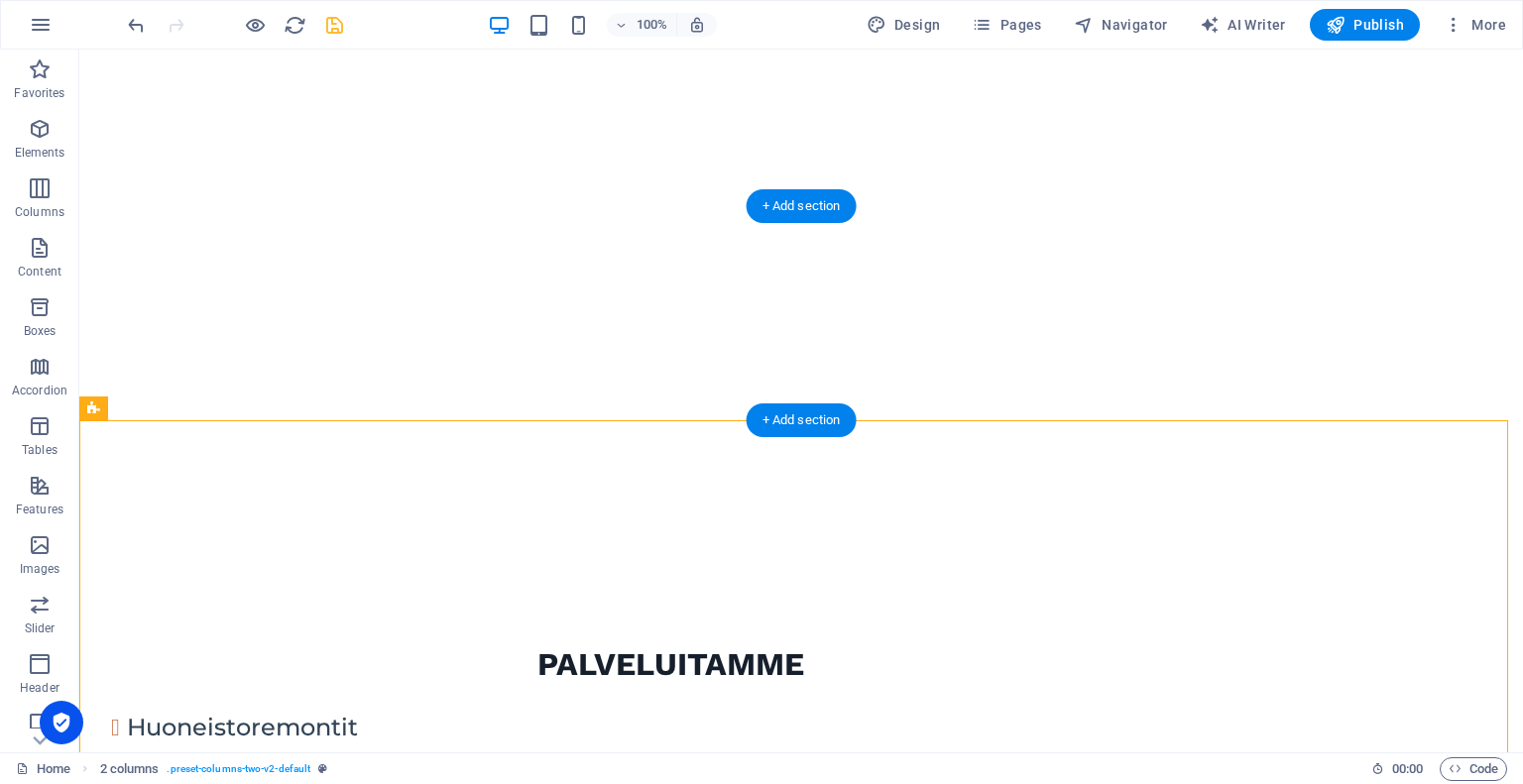 scroll, scrollTop: 0, scrollLeft: 0, axis: both 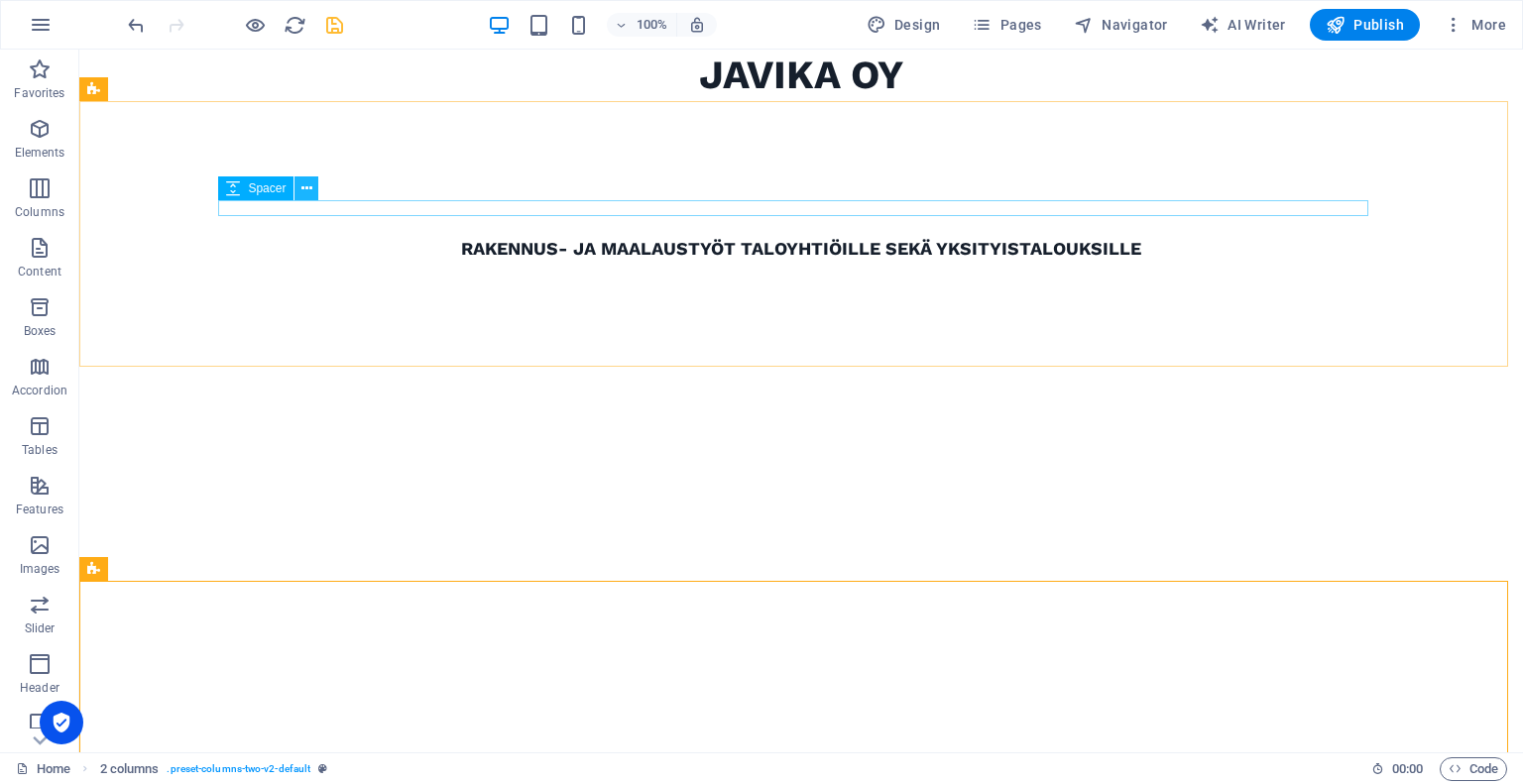 click at bounding box center [306, 188] 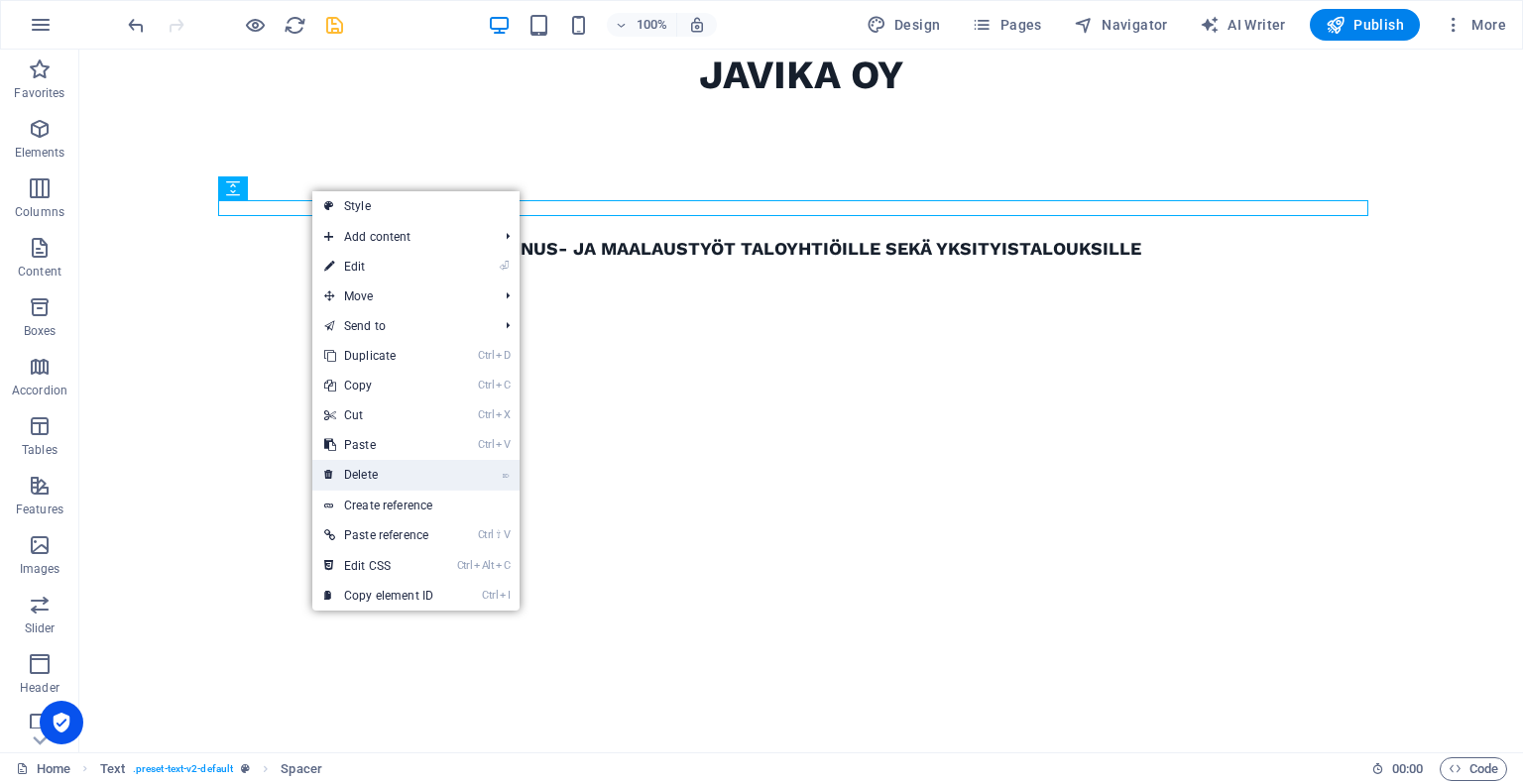 click on "⌦  Delete" at bounding box center (379, 475) 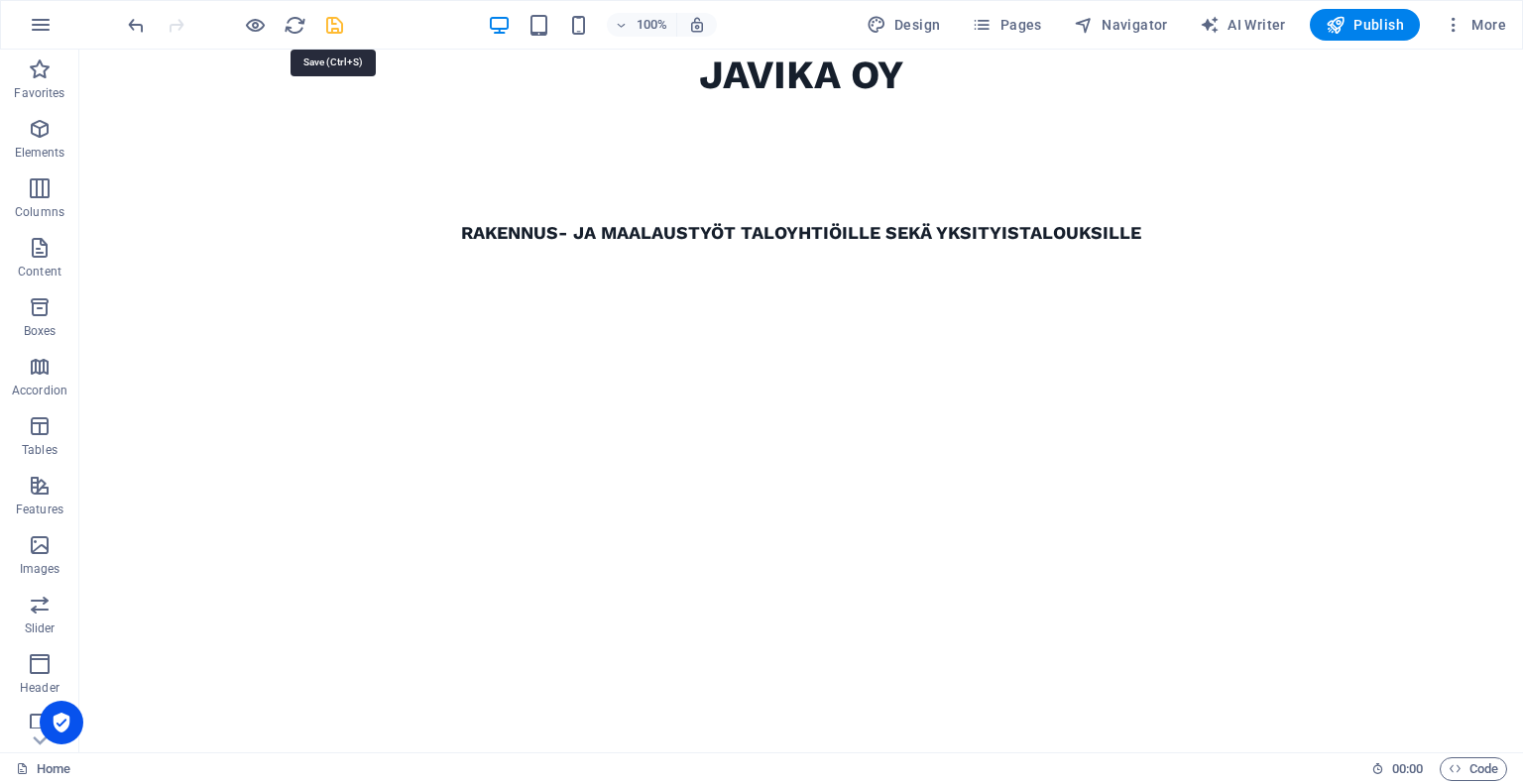 click at bounding box center [334, 25] 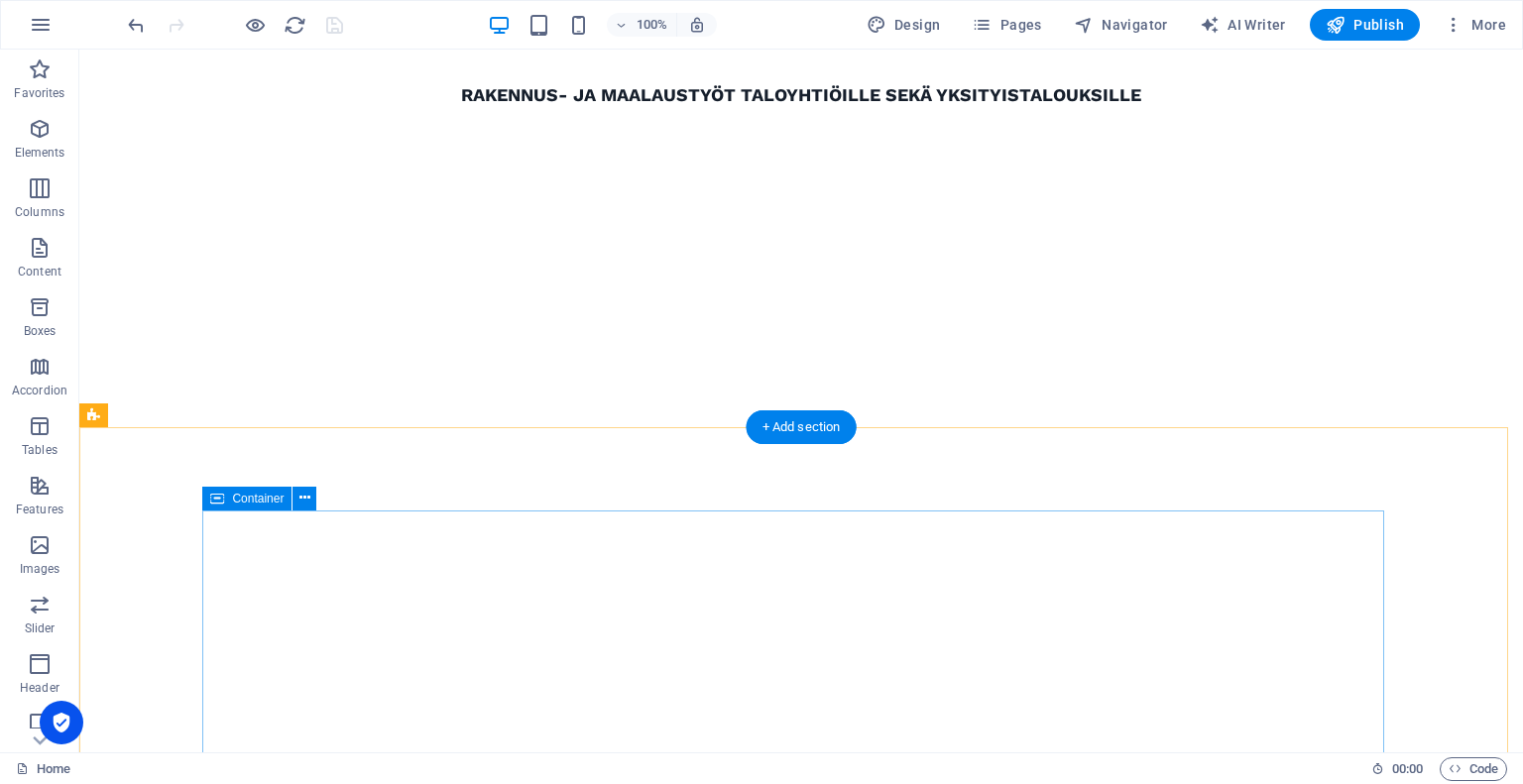 scroll, scrollTop: 0, scrollLeft: 0, axis: both 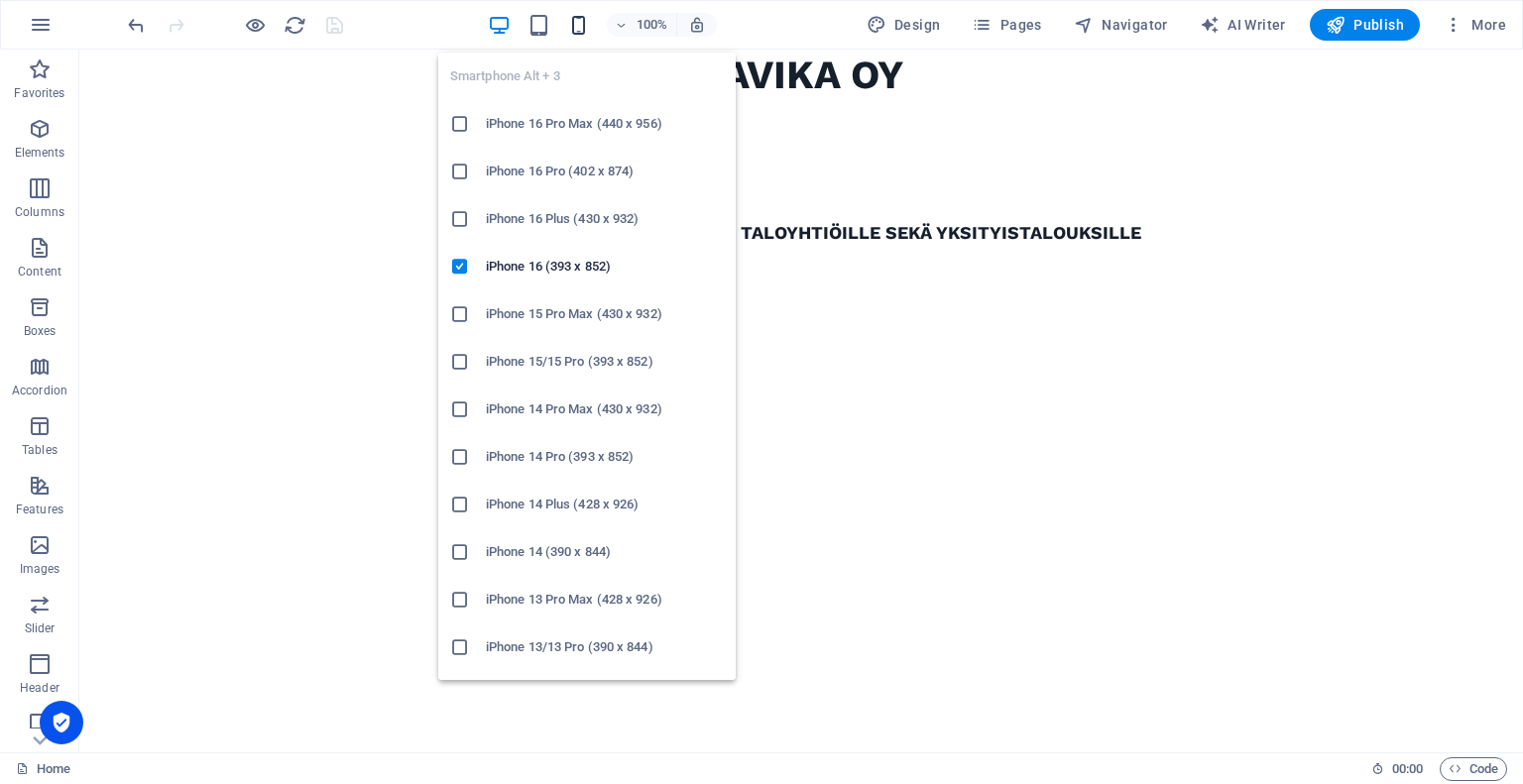 click at bounding box center (578, 25) 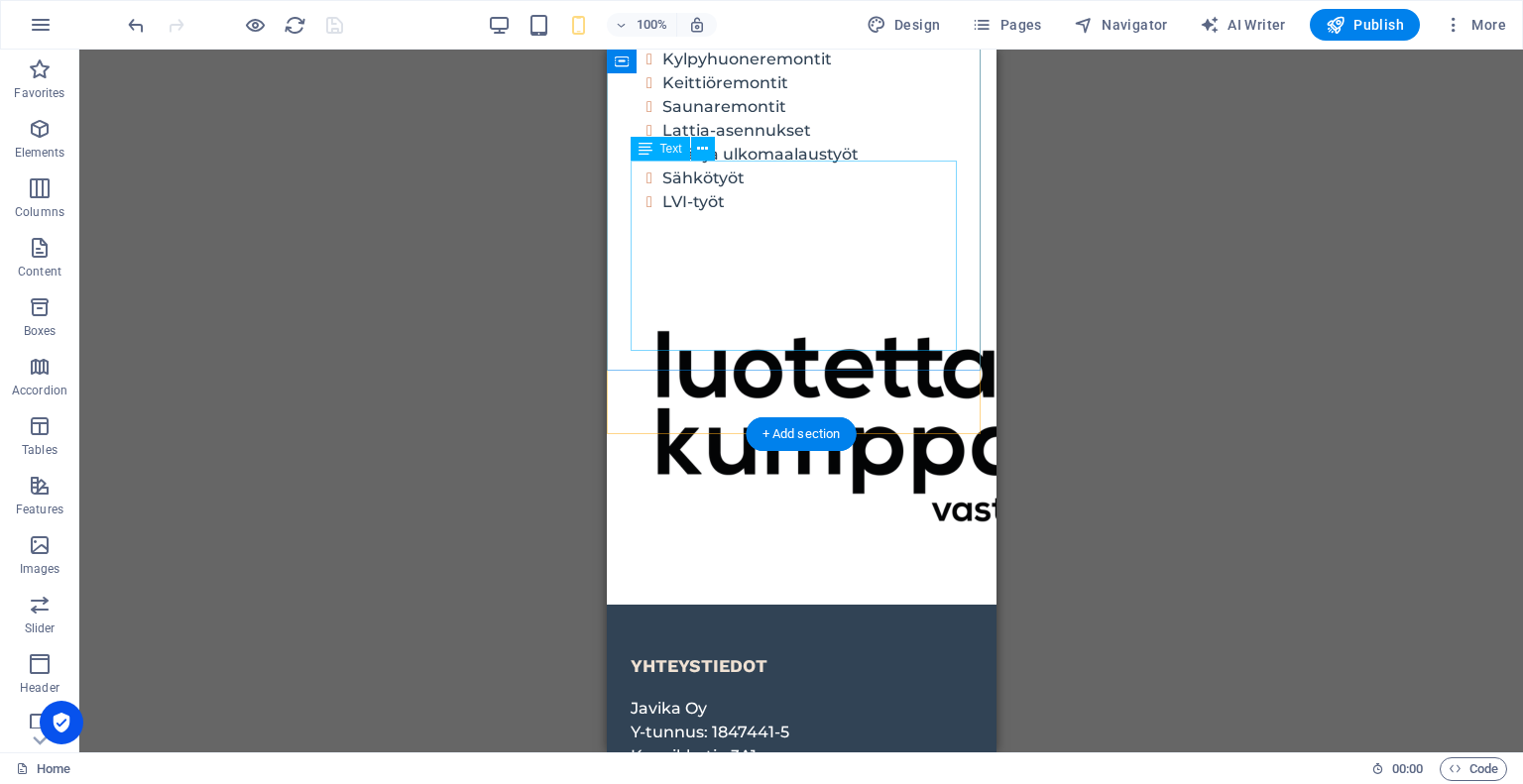 scroll, scrollTop: 0, scrollLeft: 0, axis: both 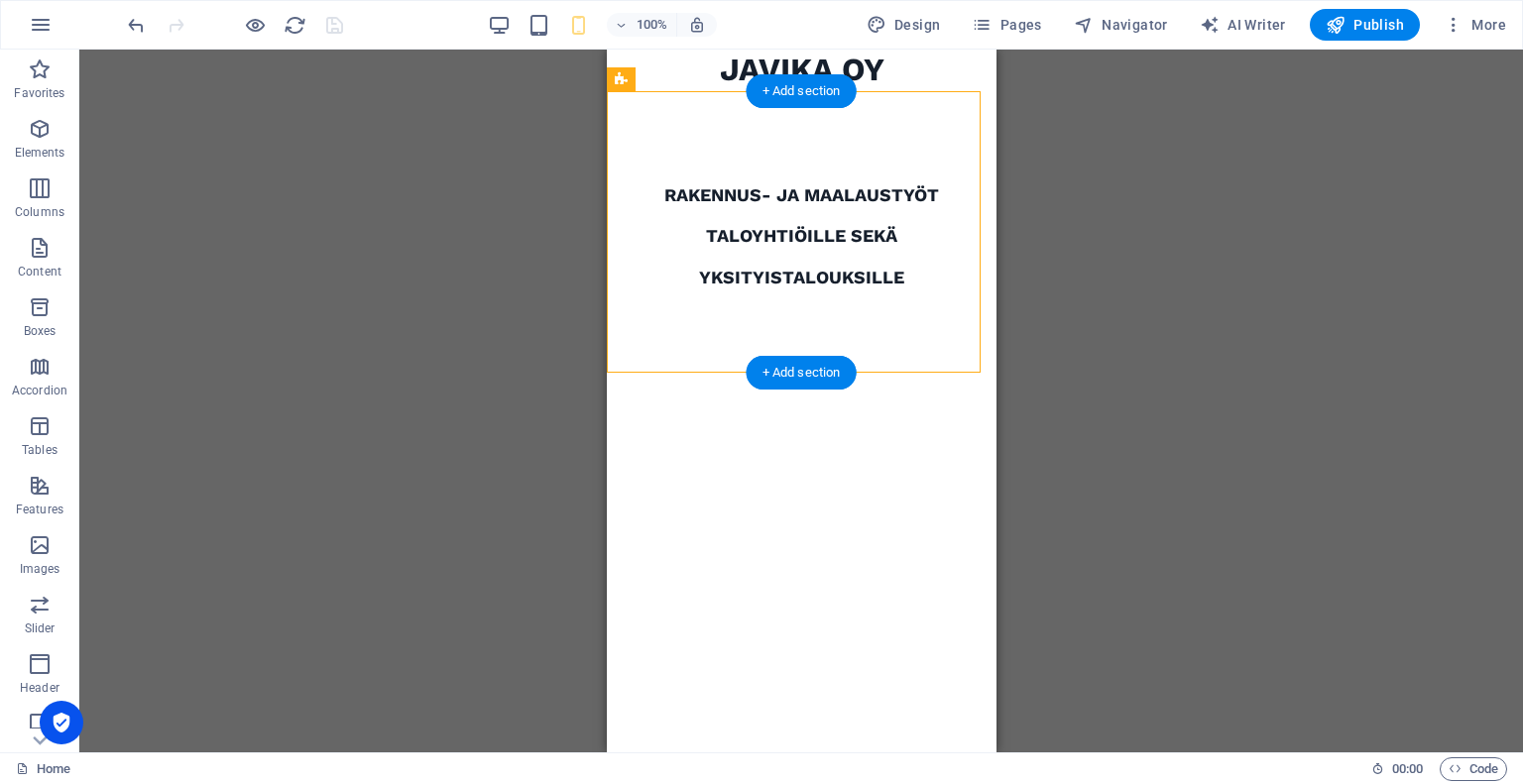 drag, startPoint x: 953, startPoint y: 332, endPoint x: 661, endPoint y: 362, distance: 293.53705 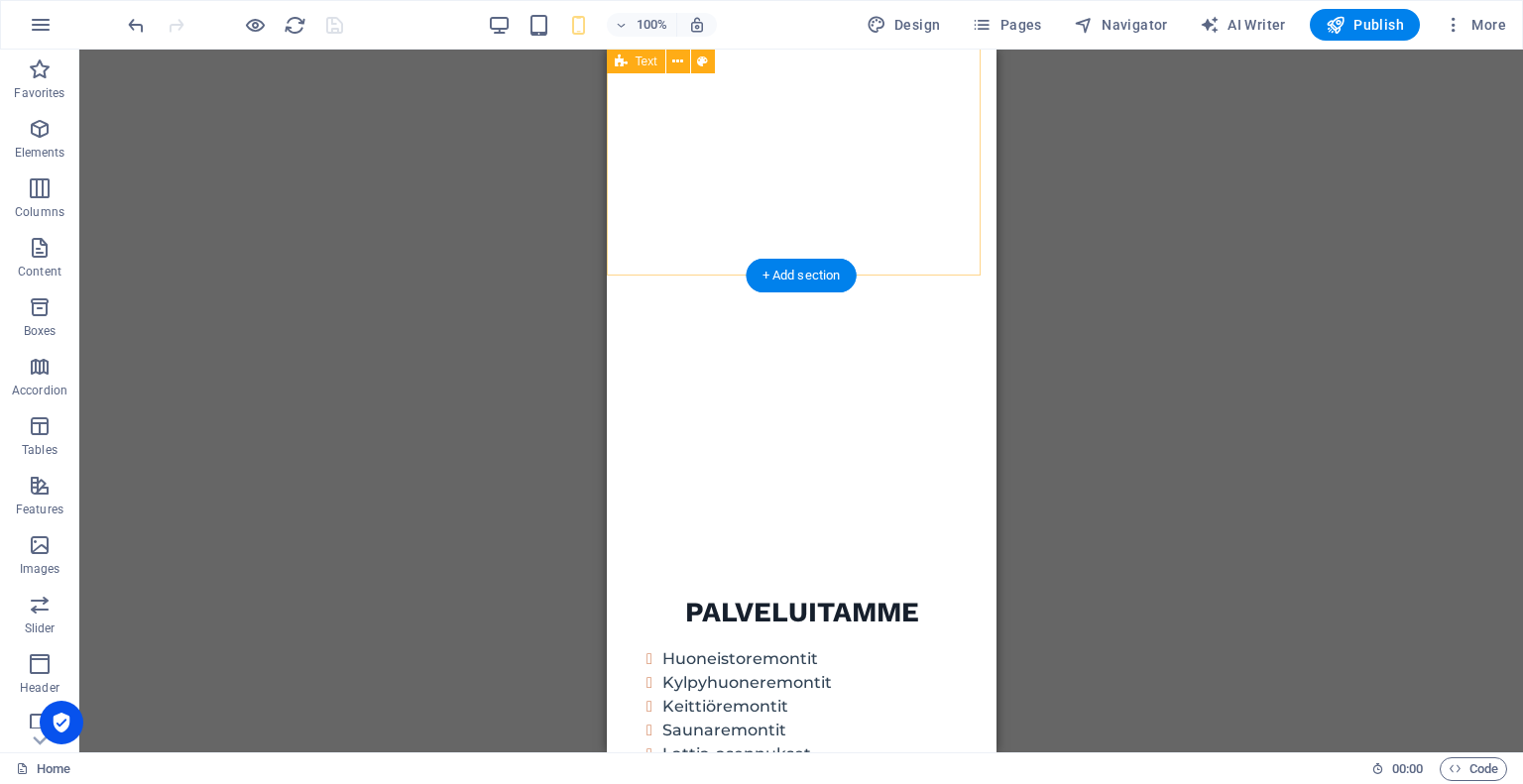 scroll, scrollTop: 0, scrollLeft: 0, axis: both 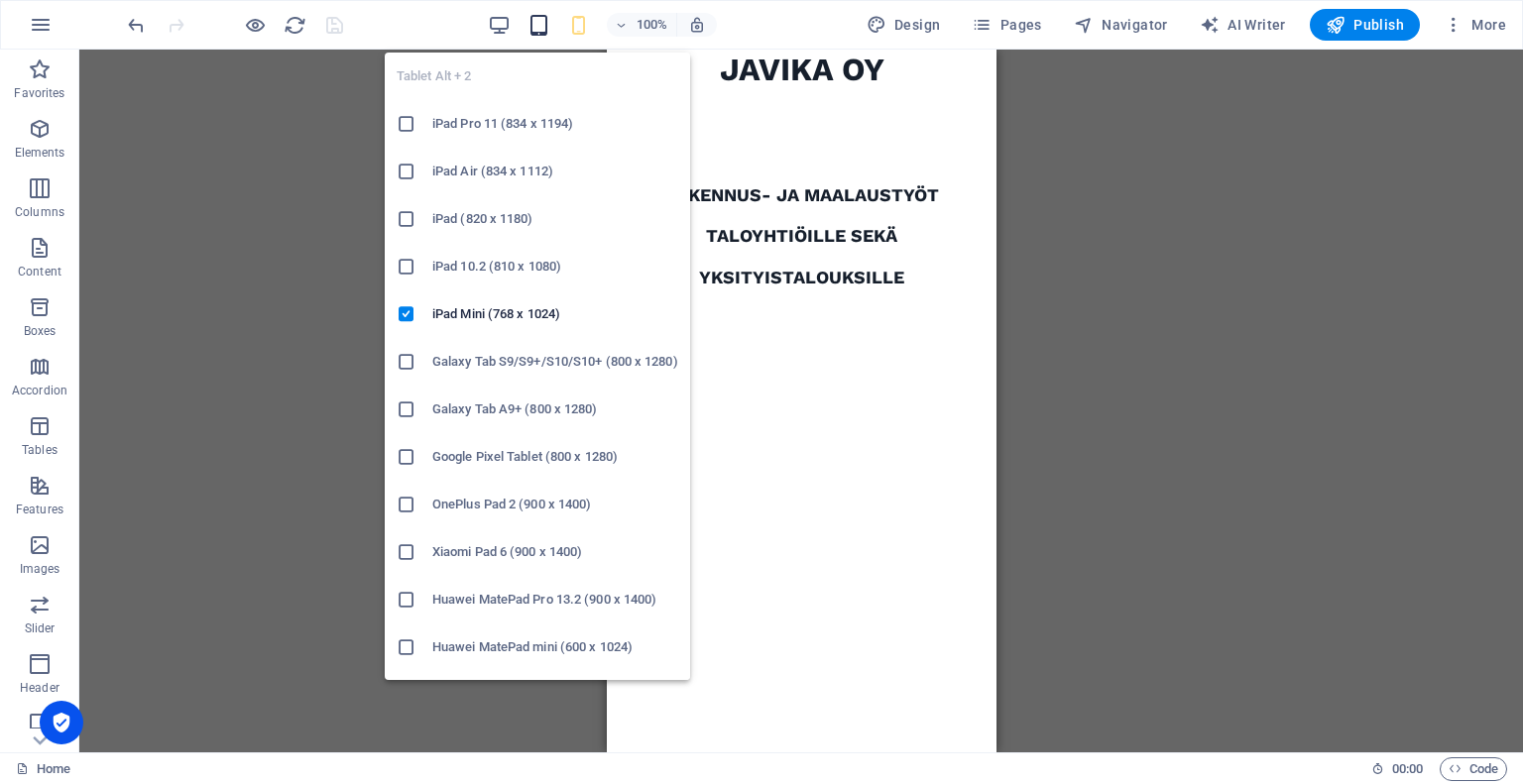 click at bounding box center [538, 25] 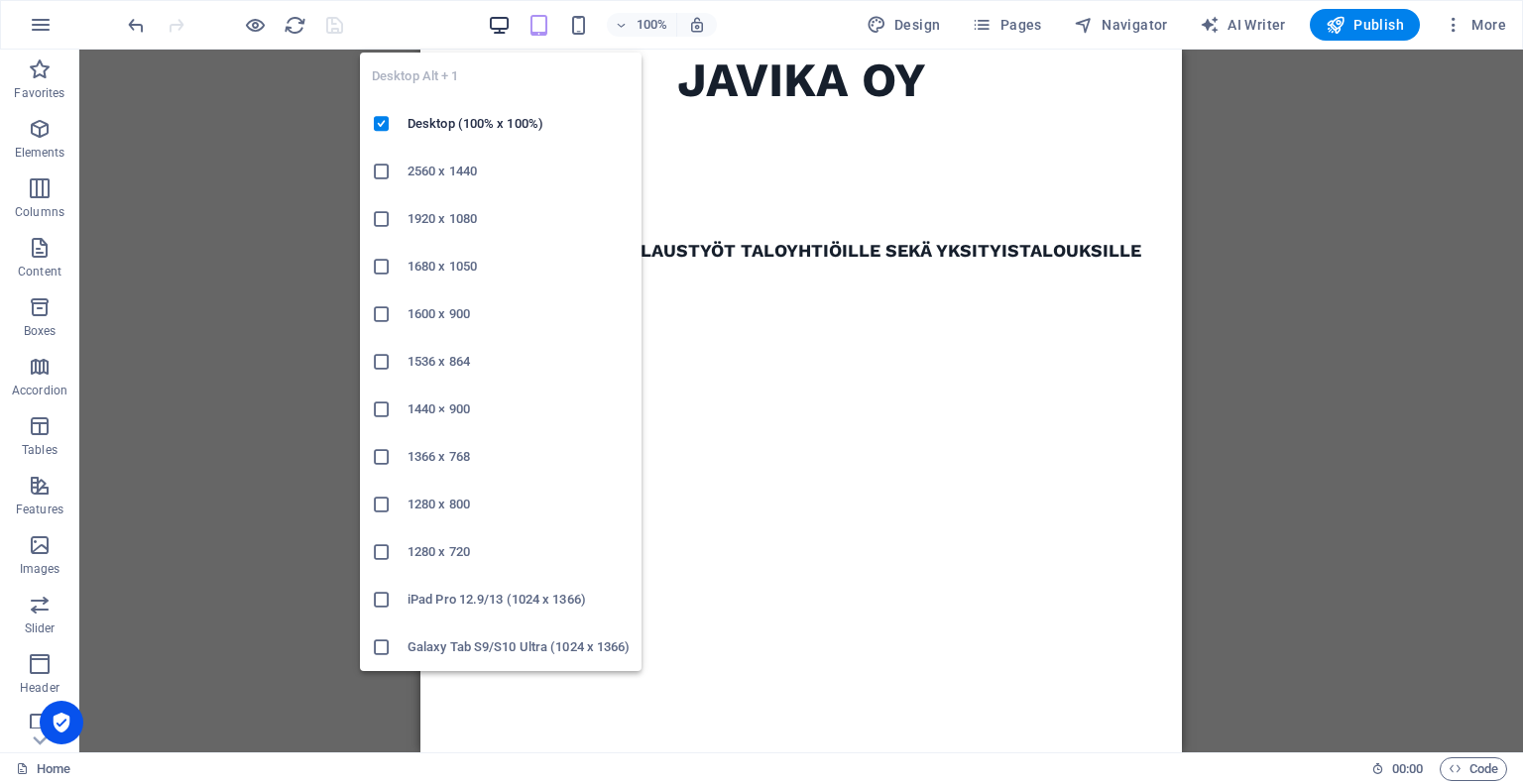 click at bounding box center (499, 25) 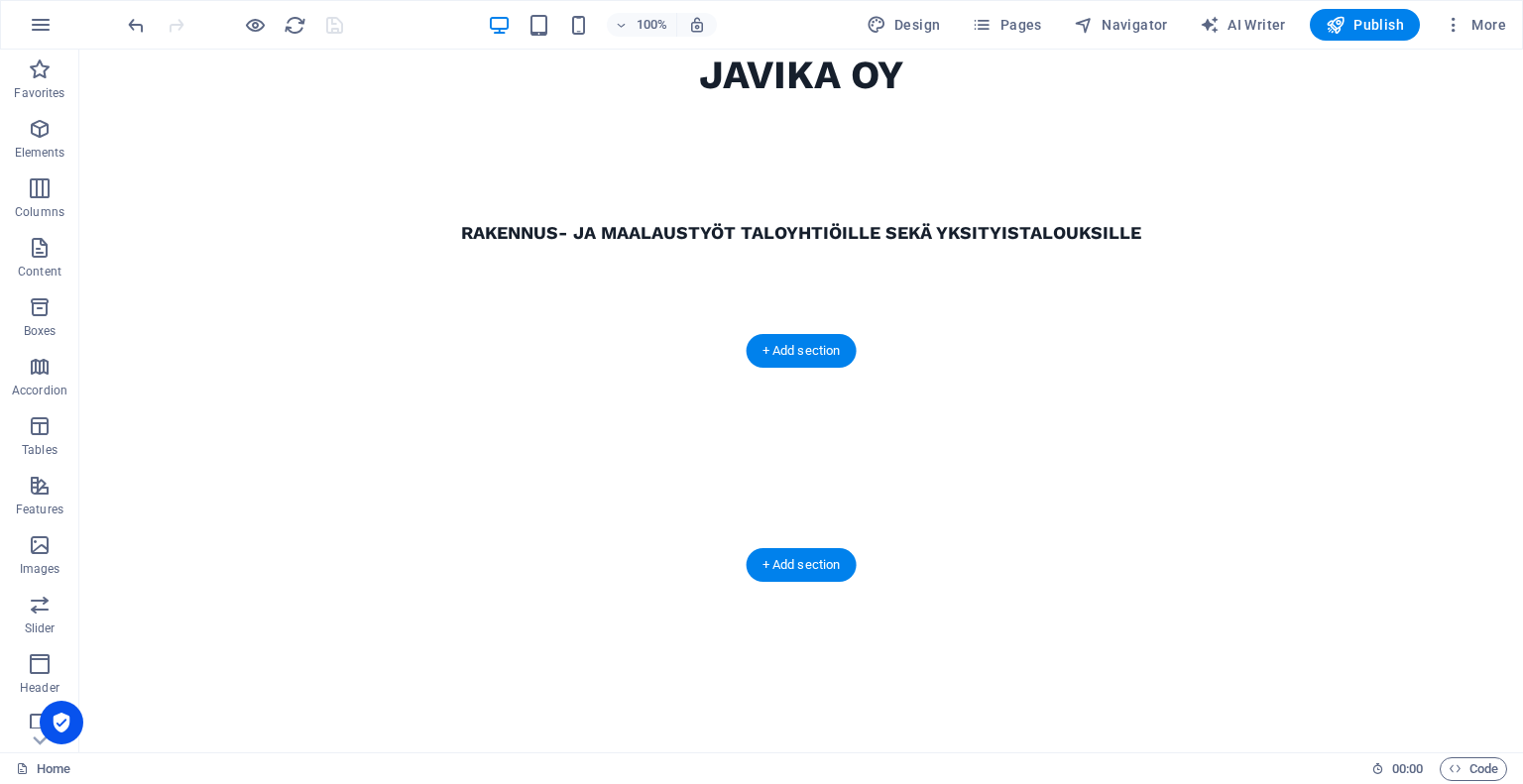 click at bounding box center [-636, 351] 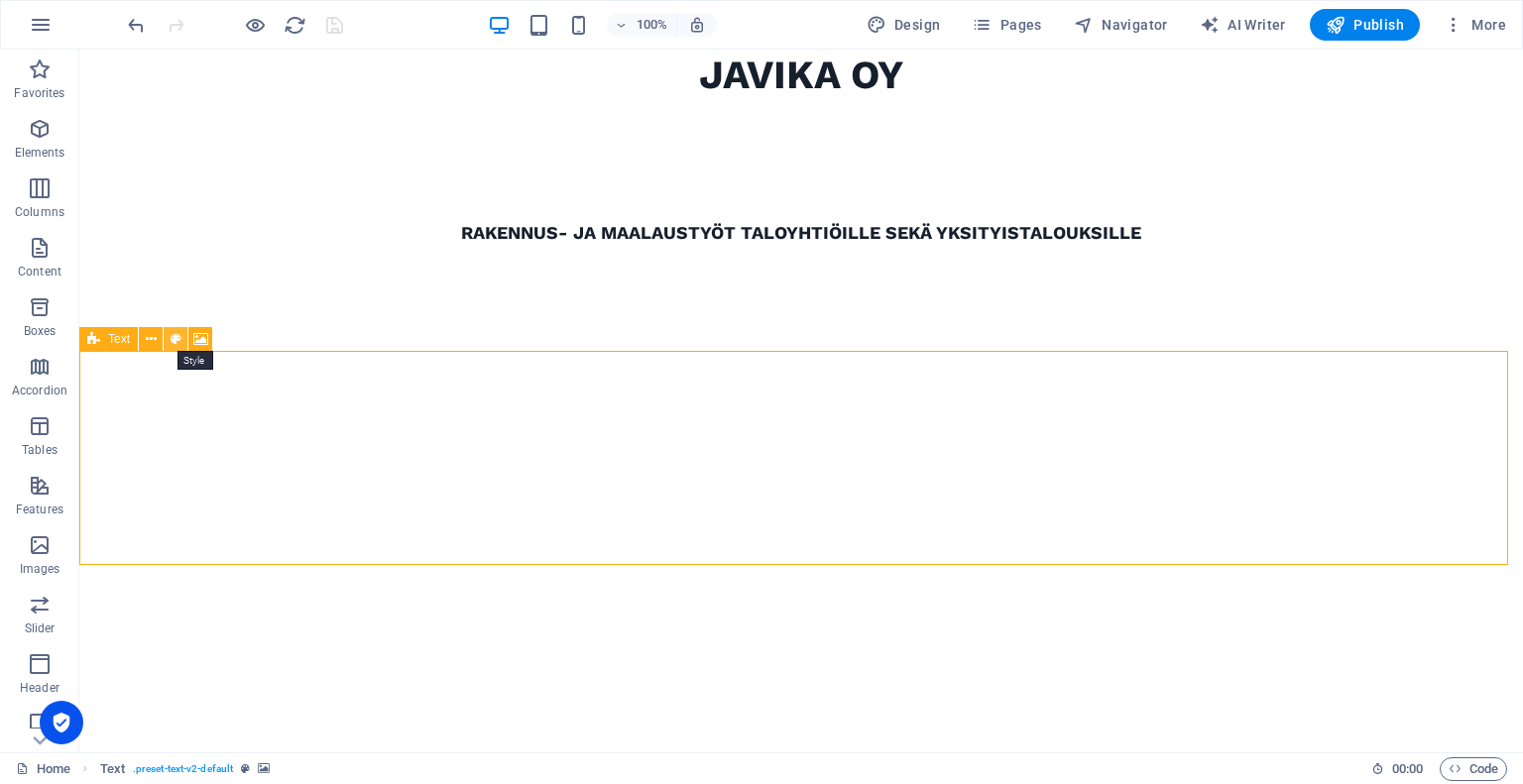 click at bounding box center (176, 339) 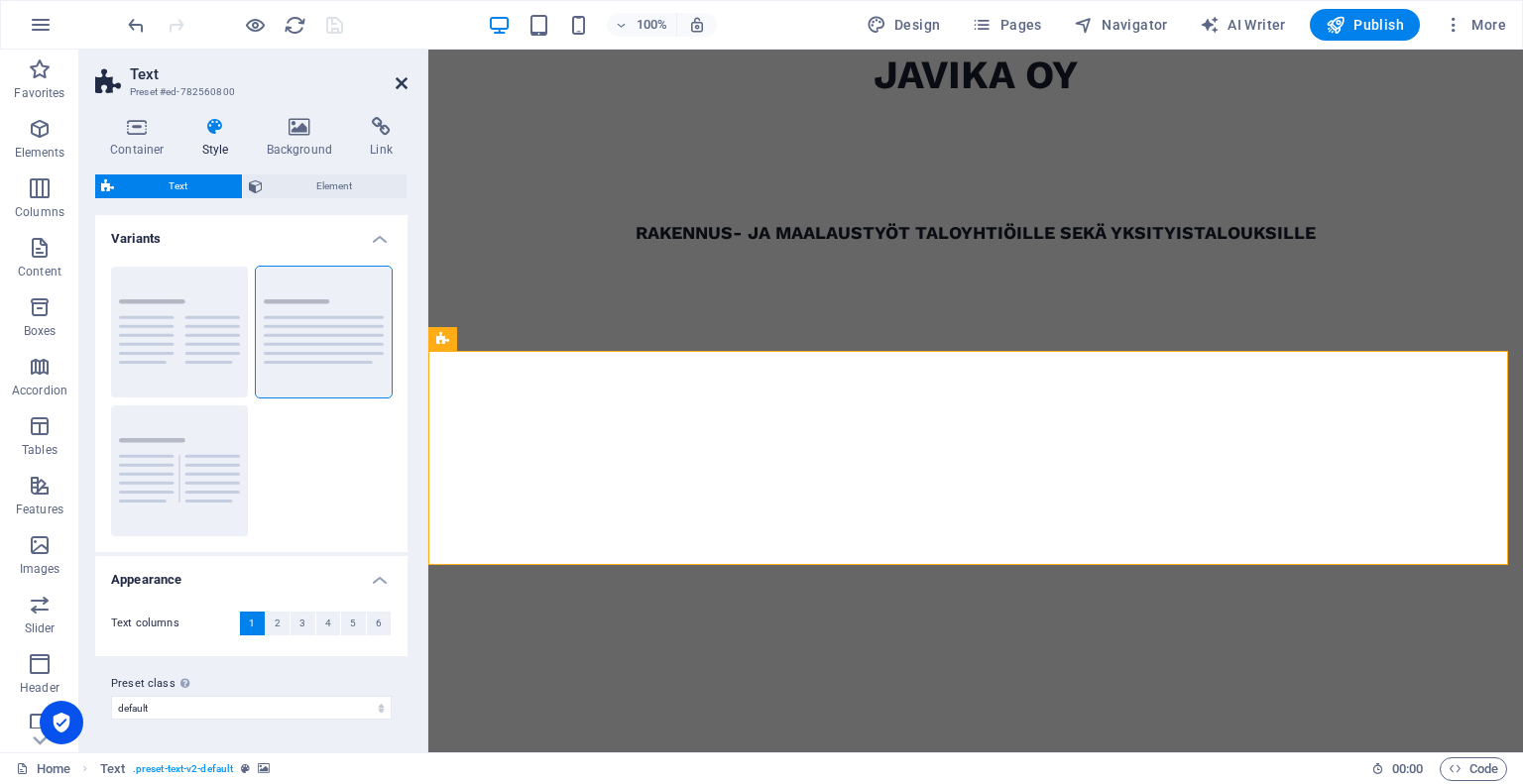 click at bounding box center [402, 83] 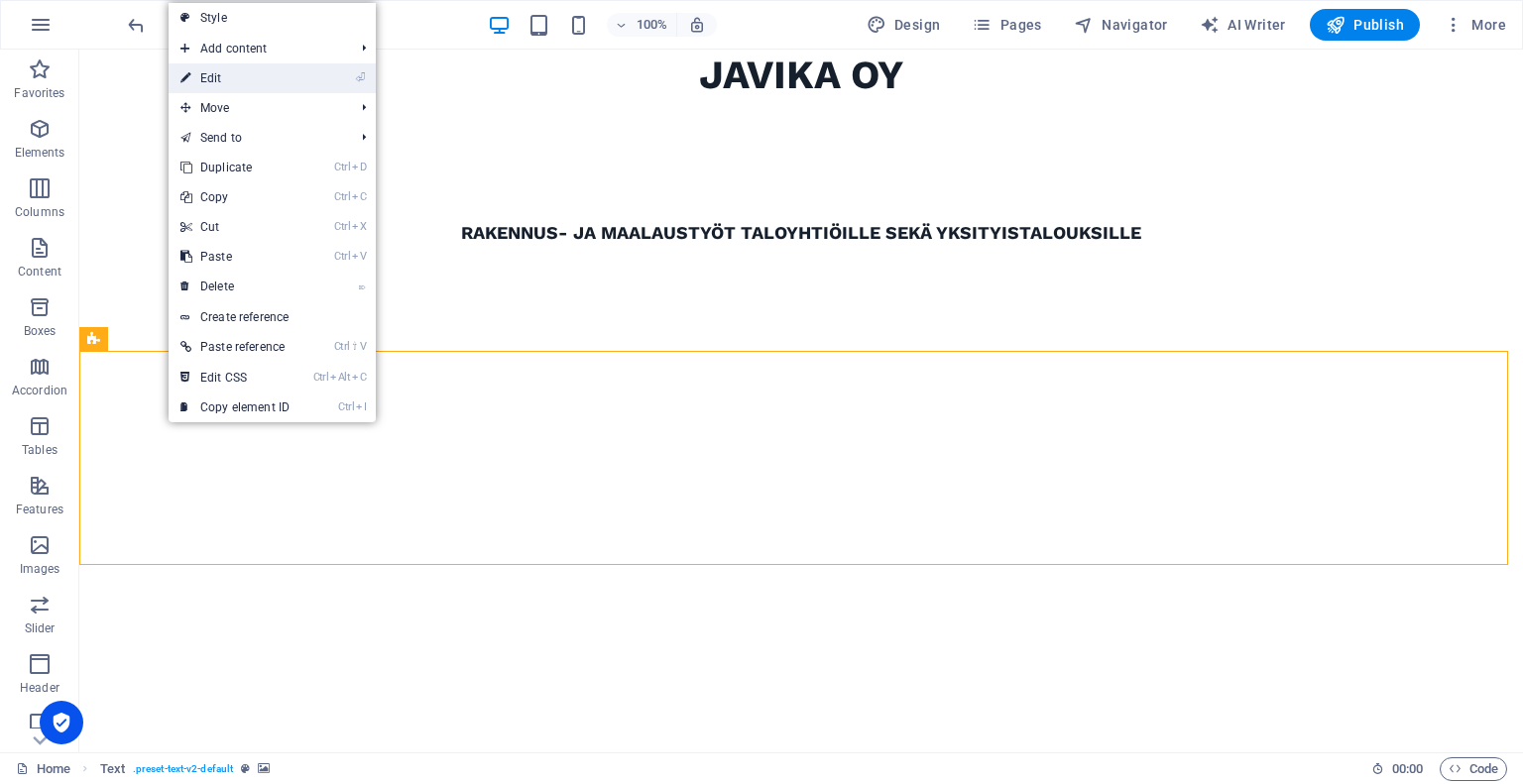 click on "⏎  Edit" at bounding box center [235, 78] 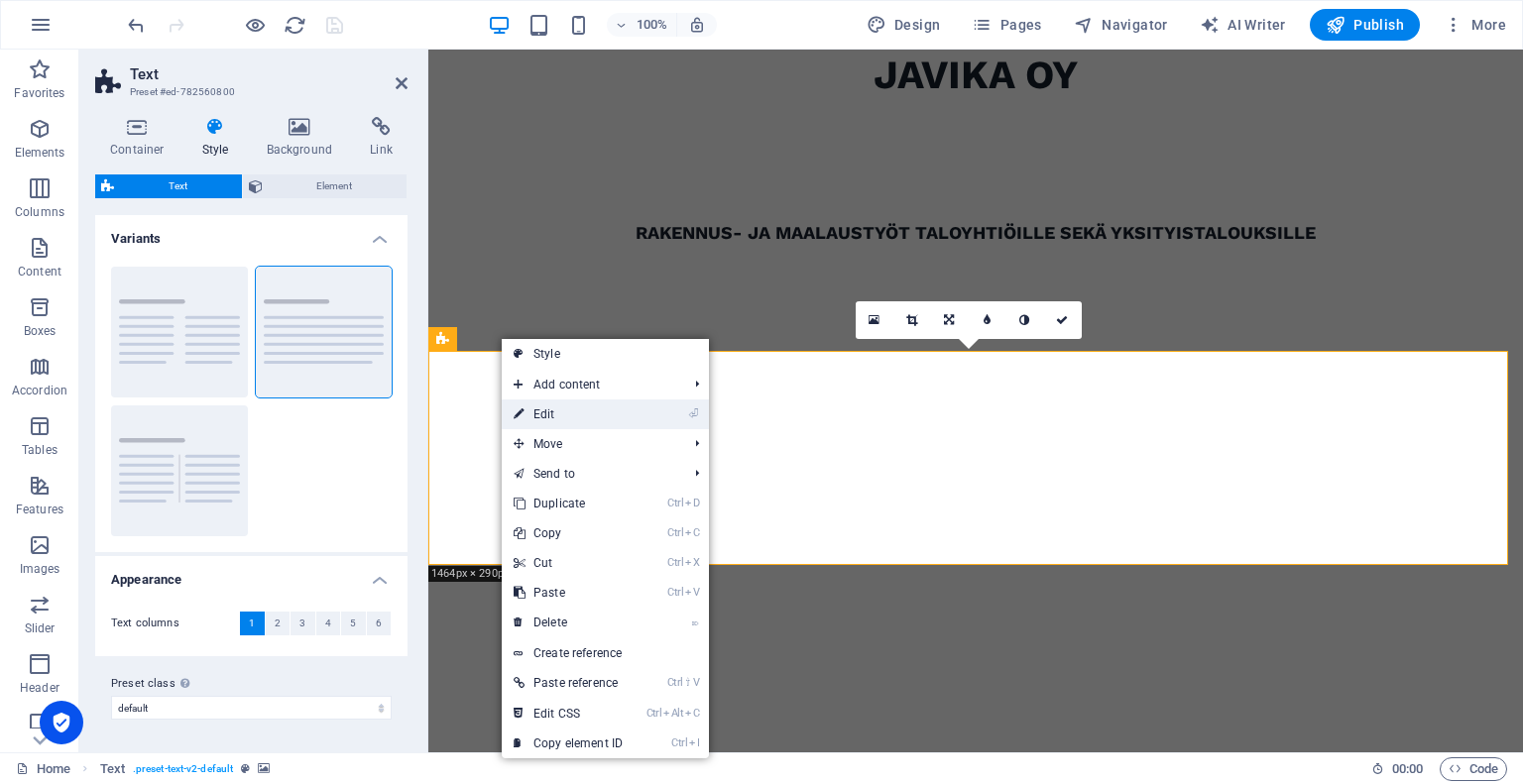 click on "⏎  Edit" at bounding box center (568, 414) 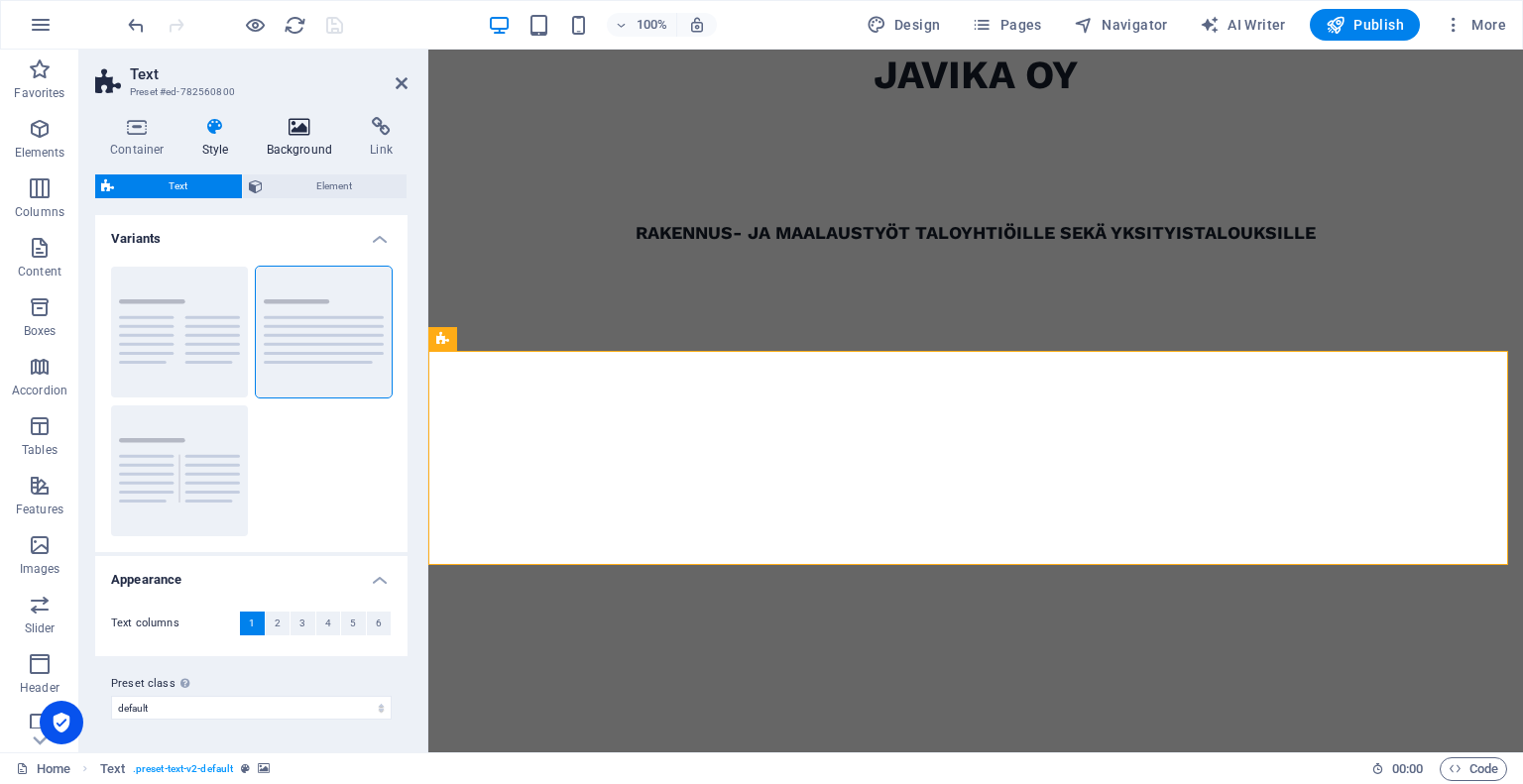 click at bounding box center [299, 127] 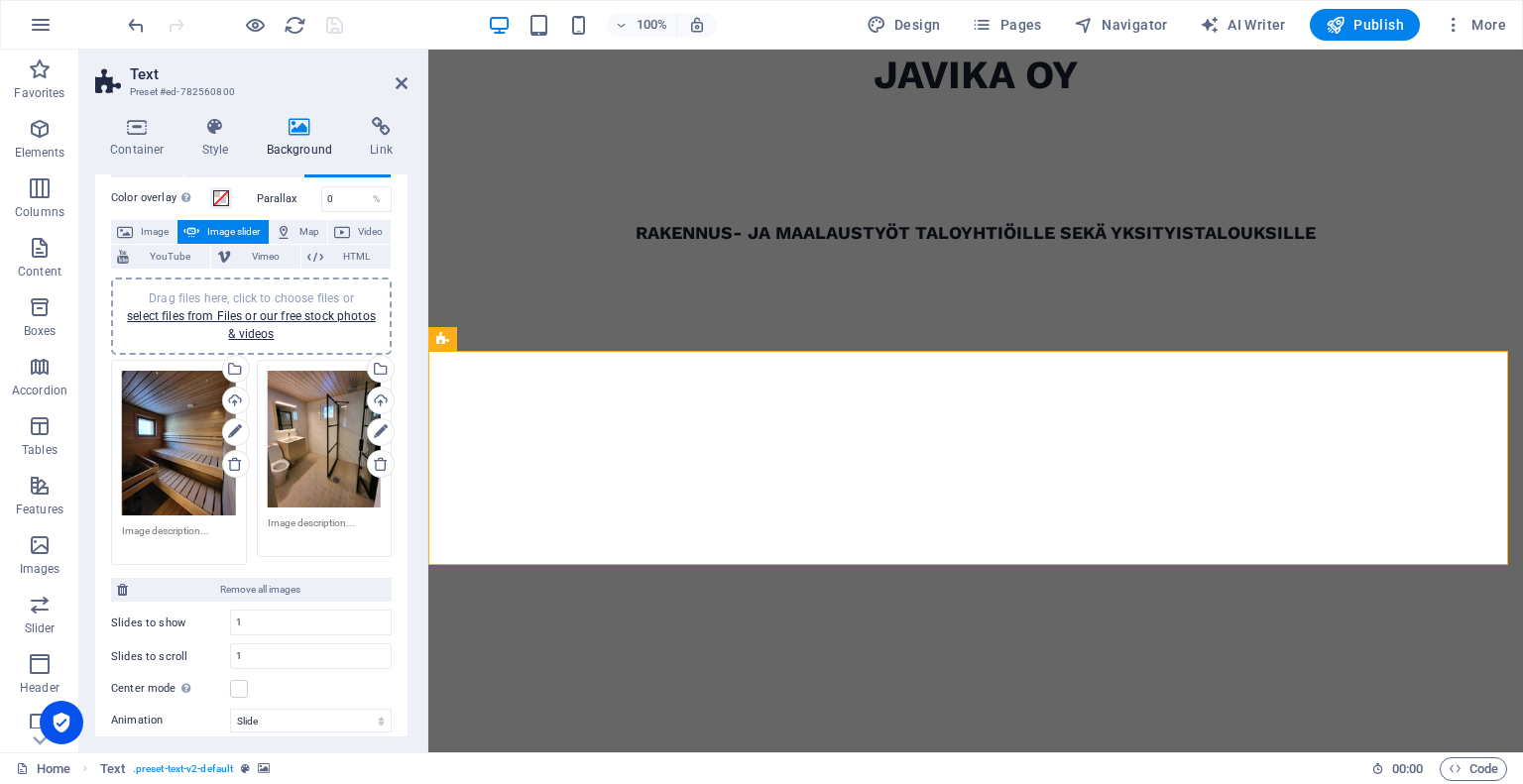 scroll, scrollTop: 0, scrollLeft: 0, axis: both 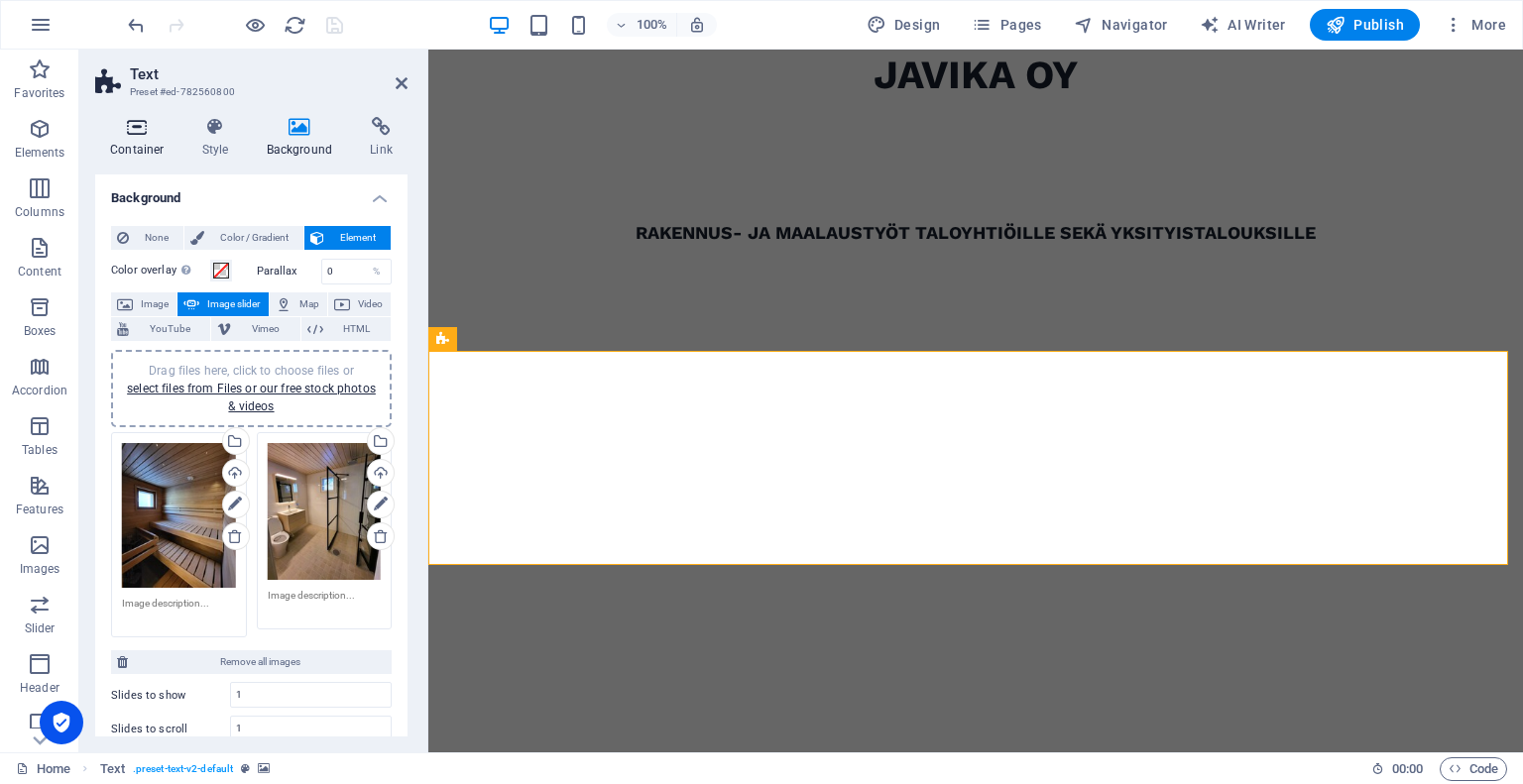 click on "Container" at bounding box center (141, 138) 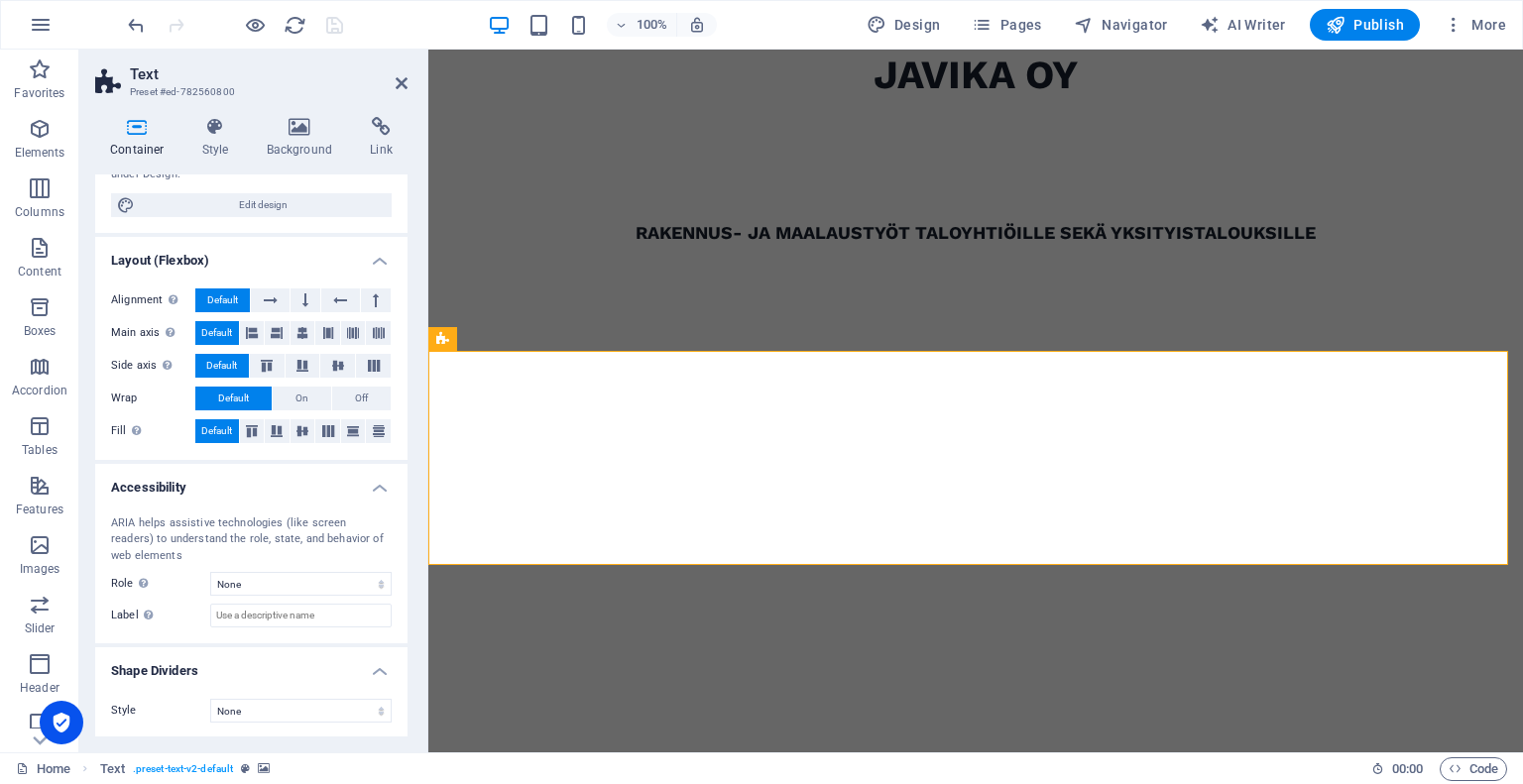 scroll, scrollTop: 0, scrollLeft: 0, axis: both 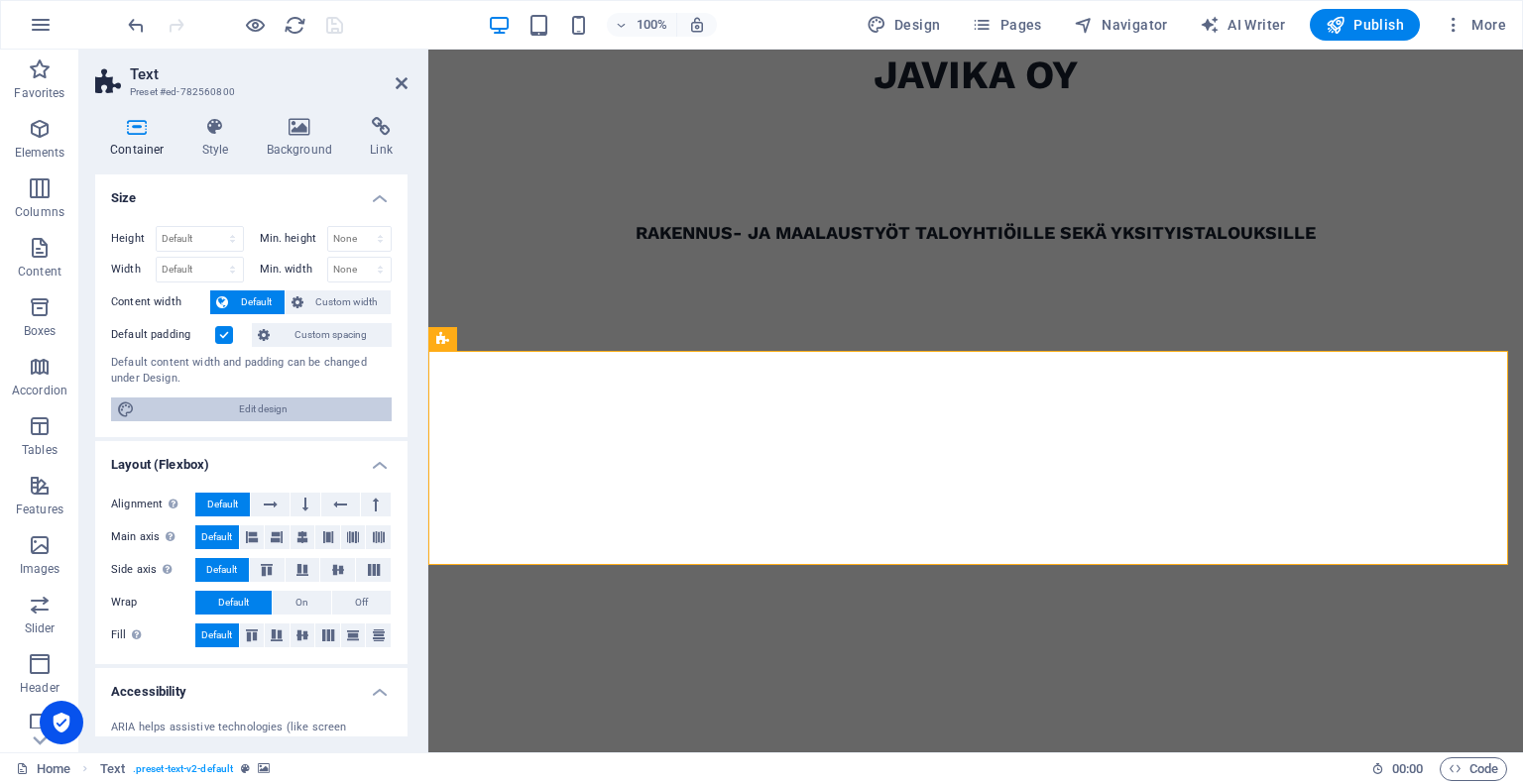 drag, startPoint x: 269, startPoint y: 397, endPoint x: 617, endPoint y: 349, distance: 351.29475 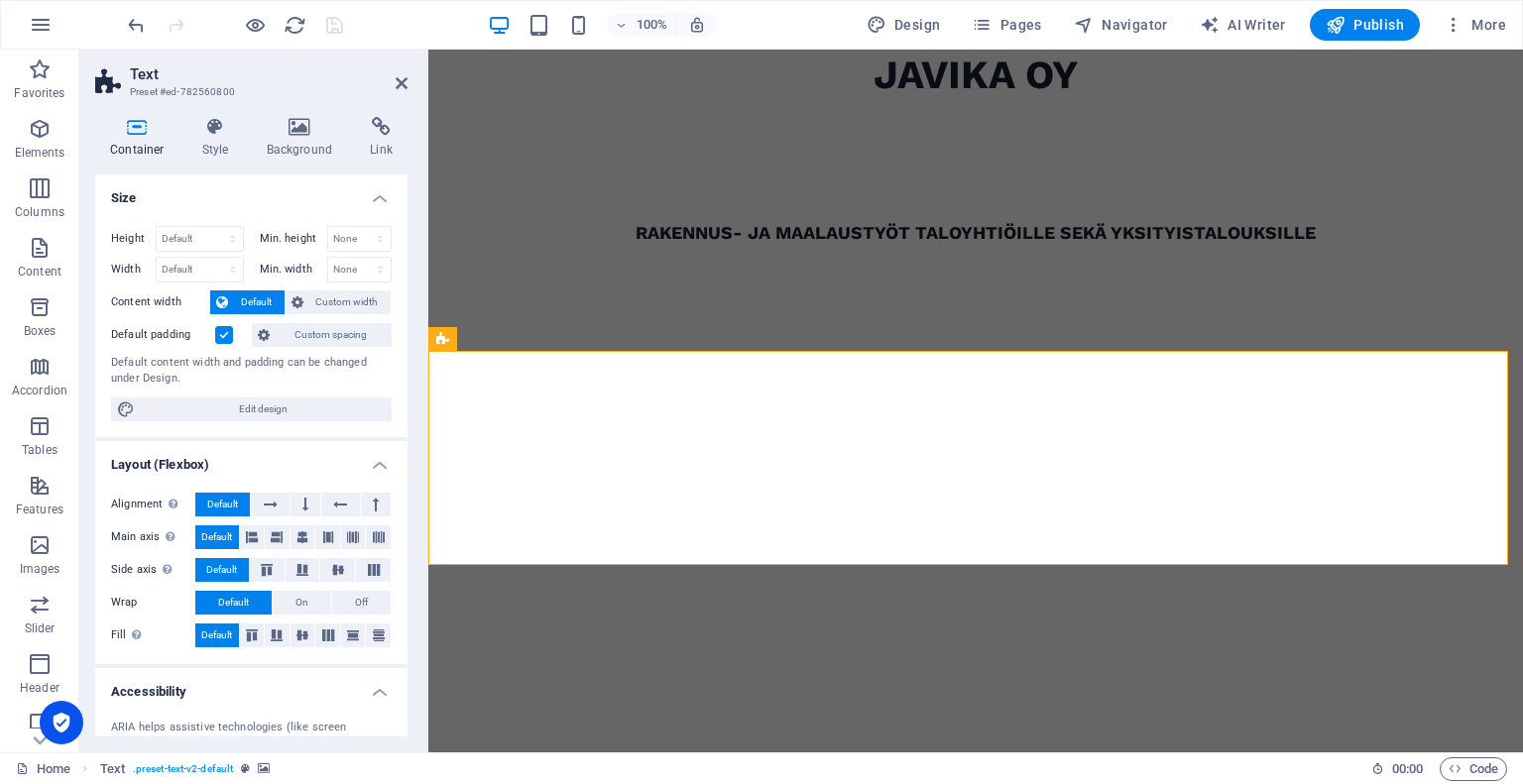 select on "px" 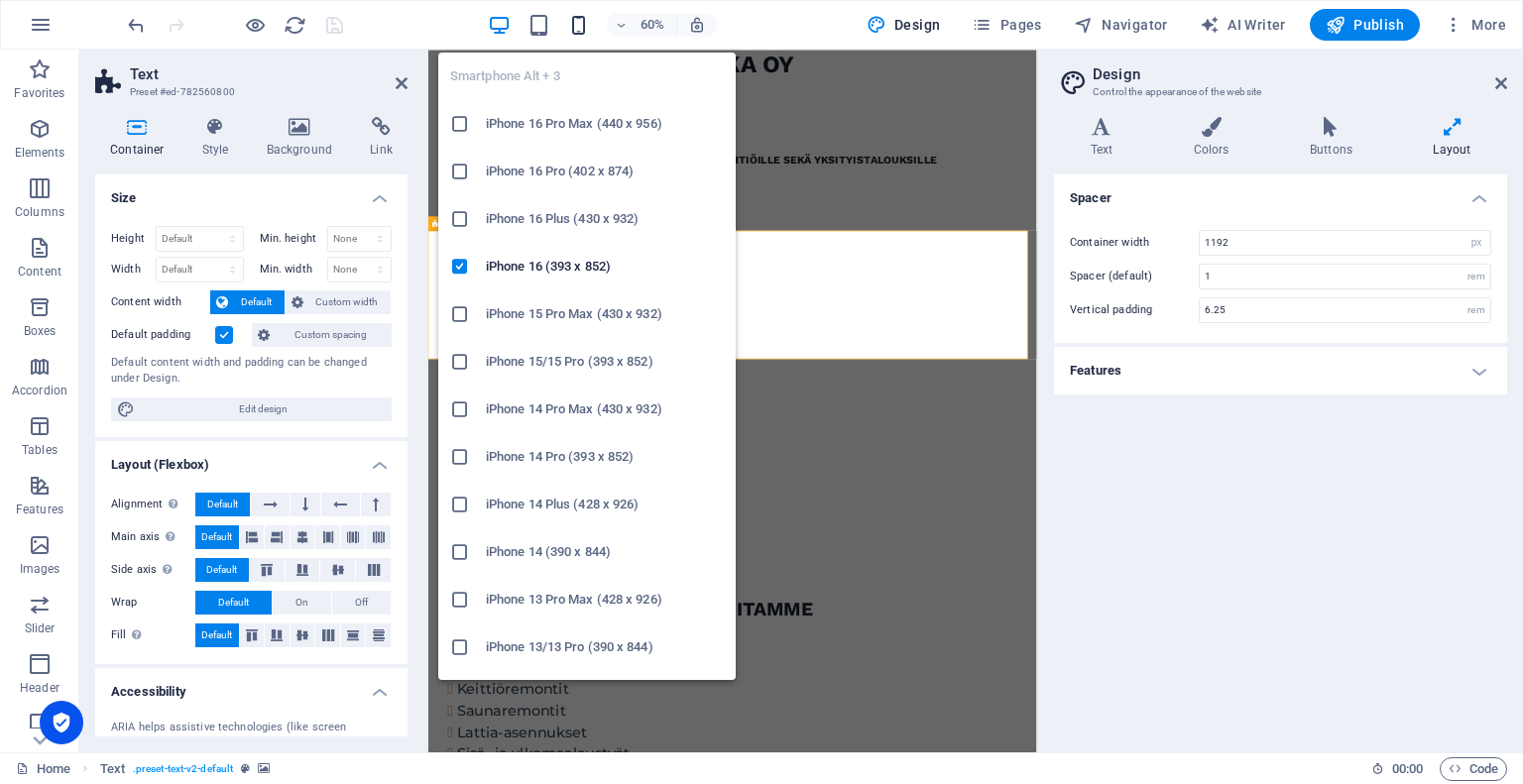 click at bounding box center [578, 25] 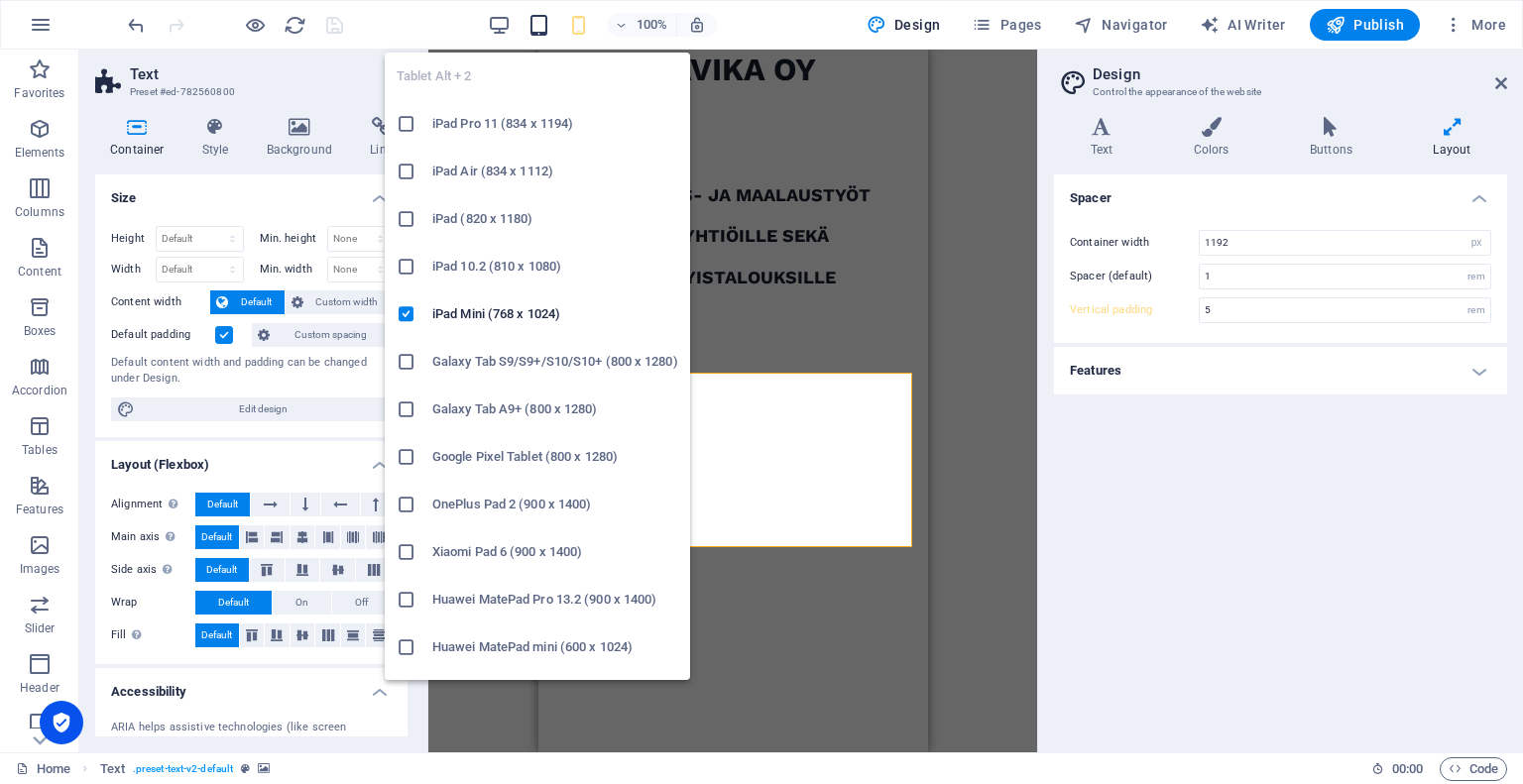 click at bounding box center (538, 25) 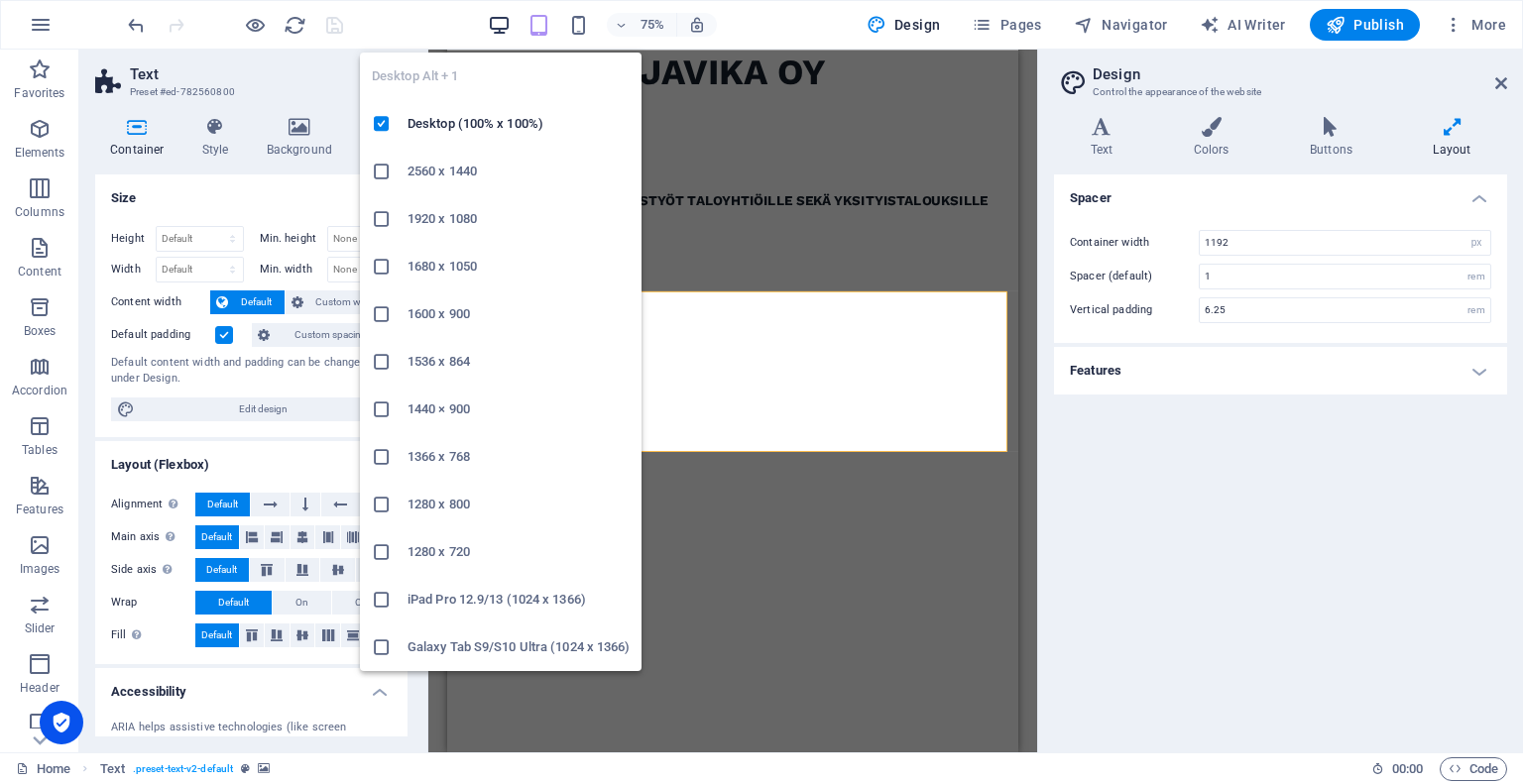 click at bounding box center [499, 25] 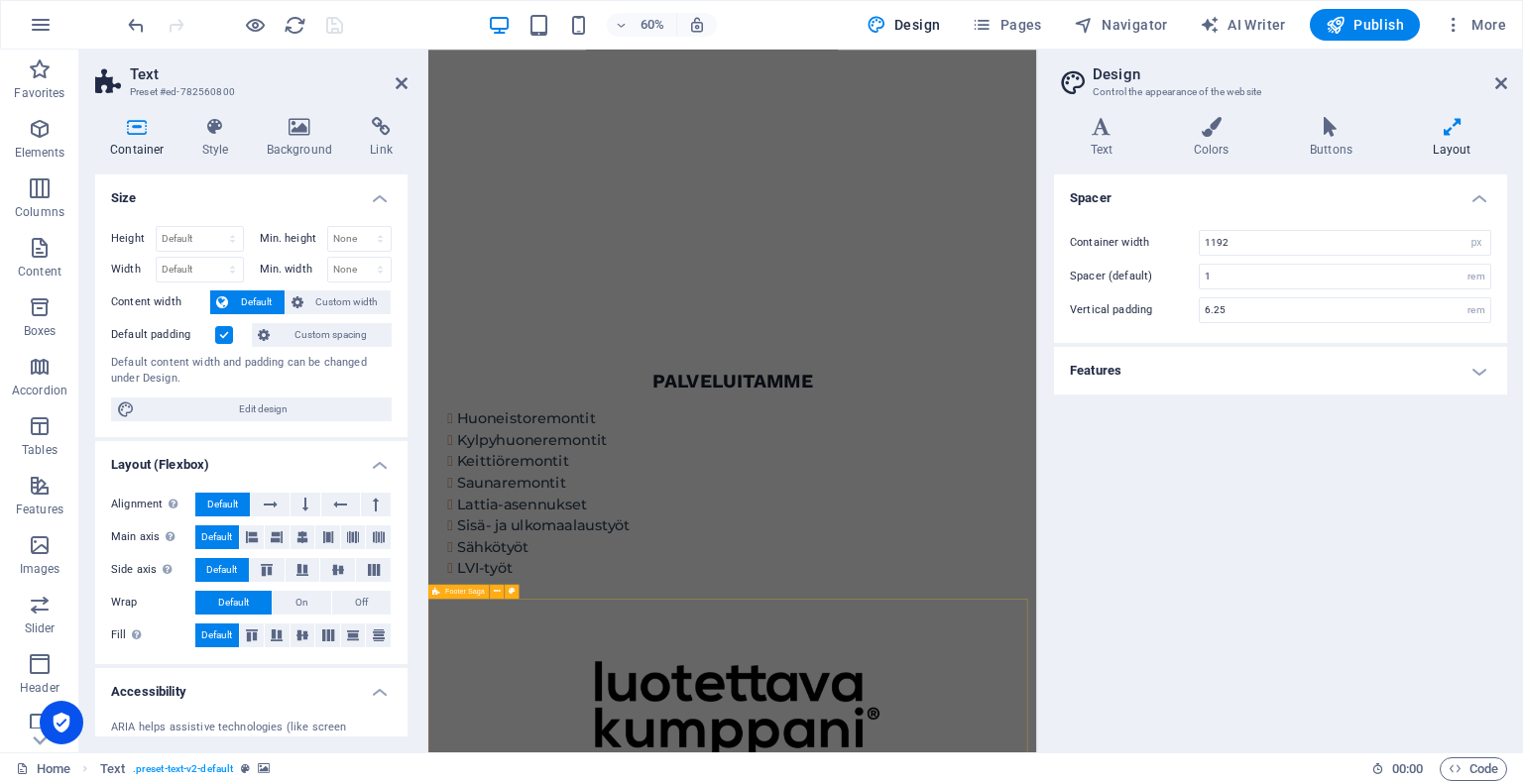scroll, scrollTop: 0, scrollLeft: 0, axis: both 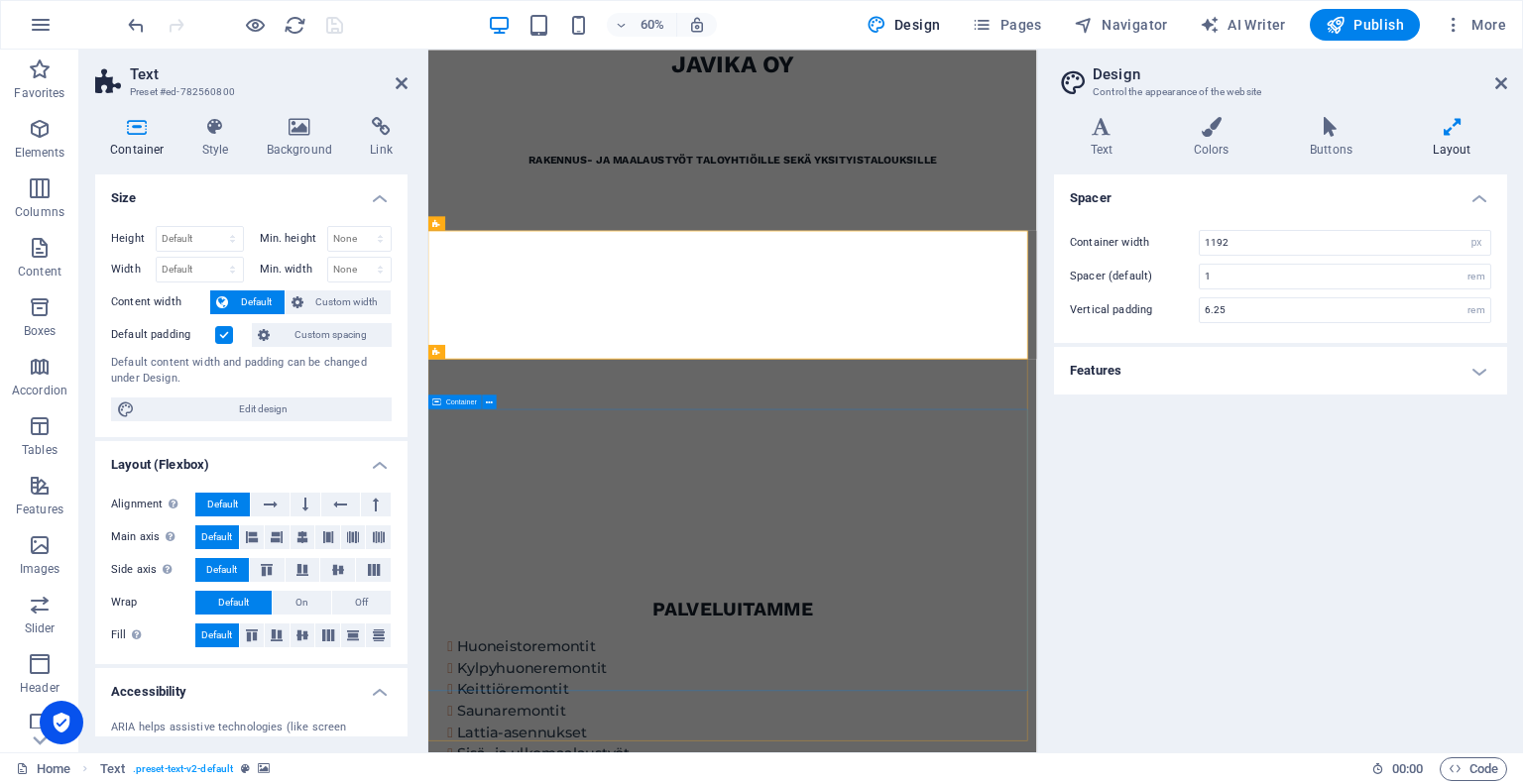 click on "Palveluitamme Huoneistoremontit Kylpyhuoneremontit Keittiöremontit Saunaremontit Lattia-asennukset Sisä- ja ulkomaalaustyöt Sähkötyöt LVI-työt" at bounding box center [935, 1097] 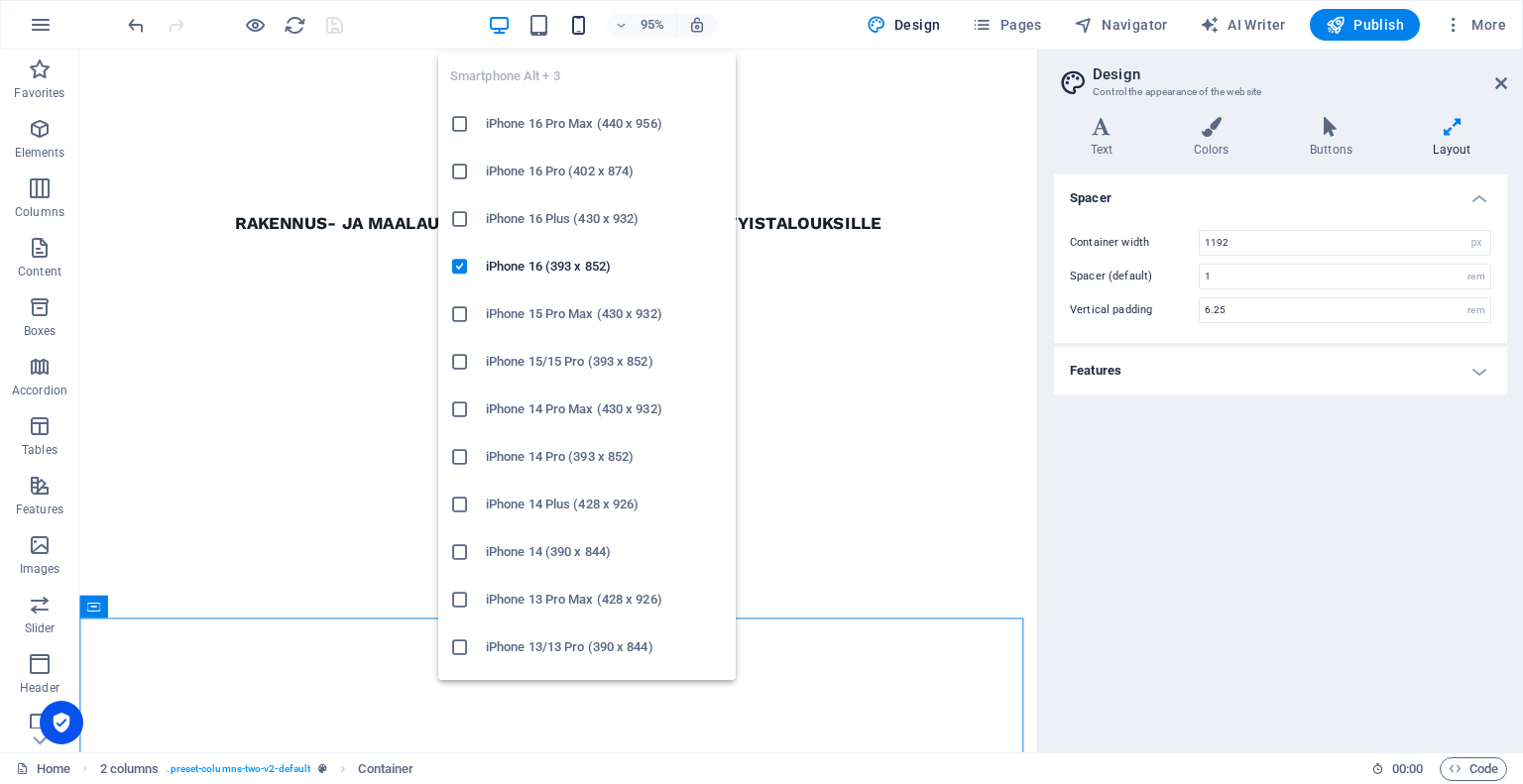 click at bounding box center (578, 25) 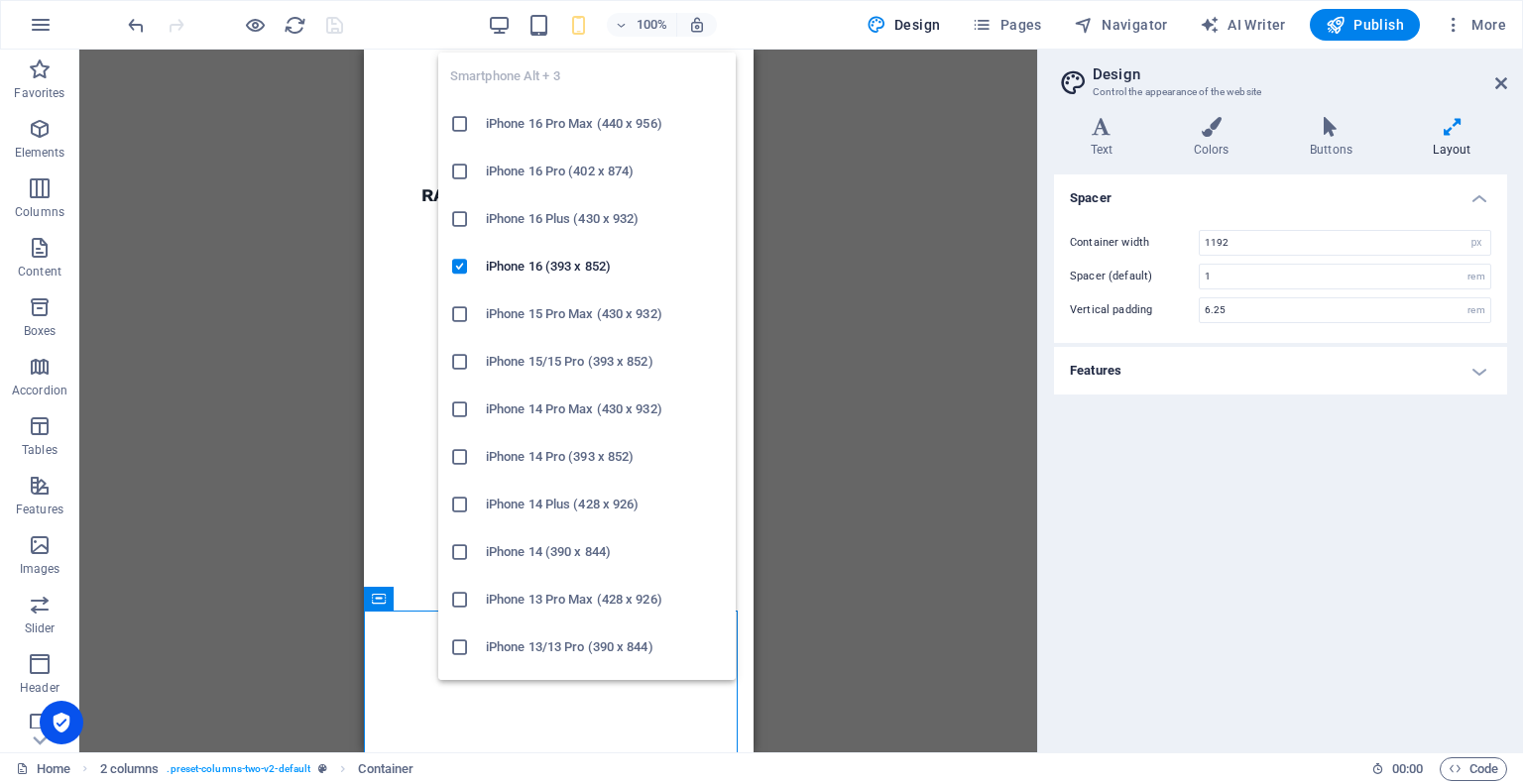 type on "5" 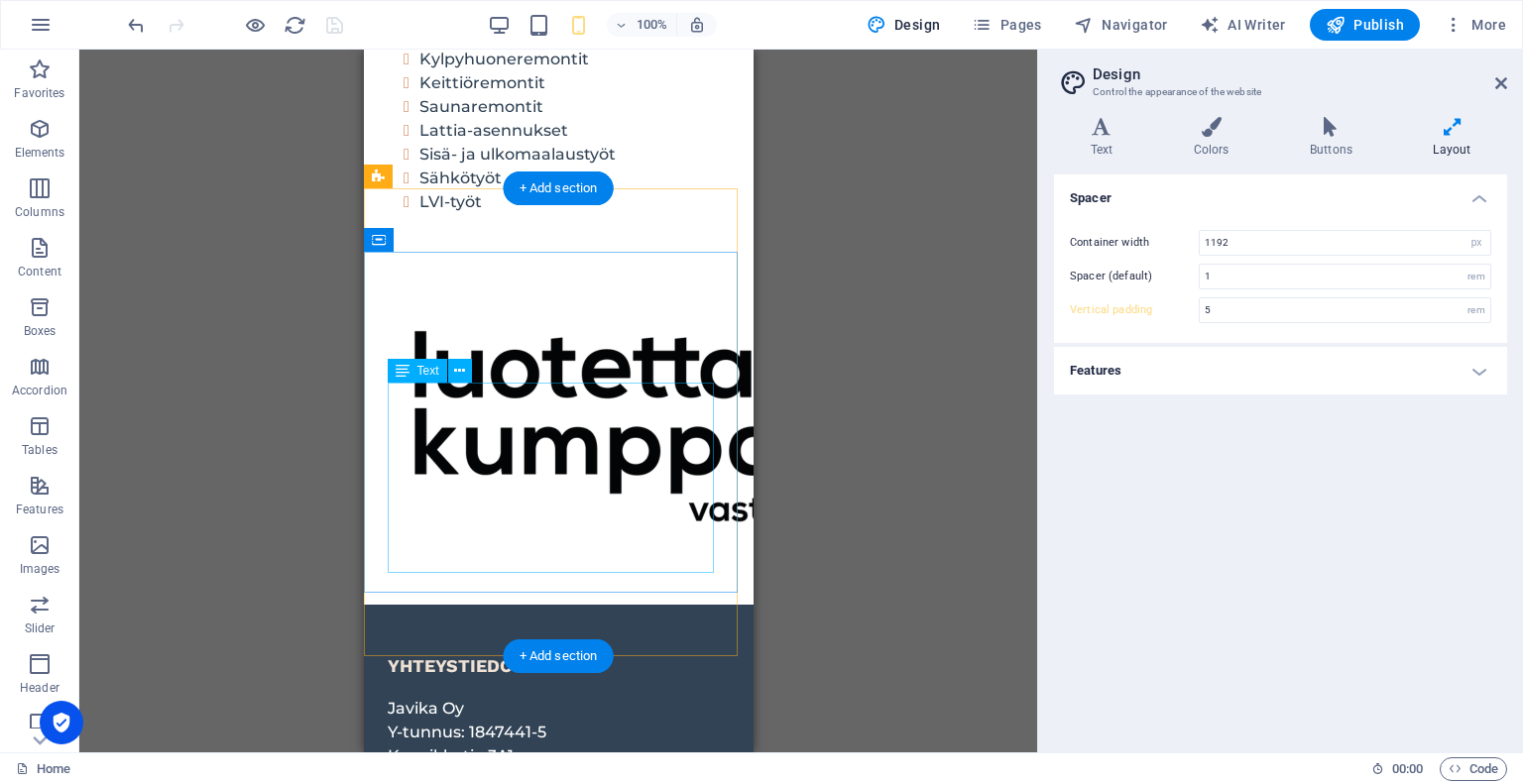 scroll, scrollTop: 0, scrollLeft: 0, axis: both 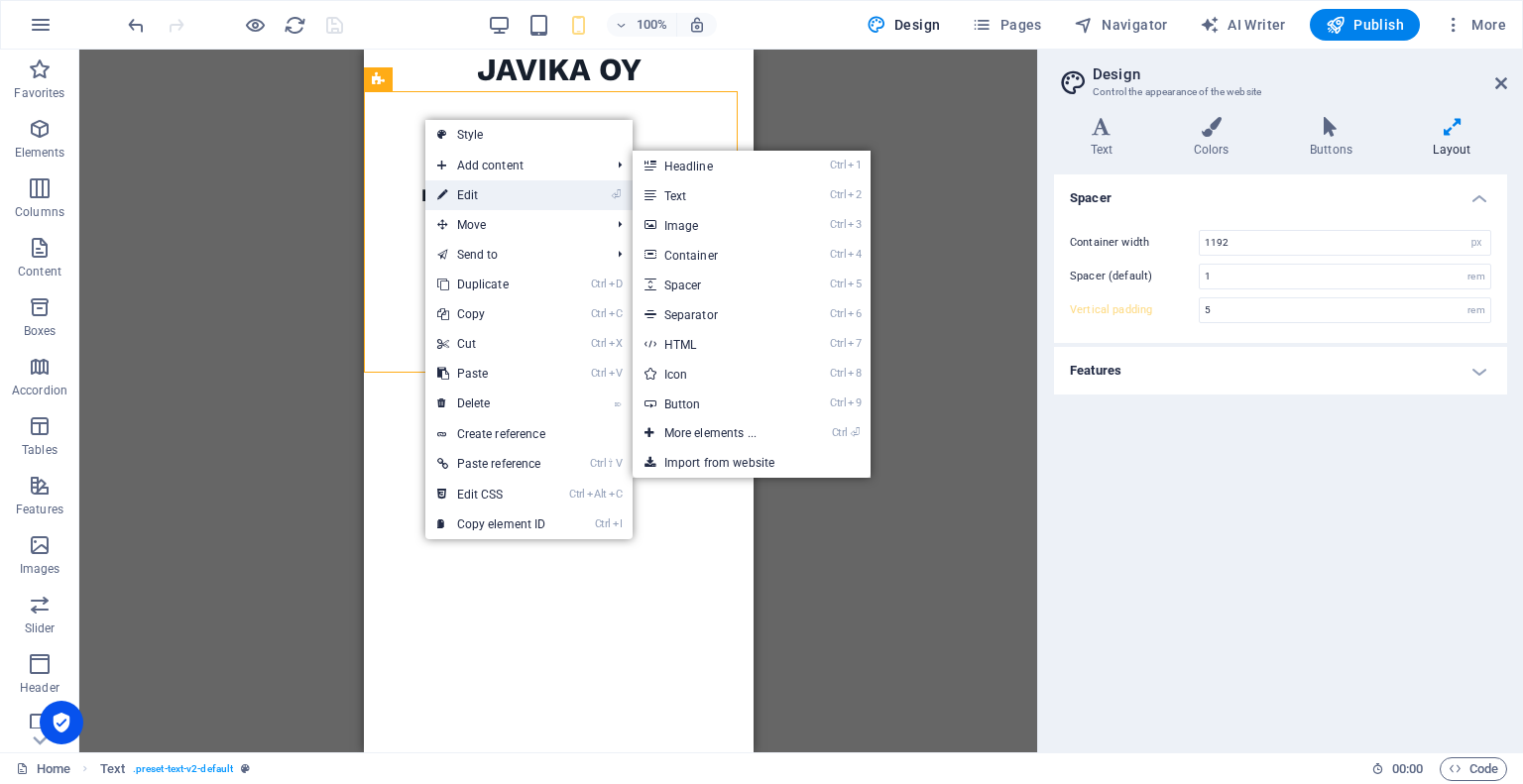 click on "⏎  Edit" at bounding box center (492, 195) 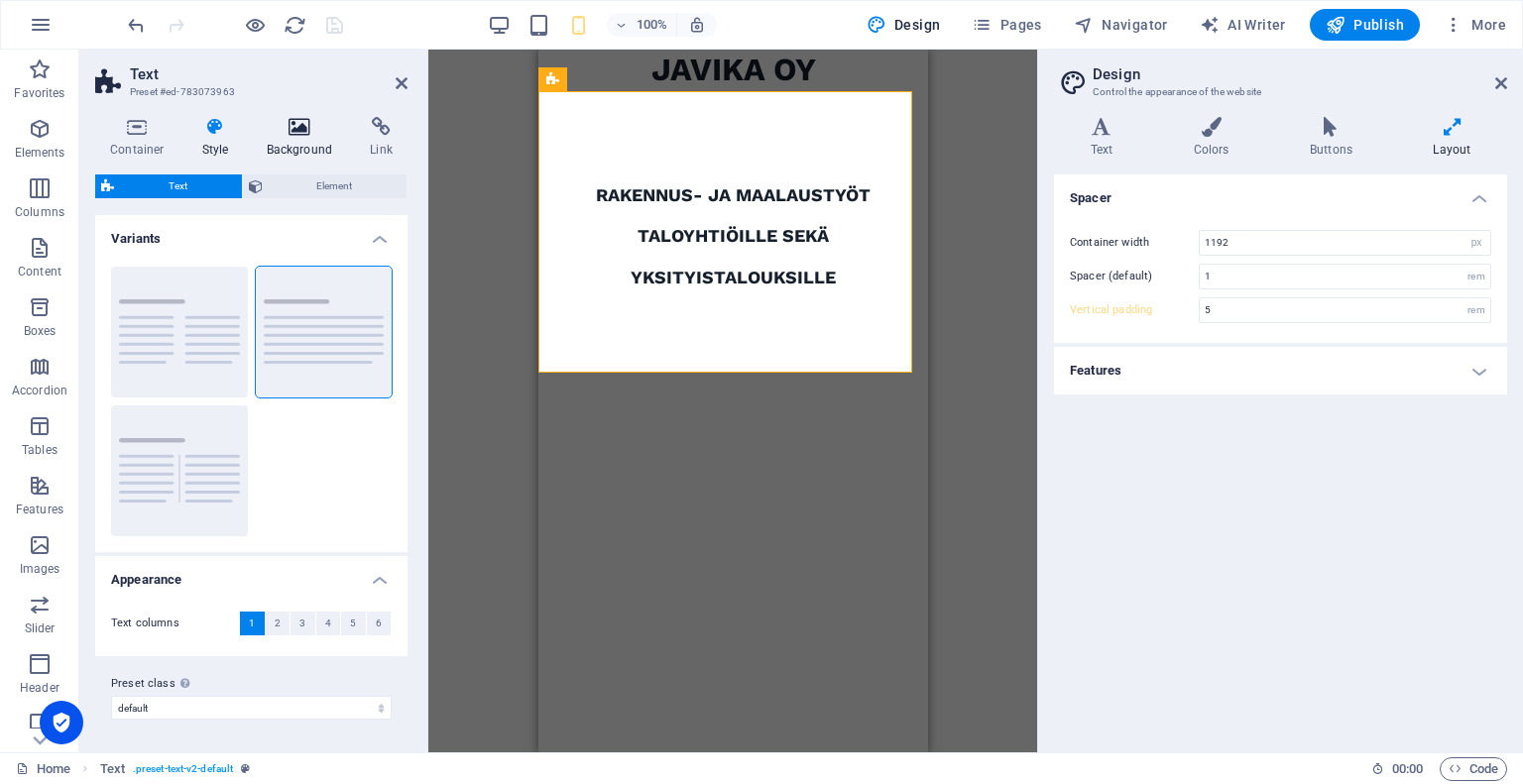 click on "Background" at bounding box center [303, 138] 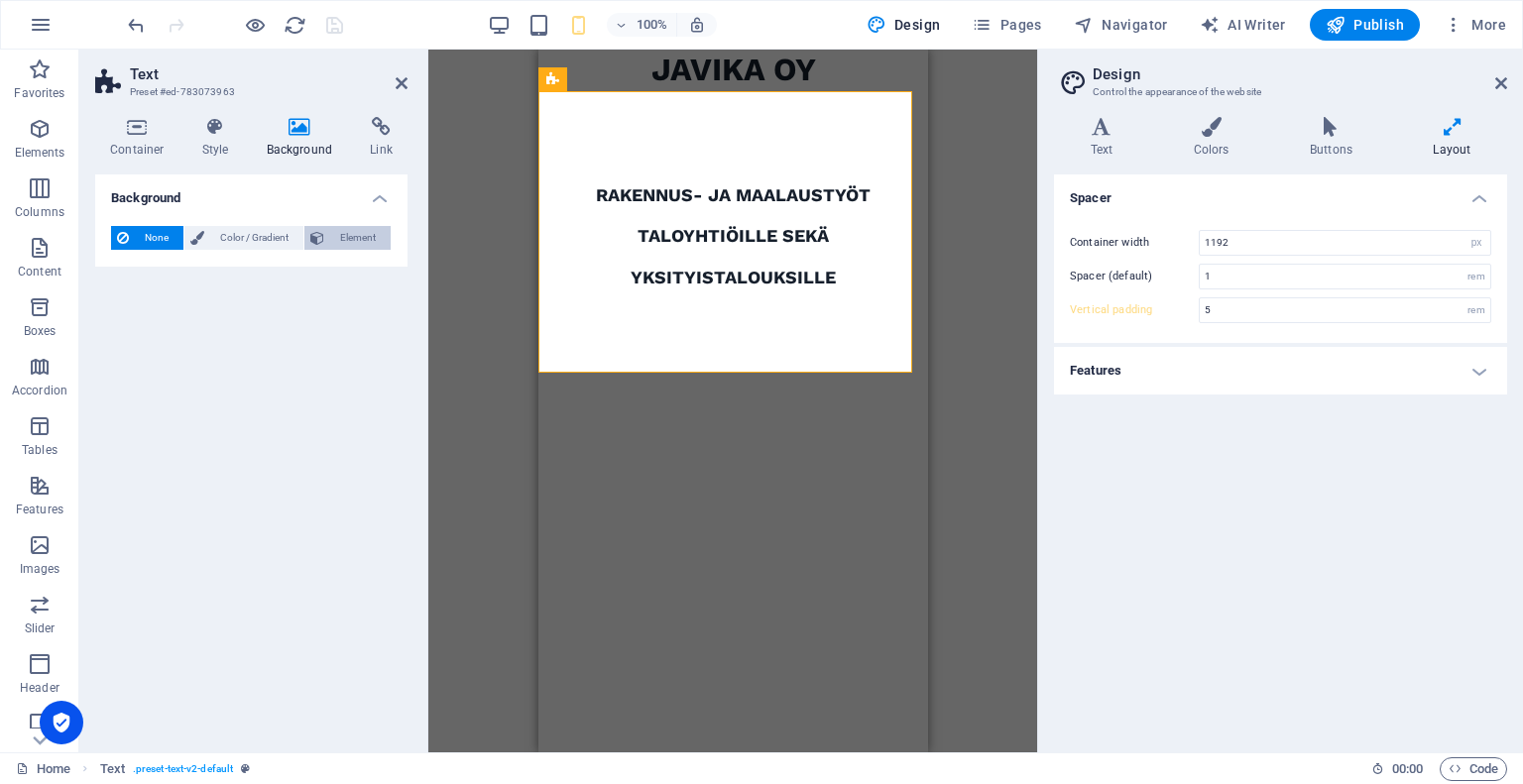 click on "Element" at bounding box center (357, 238) 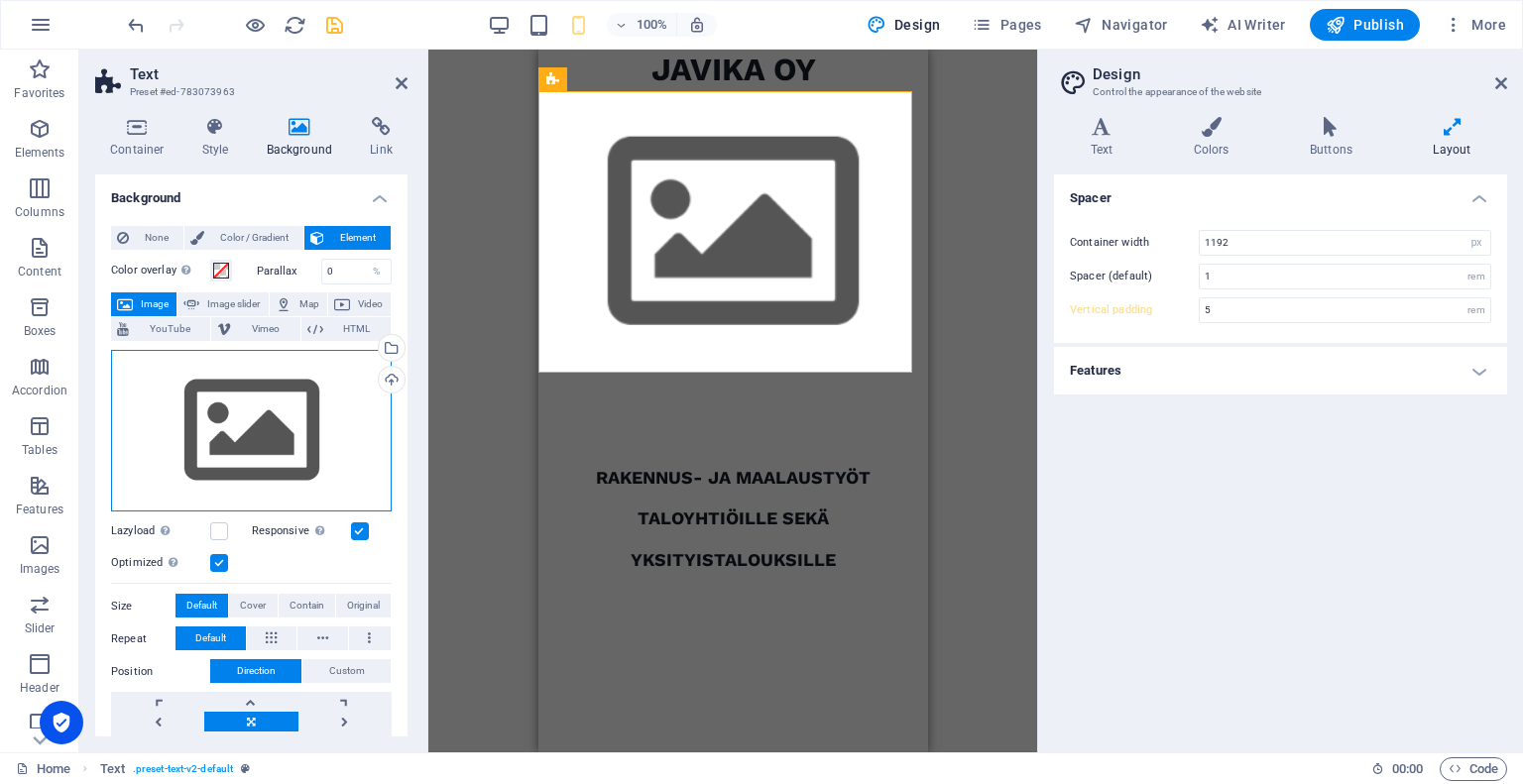 click on "Drag files here, click to choose files or select files from Files or our free stock photos & videos" at bounding box center (251, 431) 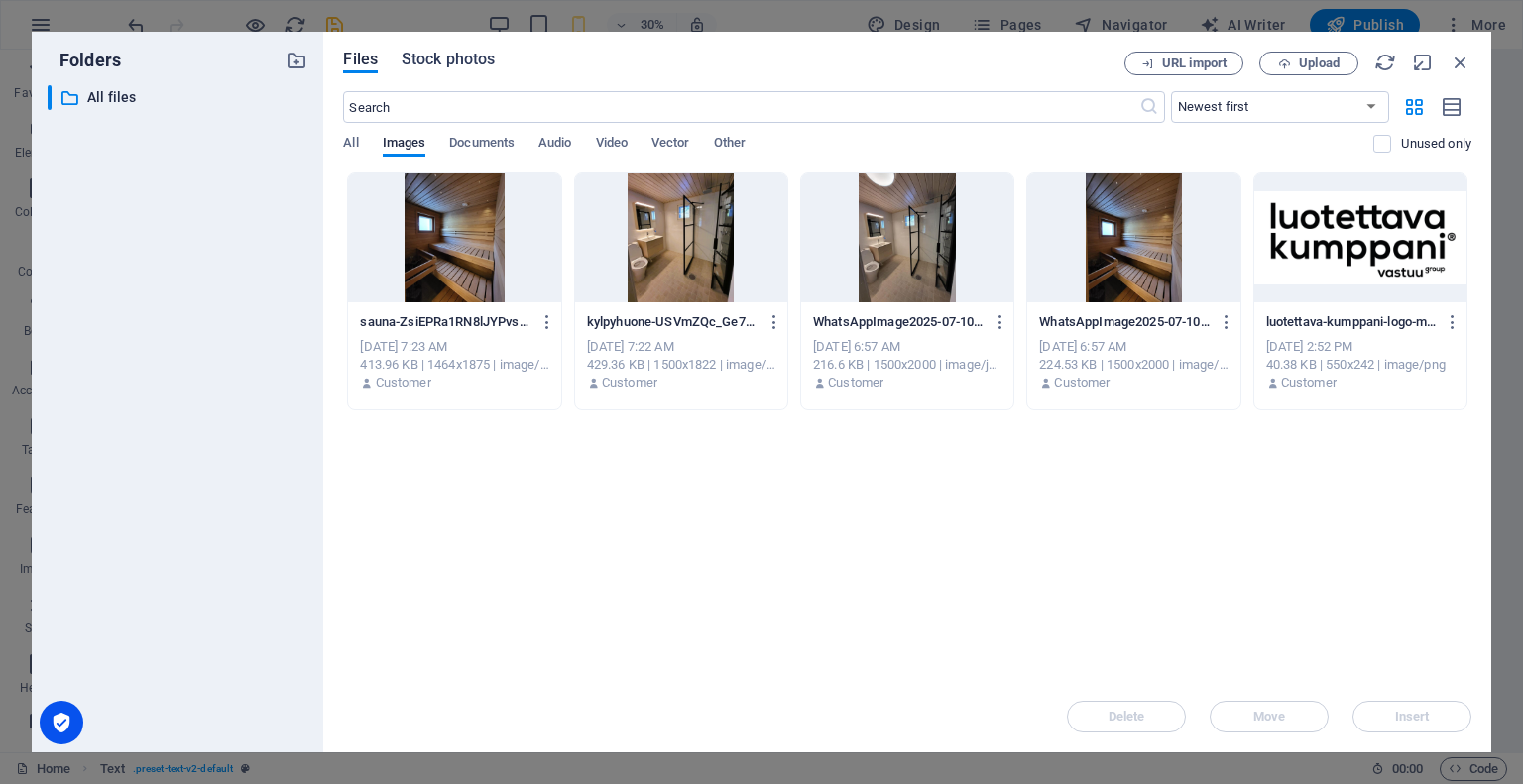 click on "Stock photos" at bounding box center [448, 59] 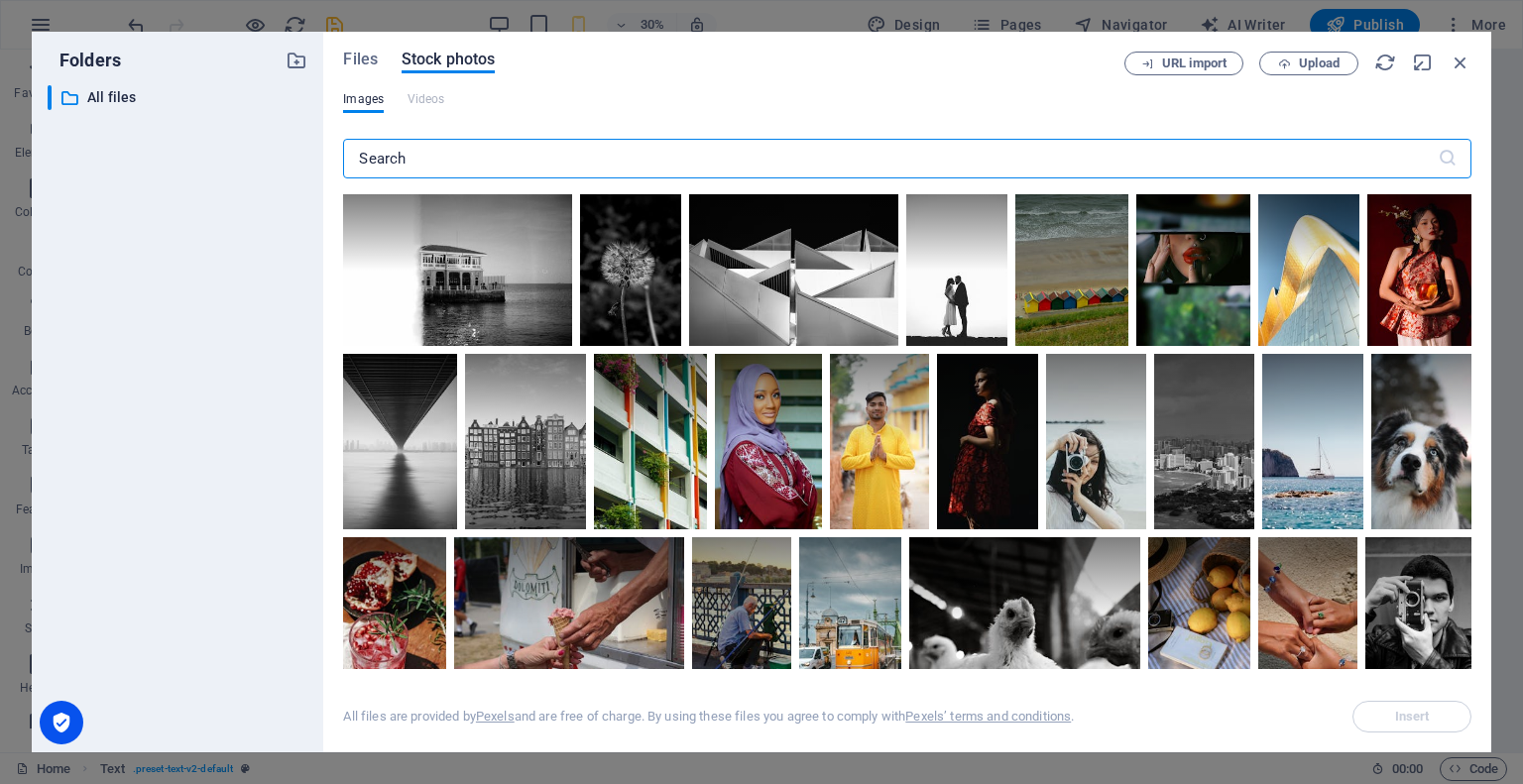 click at bounding box center [889, 159] 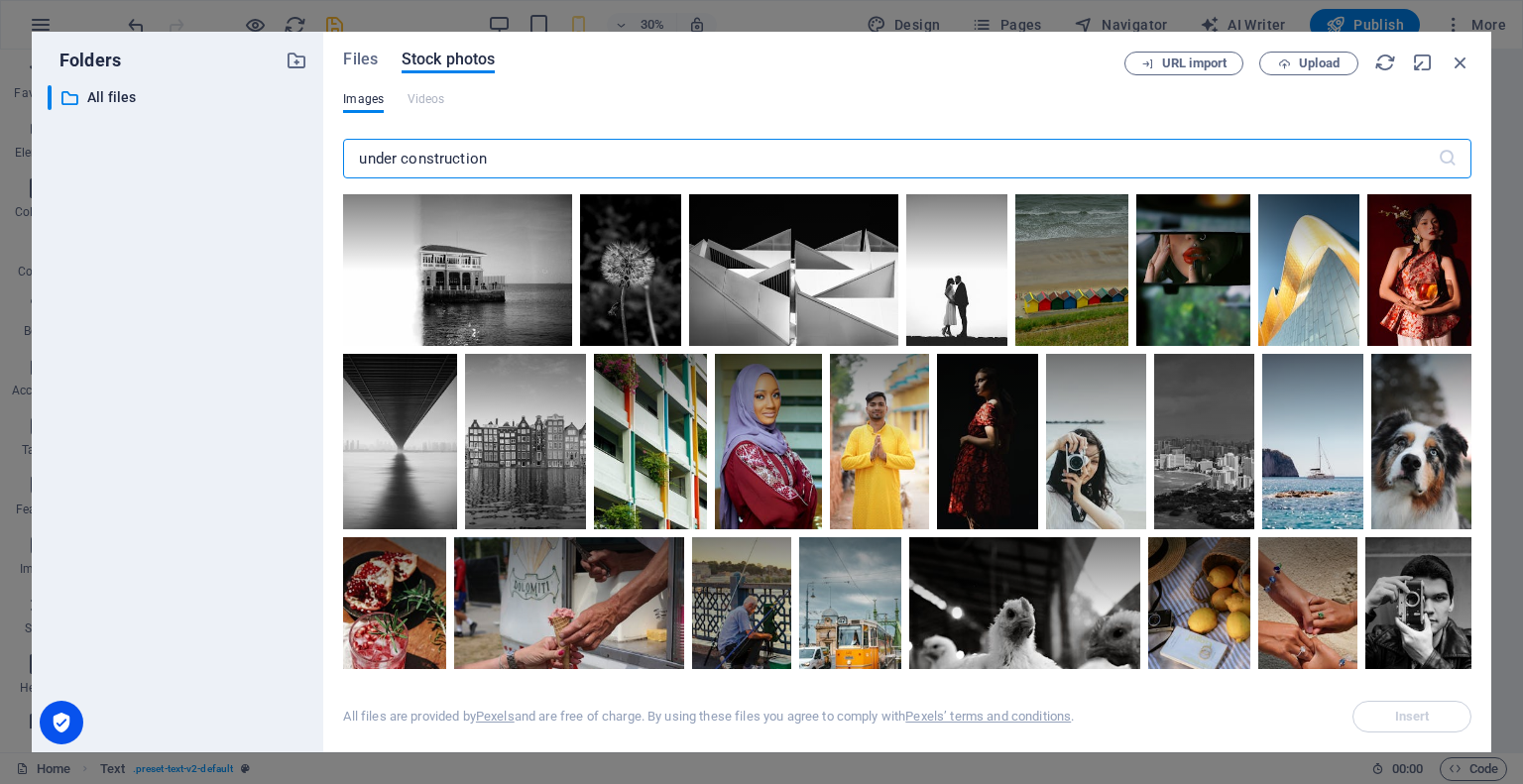 type on "under construction" 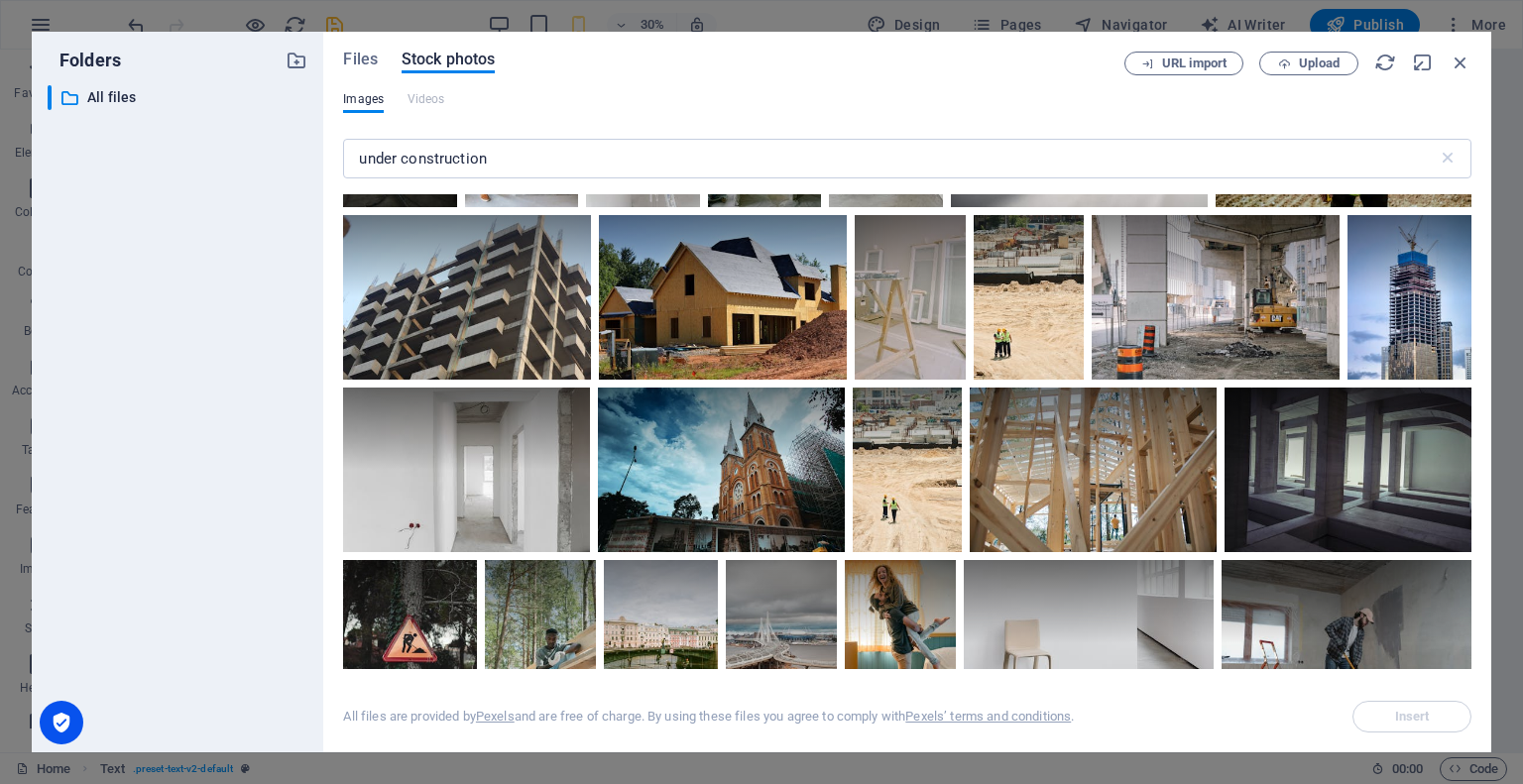scroll, scrollTop: 674, scrollLeft: 0, axis: vertical 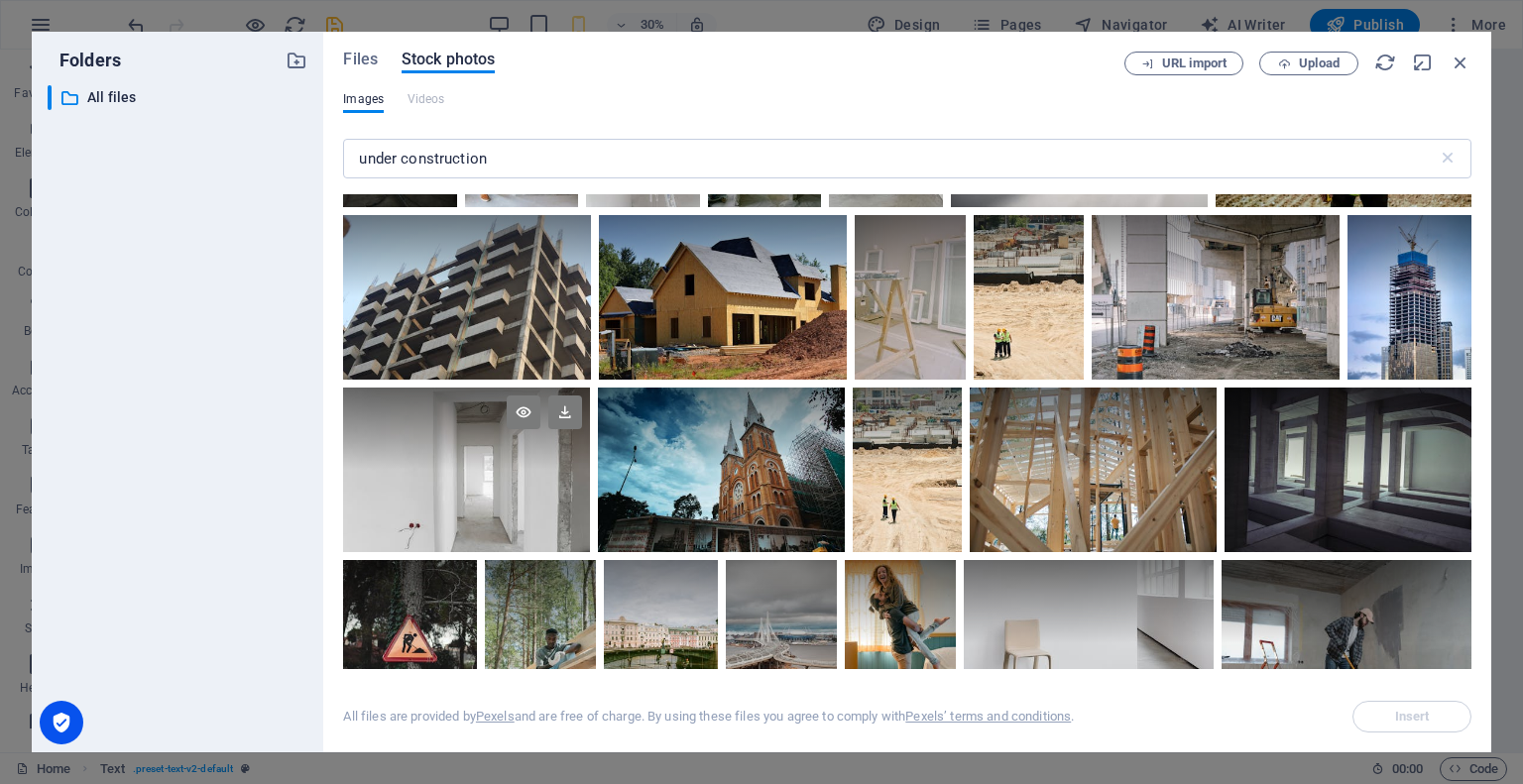 click at bounding box center (466, 428) 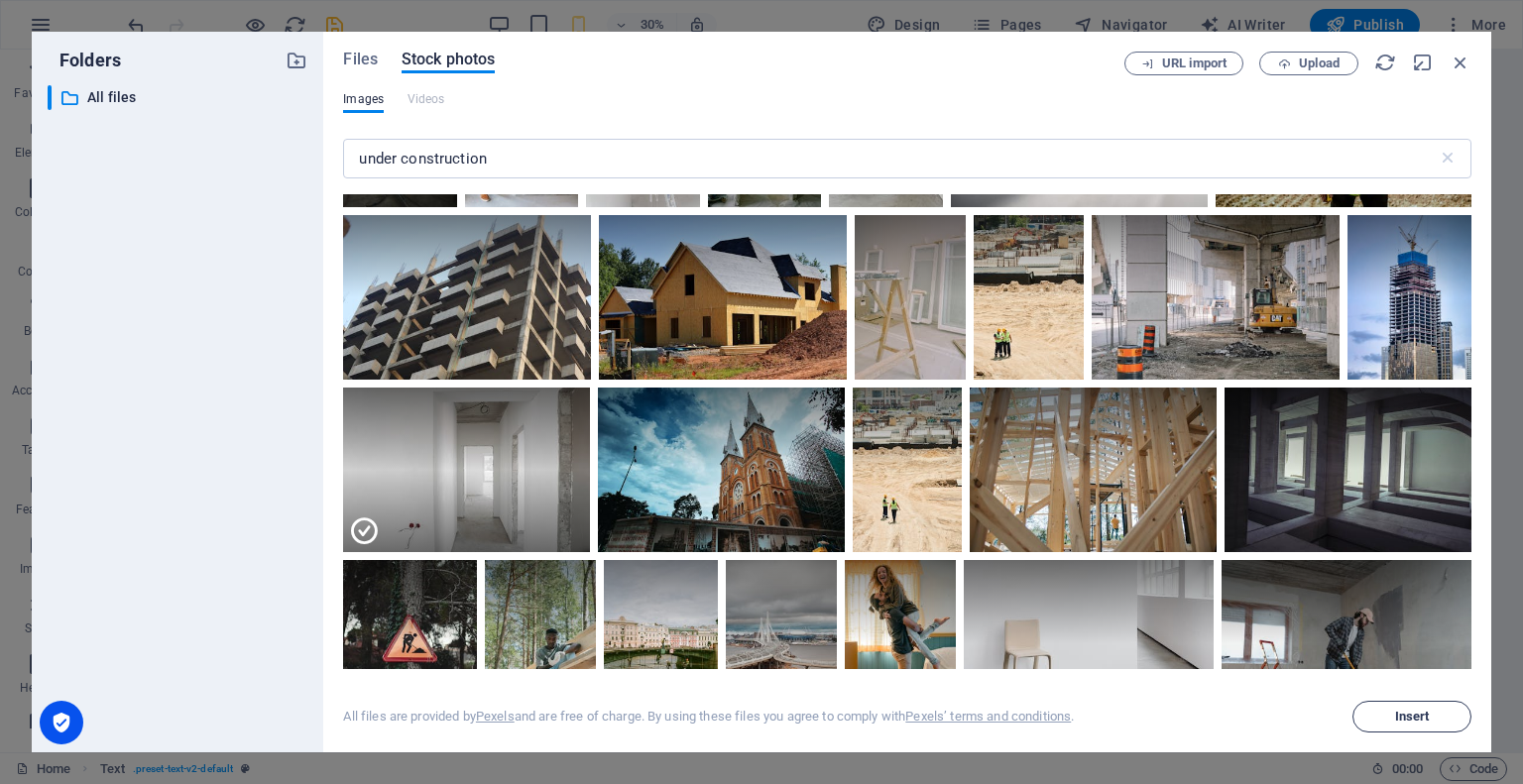 click on "Insert" at bounding box center (1412, 717) 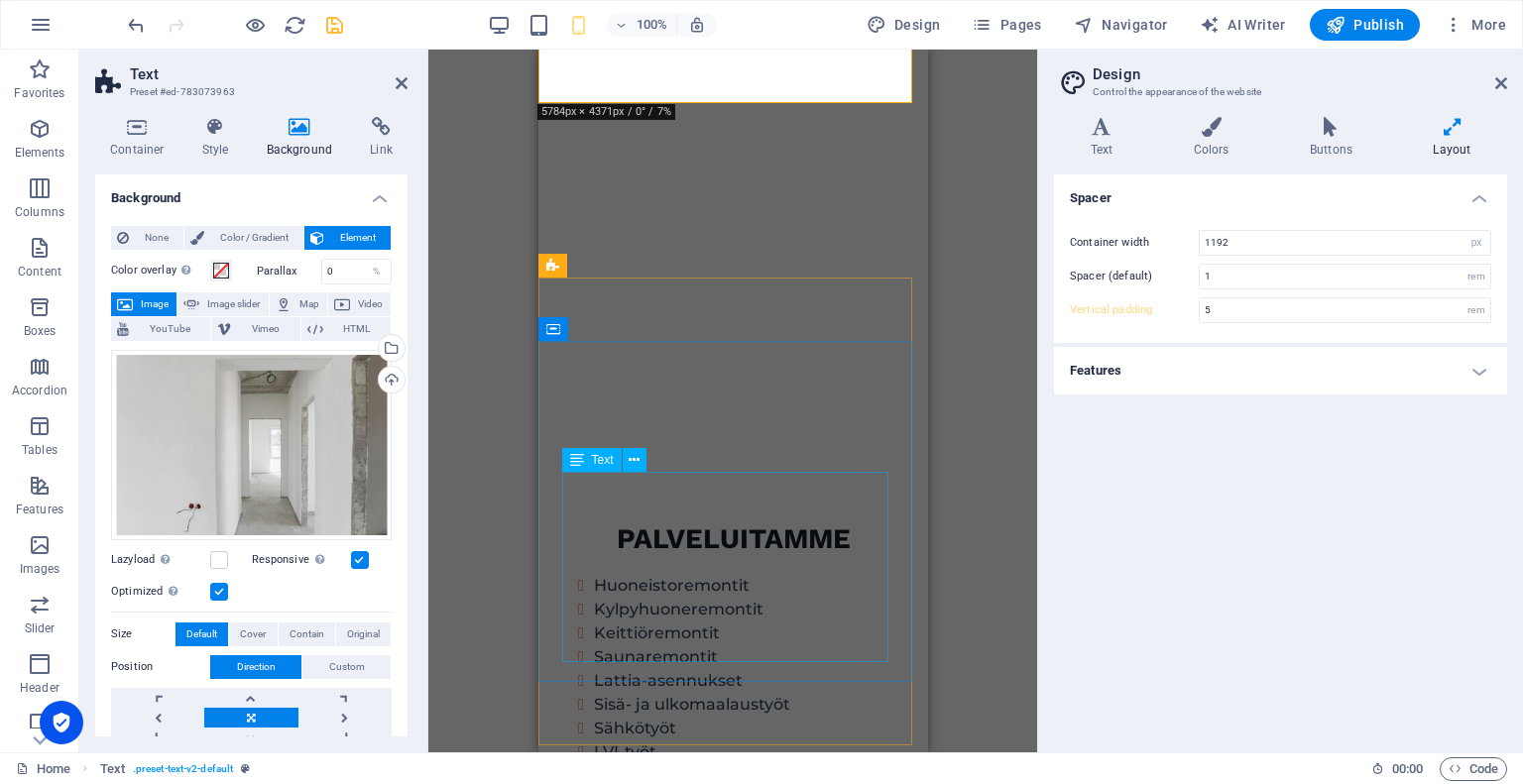 scroll, scrollTop: 0, scrollLeft: 0, axis: both 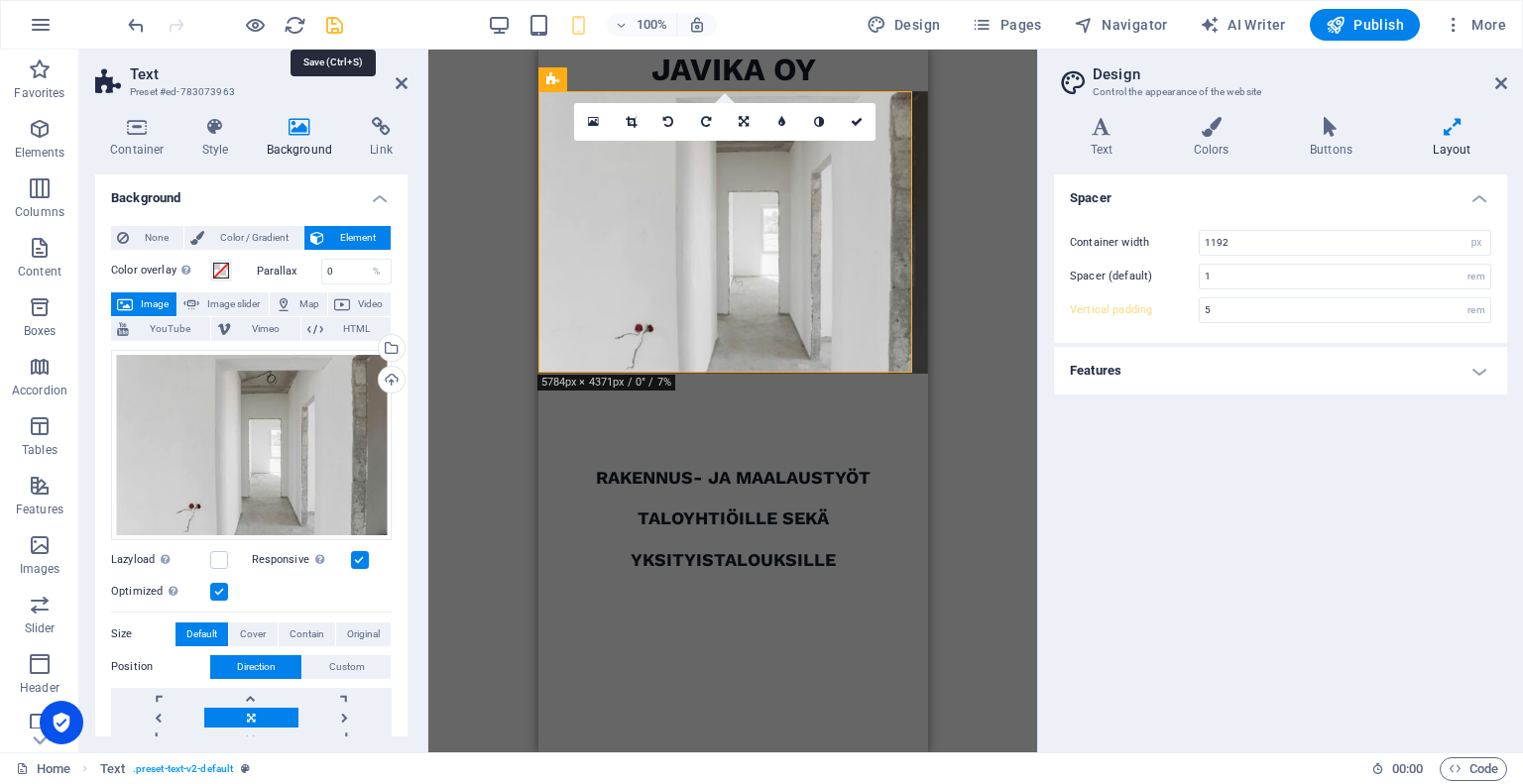 click at bounding box center [334, 25] 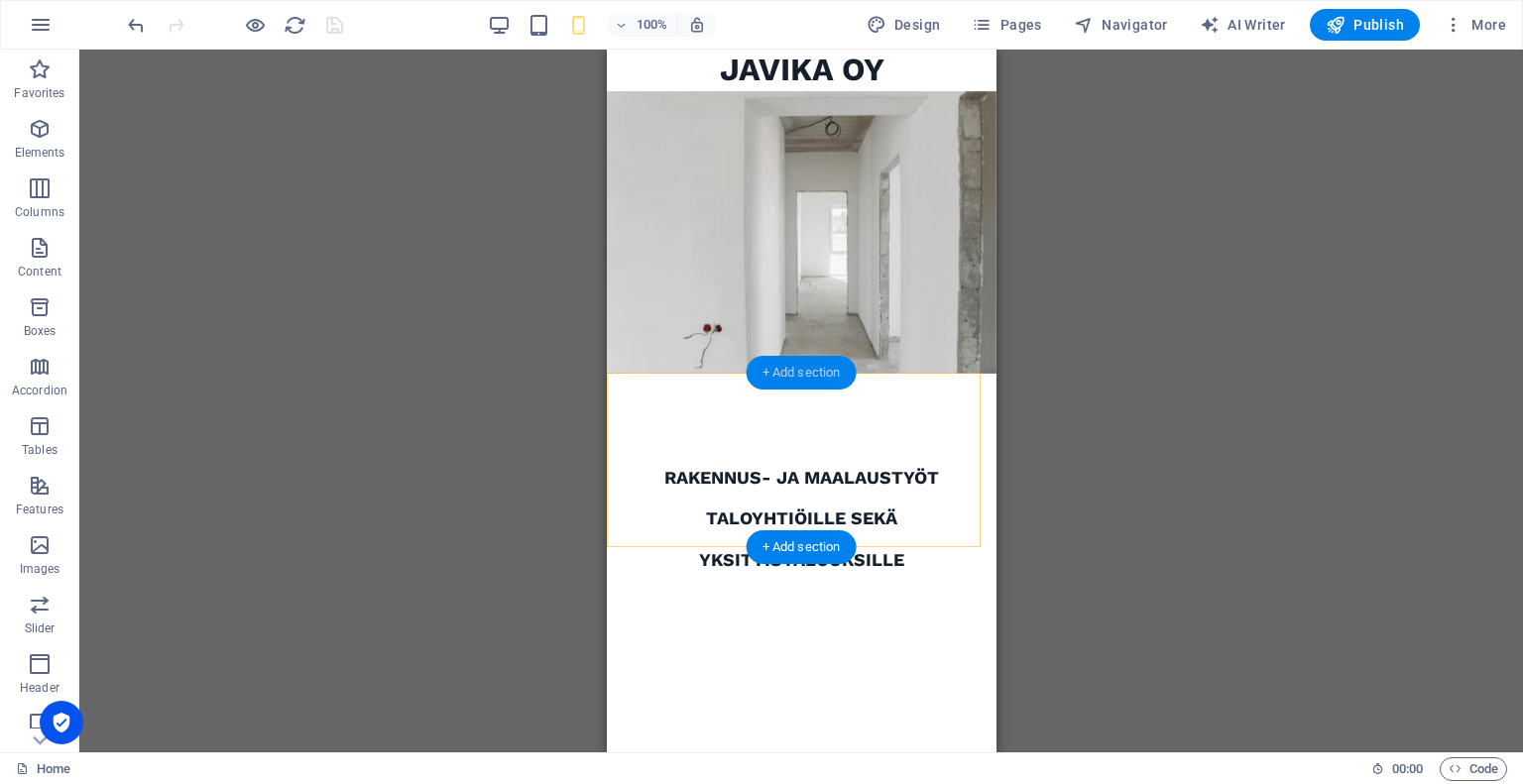 click on "+ Add section" at bounding box center (801, 373) 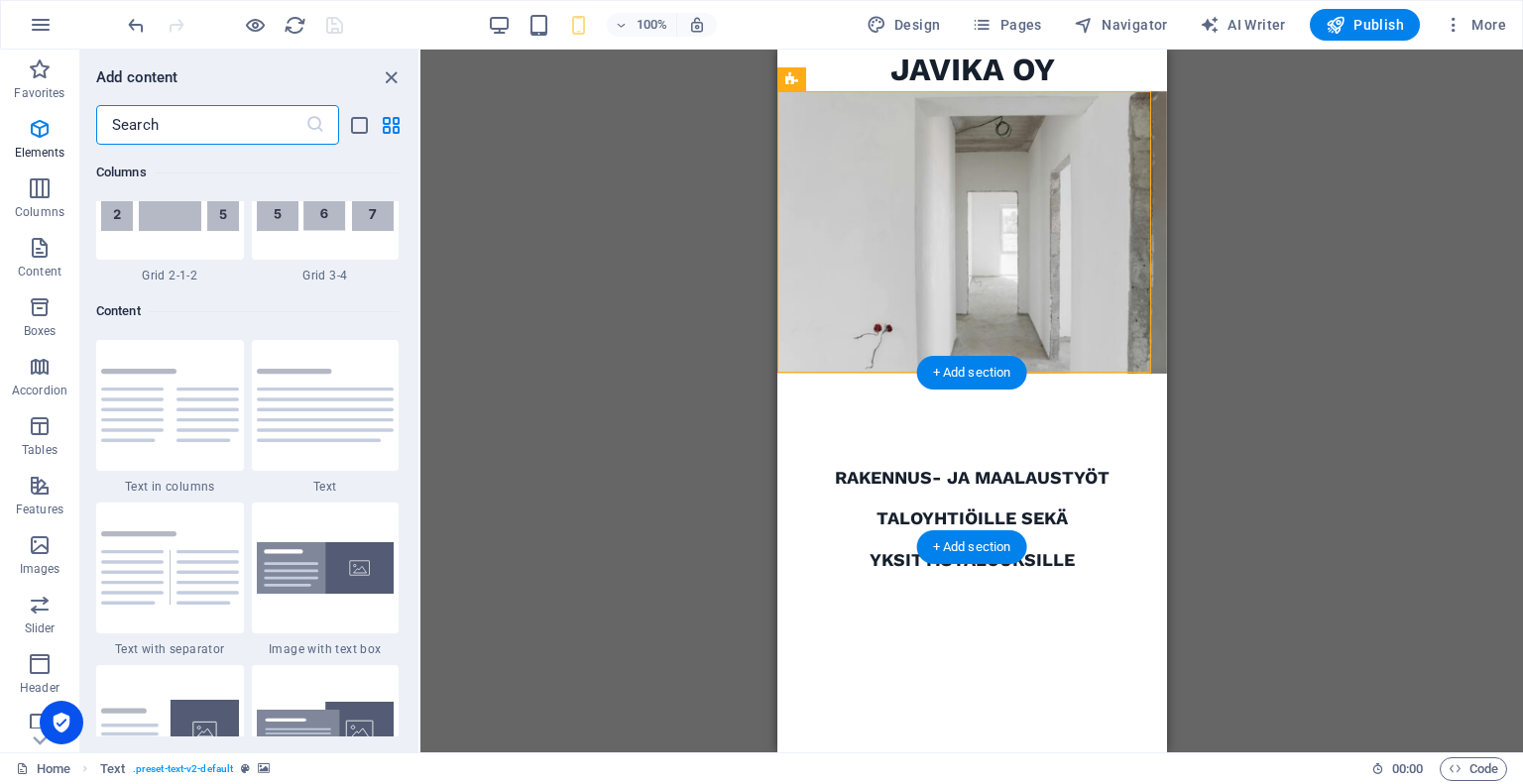 scroll, scrollTop: 3468, scrollLeft: 0, axis: vertical 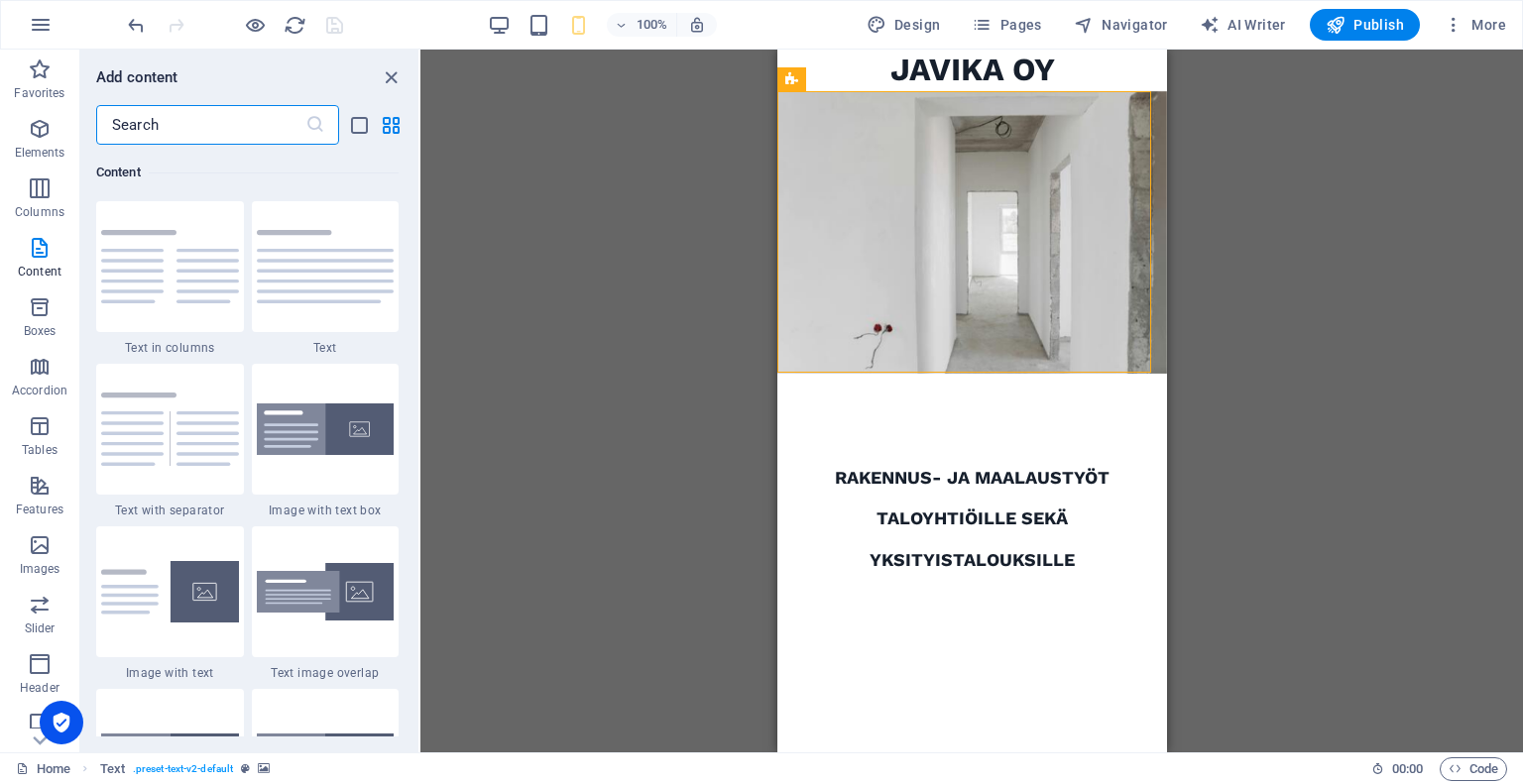 click at bounding box center [200, 125] 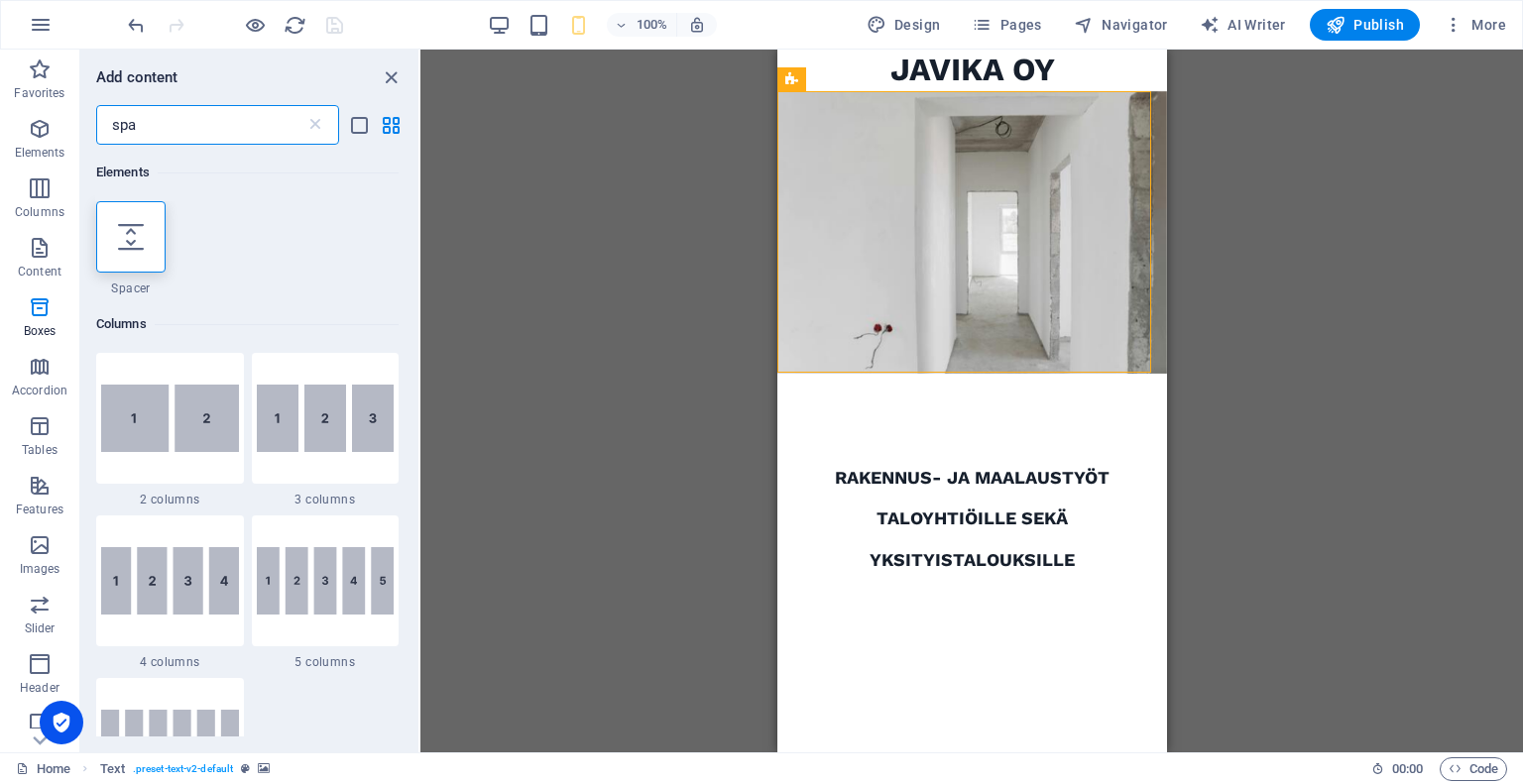 scroll, scrollTop: 0, scrollLeft: 0, axis: both 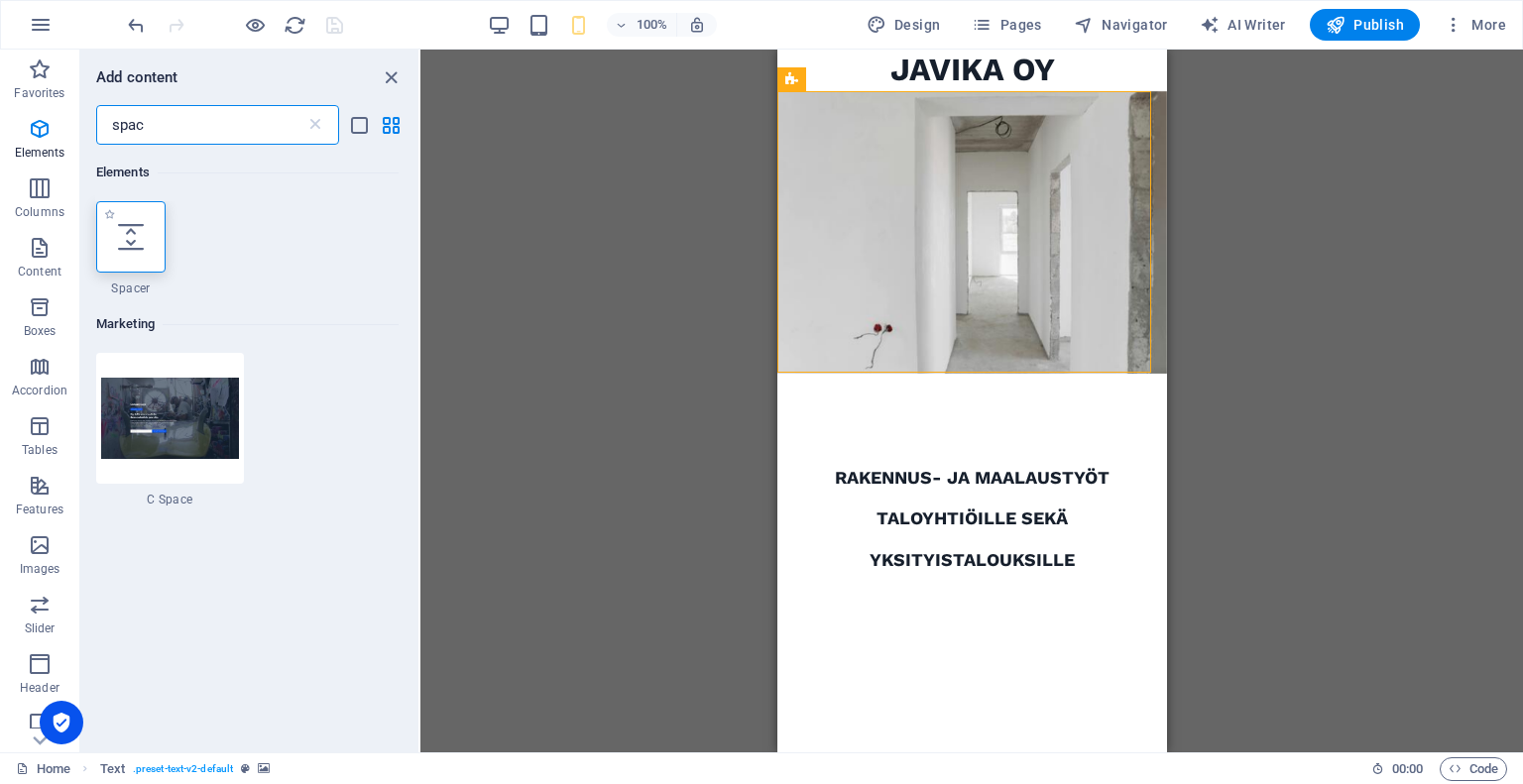 type on "spac" 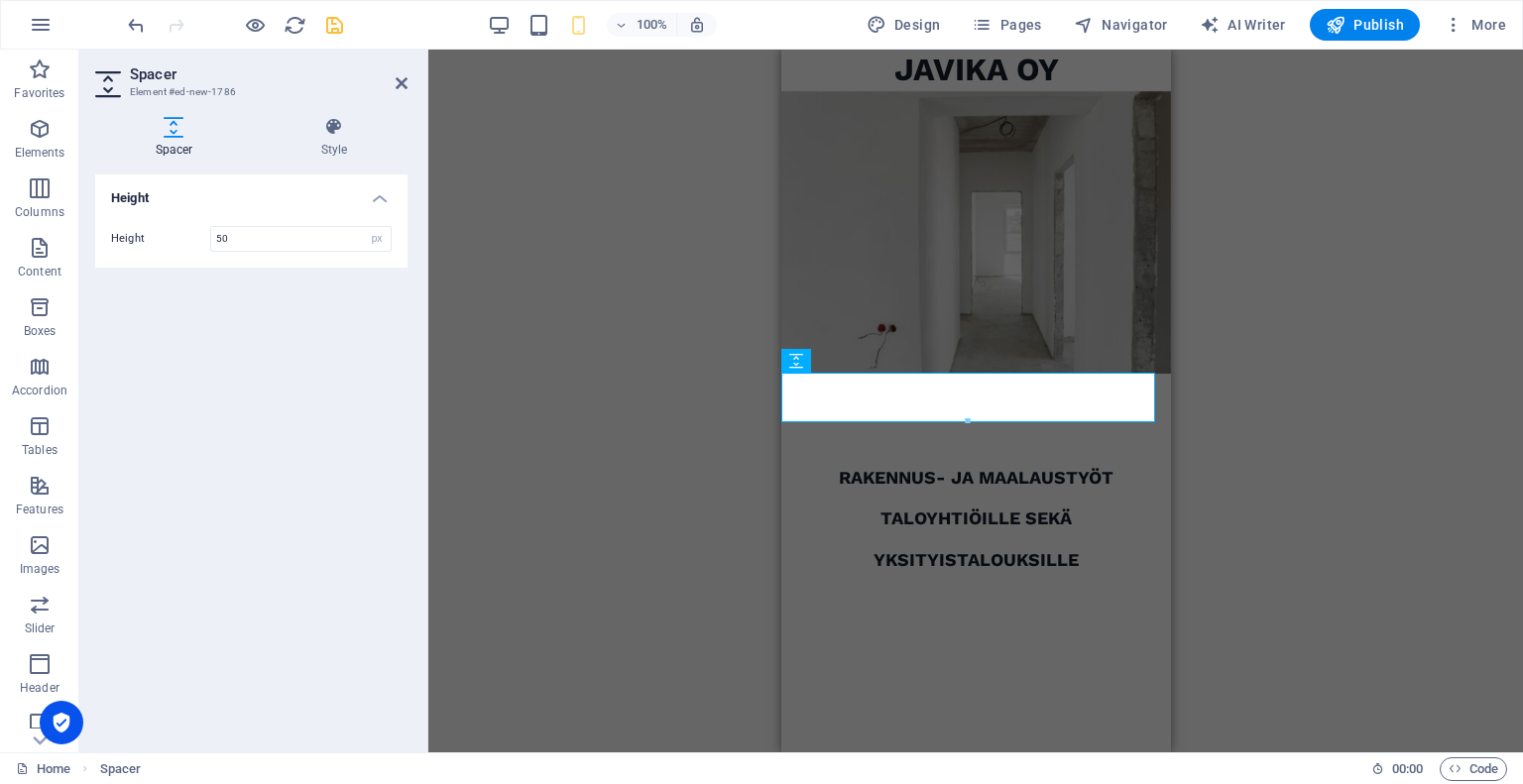 click on "H1   Banner   Text   Spacer   Image   2 columns   Container   Text   Banner   Menu Bar   Menu   Placeholder   Container   H2   Text   Boxes   Logo   Boxes   Spacer   Image   Container   Footer Saga   Menu   Container   Spacer   Container   Text   Spacer   Image   Container   H4   Placeholder   Placeholder   Text   Text   H2   Spacer   Text   Text   Spacer" at bounding box center (976, 400) 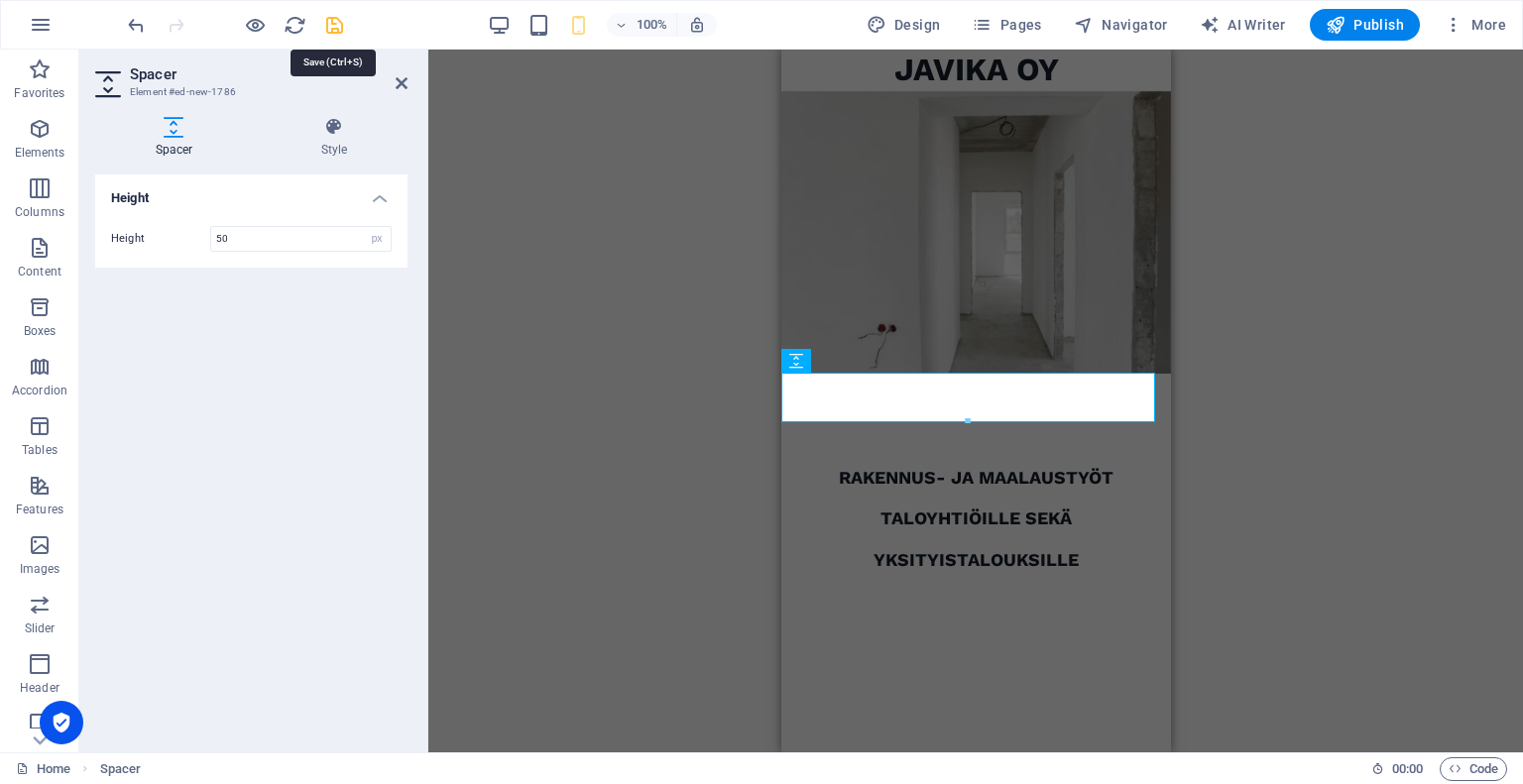 click at bounding box center (334, 25) 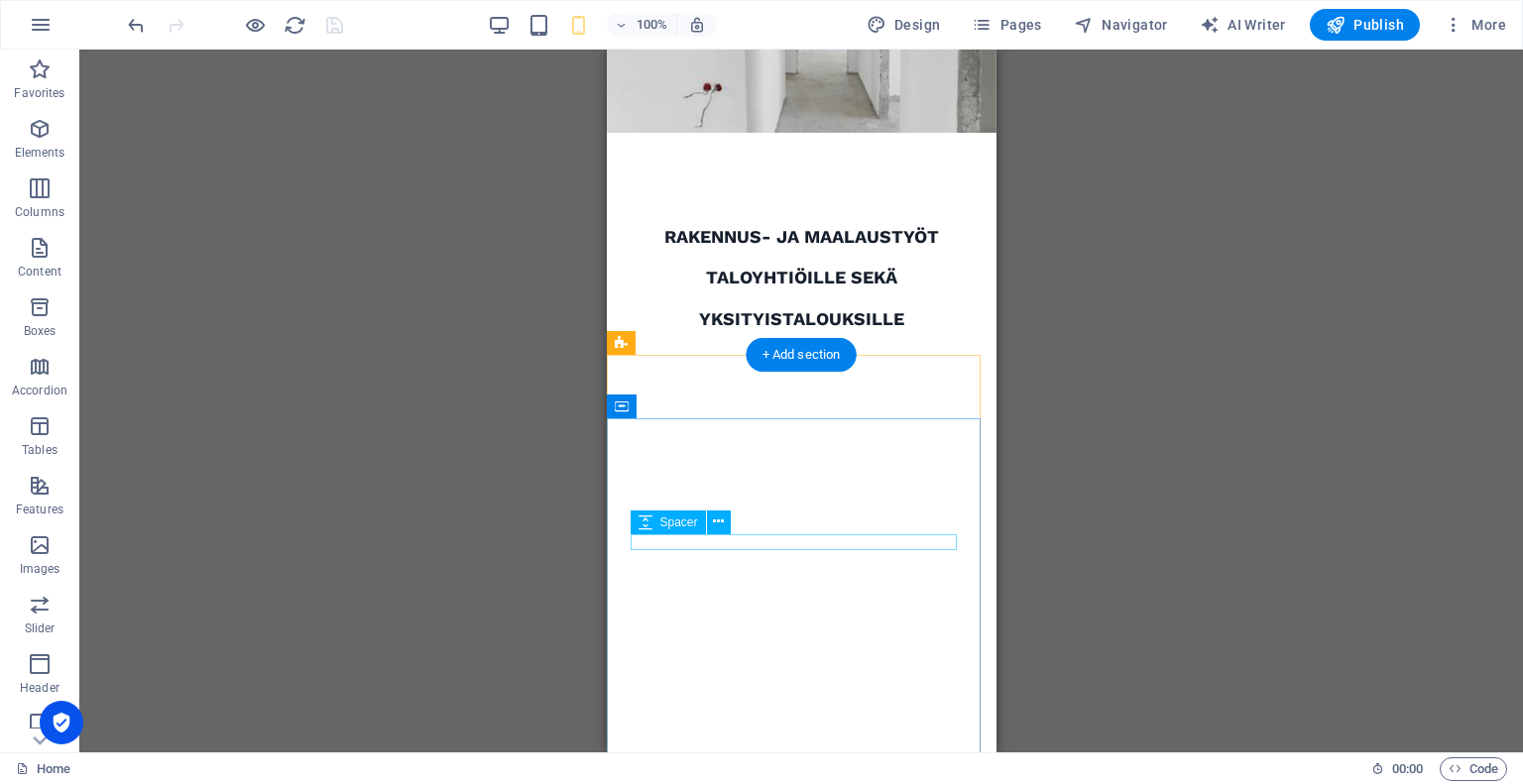 scroll, scrollTop: 242, scrollLeft: 0, axis: vertical 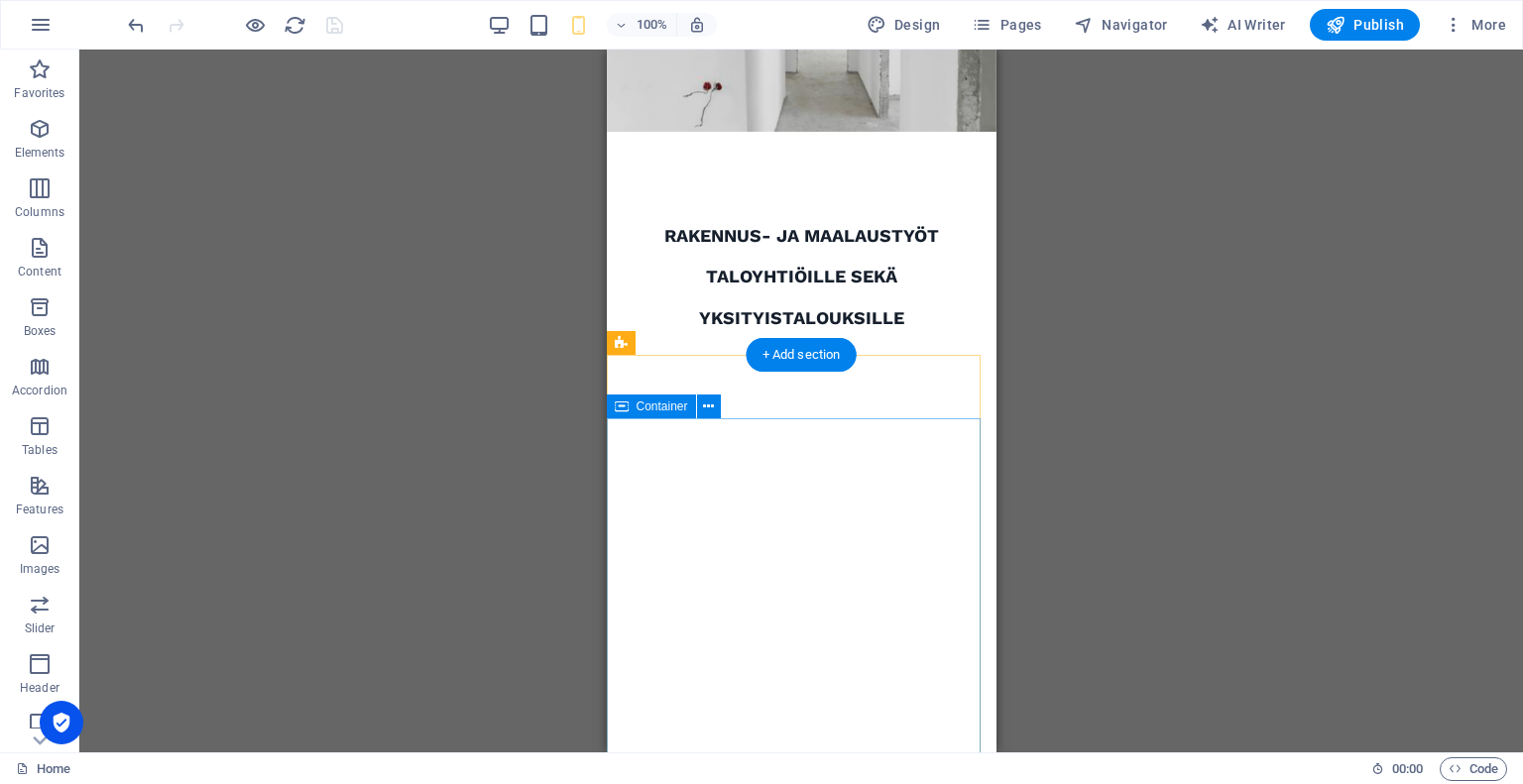 click on "Palveluitamme Huoneistoremontit Kylpyhuoneremontit Keittiöremontit Saunaremontit Lattia-asennukset Sisä- ja ulkomaalaustyöt Sähkötyöt LVI-työt" at bounding box center (800, 1046) 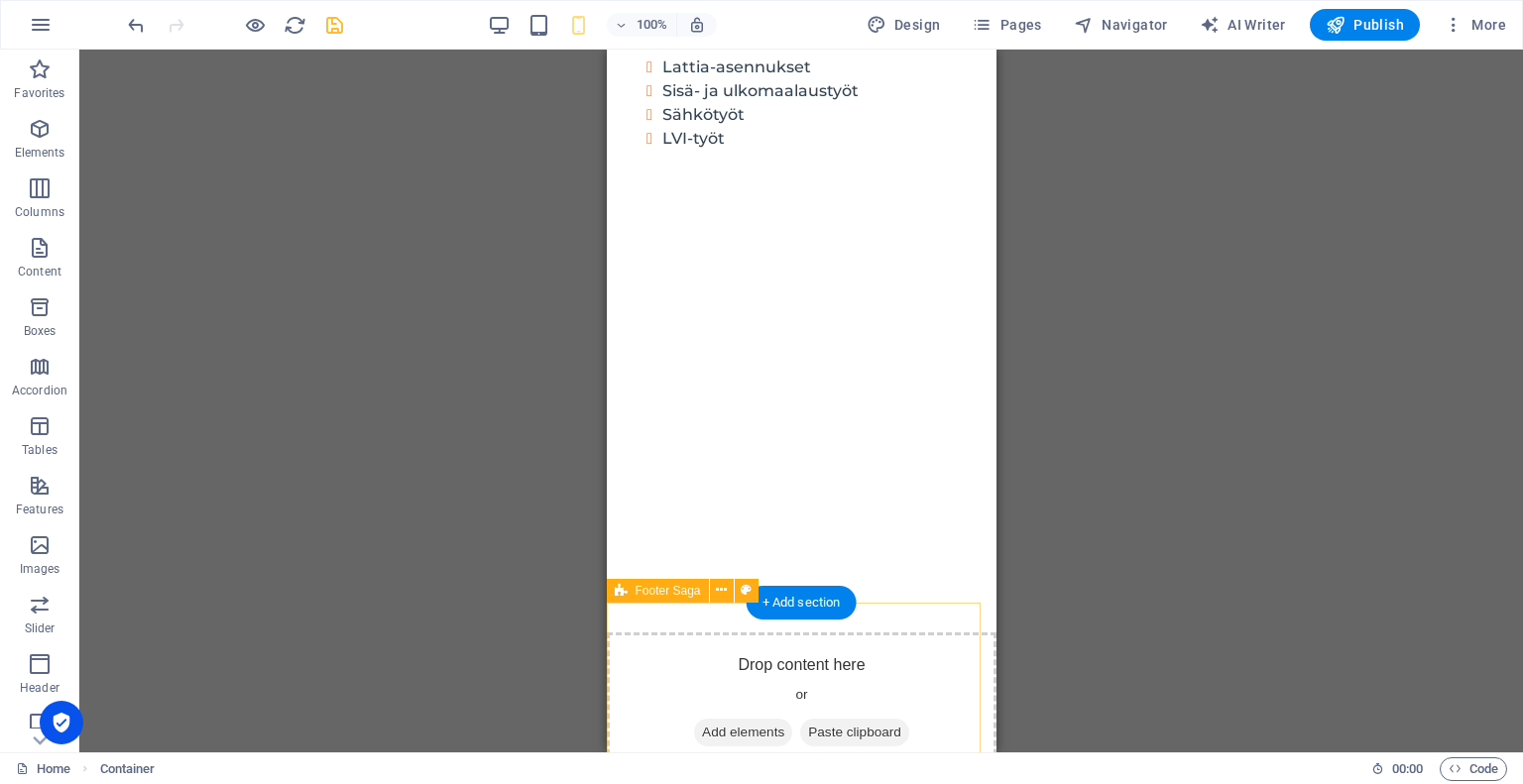 scroll, scrollTop: 829, scrollLeft: 0, axis: vertical 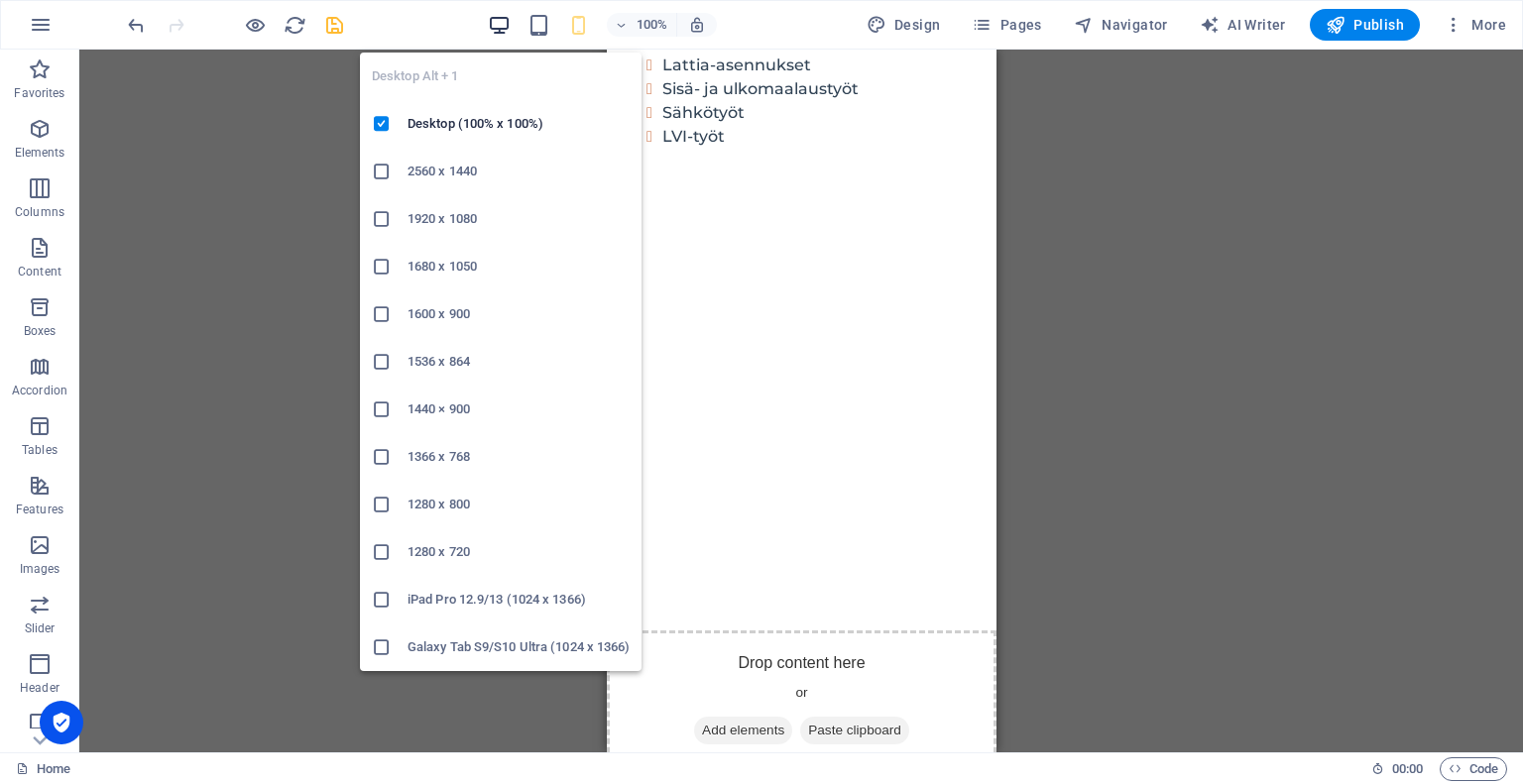 click at bounding box center [499, 25] 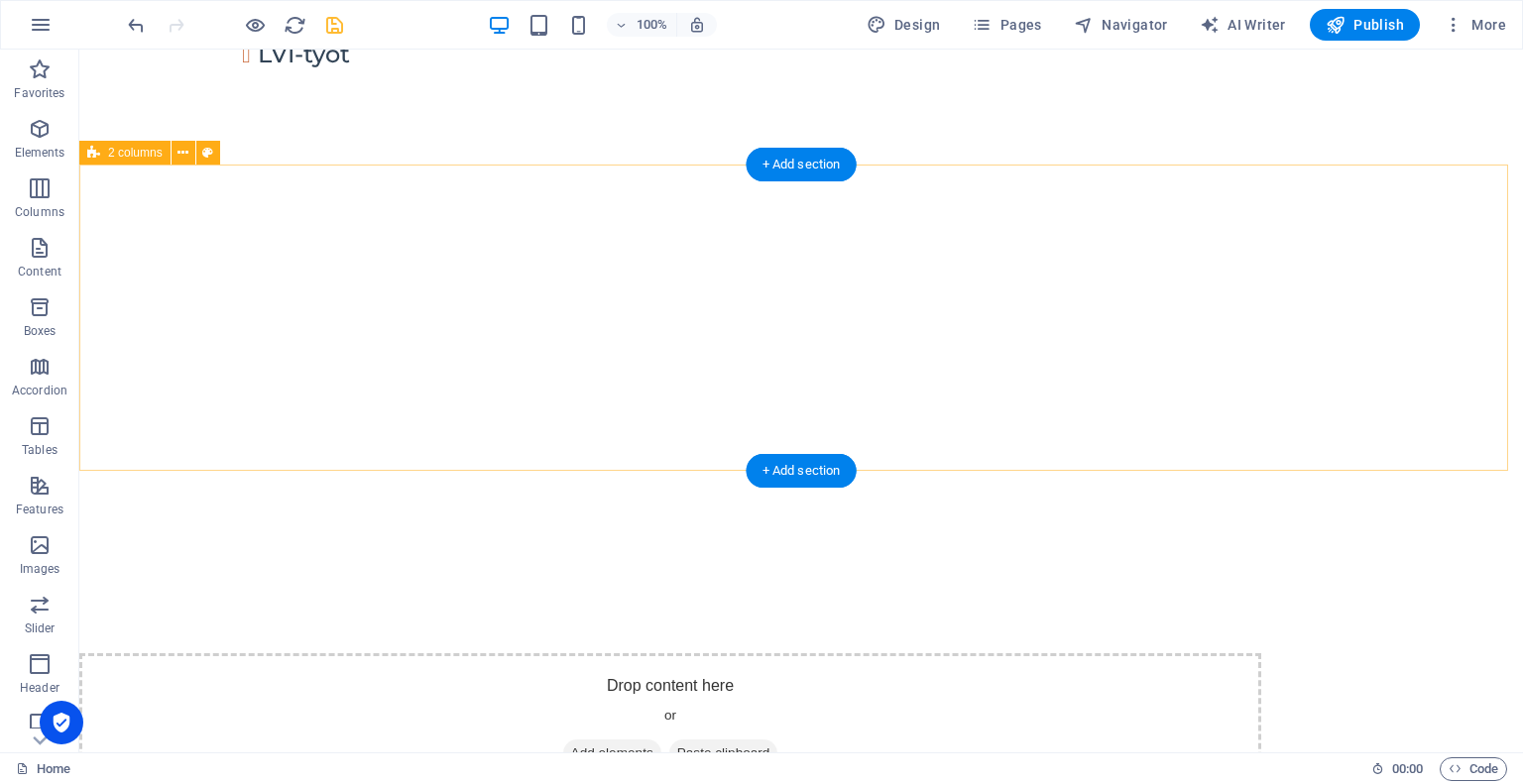 scroll, scrollTop: 990, scrollLeft: 0, axis: vertical 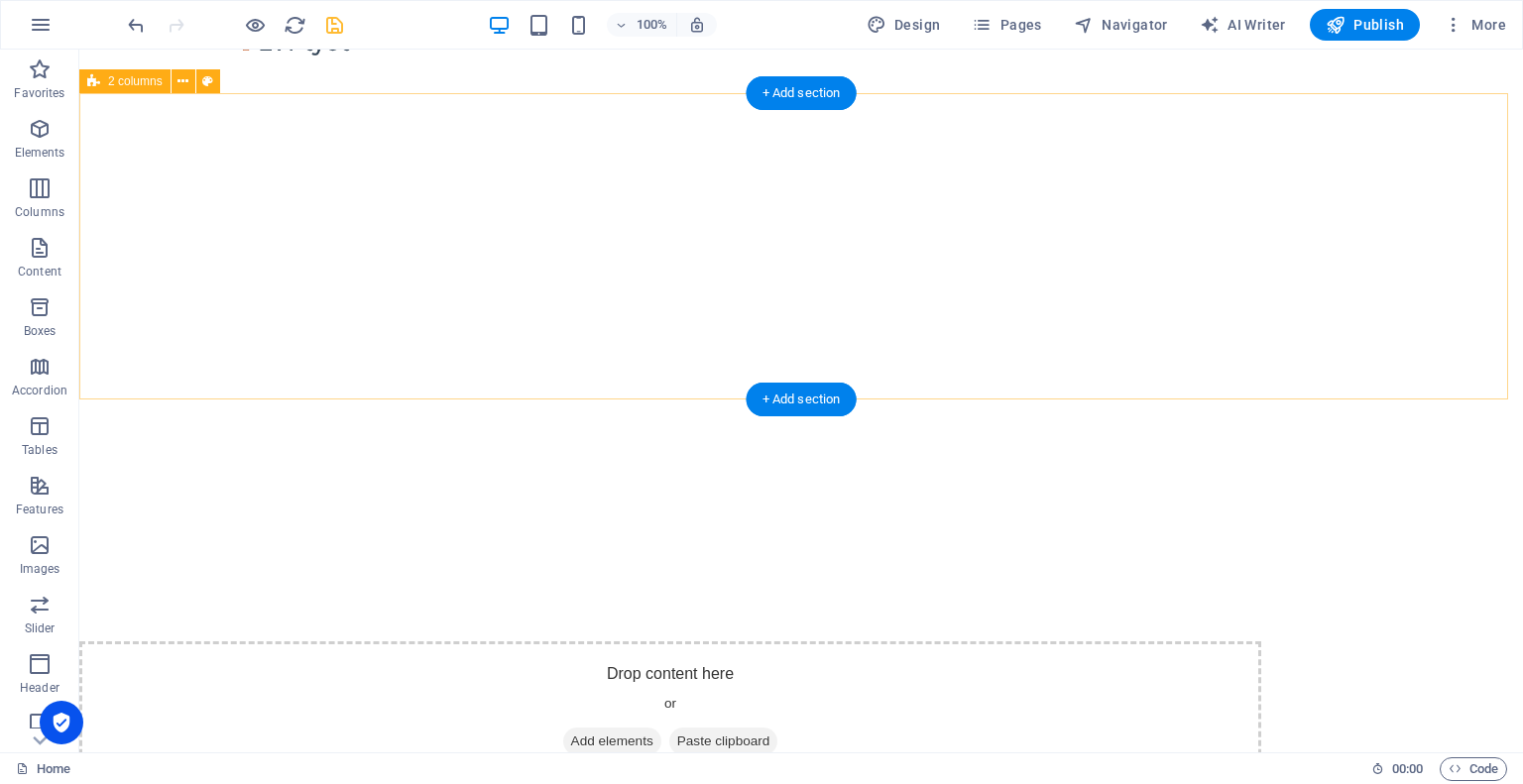 click on "Drop content here or  Add elements  Paste clipboard" at bounding box center [670, 712] 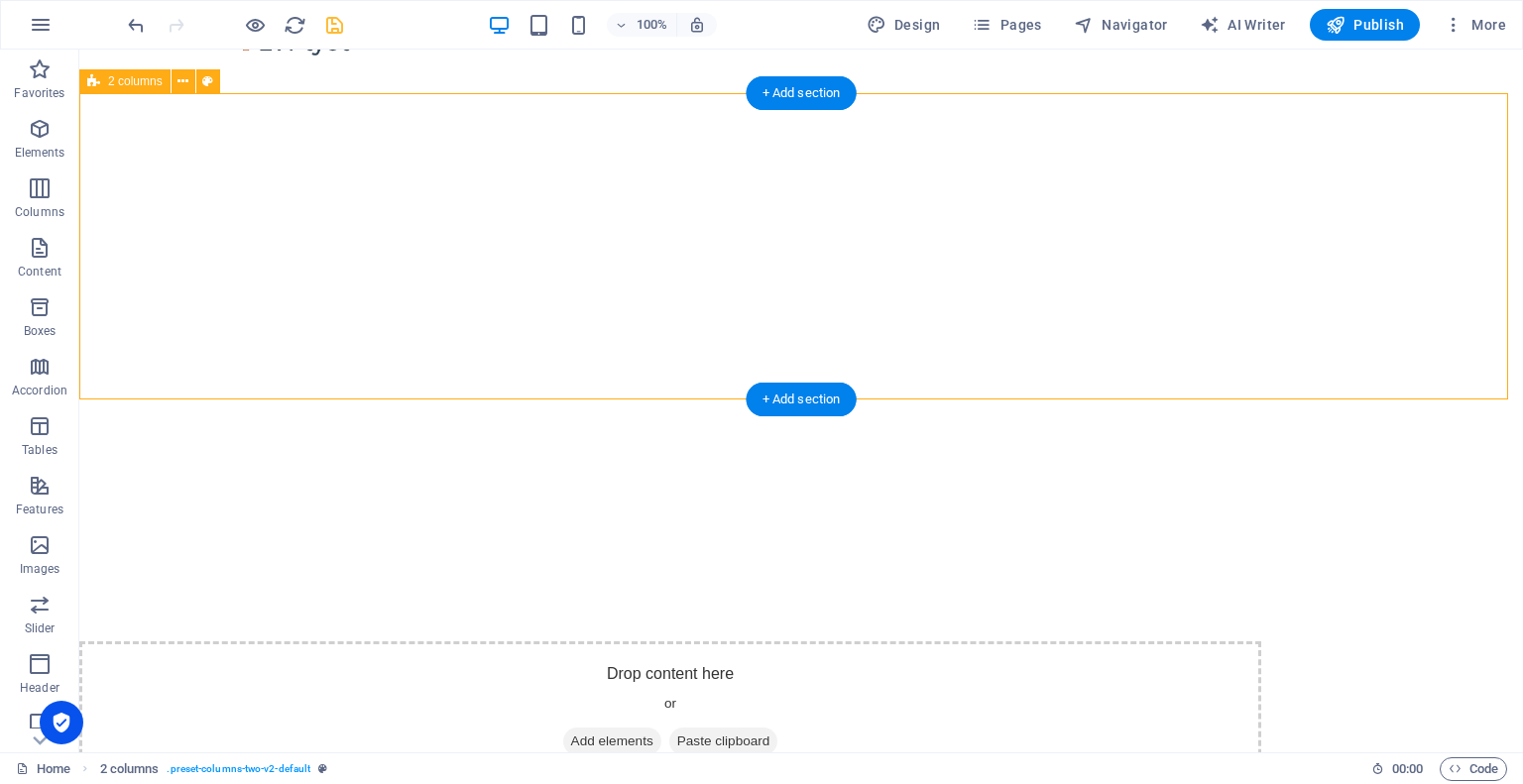 click on "Drop content here or  Add elements  Paste clipboard" at bounding box center (670, 712) 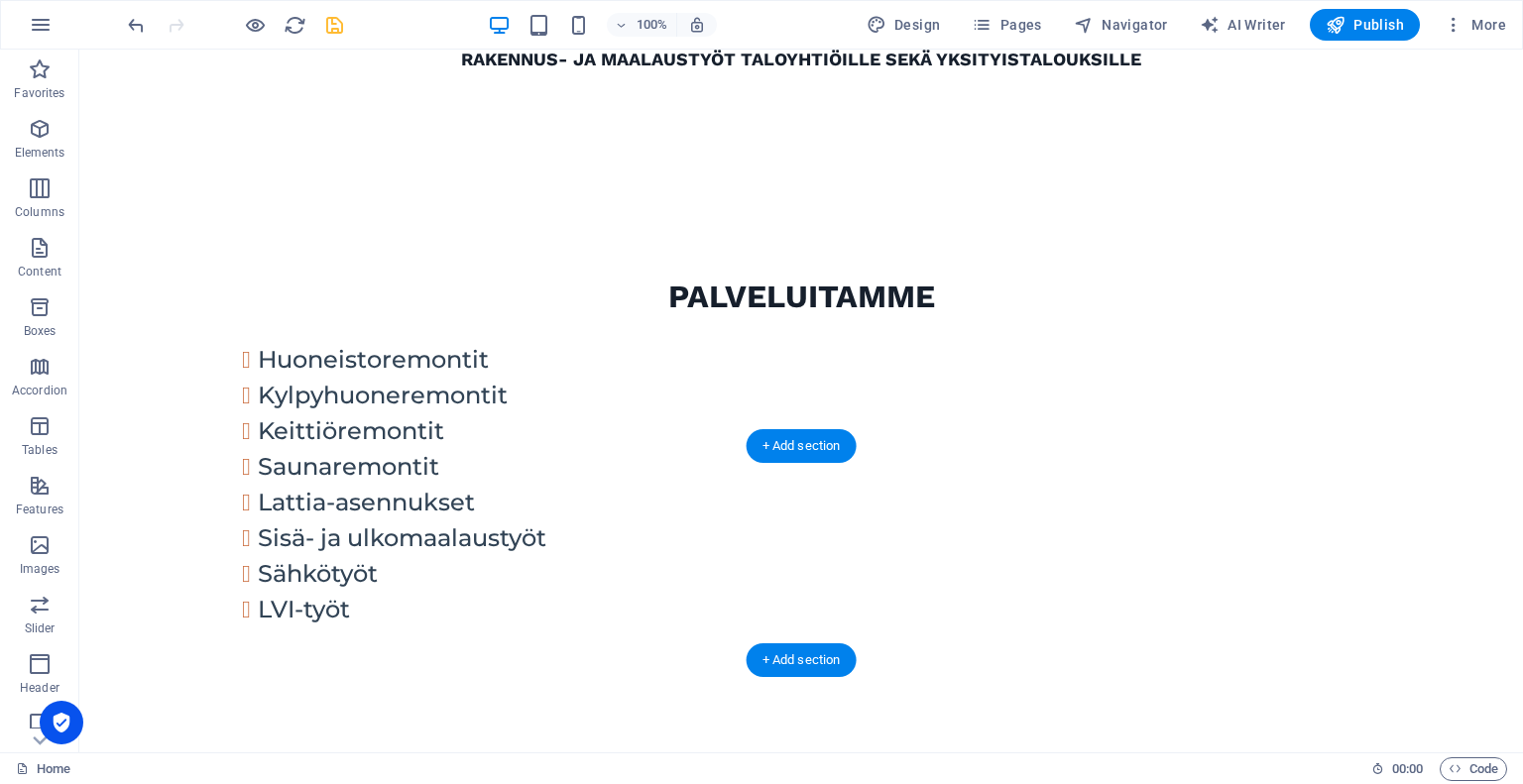 scroll, scrollTop: 0, scrollLeft: 0, axis: both 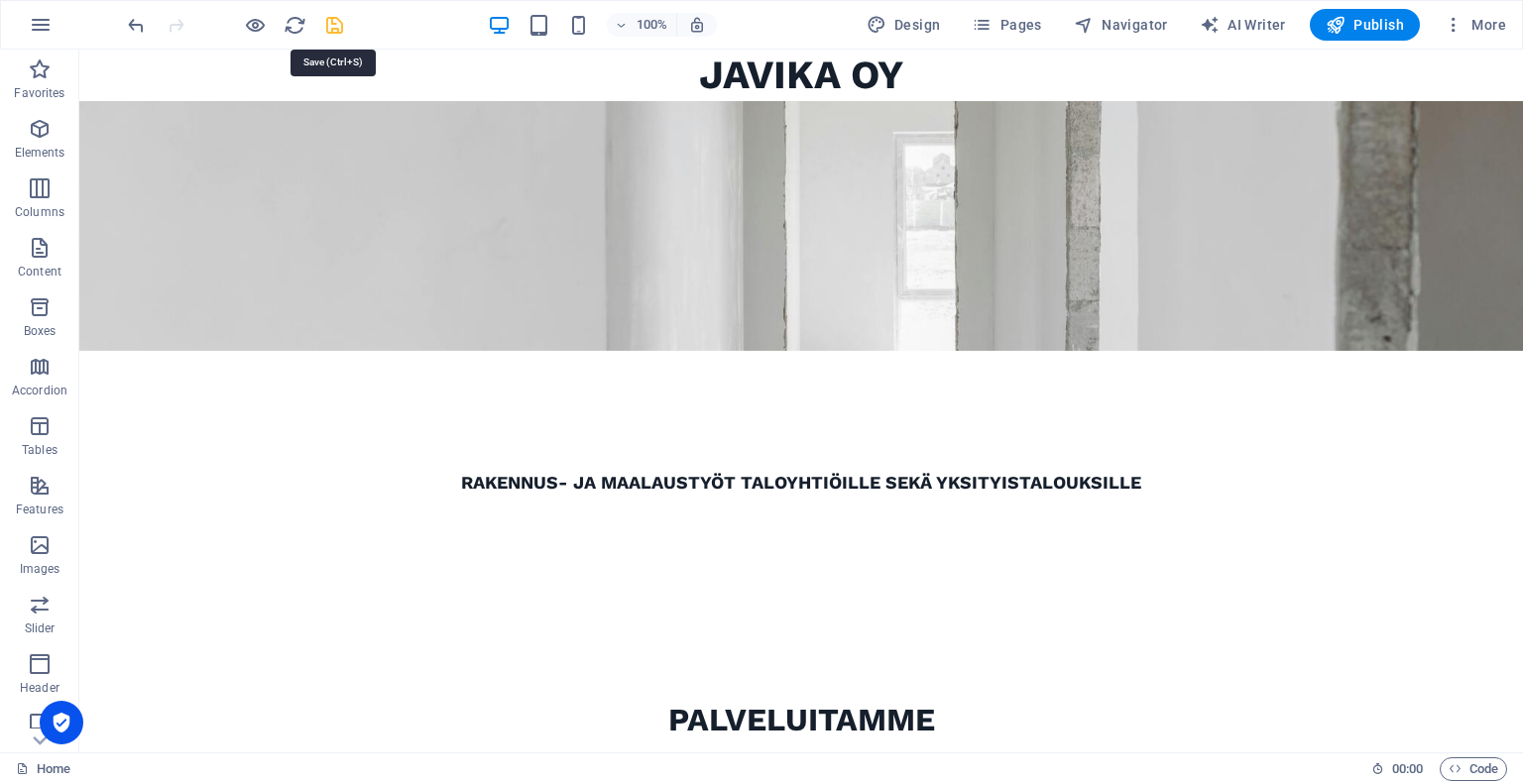 click at bounding box center (334, 25) 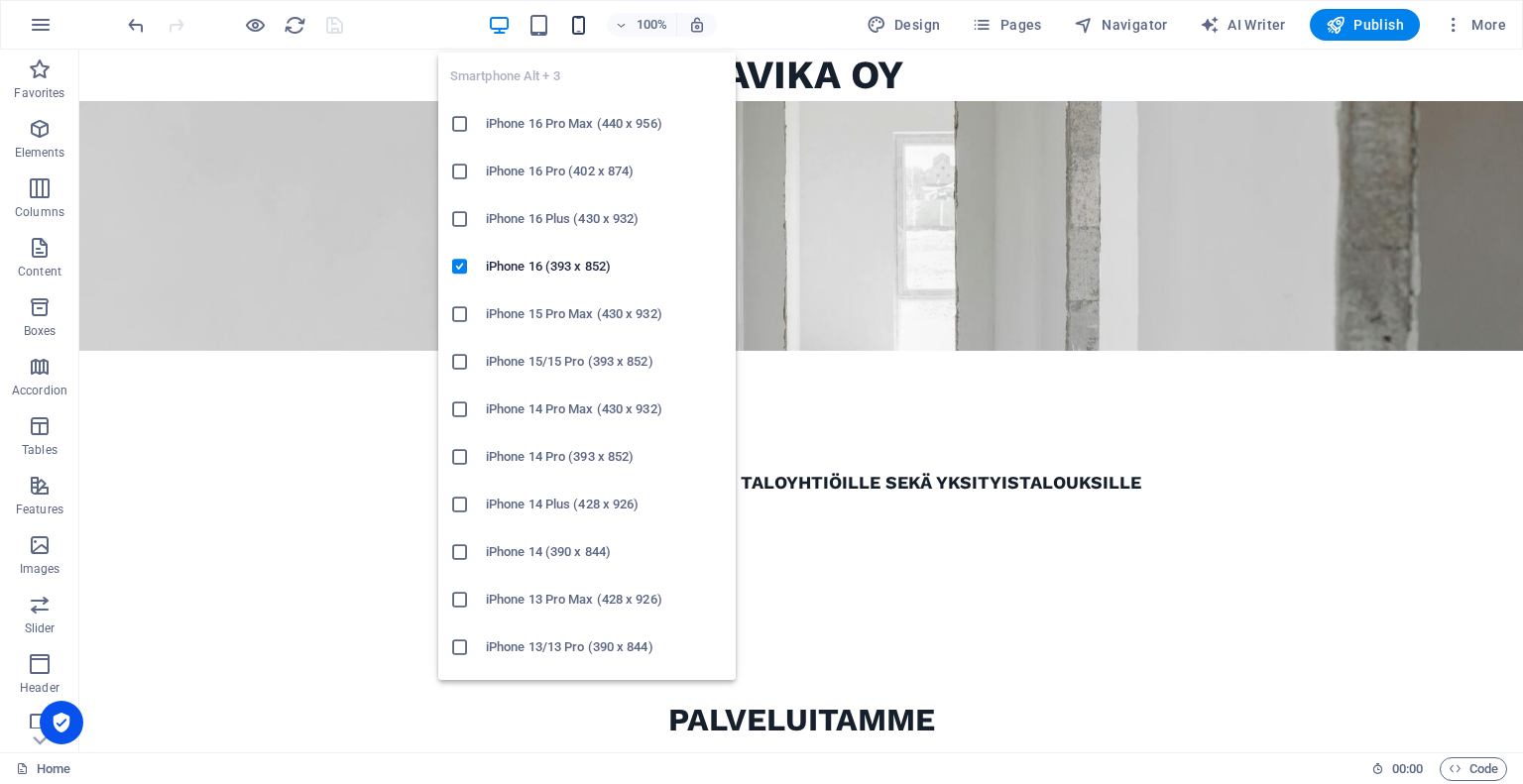 click at bounding box center (578, 25) 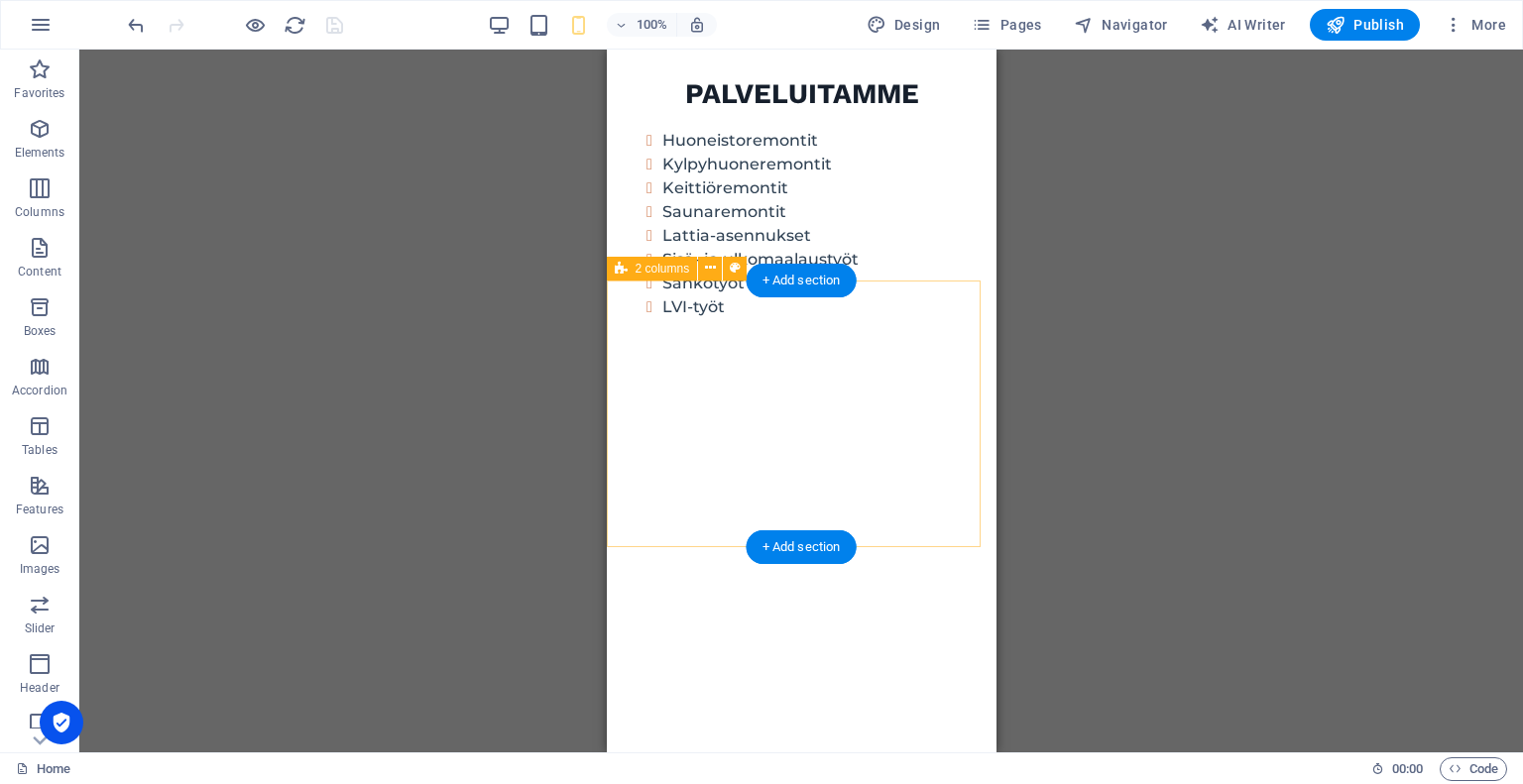 scroll, scrollTop: 1082, scrollLeft: 0, axis: vertical 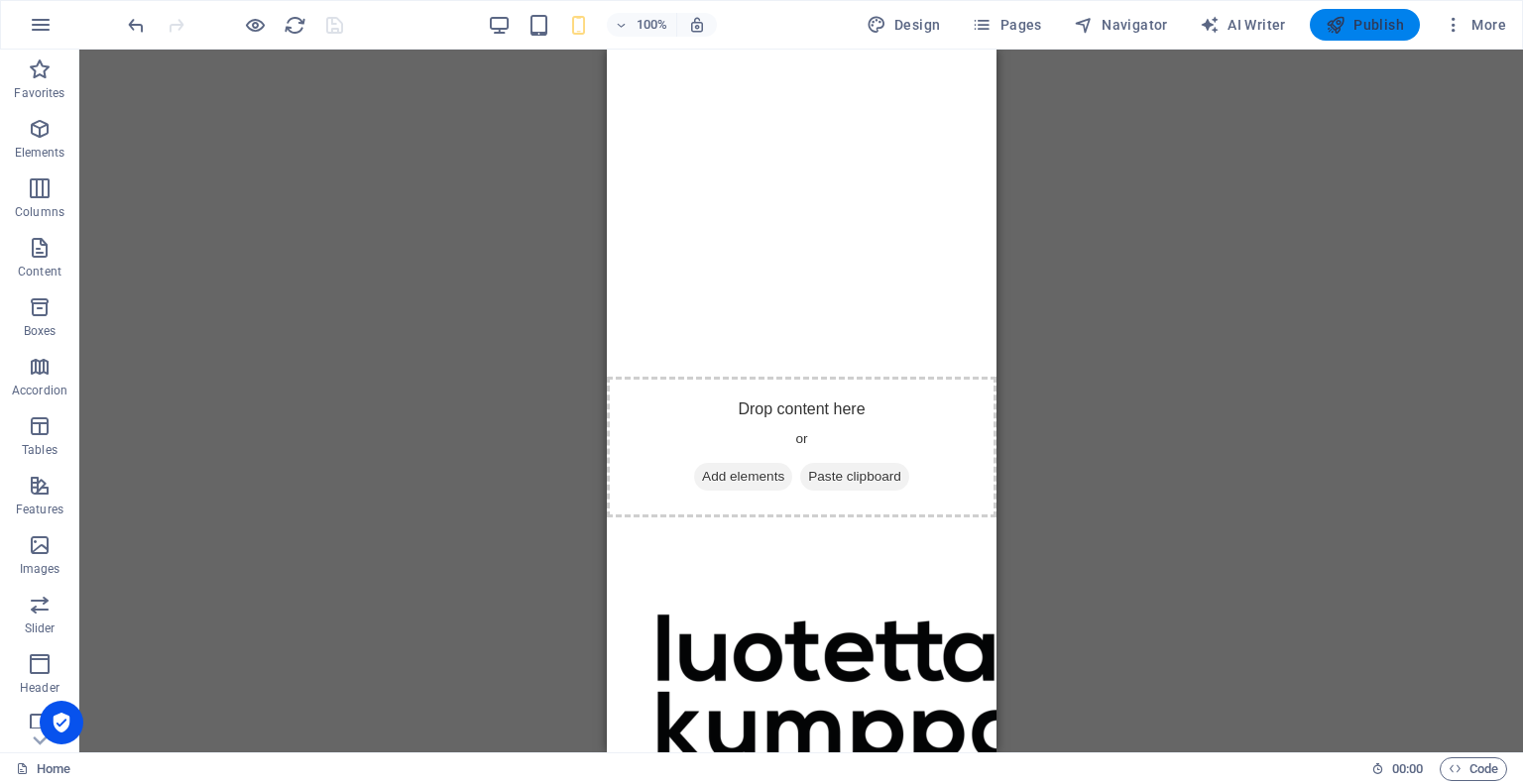 click on "Publish" at bounding box center (1364, 25) 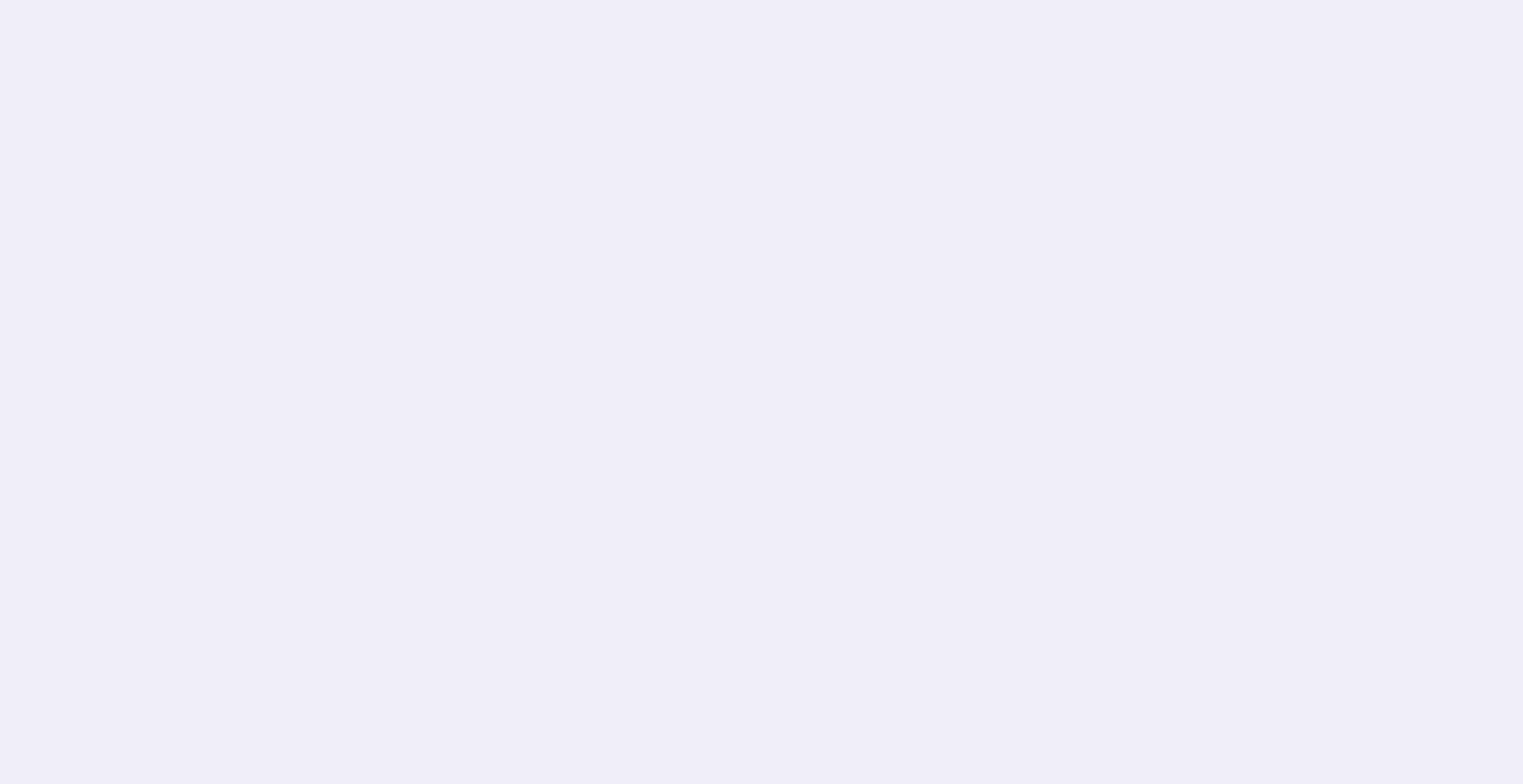scroll, scrollTop: 0, scrollLeft: 0, axis: both 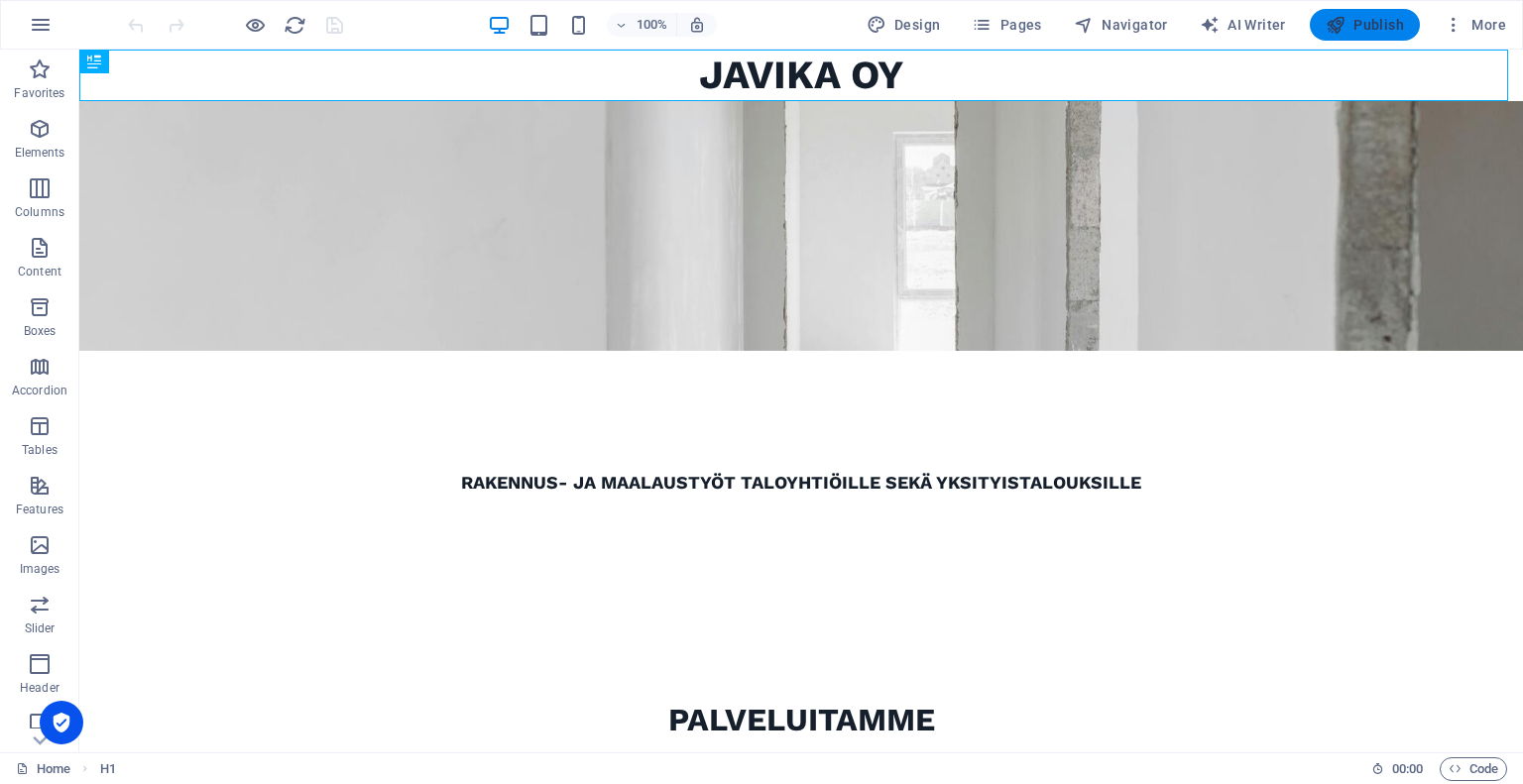 click on "Publish" at bounding box center (1364, 25) 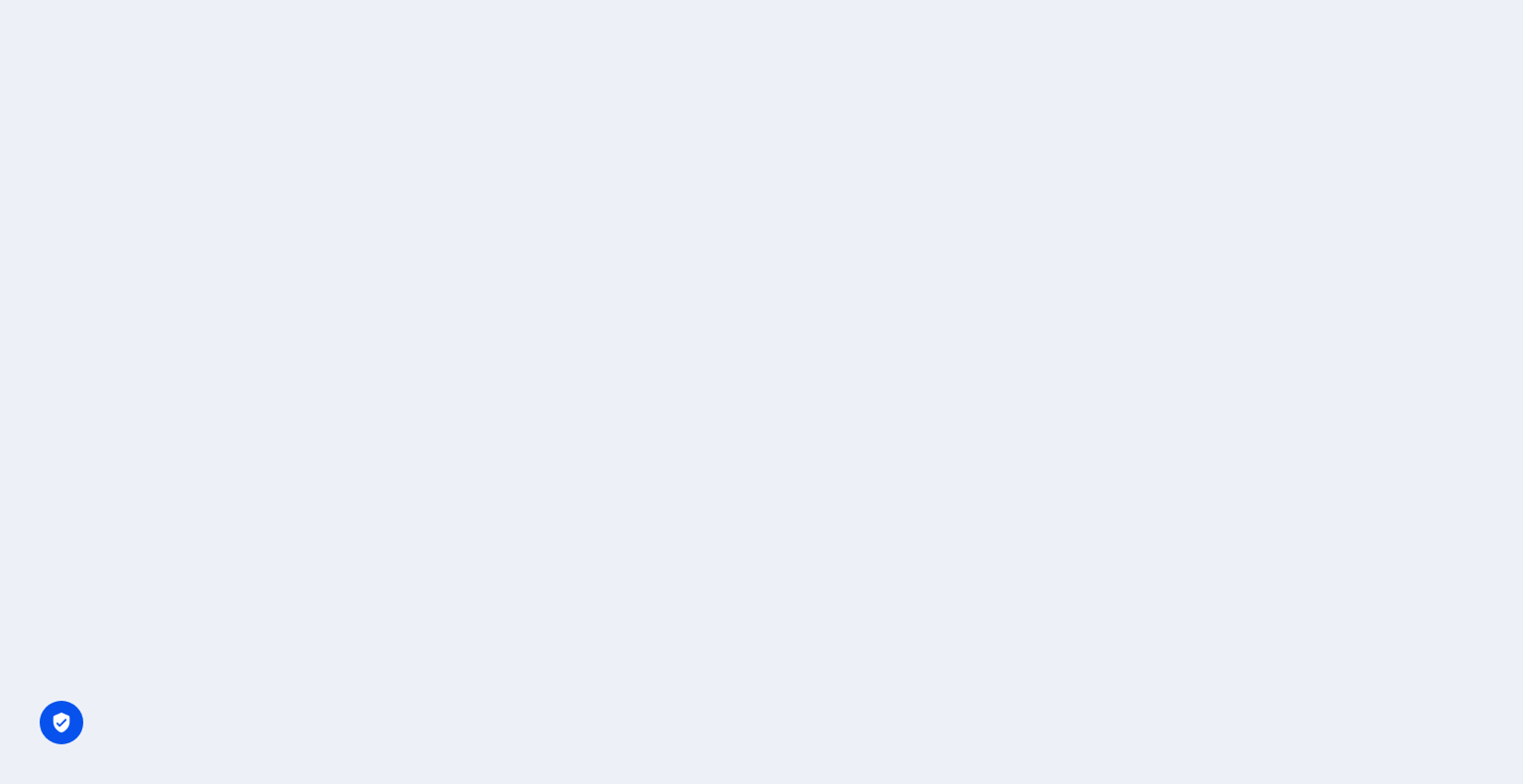 scroll, scrollTop: 0, scrollLeft: 0, axis: both 